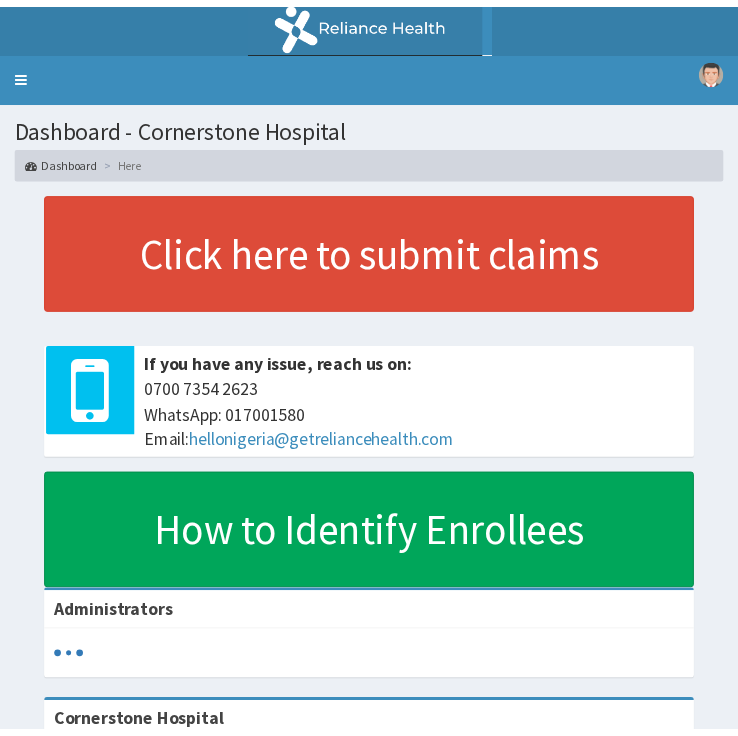scroll, scrollTop: 0, scrollLeft: 0, axis: both 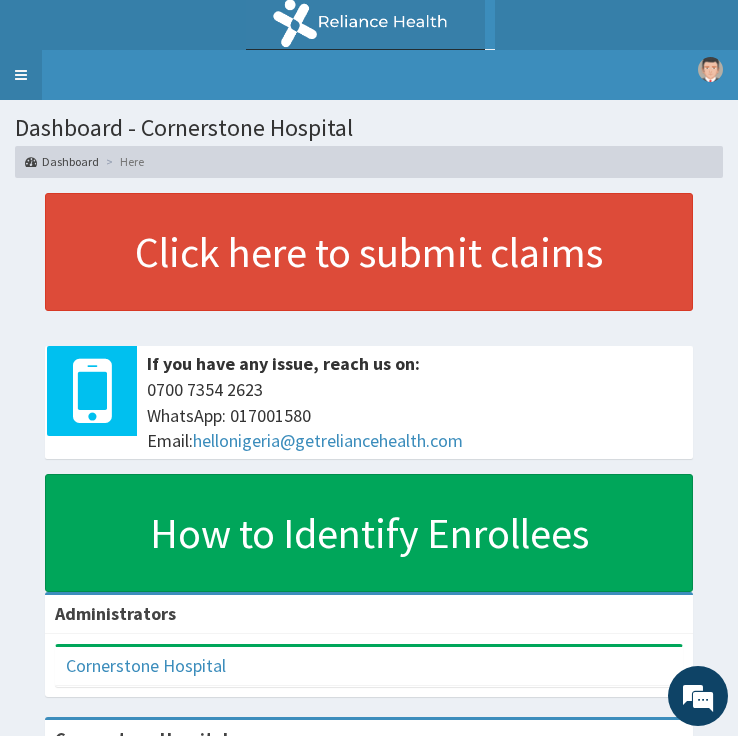 click on "Toggle navigation" at bounding box center (21, 75) 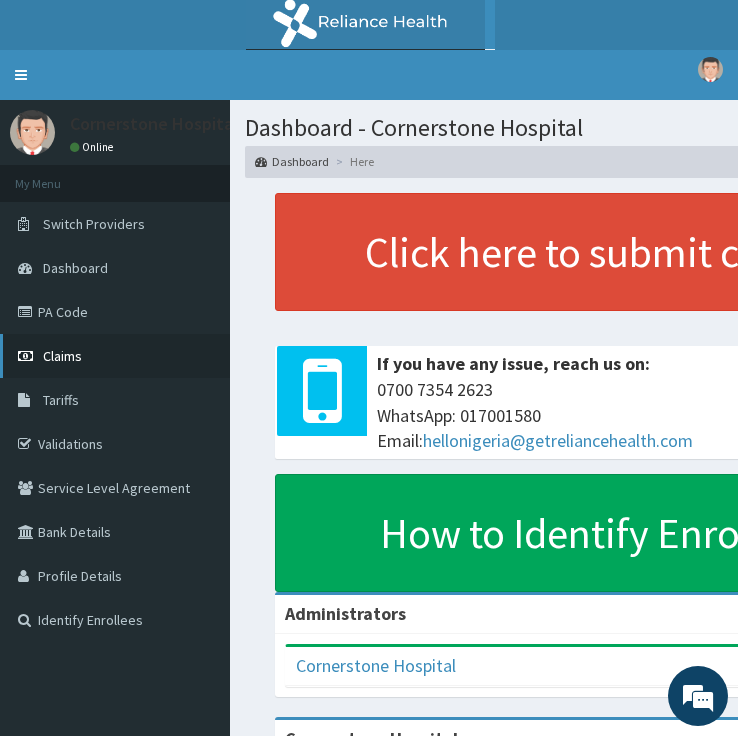 click on "Claims" at bounding box center (115, 356) 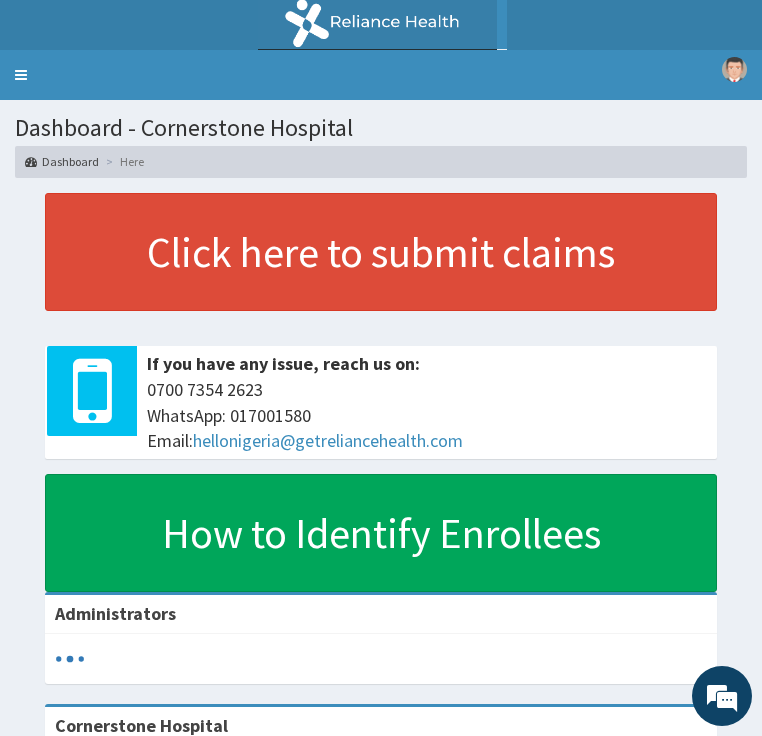 scroll, scrollTop: 0, scrollLeft: 0, axis: both 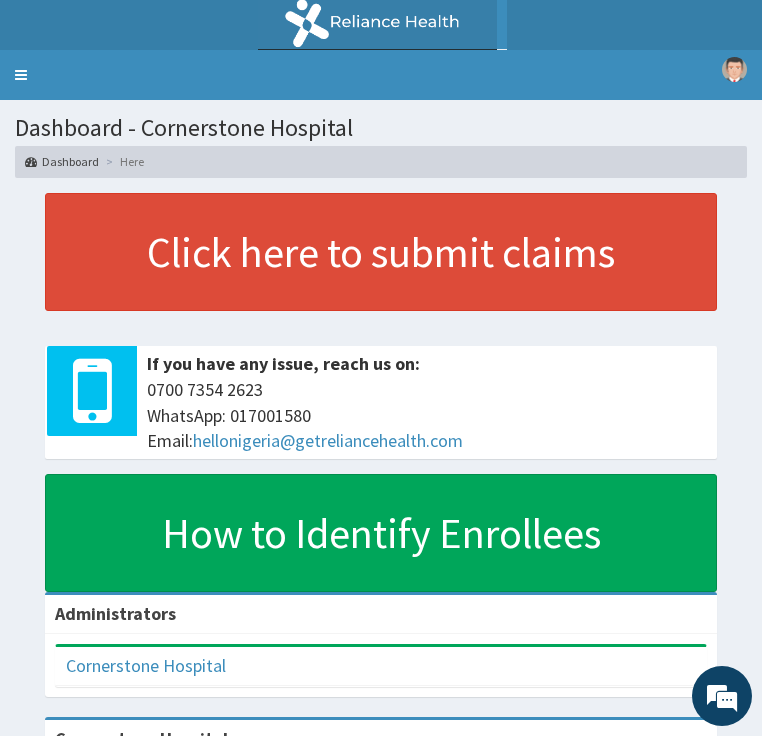 click on "PA Code" at bounding box center (-115, 312) 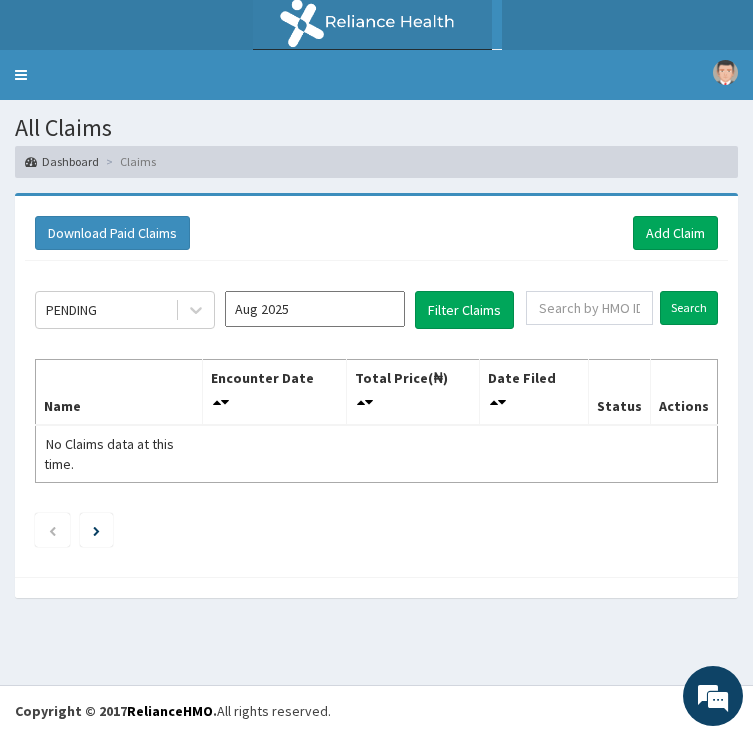 scroll, scrollTop: 0, scrollLeft: 0, axis: both 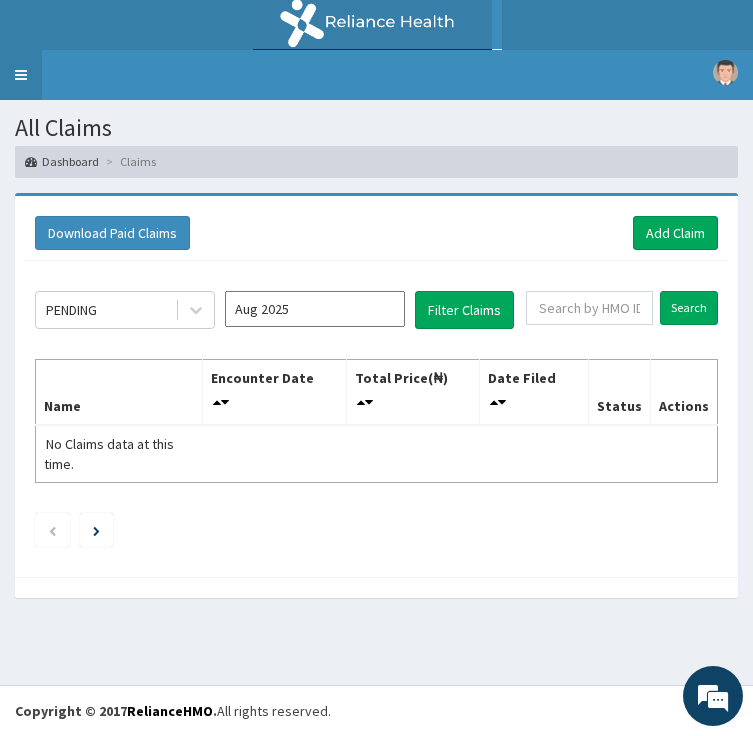 click on "Toggle navigation" at bounding box center [21, 75] 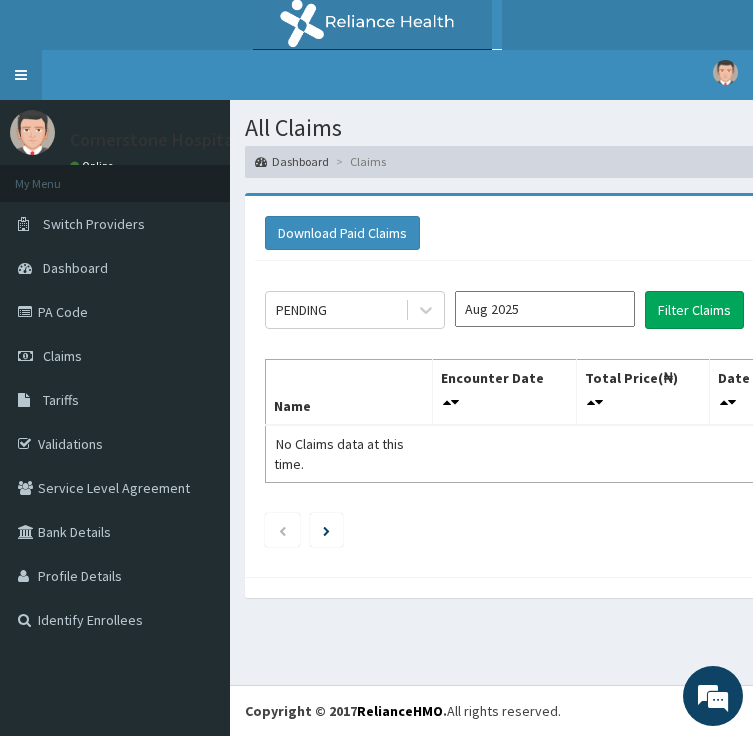 click on "Toggle navigation" at bounding box center (21, 75) 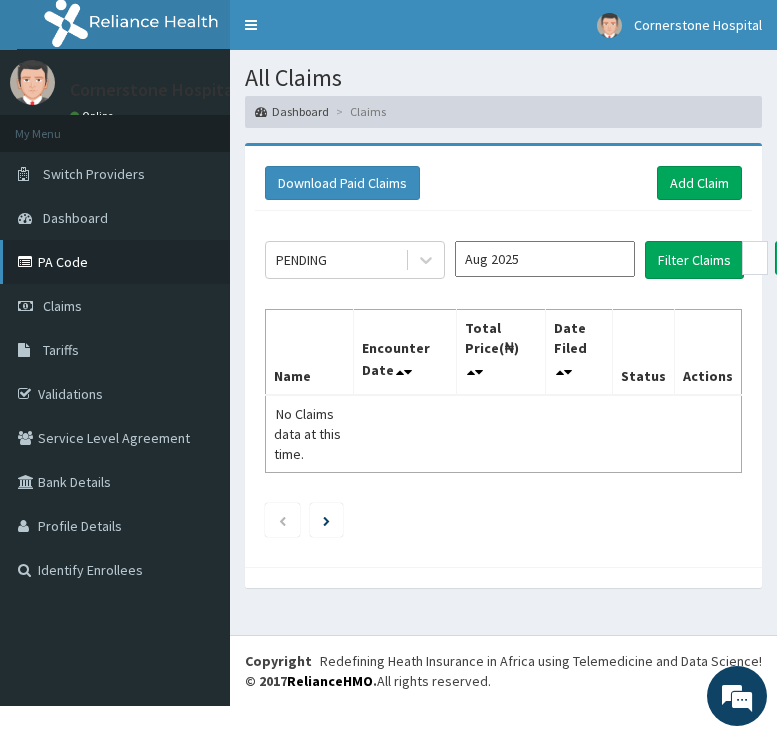 click on "PA Code" at bounding box center (115, 262) 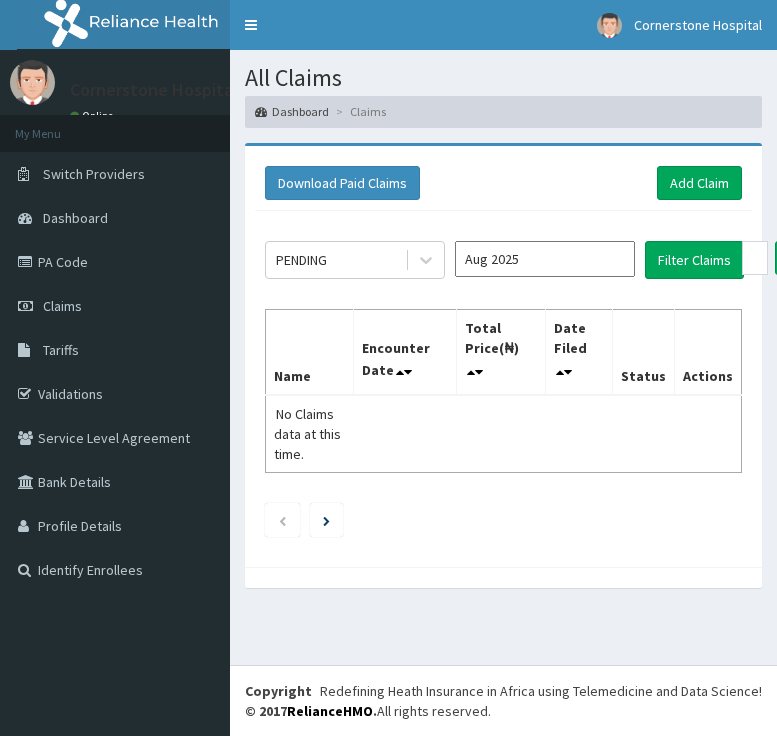 scroll, scrollTop: 0, scrollLeft: 0, axis: both 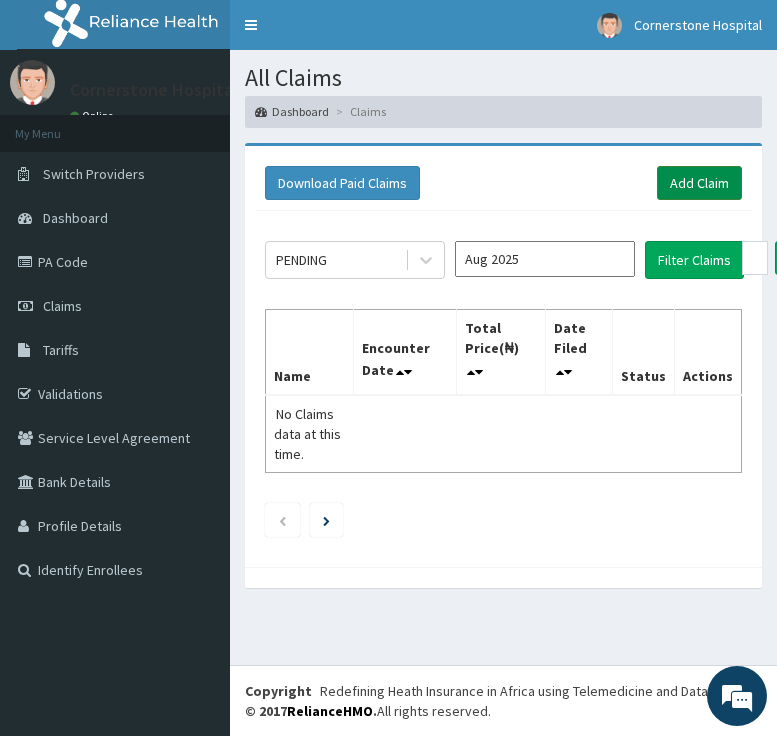 click on "Add Claim" at bounding box center (699, 183) 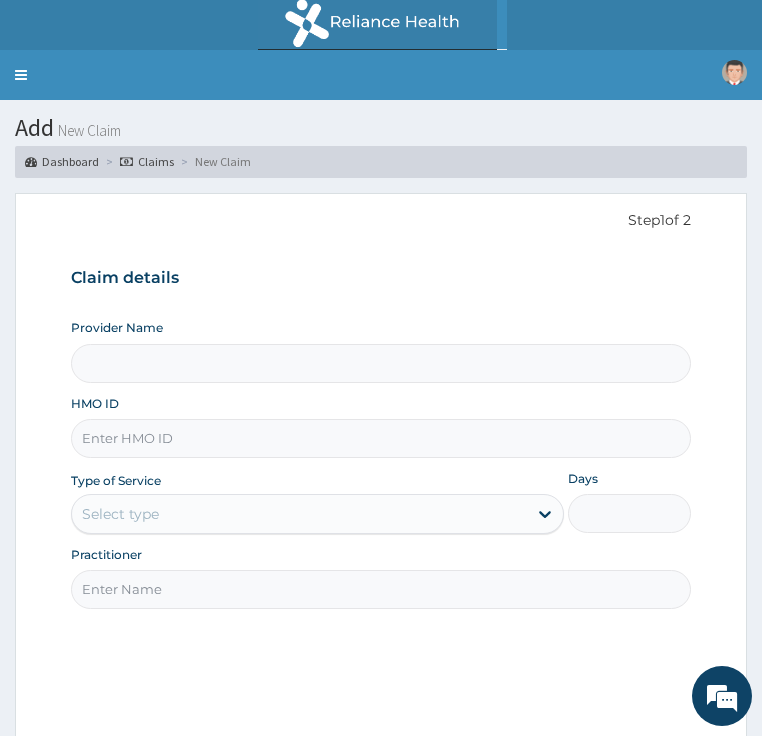 scroll, scrollTop: 0, scrollLeft: 0, axis: both 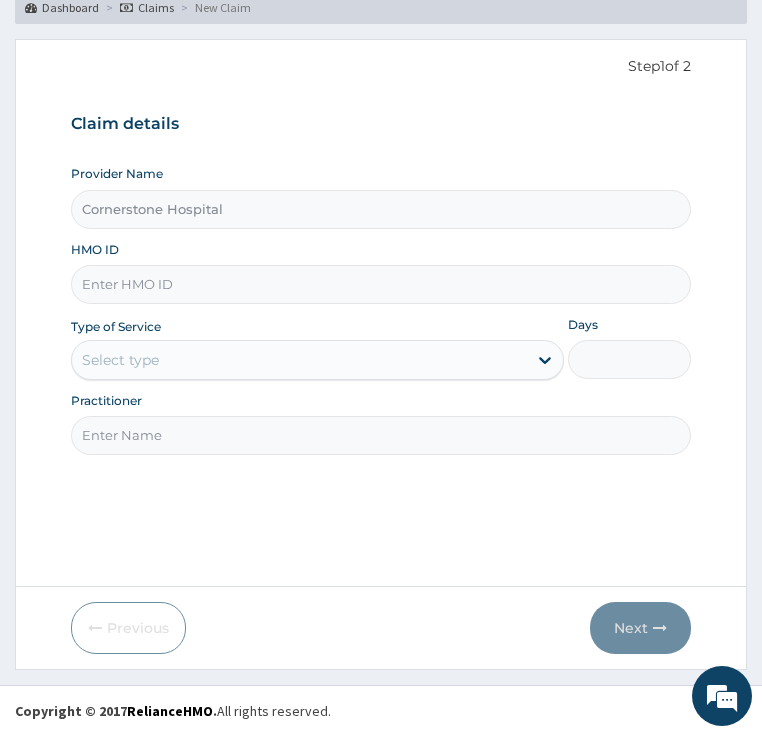click on "HMO ID" at bounding box center (381, 284) 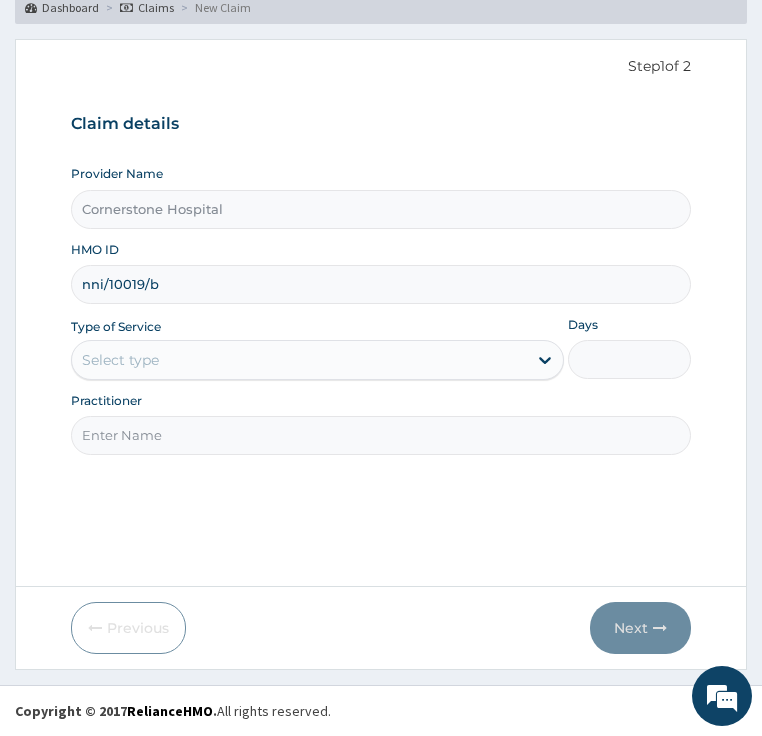 type on "nni/10019/b" 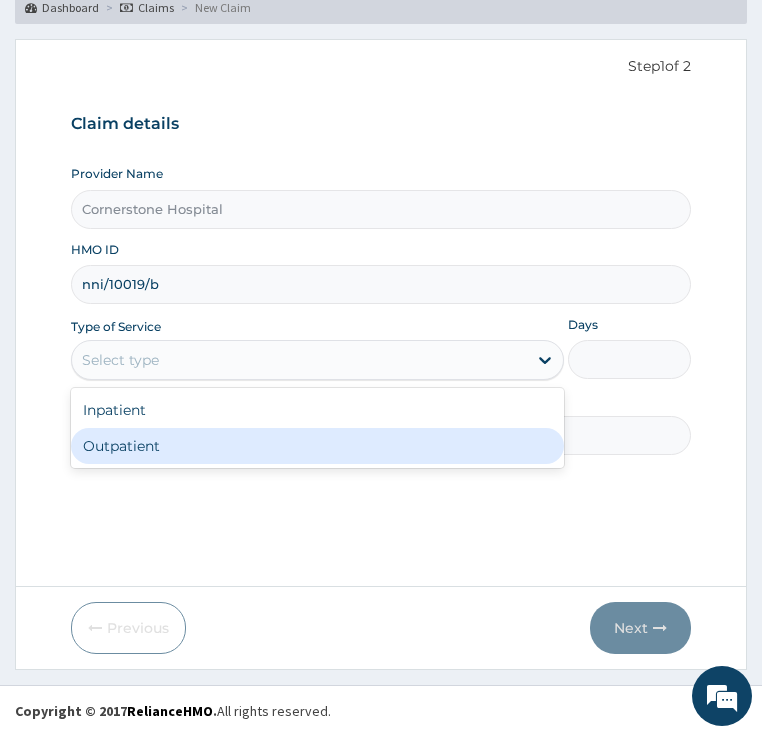 drag, startPoint x: 615, startPoint y: 397, endPoint x: 686, endPoint y: 343, distance: 89.20202 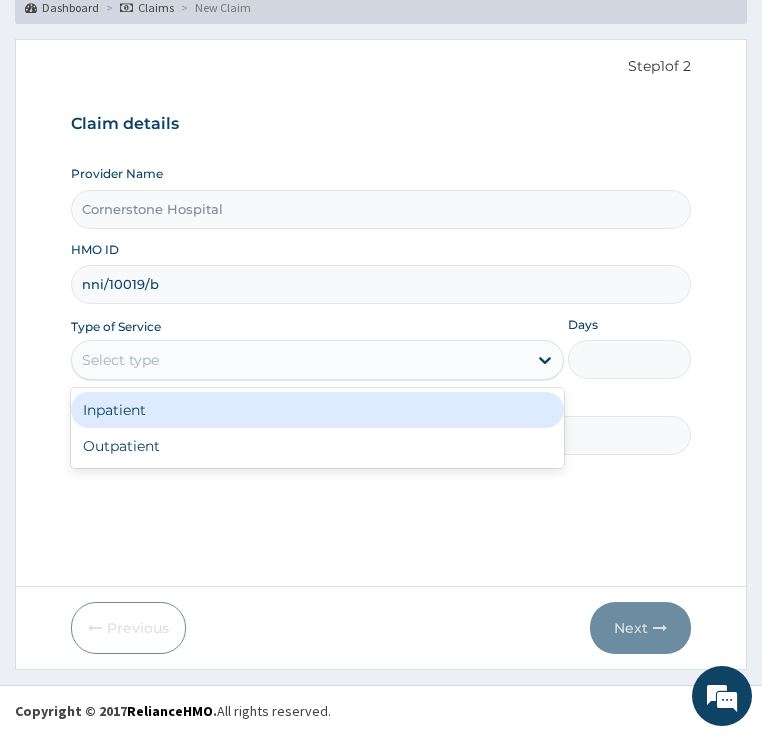 click on "Select type" at bounding box center [299, 360] 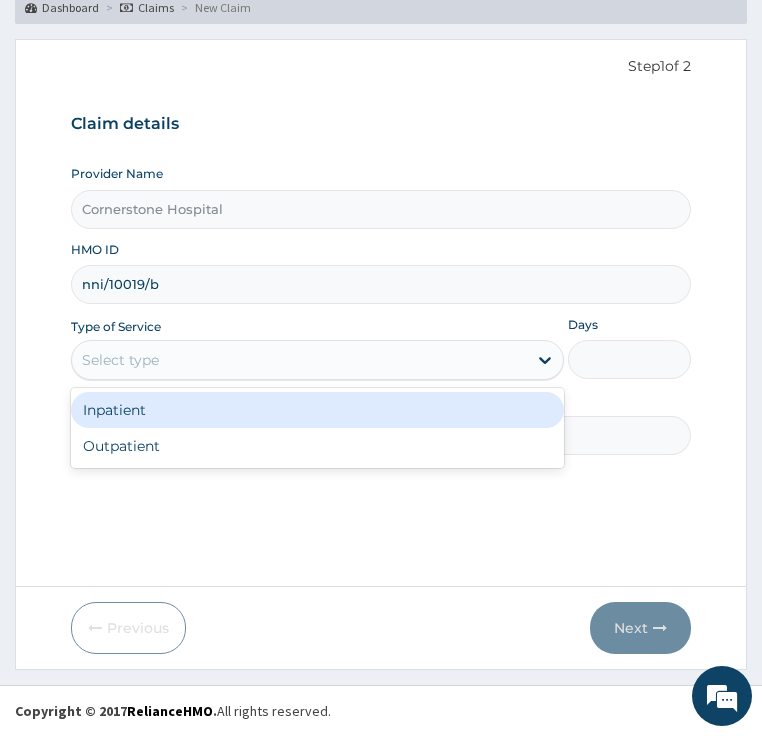 click on "Inpatient" at bounding box center (317, 410) 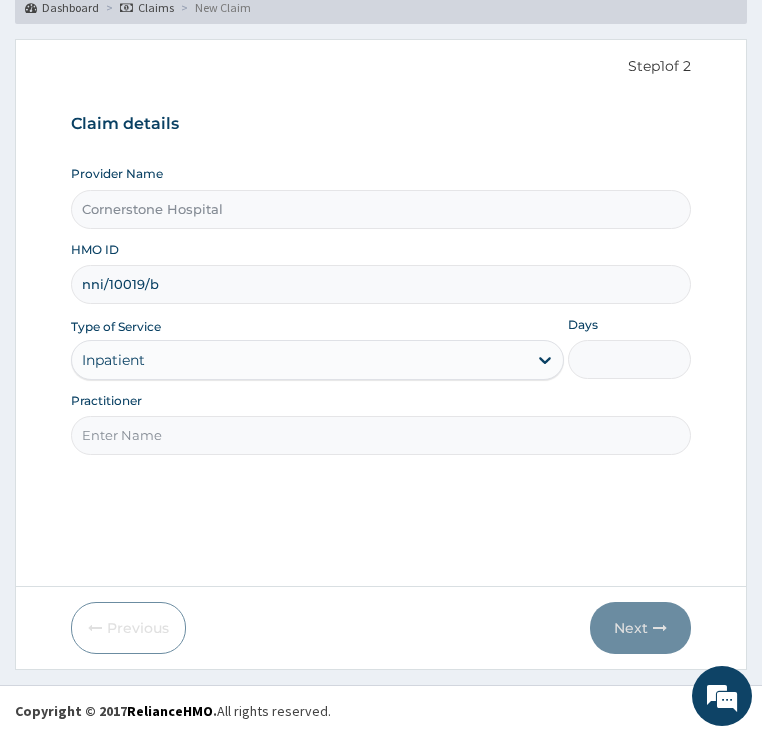 click on "Practitioner" at bounding box center [381, 435] 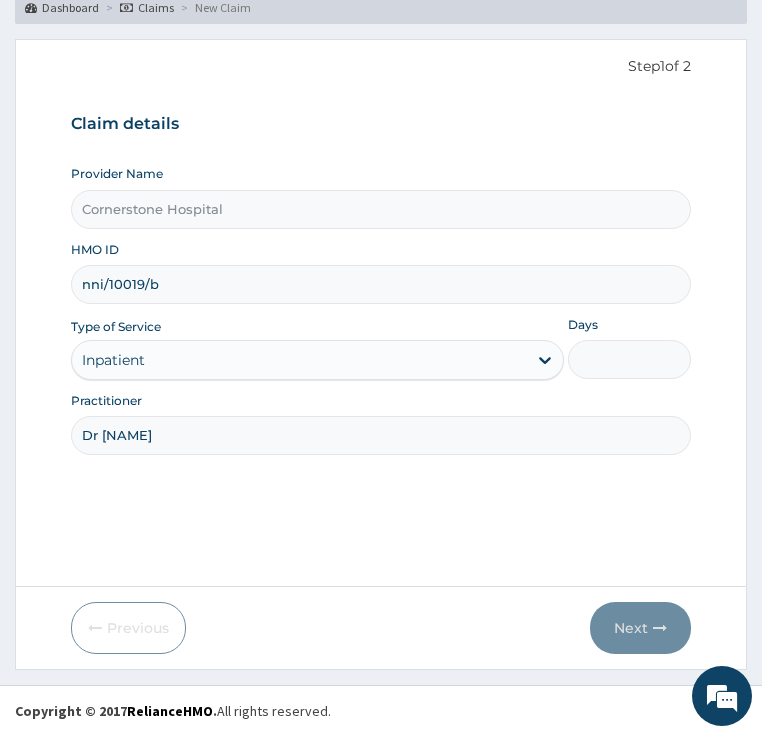 type on "Dr Temitope" 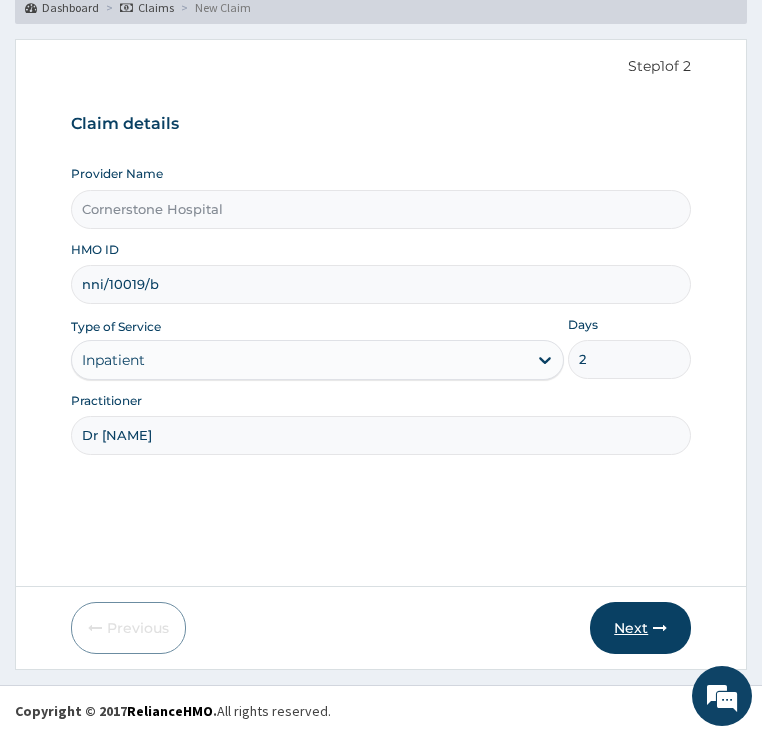 type on "2" 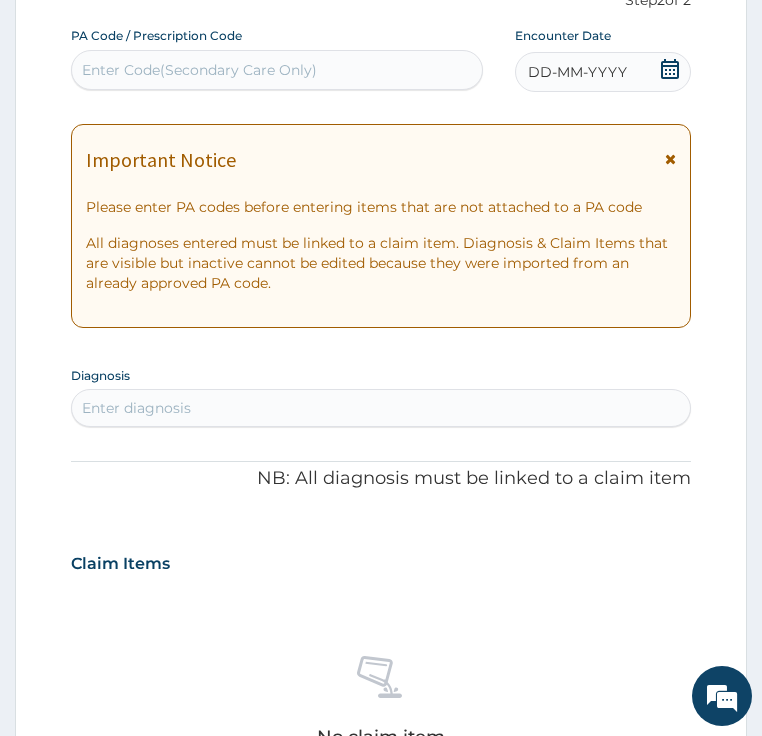 click on "Enter Code(Secondary Care Only)" at bounding box center [199, 70] 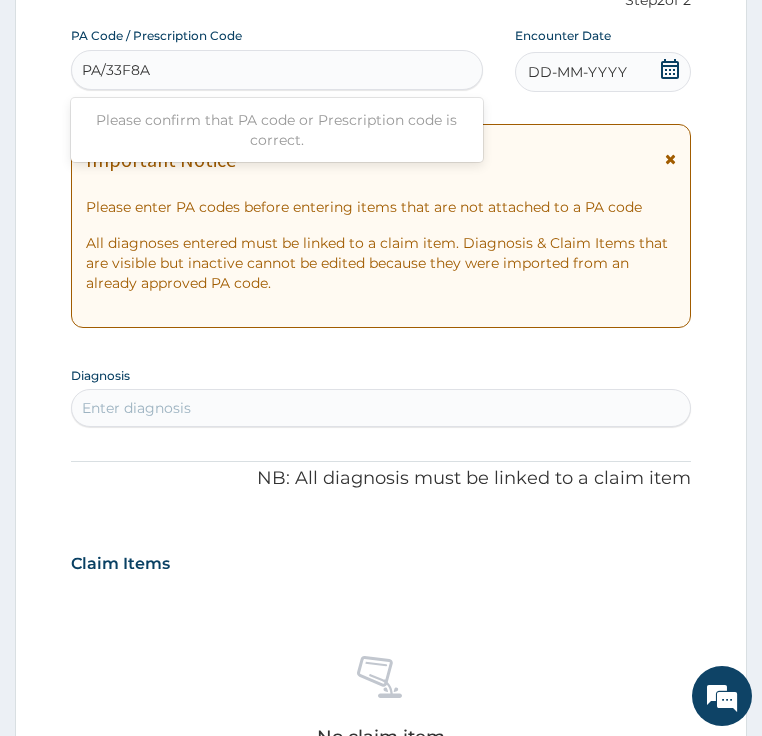 type on "PA/33F8AD" 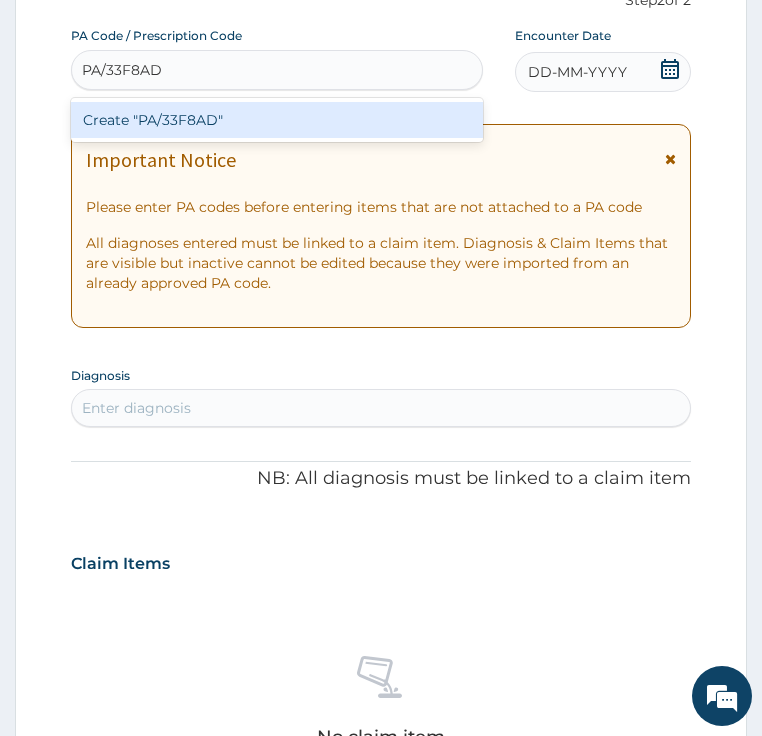 click on "Create "PA/33F8AD"" at bounding box center [277, 120] 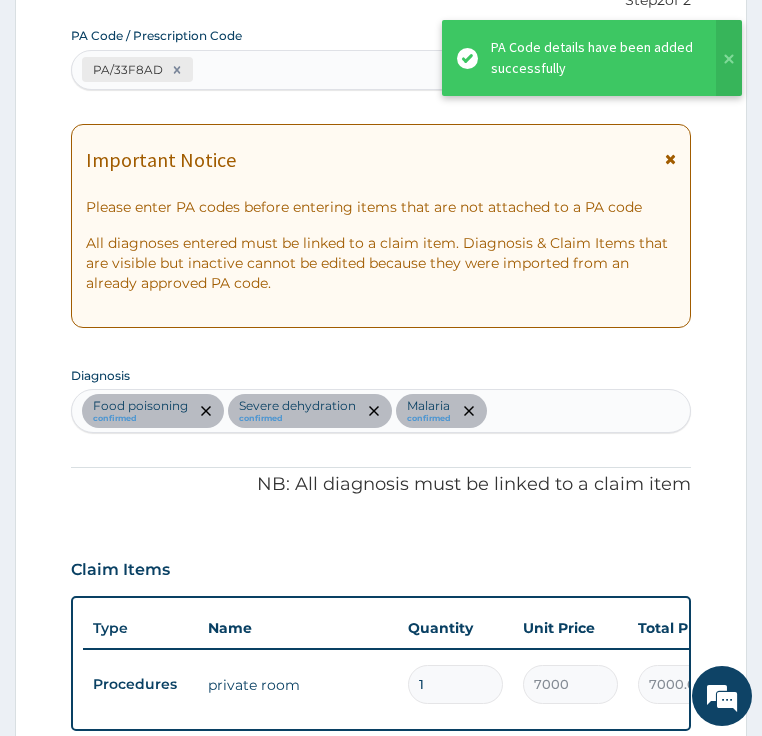scroll, scrollTop: 614, scrollLeft: 0, axis: vertical 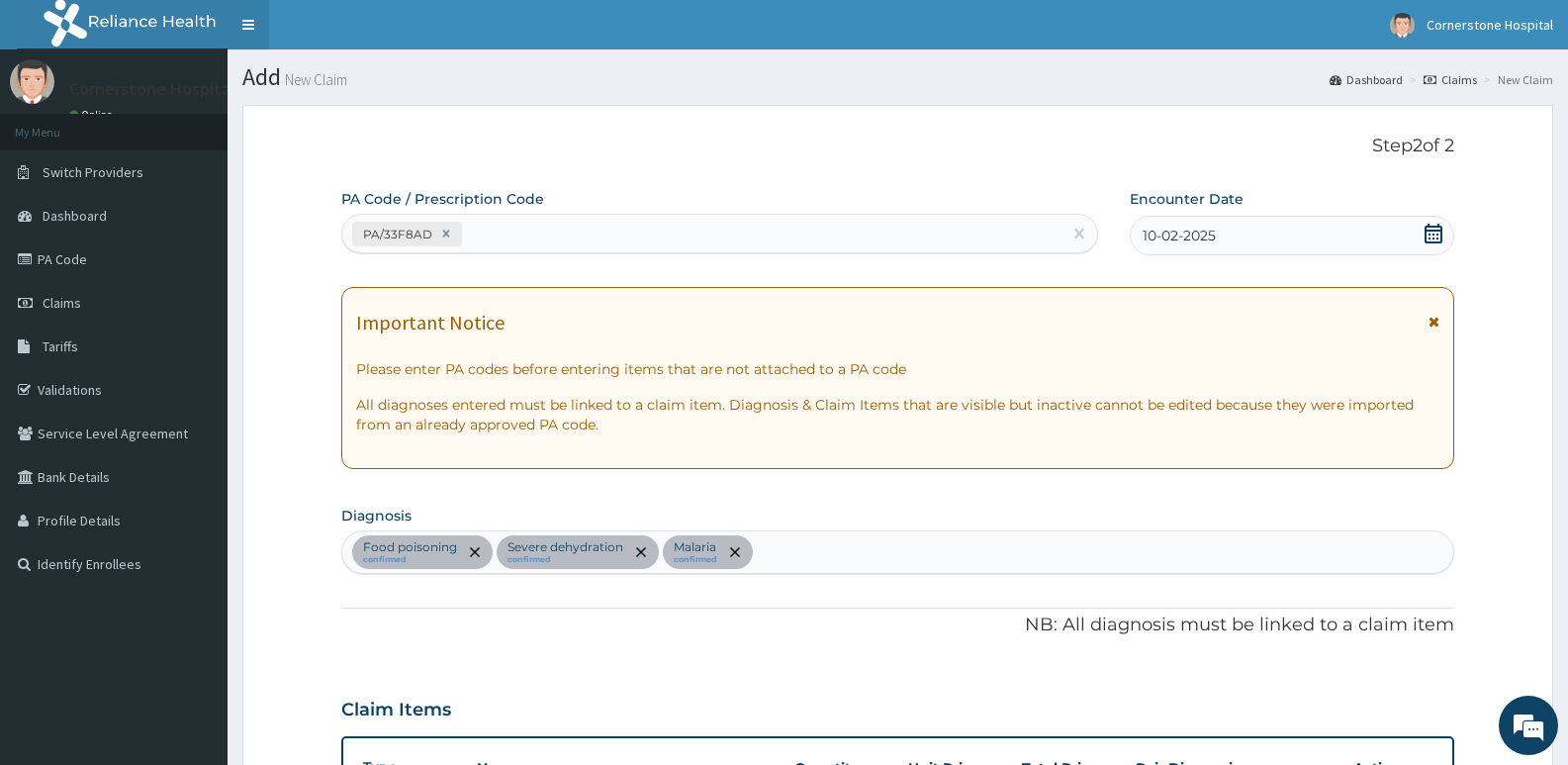 click on "Toggle navigation" at bounding box center (248, 25) 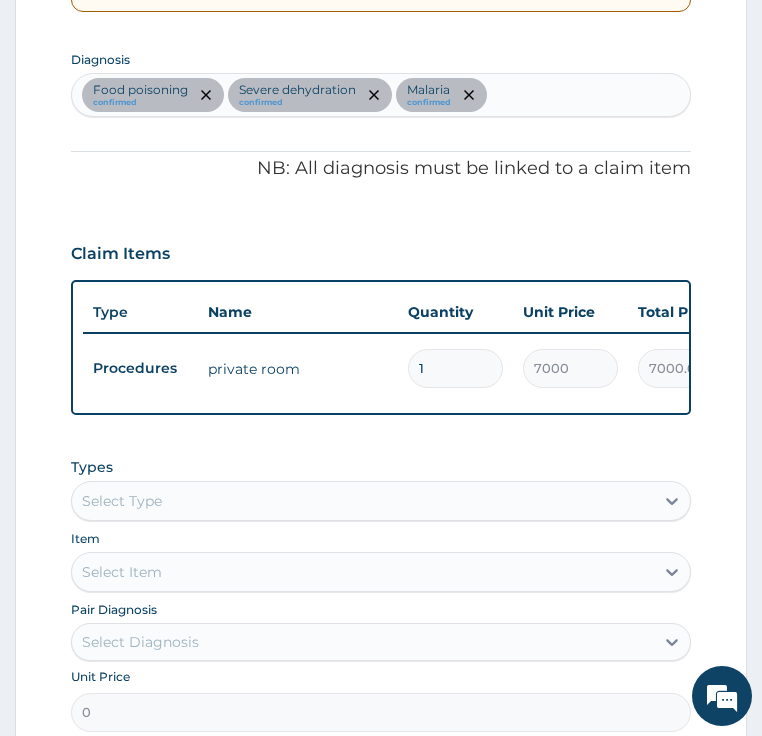 scroll, scrollTop: 537, scrollLeft: 0, axis: vertical 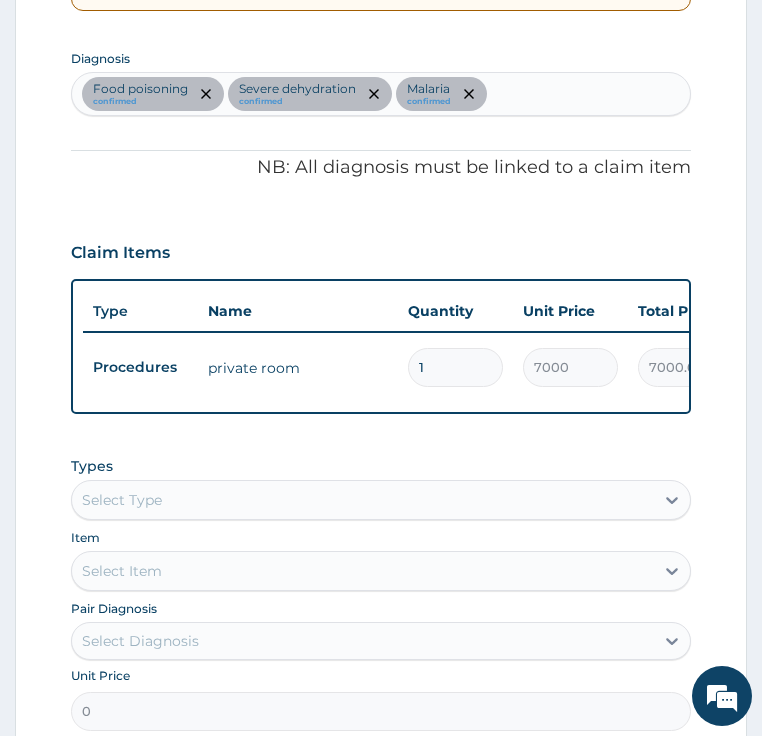 click on "1" at bounding box center [455, 367] 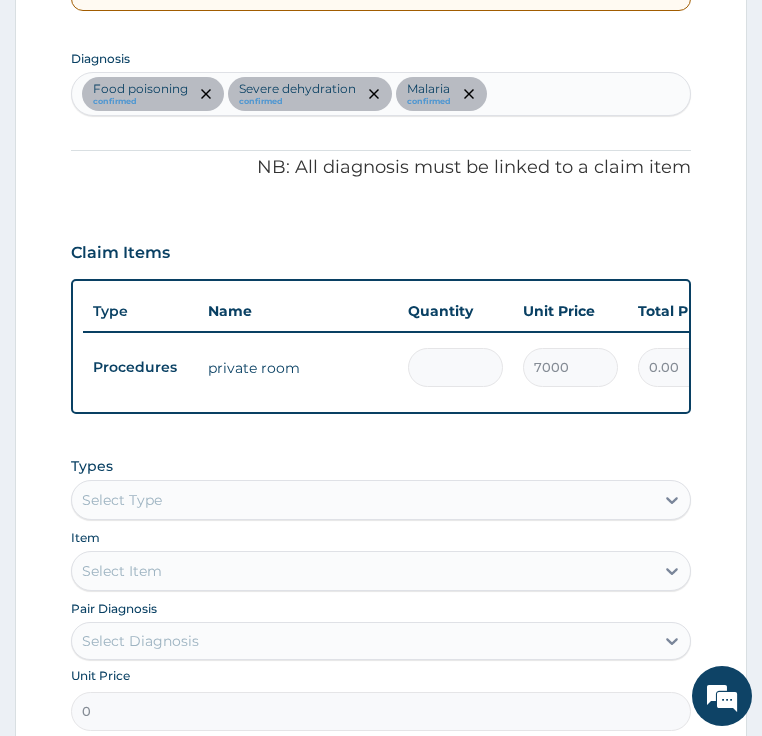 type on "2" 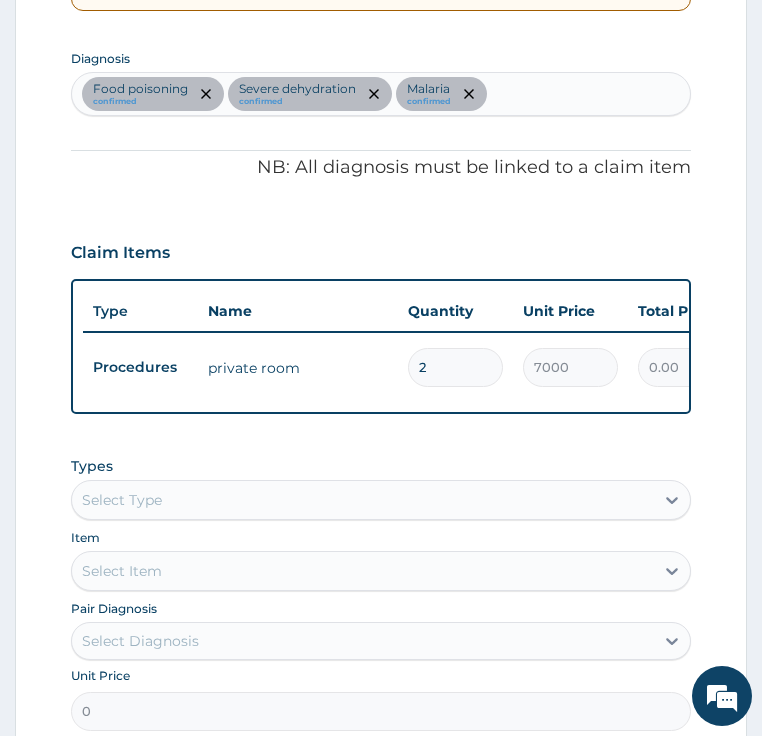 type on "14000.00" 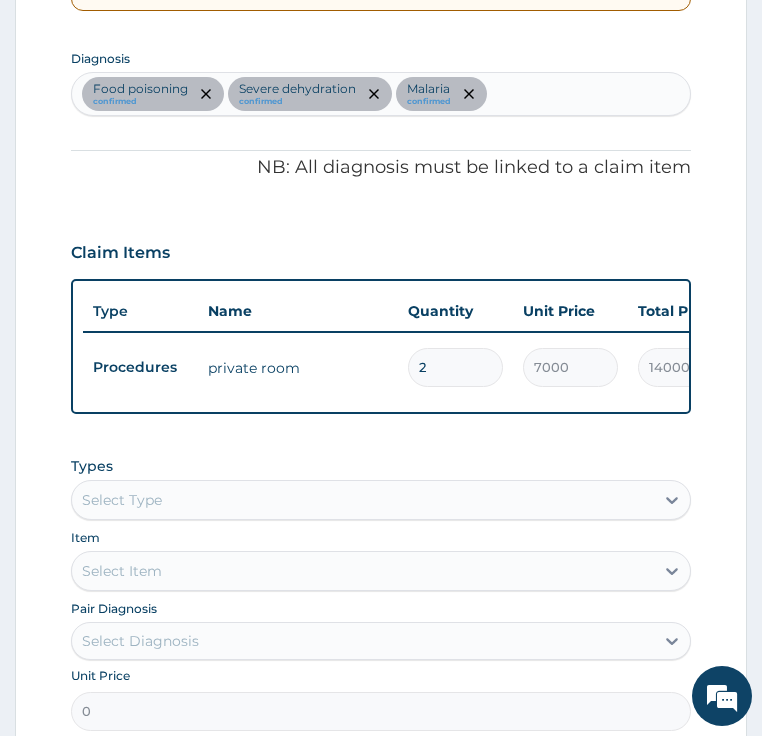 type 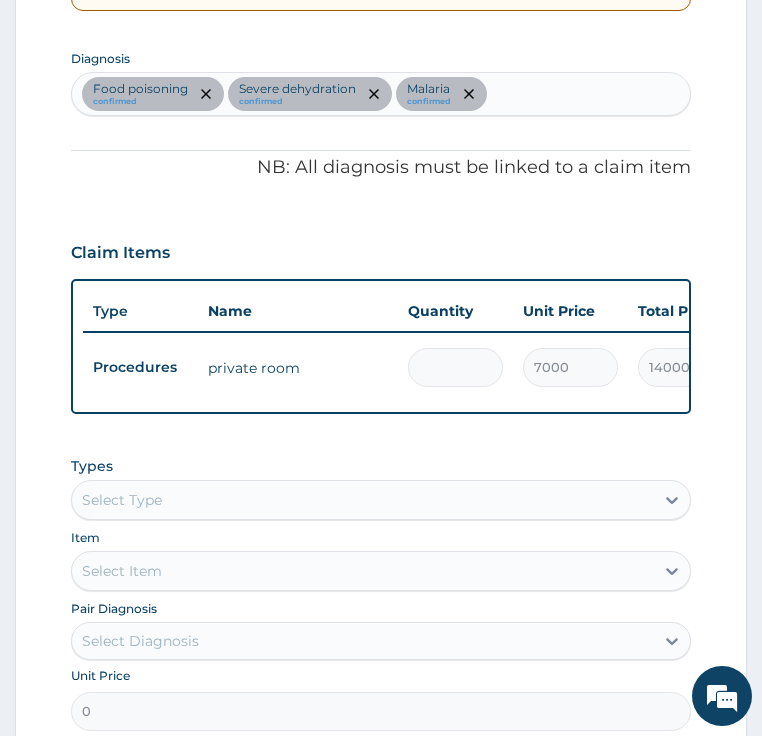 type on "0.00" 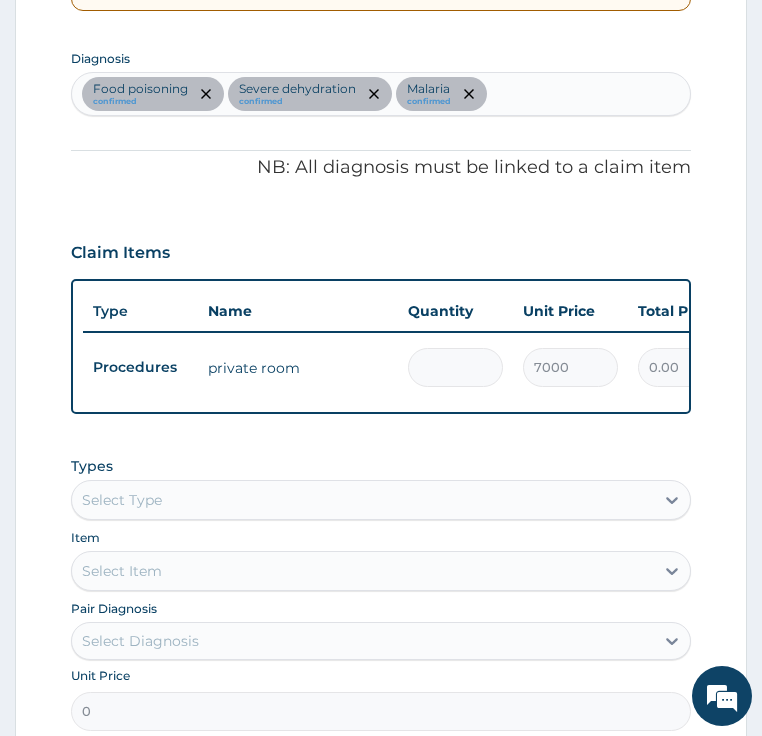 type on "2" 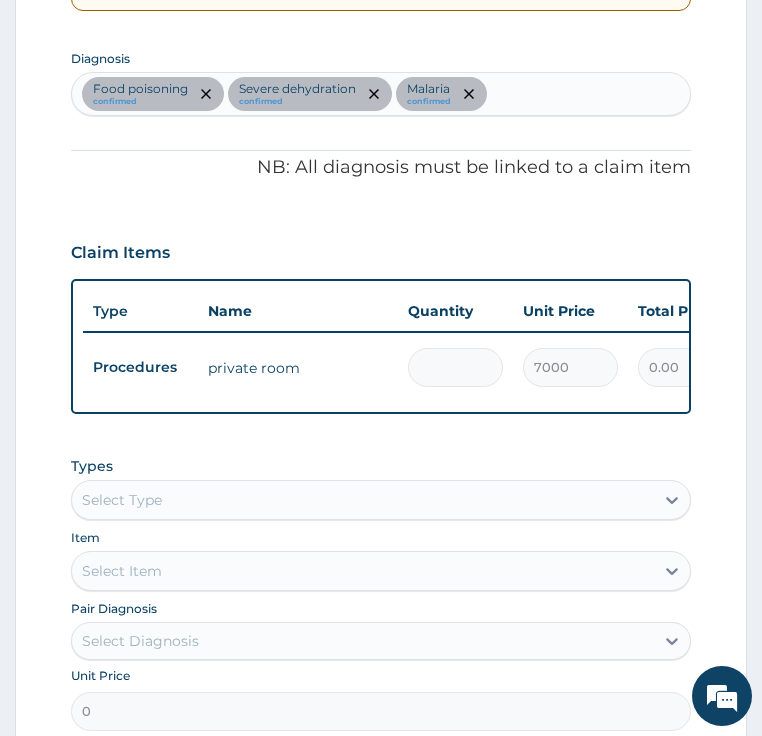 type on "14000.00" 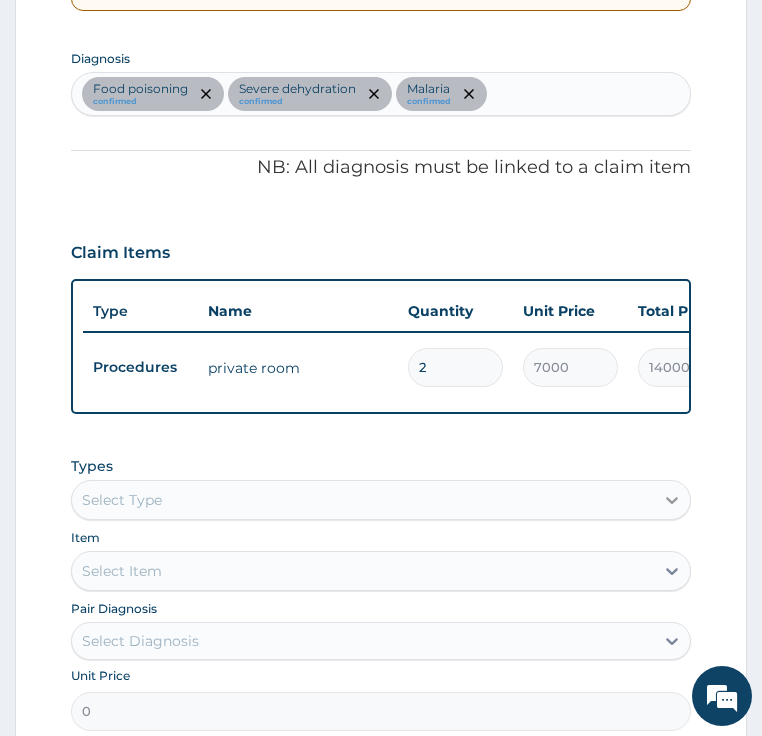 type on "2" 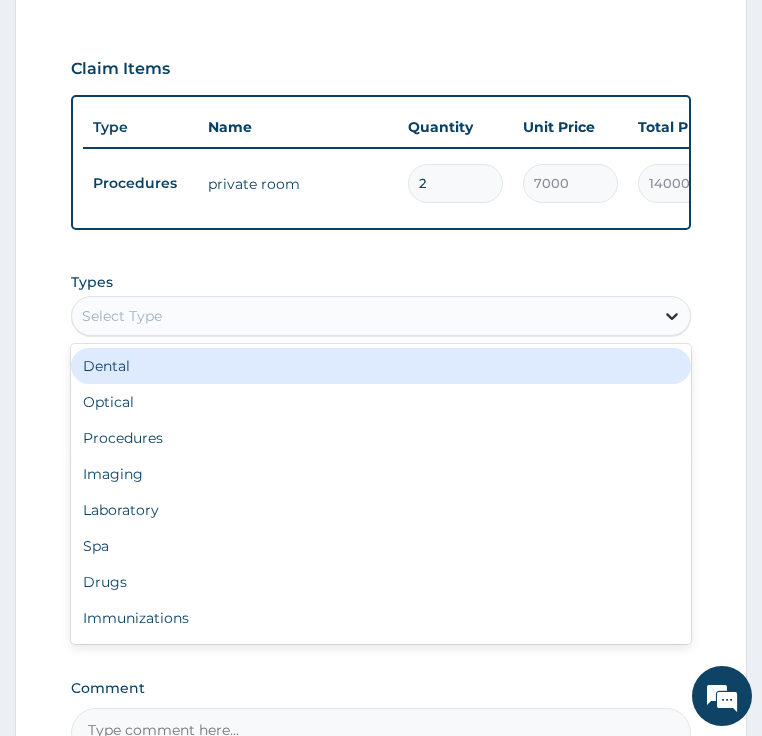scroll, scrollTop: 722, scrollLeft: 0, axis: vertical 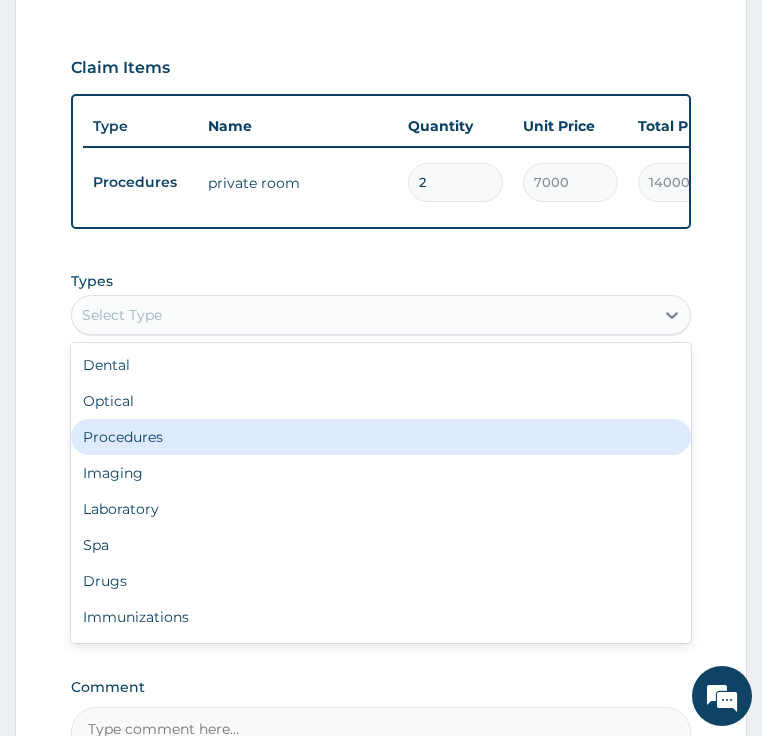 click on "Procedures" at bounding box center [381, 437] 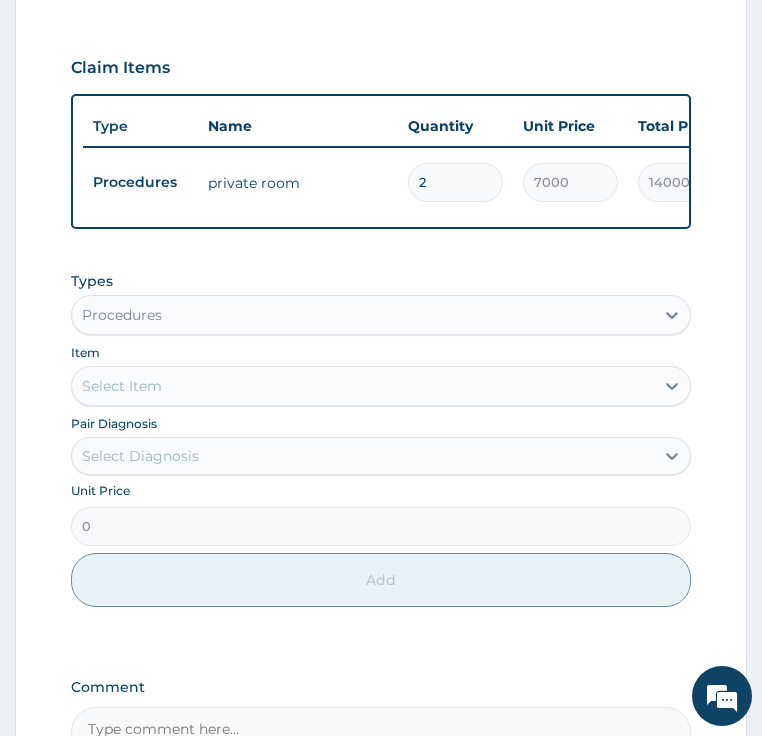click on "Select Item" at bounding box center (363, 386) 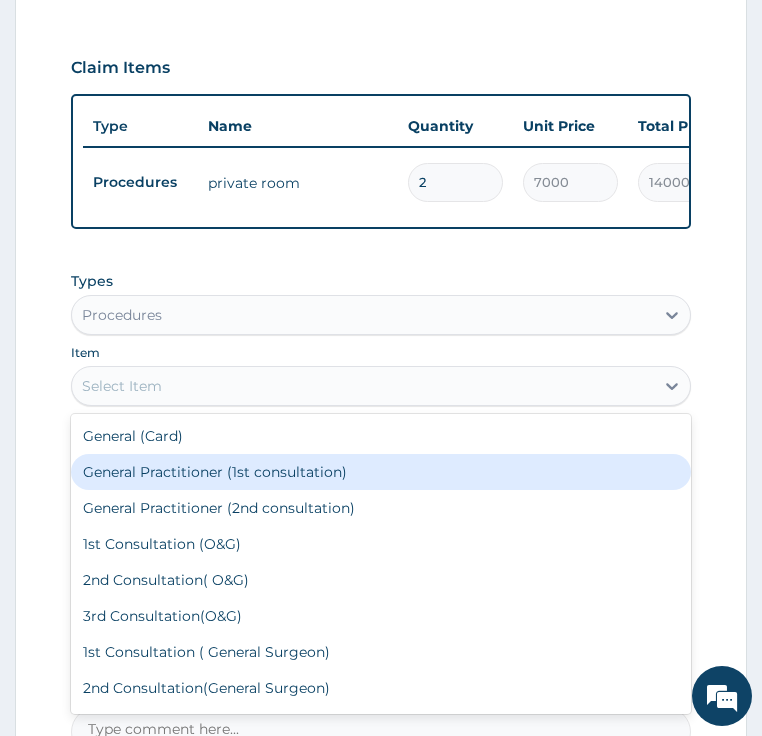 click on "General Practitioner (1st consultation)" at bounding box center (381, 472) 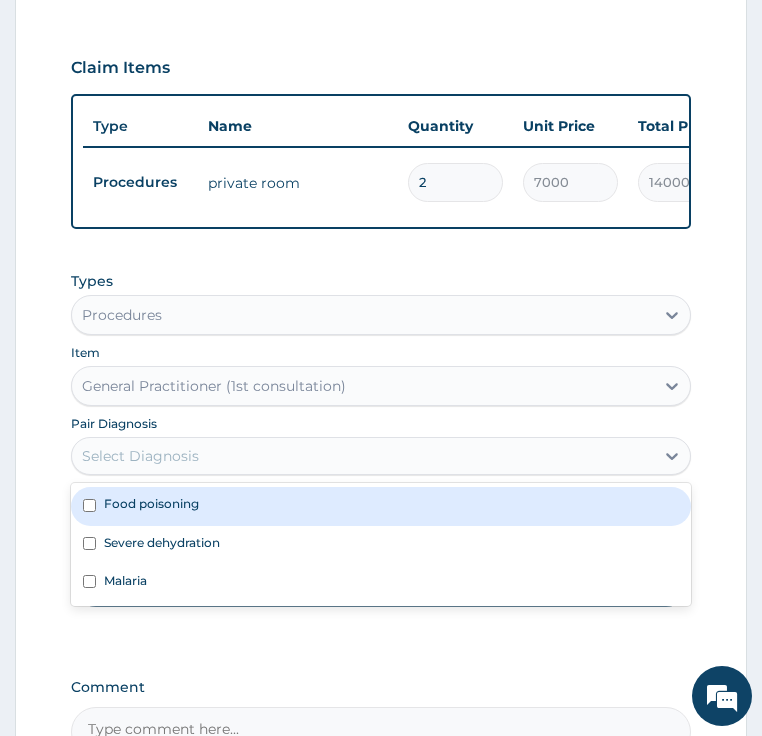 click on "Select Diagnosis" at bounding box center (140, 456) 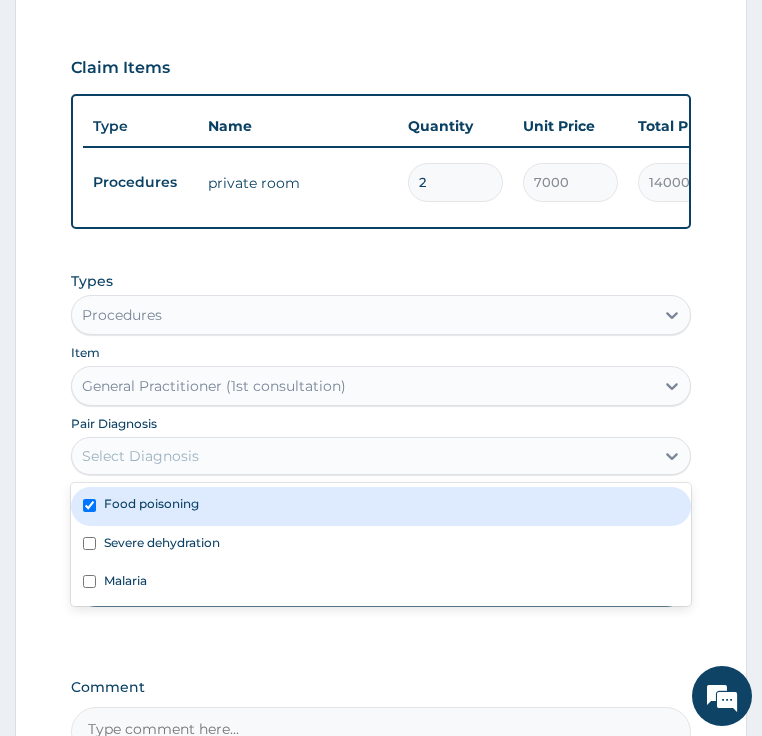 checkbox on "true" 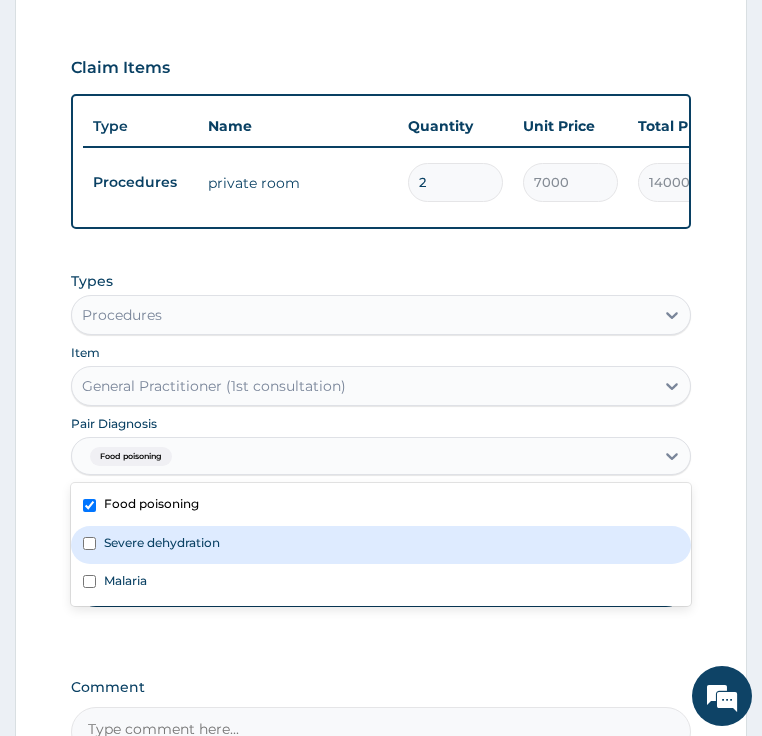 drag, startPoint x: 479, startPoint y: 430, endPoint x: 475, endPoint y: 471, distance: 41.19466 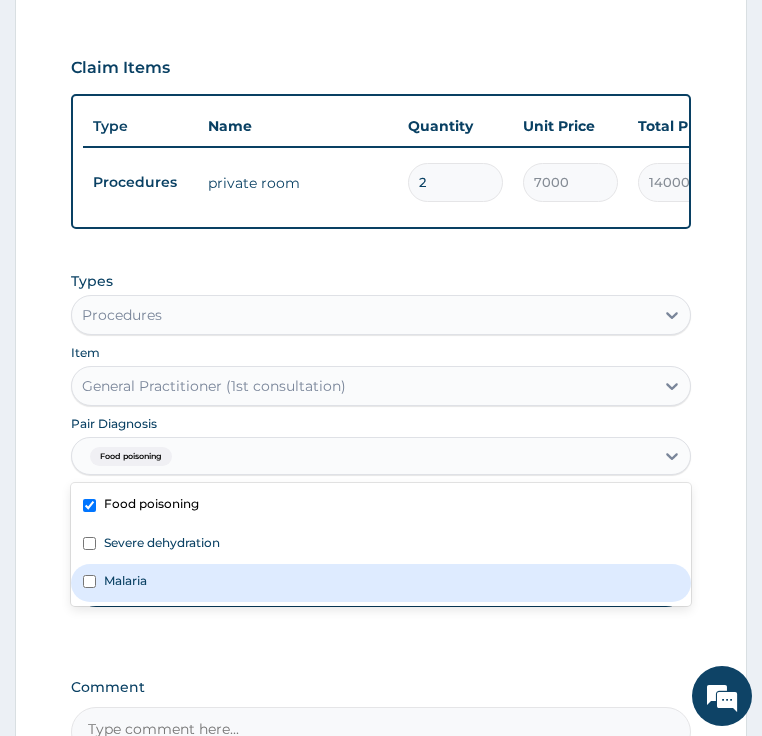 click on "Malaria" at bounding box center (381, 583) 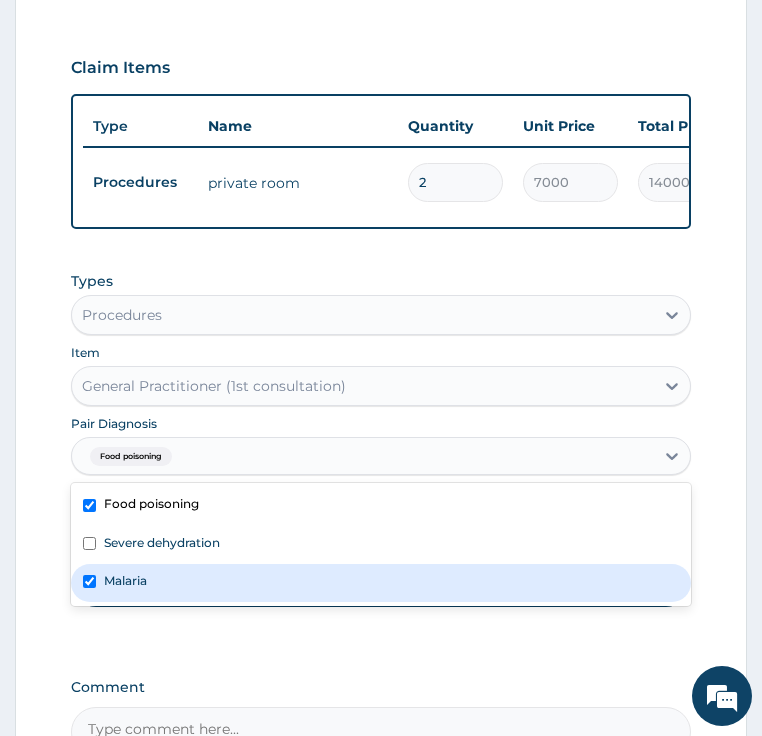 checkbox on "true" 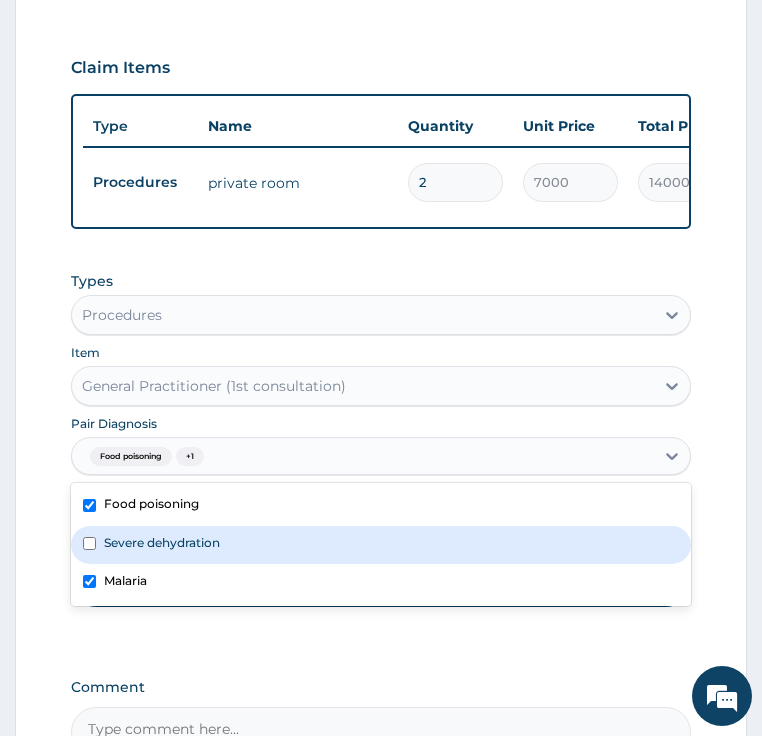 click at bounding box center (89, 543) 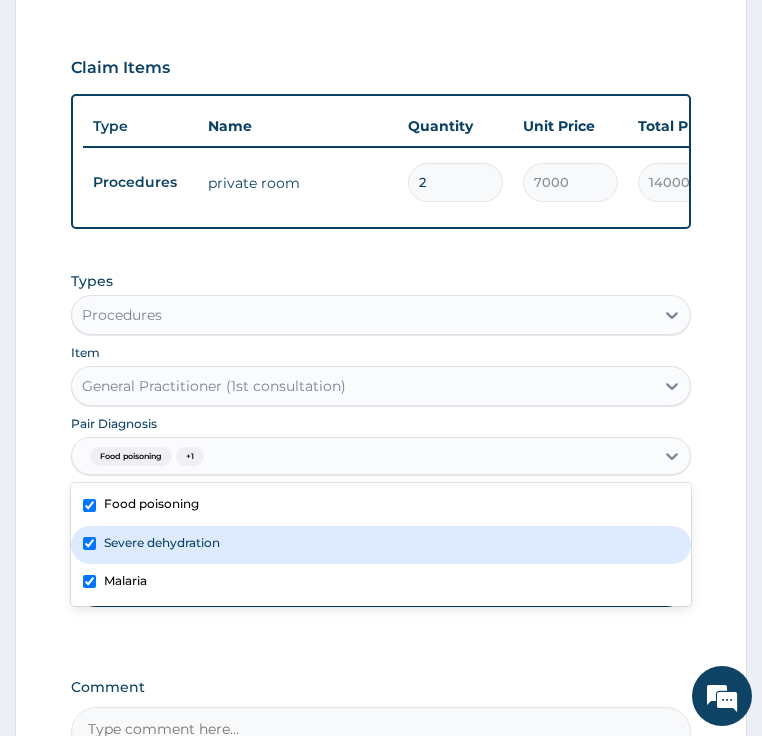 checkbox on "true" 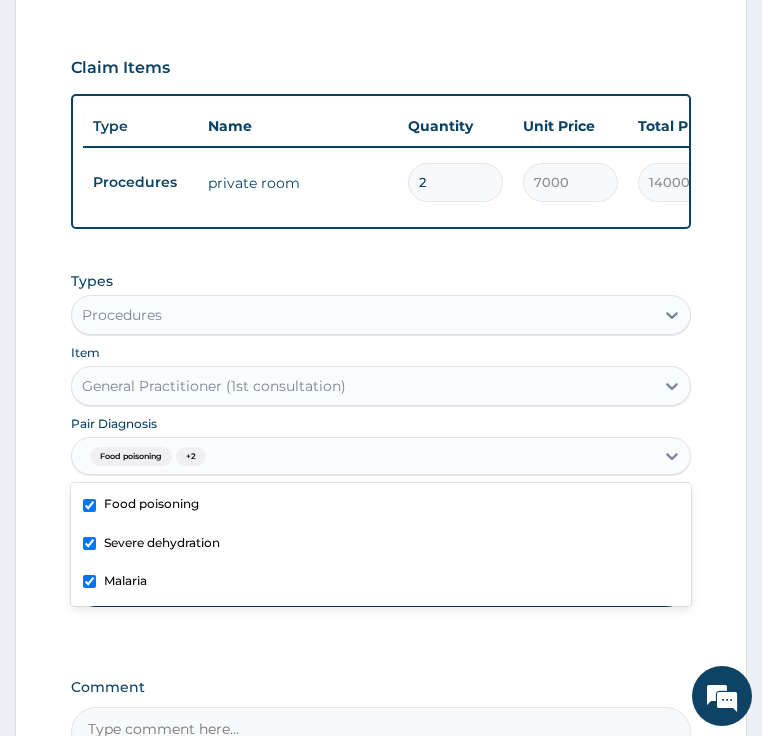 click on "Add" at bounding box center [381, 580] 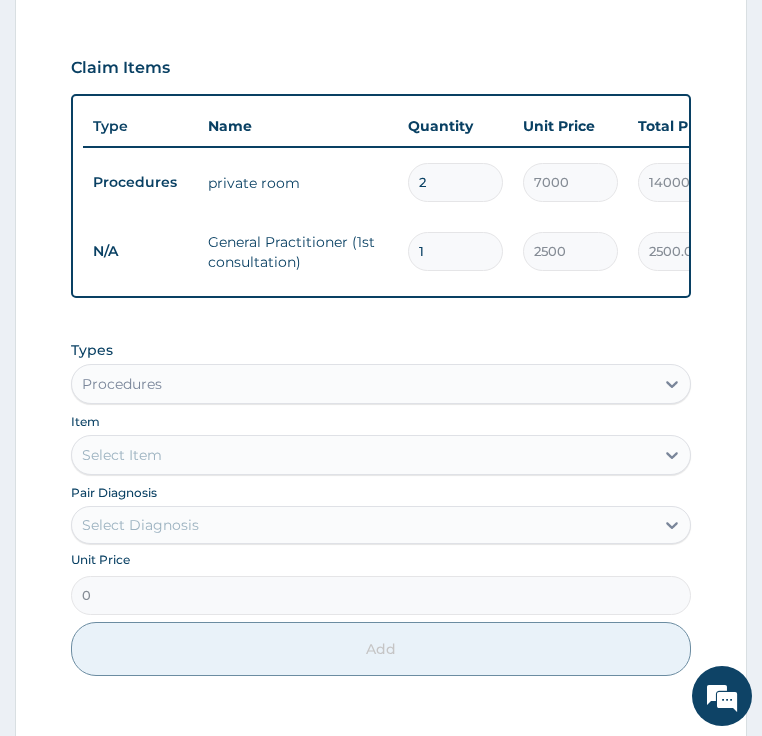 click on "Procedures" at bounding box center [363, 384] 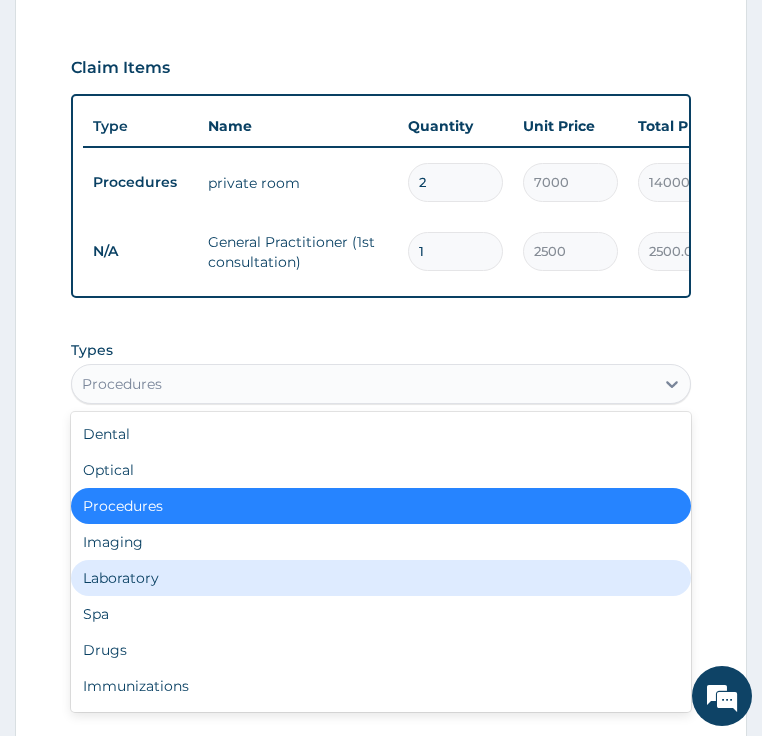 click on "Laboratory" at bounding box center [381, 578] 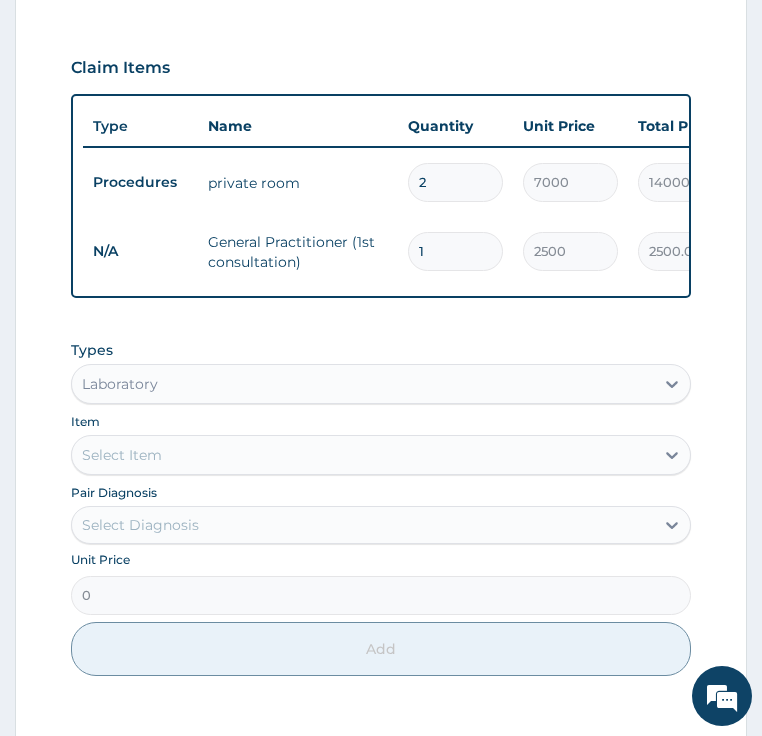 click on "Select Item" at bounding box center [363, 455] 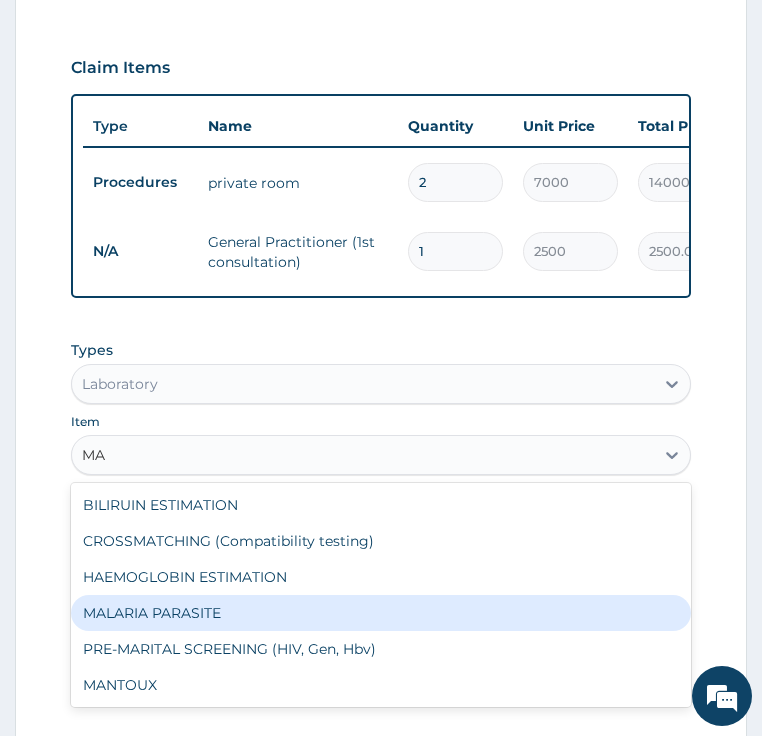 type on "M" 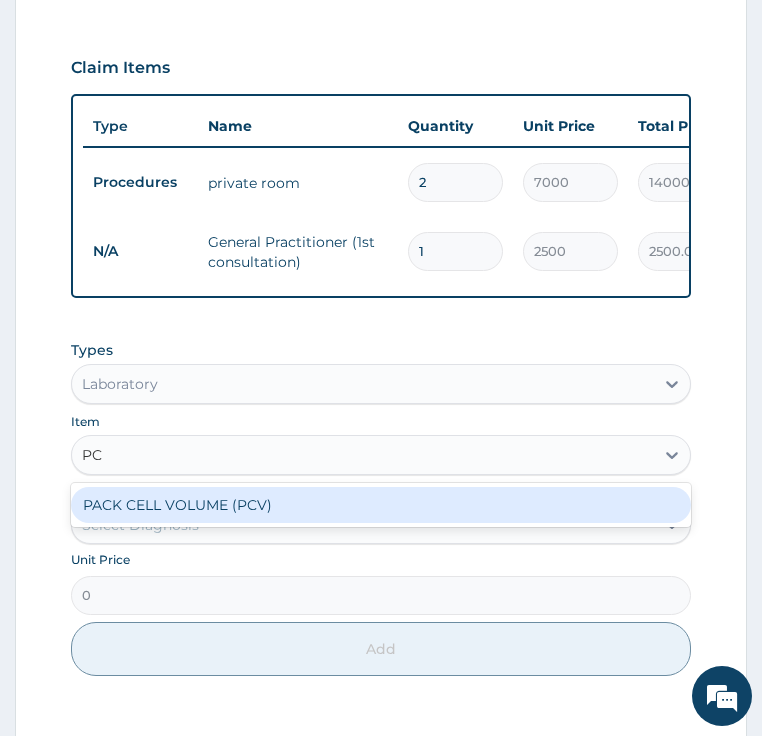 type on "PCV" 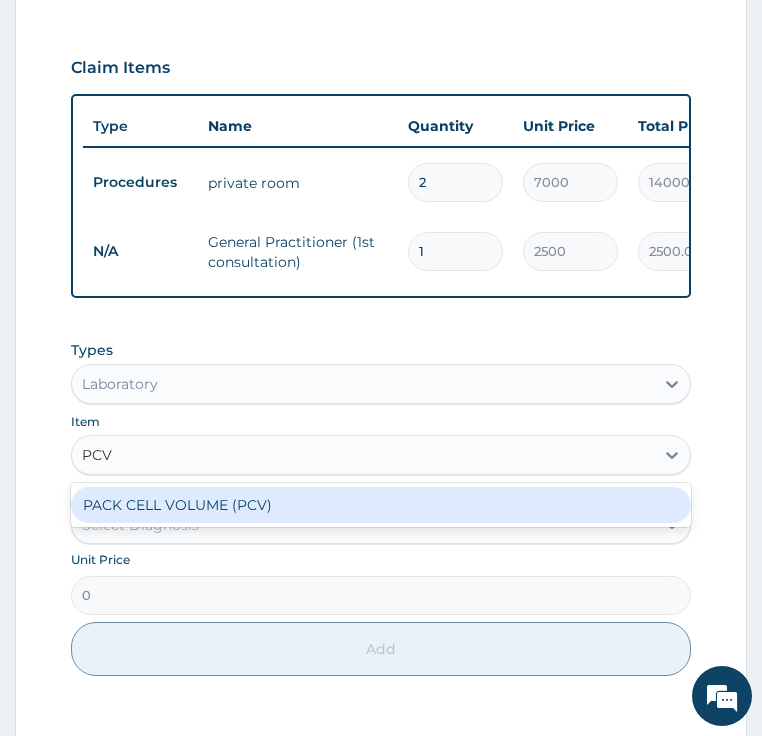 click on "PACK CELL VOLUME (PCV)" at bounding box center [381, 505] 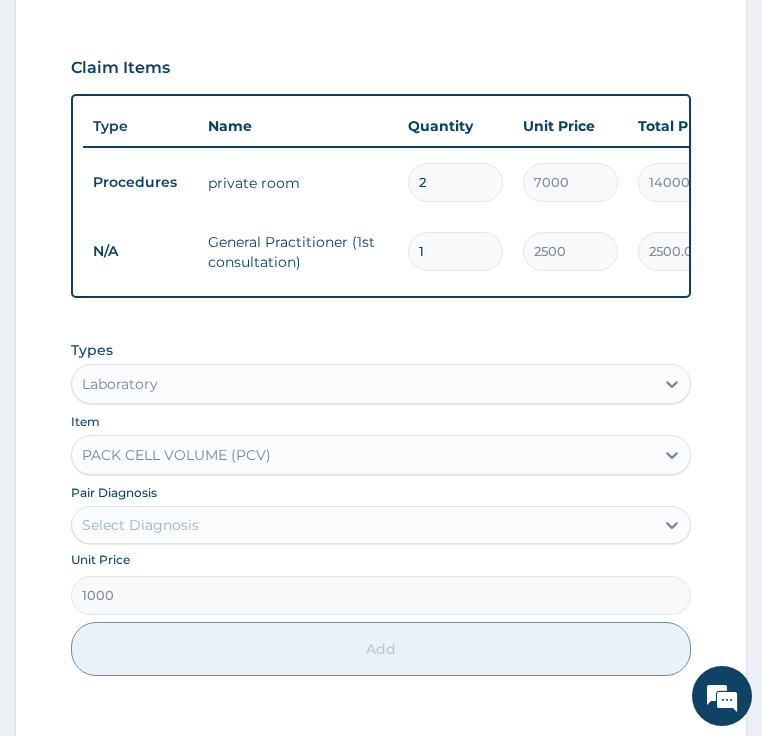 click on "Select Diagnosis" at bounding box center [140, 525] 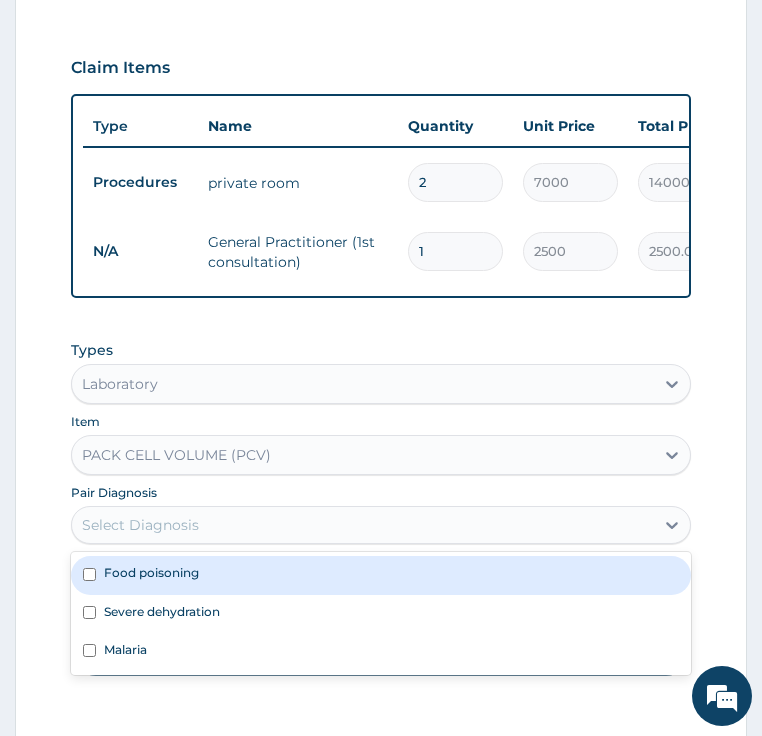 click on "Food poisoning" at bounding box center [151, 572] 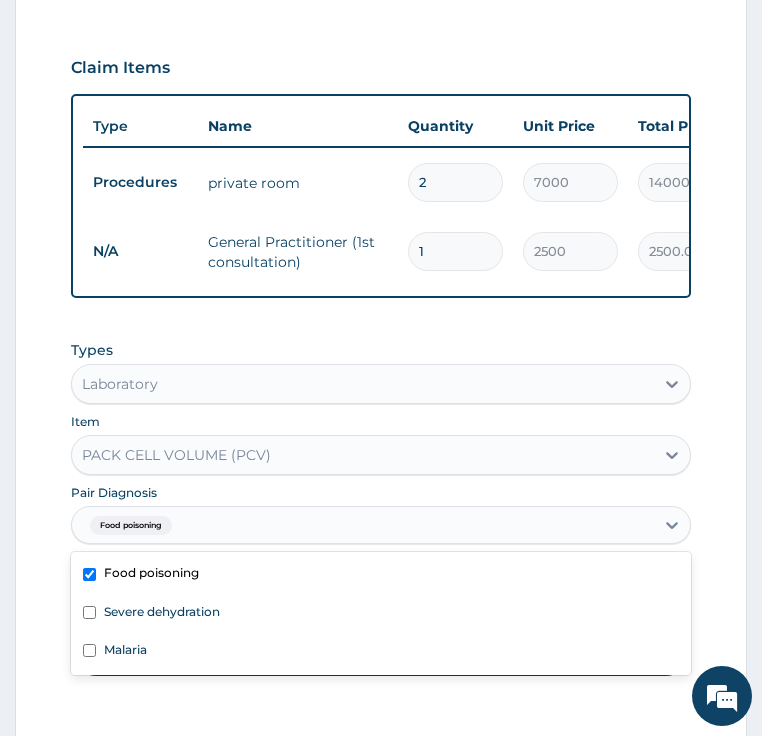 checkbox on "true" 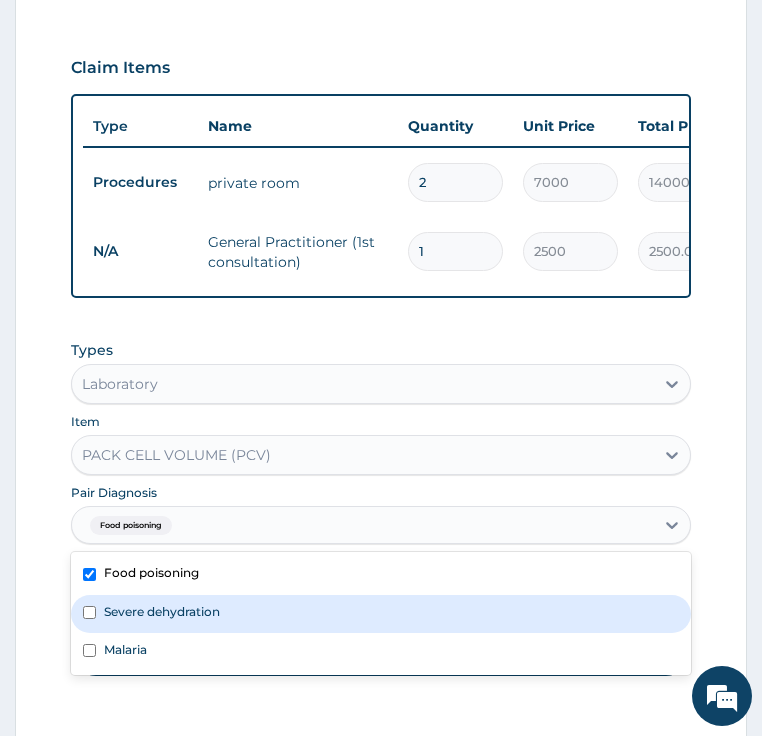 click on "Severe dehydration" at bounding box center (162, 611) 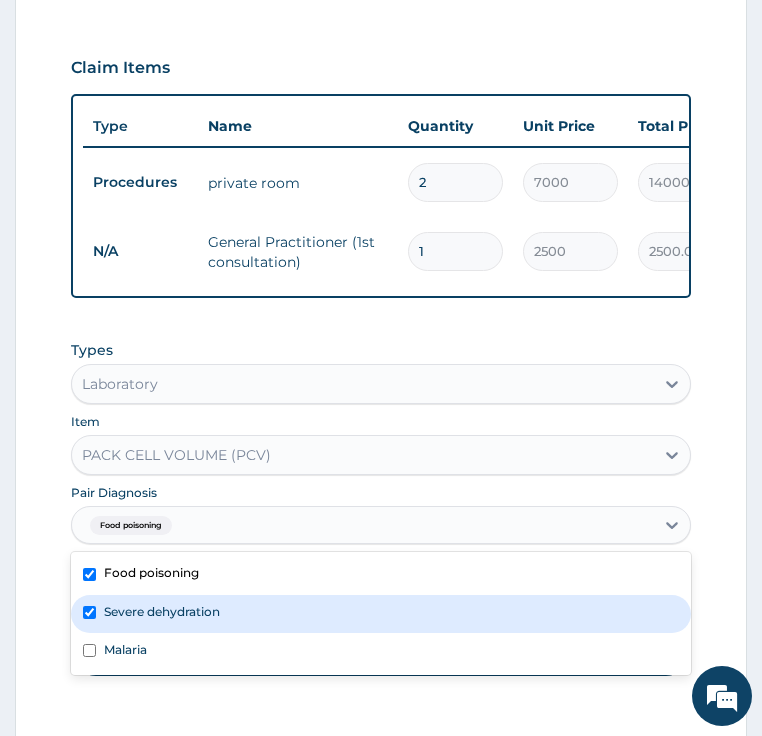 checkbox on "true" 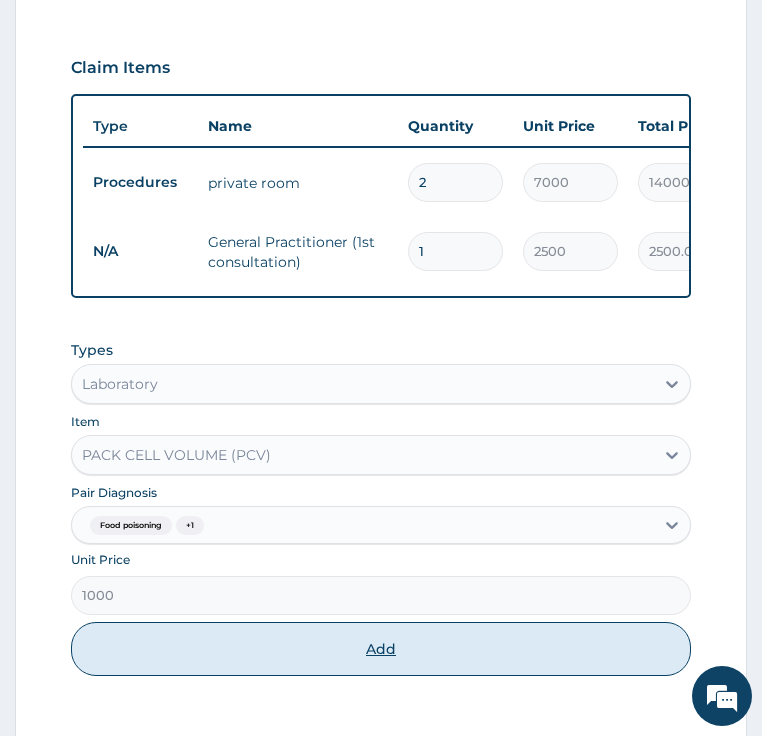 click on "Add" at bounding box center [381, 649] 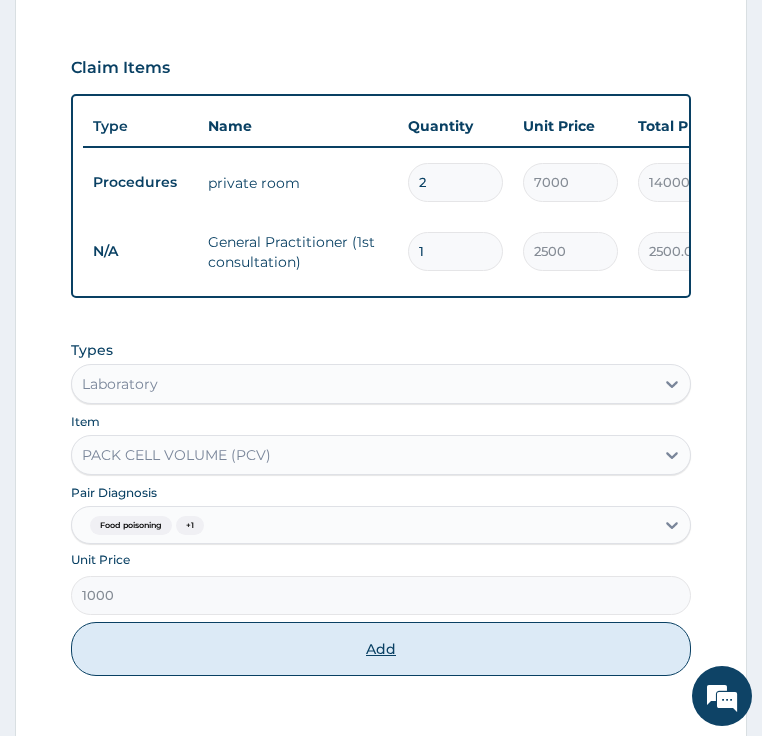 type on "0" 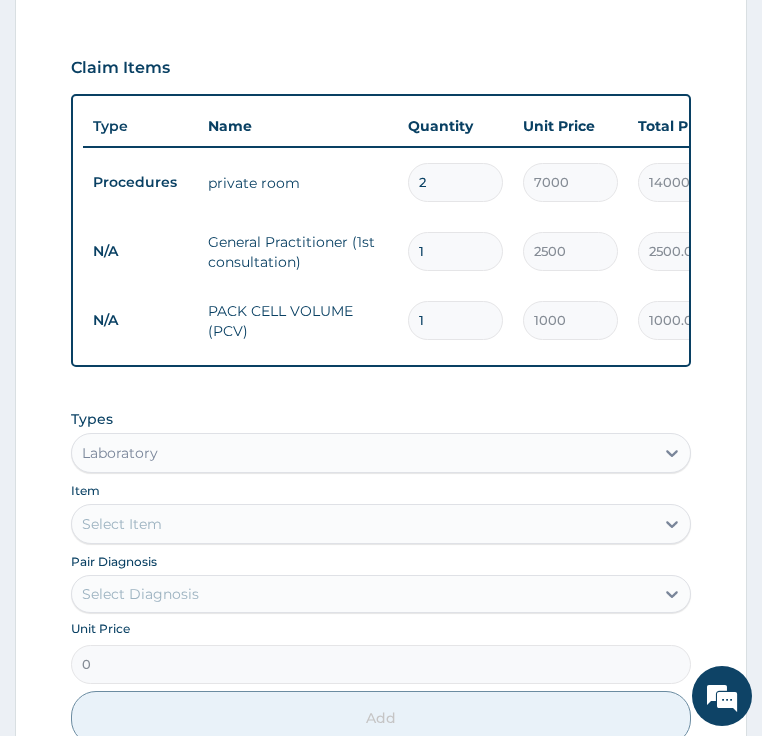 click on "Select Item" at bounding box center (122, 524) 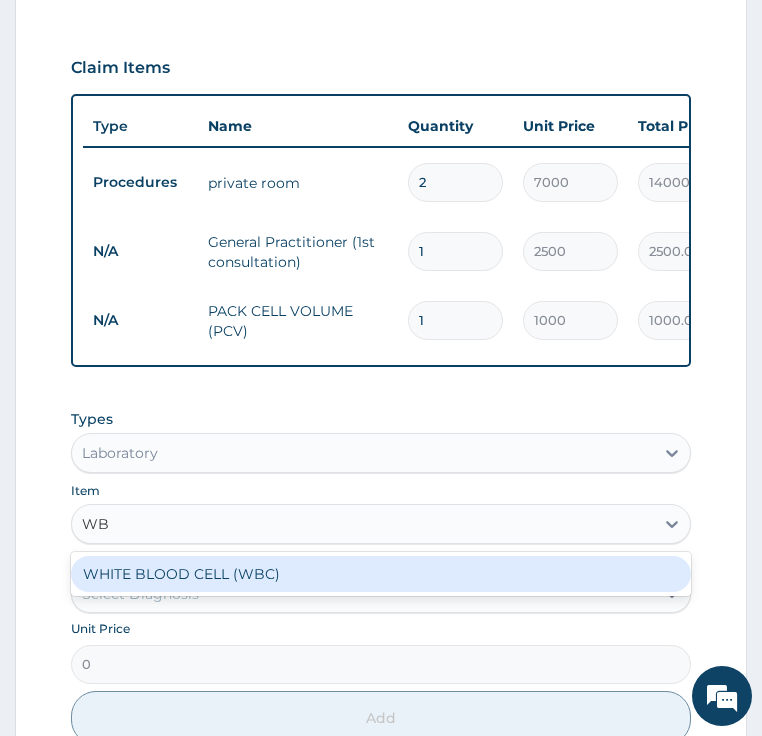 type on "WBC" 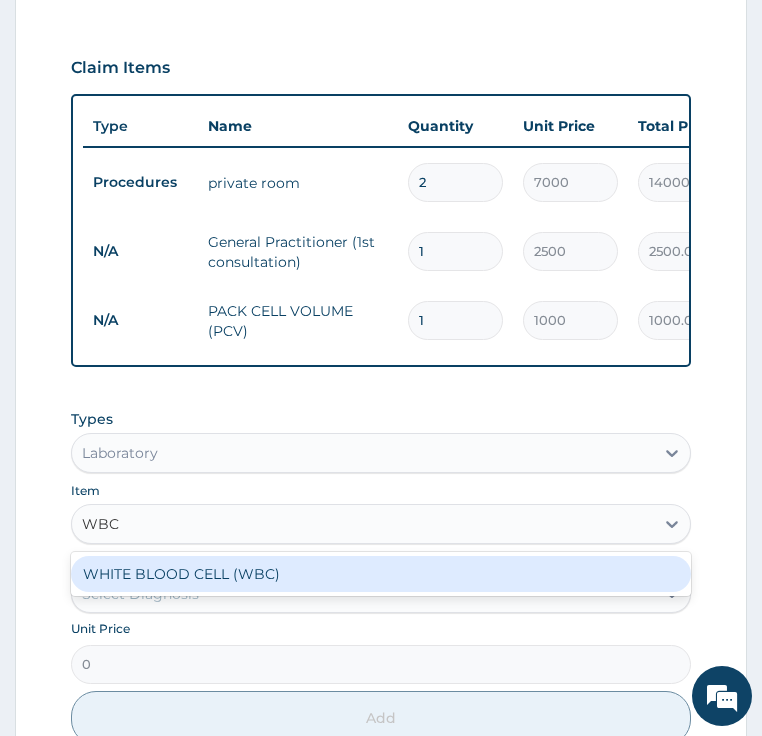 click on "WHITE BLOOD CELL (WBC)" at bounding box center (381, 574) 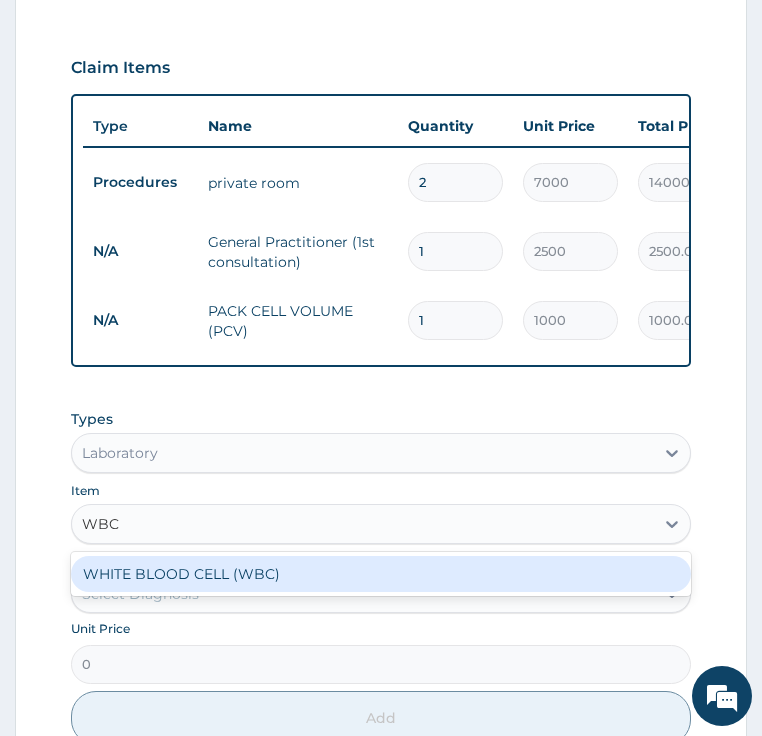 type 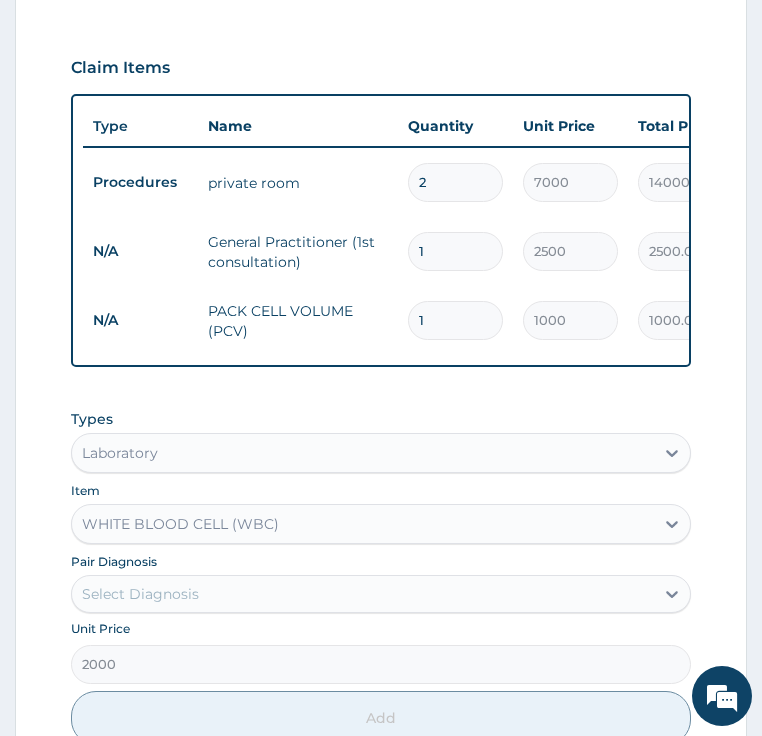 click on "Select Diagnosis" at bounding box center [140, 594] 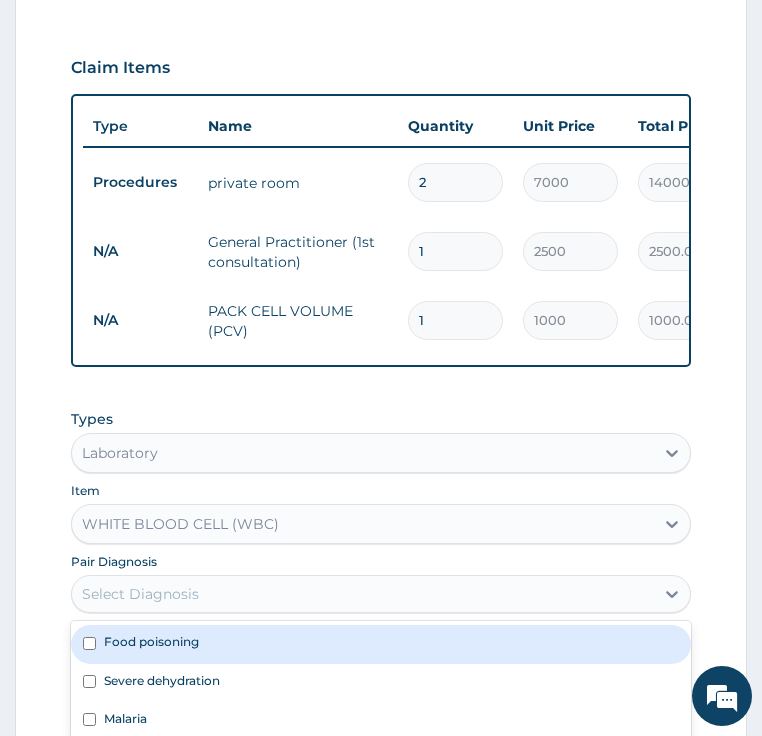click on "Food poisoning" at bounding box center [151, 641] 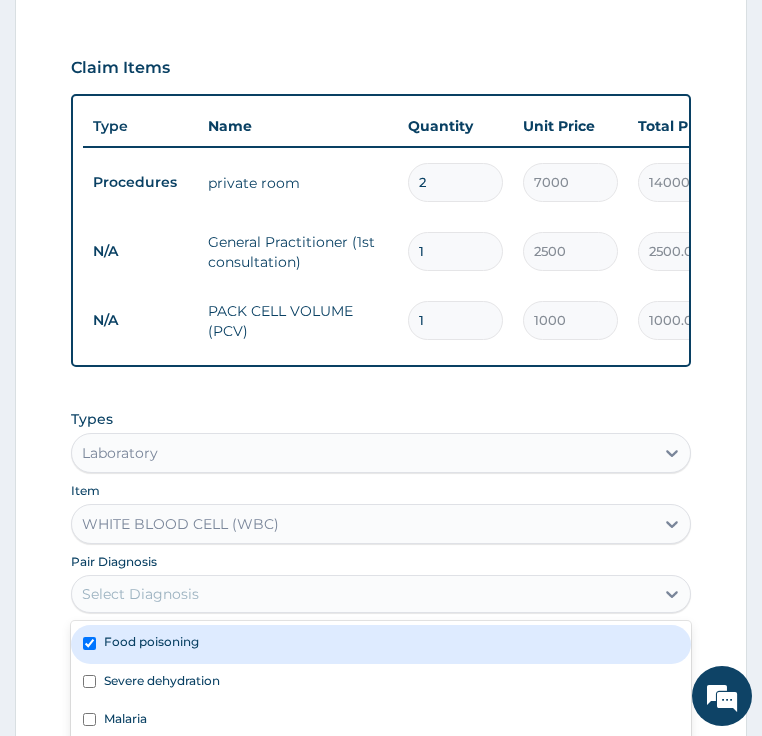 checkbox on "true" 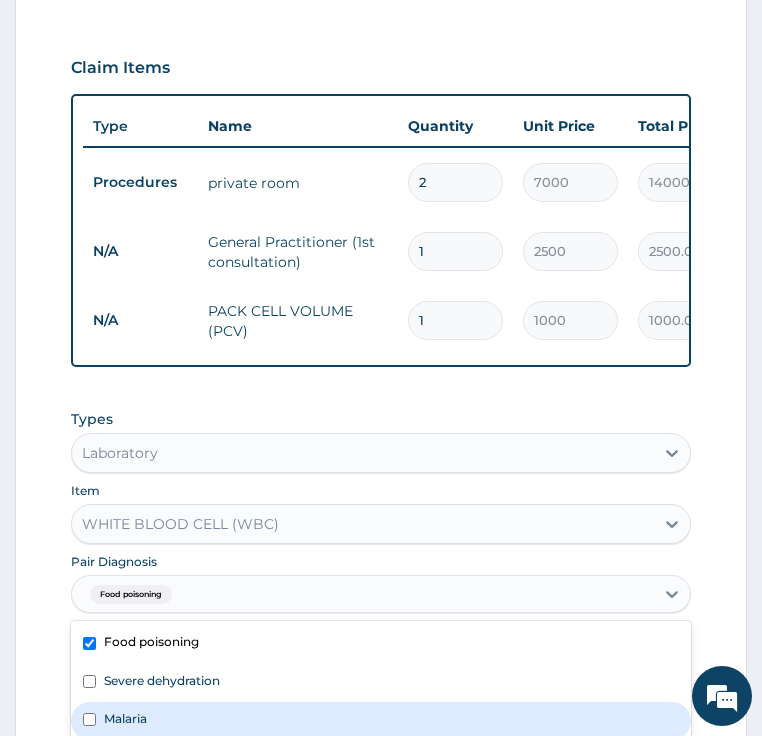 click on "Malaria" at bounding box center (381, 721) 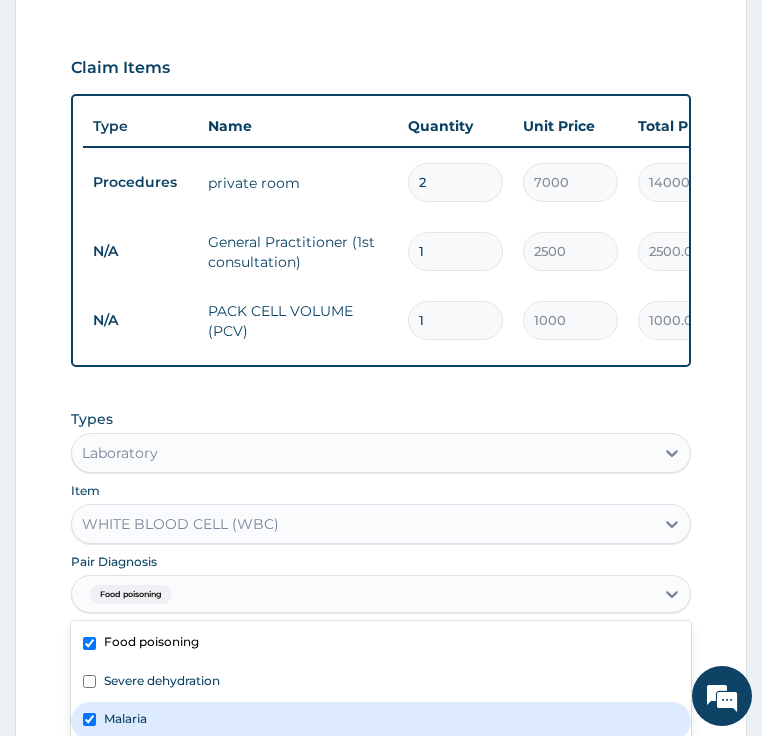 checkbox on "true" 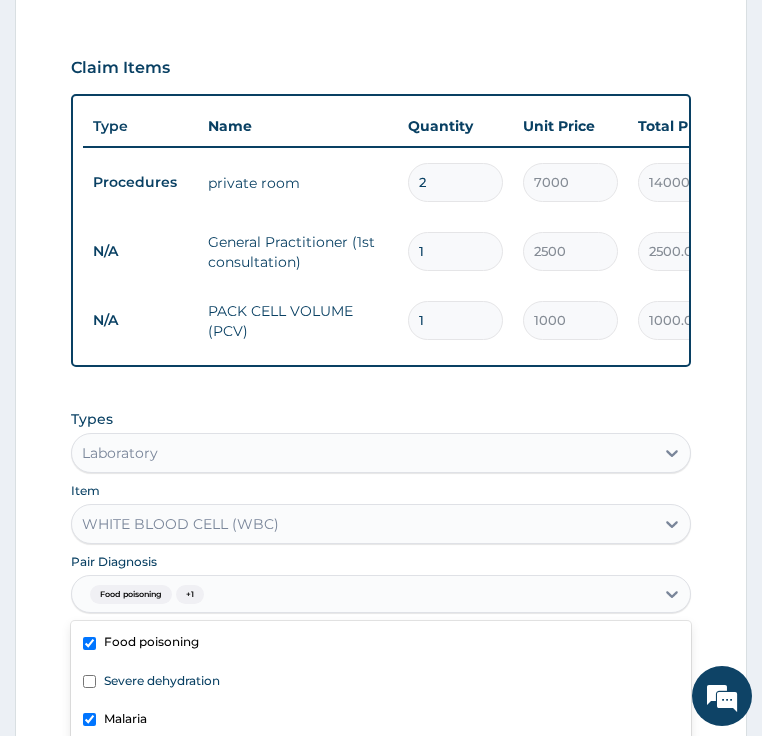 click on "Add" at bounding box center (381, 718) 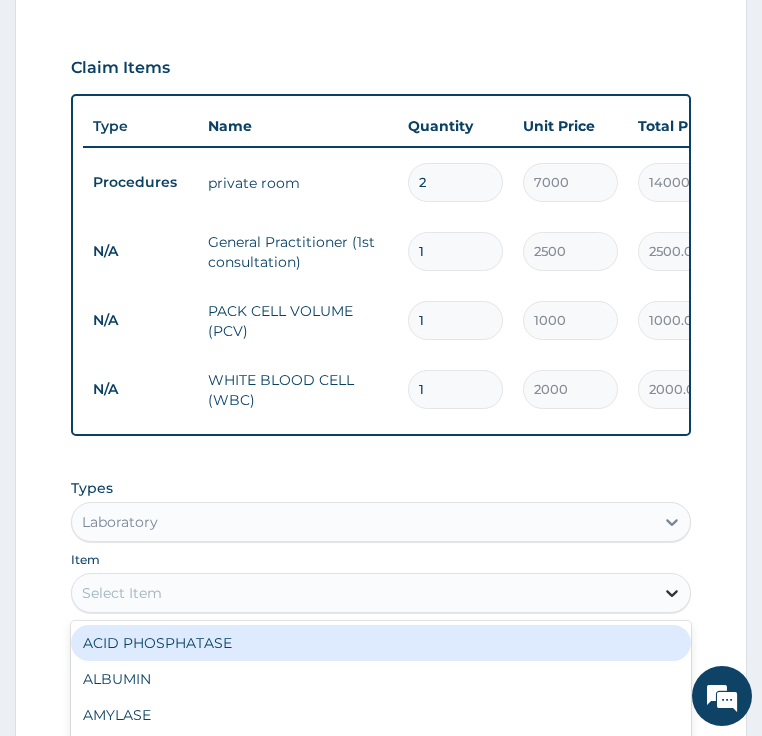 click at bounding box center (672, 593) 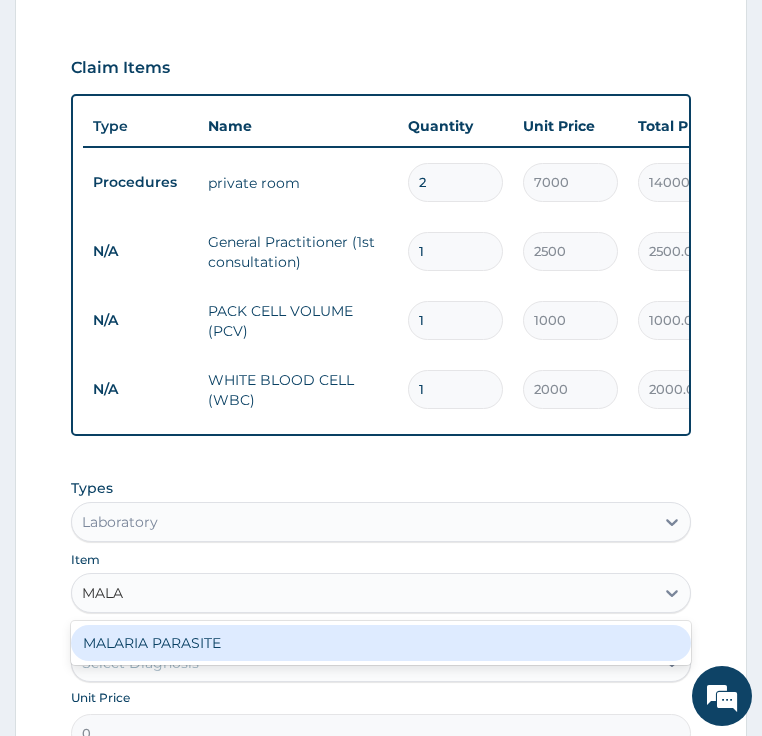 type on "MALAR" 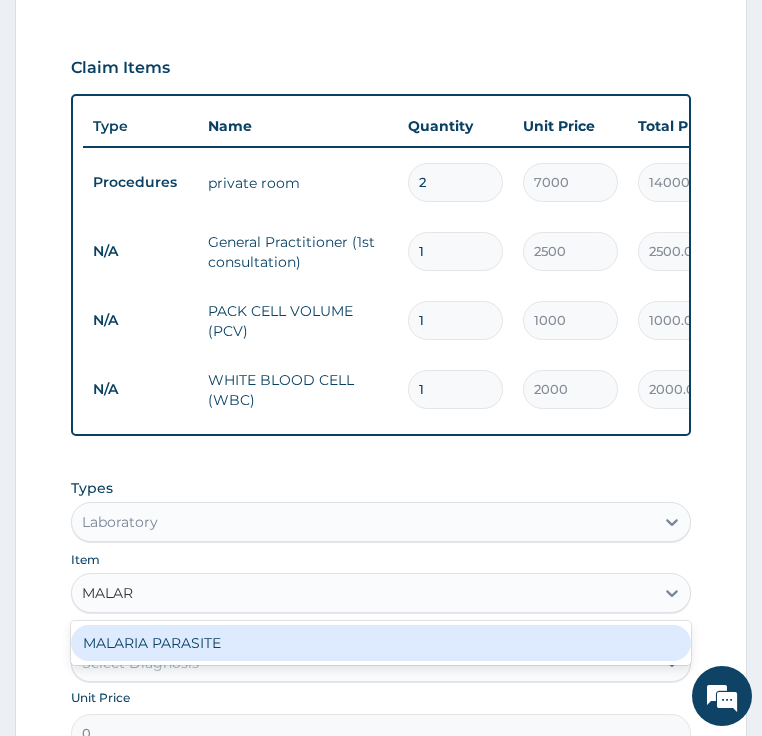click on "MALARIA PARASITE" at bounding box center [381, 643] 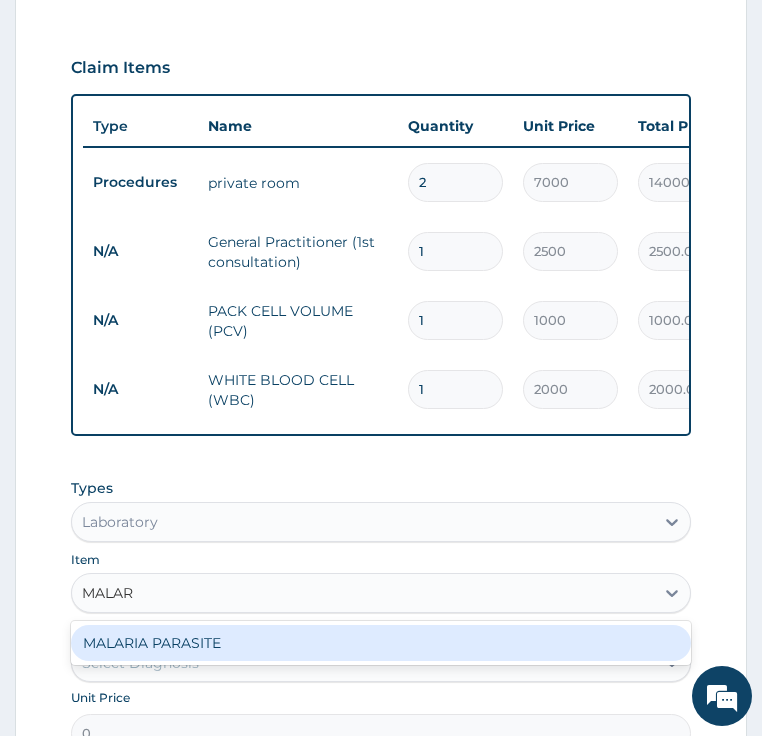 type 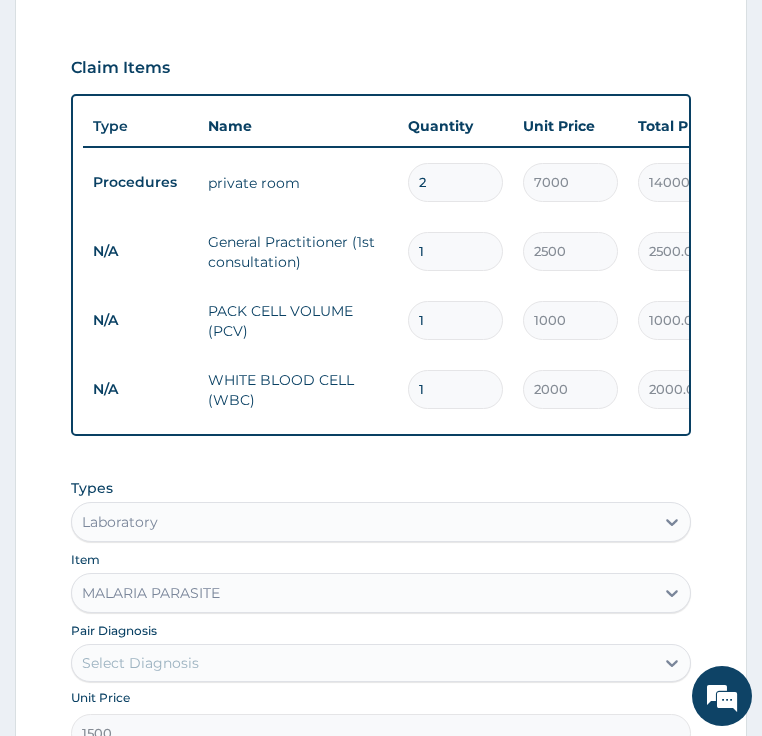 click on "Select Diagnosis" at bounding box center [140, 663] 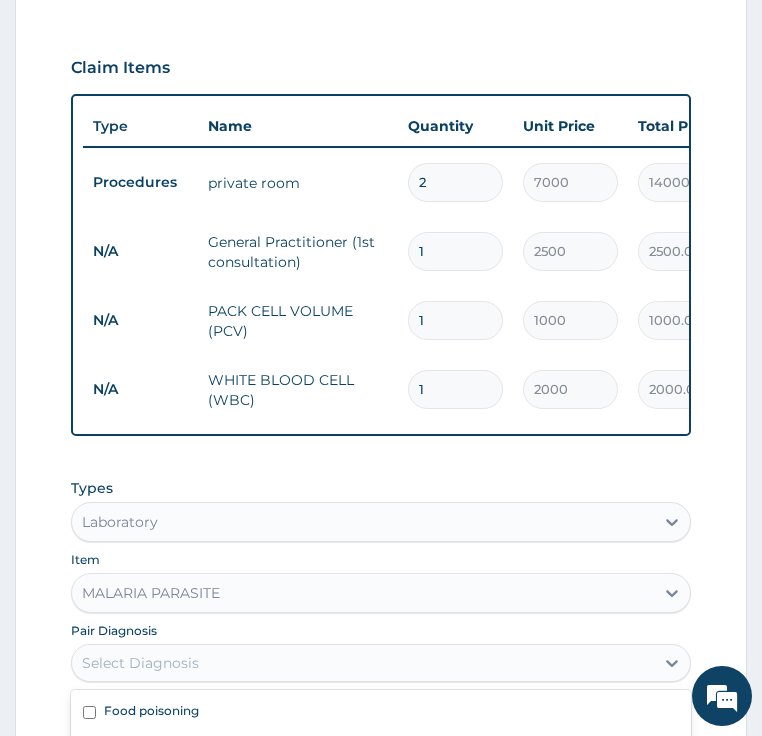 click on "Malaria" at bounding box center [125, 787] 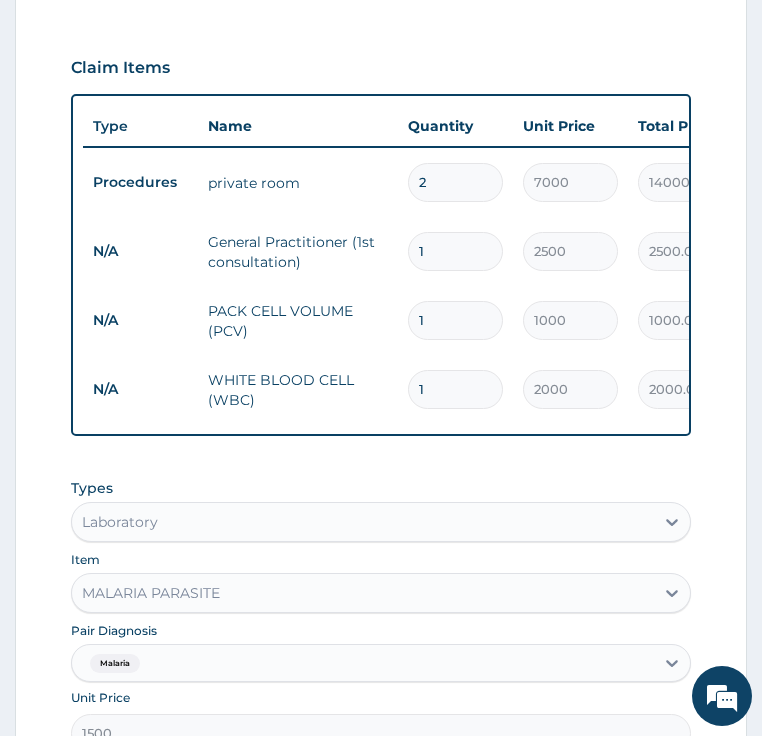 click on "Add" at bounding box center (381, 787) 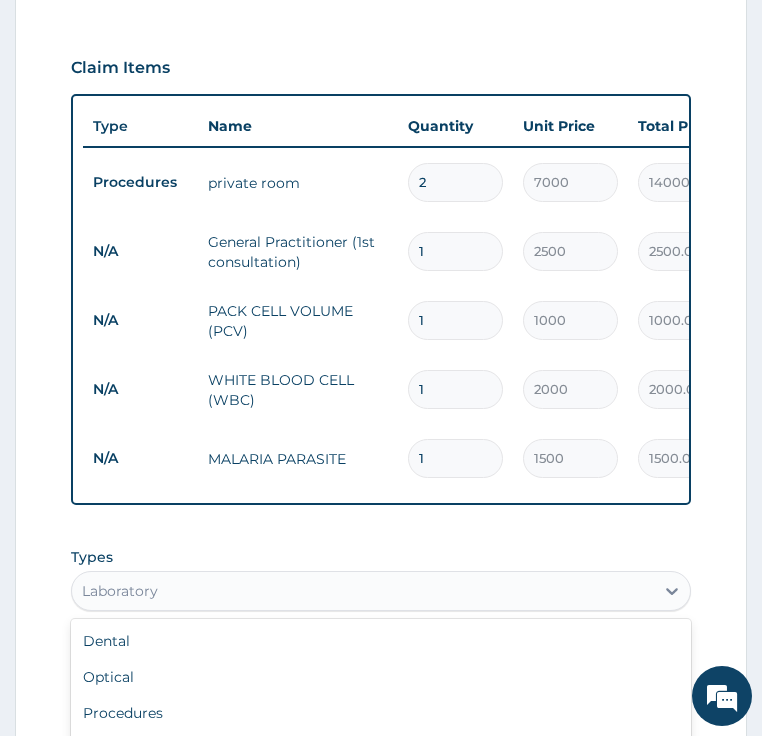 click on "Laboratory" at bounding box center [363, 591] 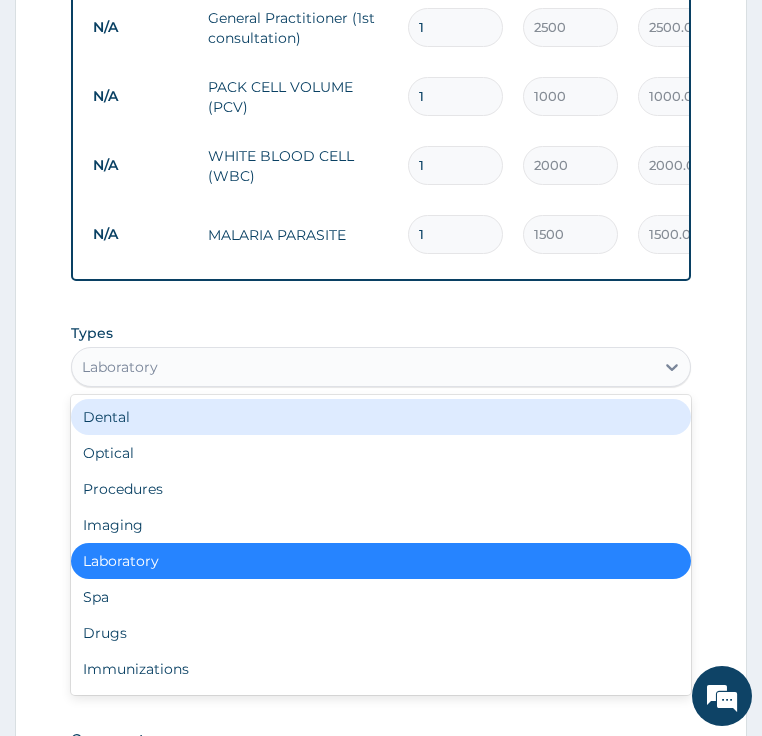 scroll, scrollTop: 998, scrollLeft: 0, axis: vertical 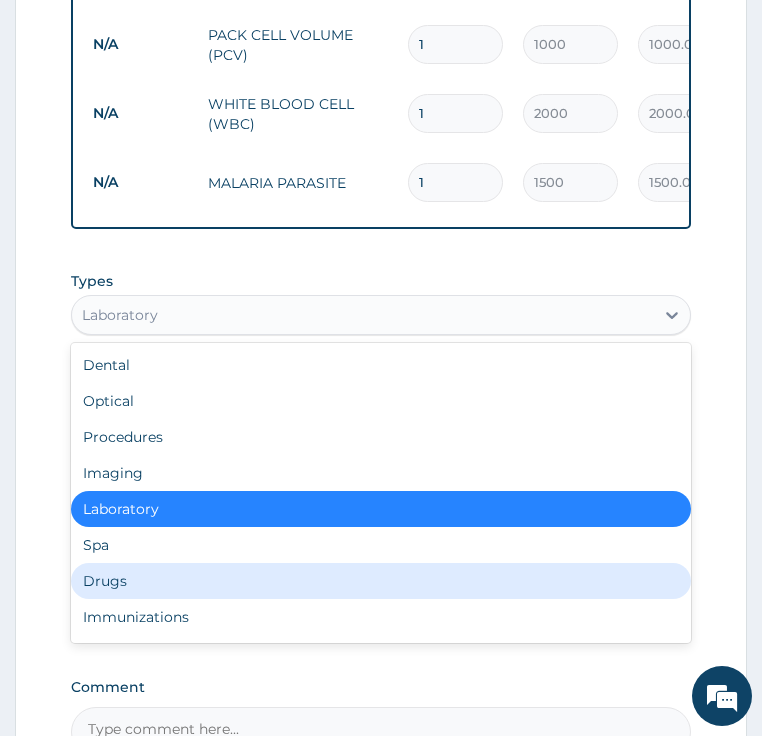 click on "Drugs" at bounding box center (381, 581) 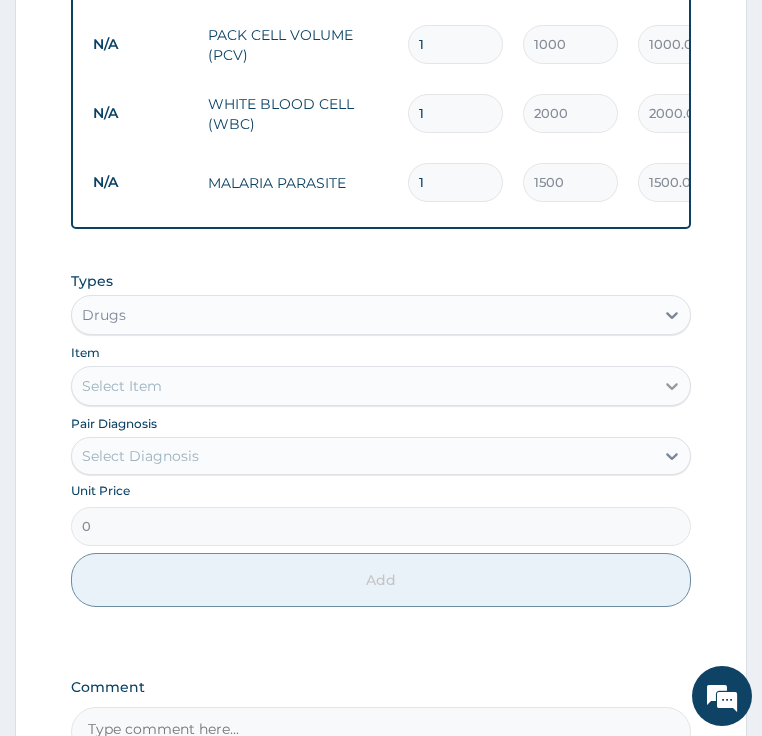 click 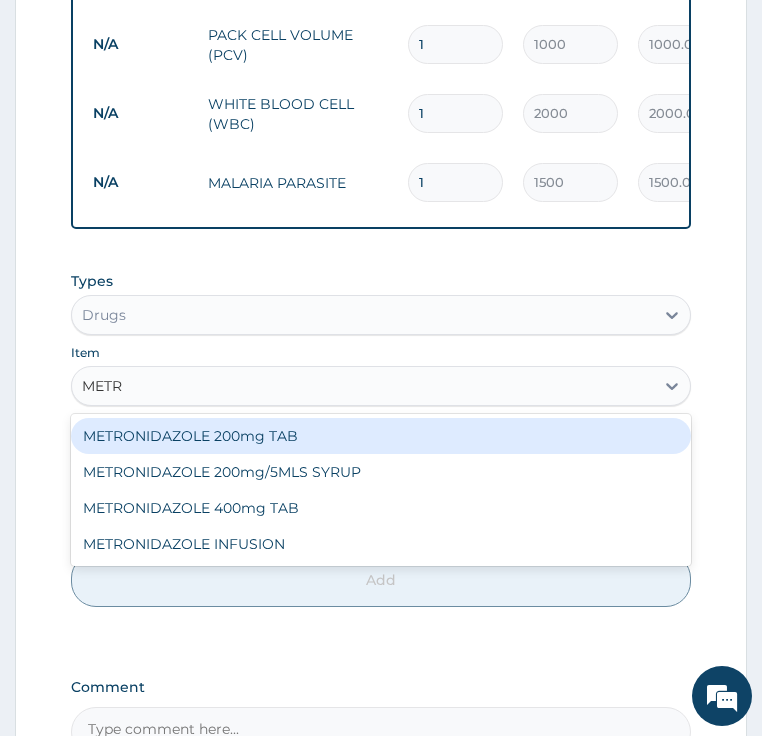 type on "METRO" 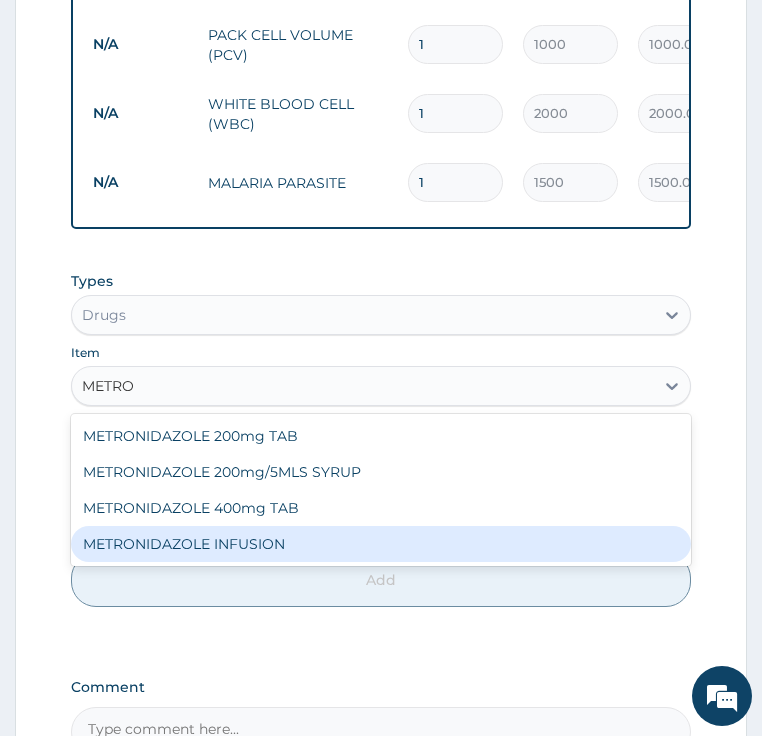 click on "METRONIDAZOLE INFUSION" at bounding box center (381, 544) 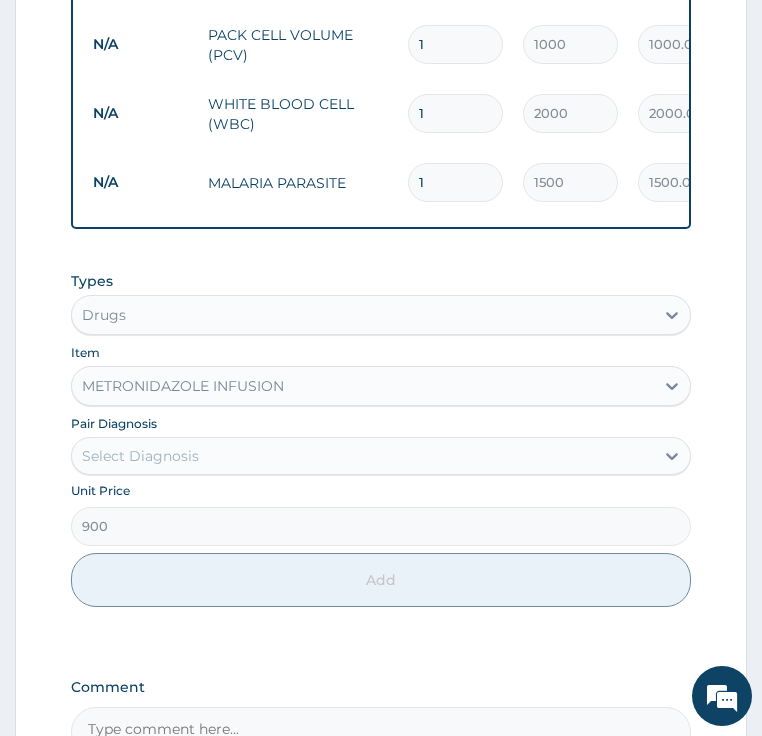 click on "Select Diagnosis" at bounding box center (140, 456) 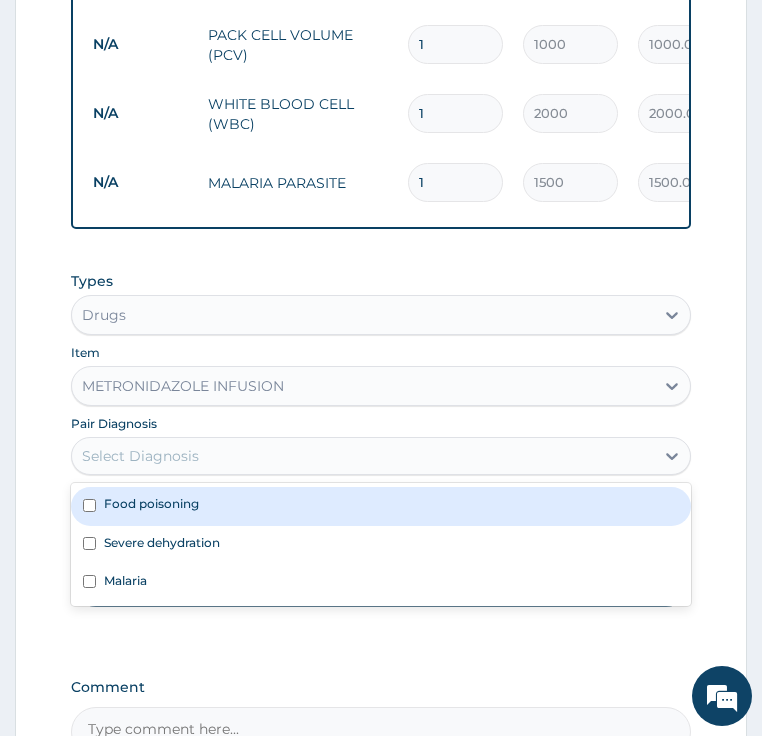 click on "Food poisoning" at bounding box center [151, 503] 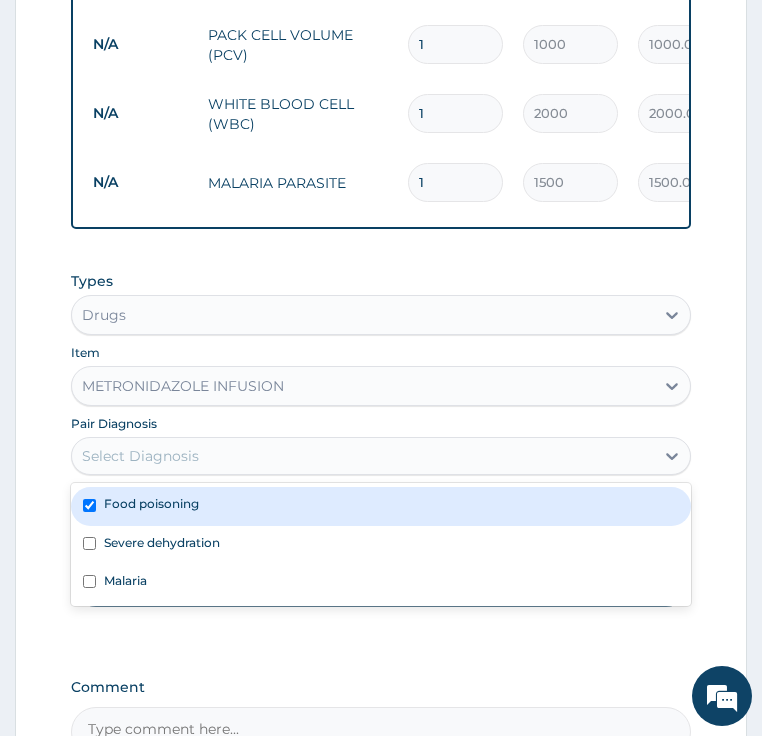 checkbox on "true" 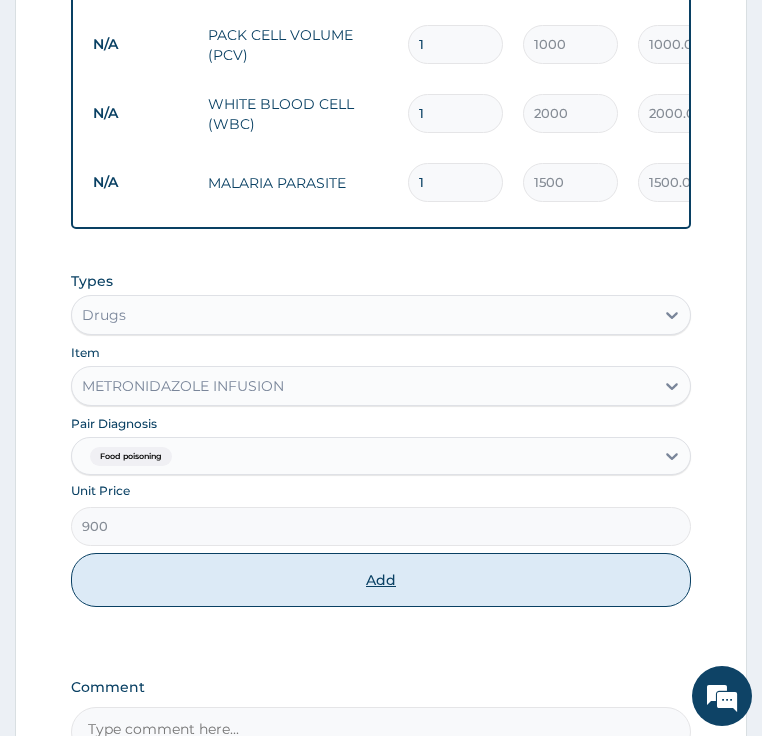 click on "Add" at bounding box center (381, 580) 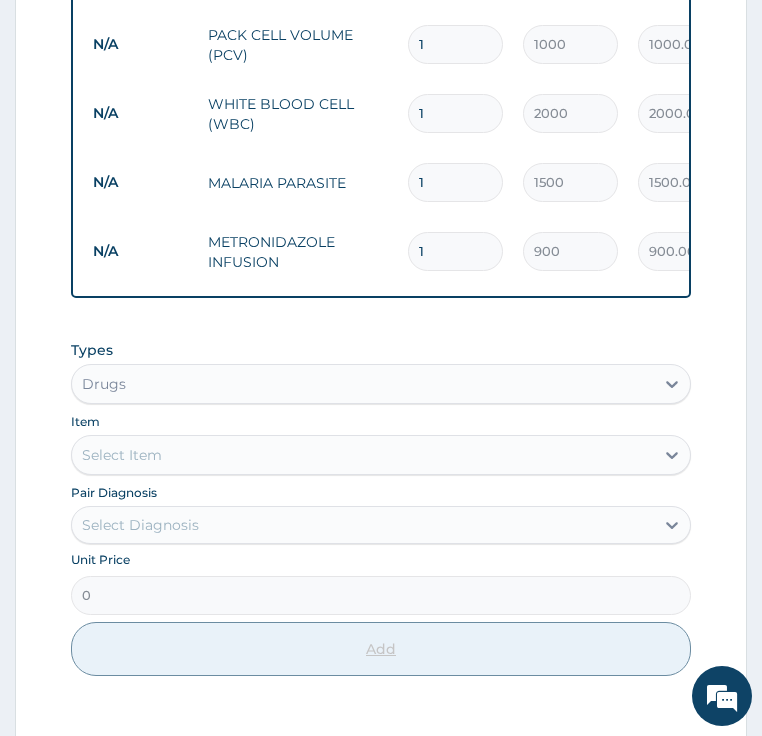 type 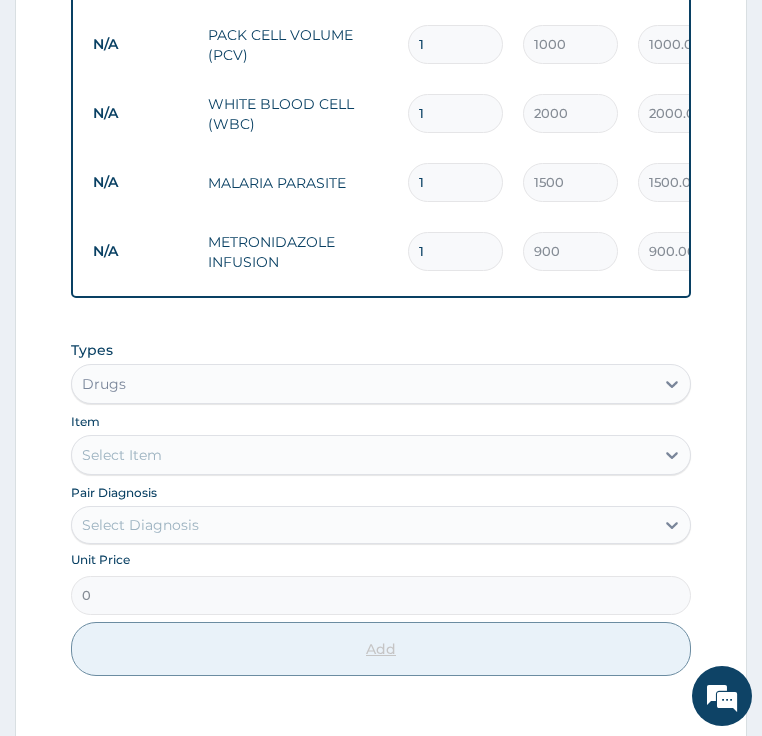 type on "0.00" 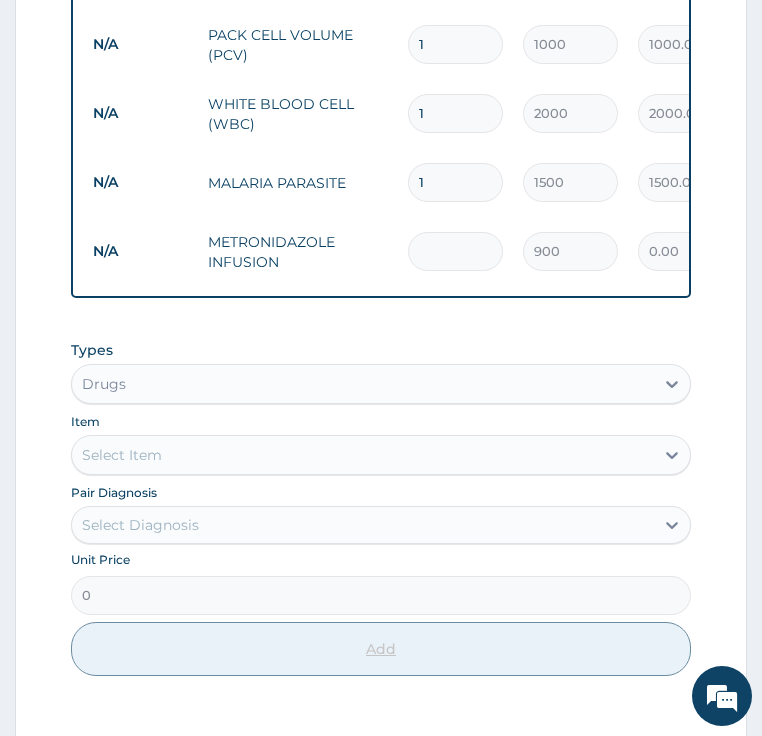 type on "3" 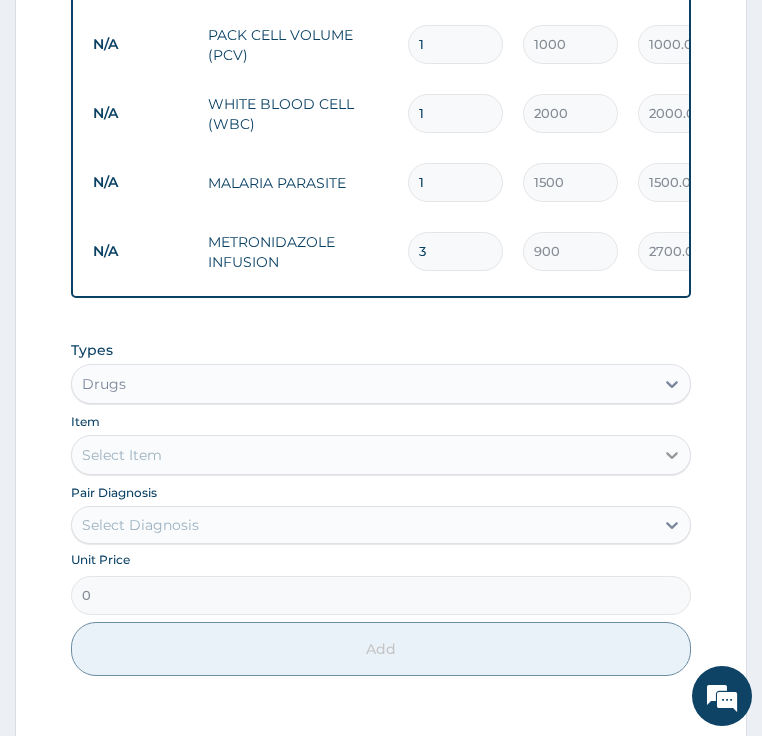 type on "3" 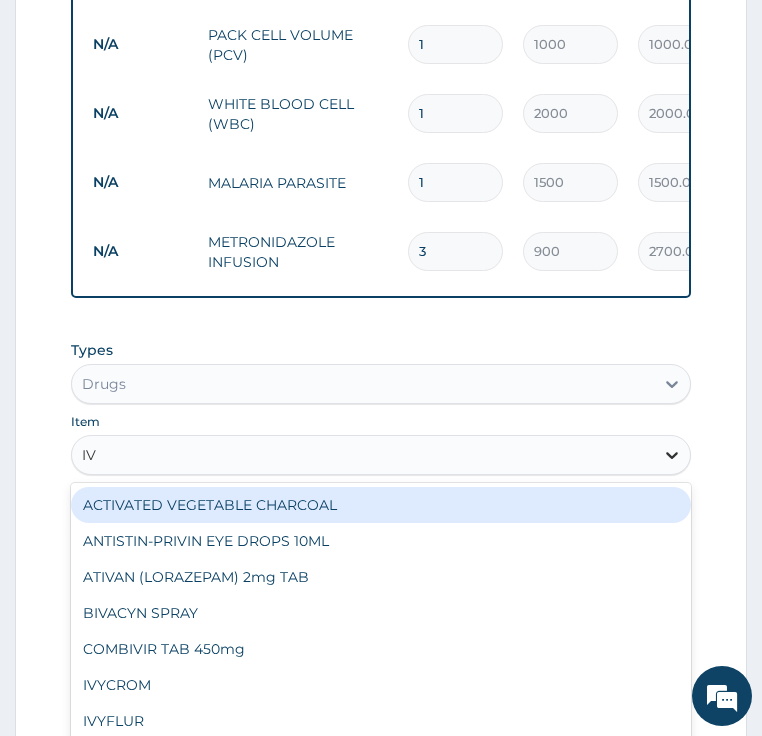 type on "I" 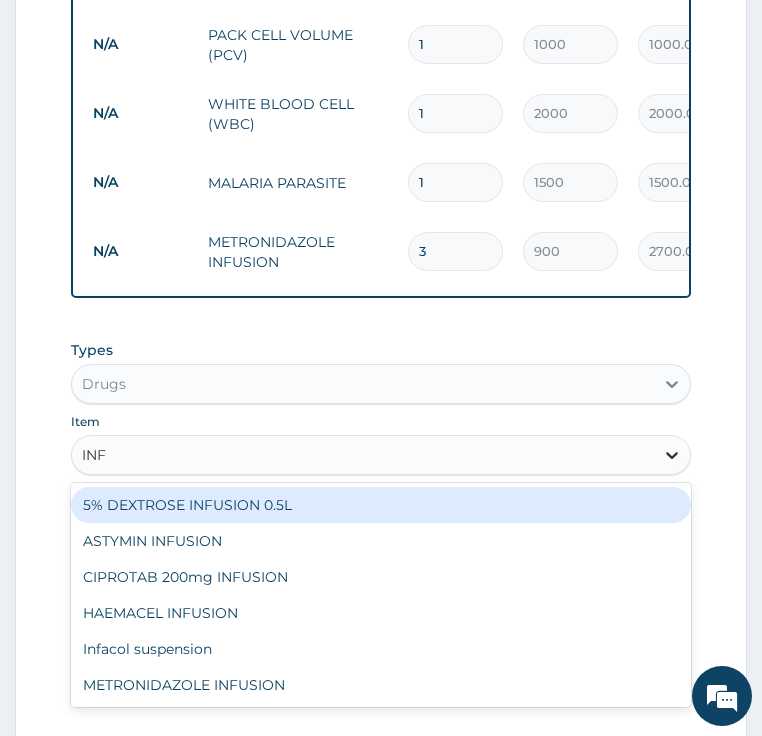 type on "INFU" 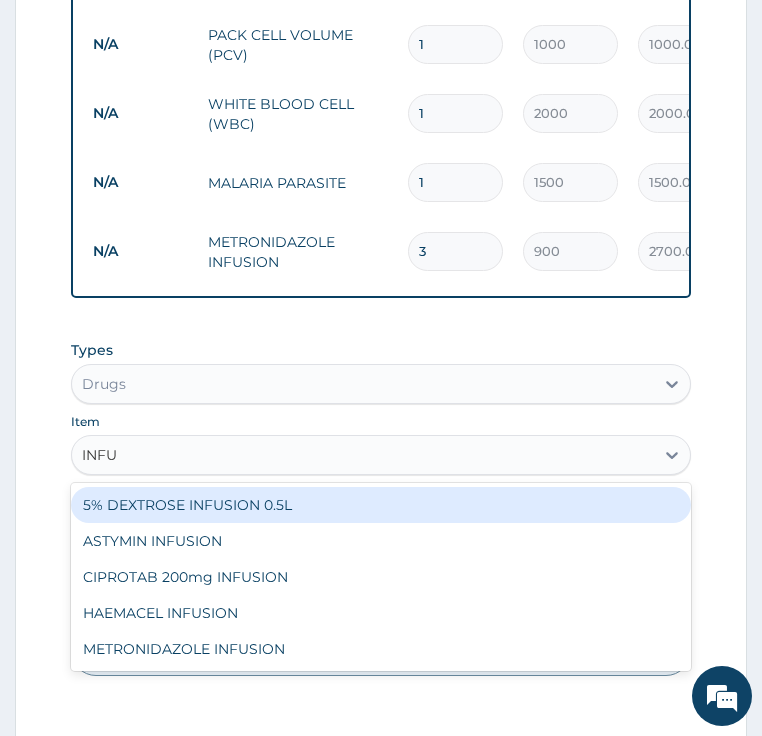 click on "5% DEXTROSE INFUSION 0.5L" at bounding box center (381, 505) 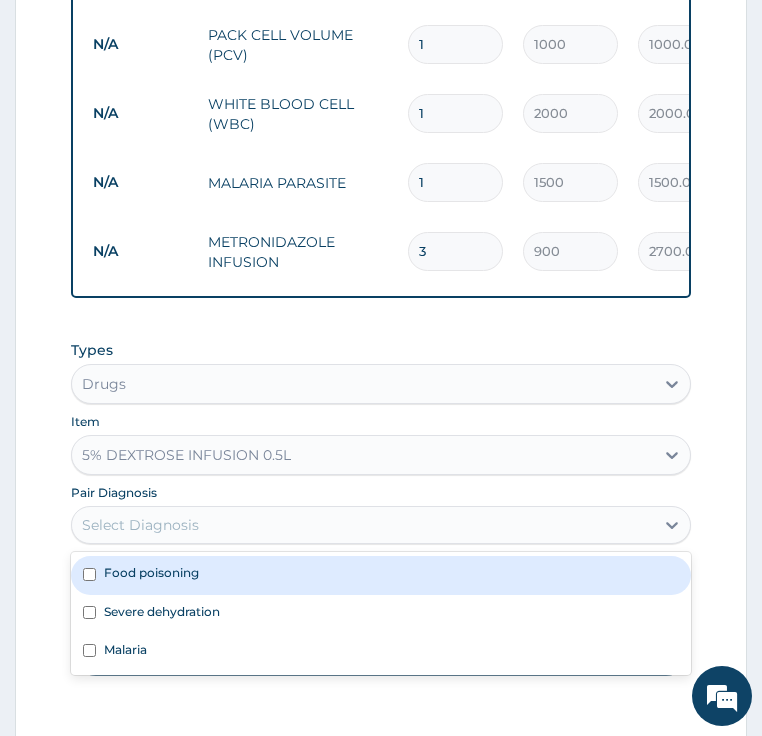 click on "Select Diagnosis" at bounding box center [140, 525] 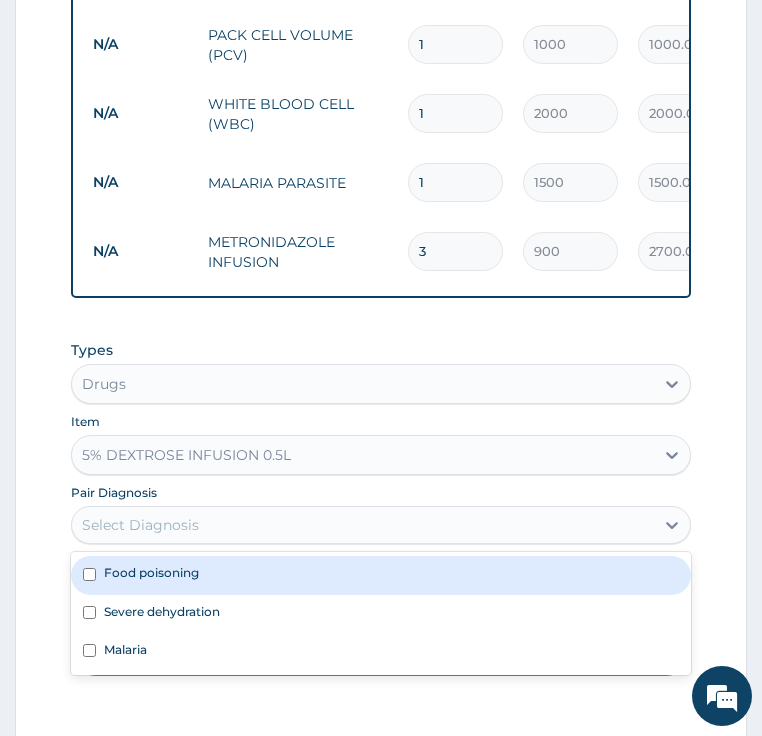 click on "Food poisoning" at bounding box center (151, 572) 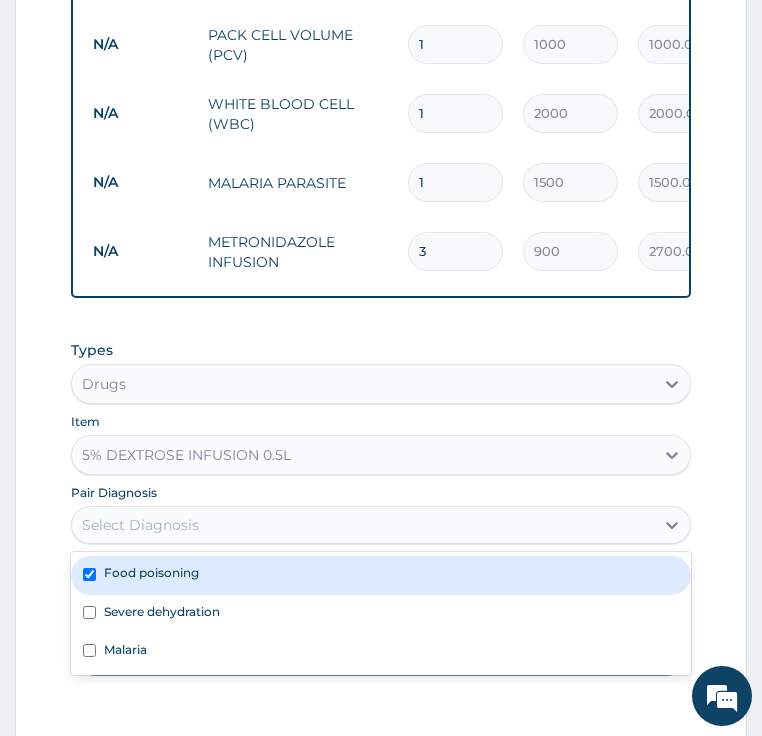 checkbox on "true" 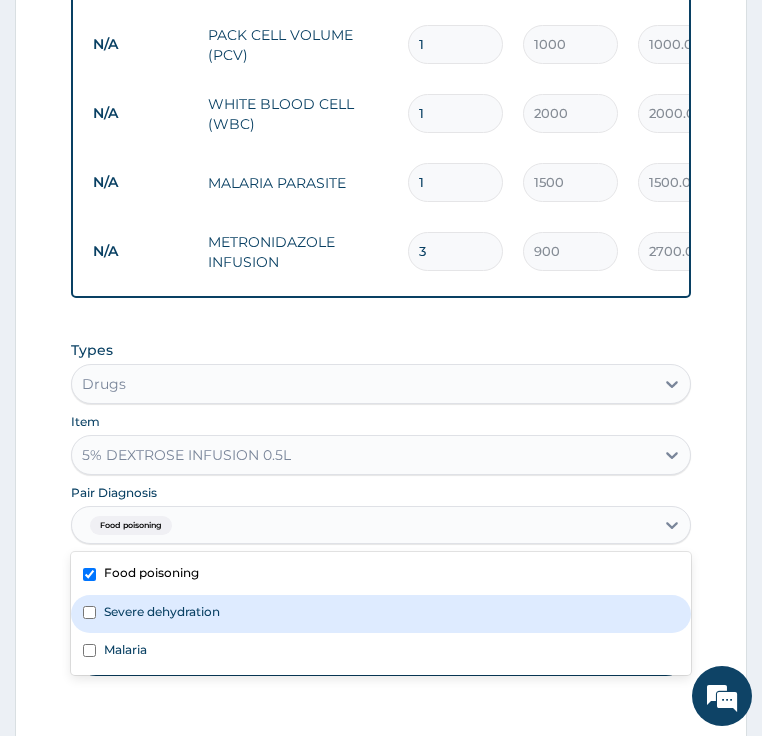 click on "Severe dehydration" at bounding box center (162, 611) 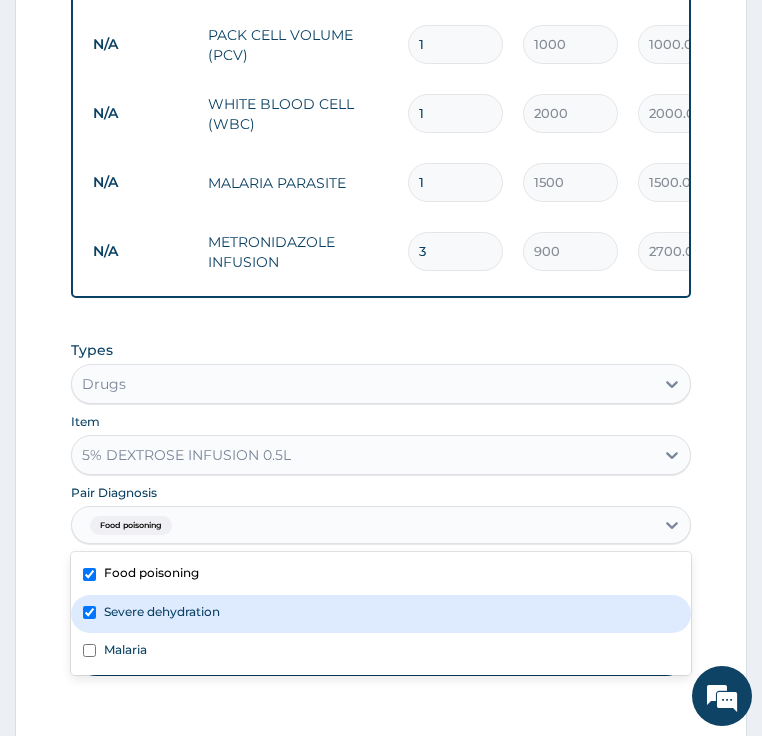 checkbox on "true" 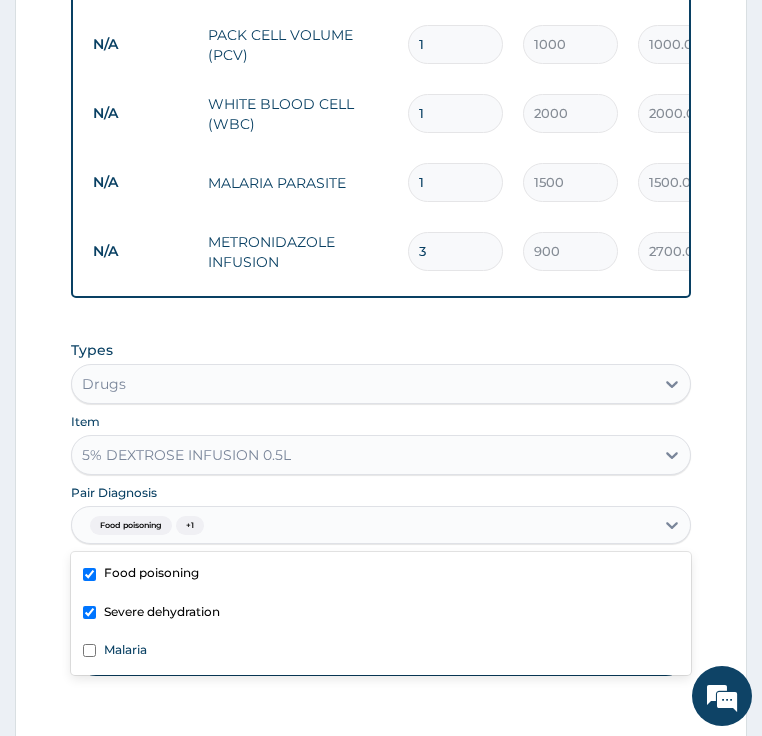 click on "Food poisoning" at bounding box center [151, 572] 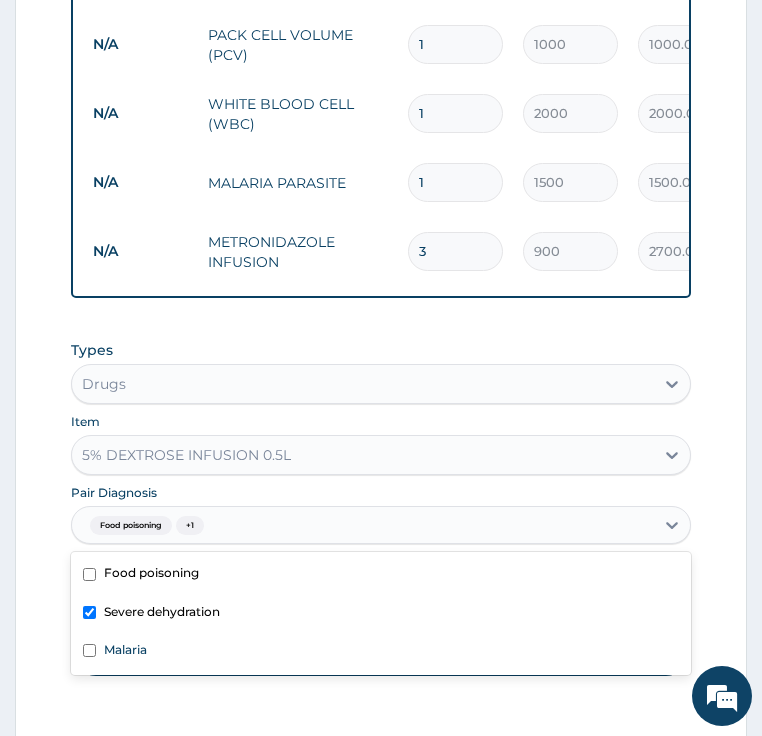 checkbox on "false" 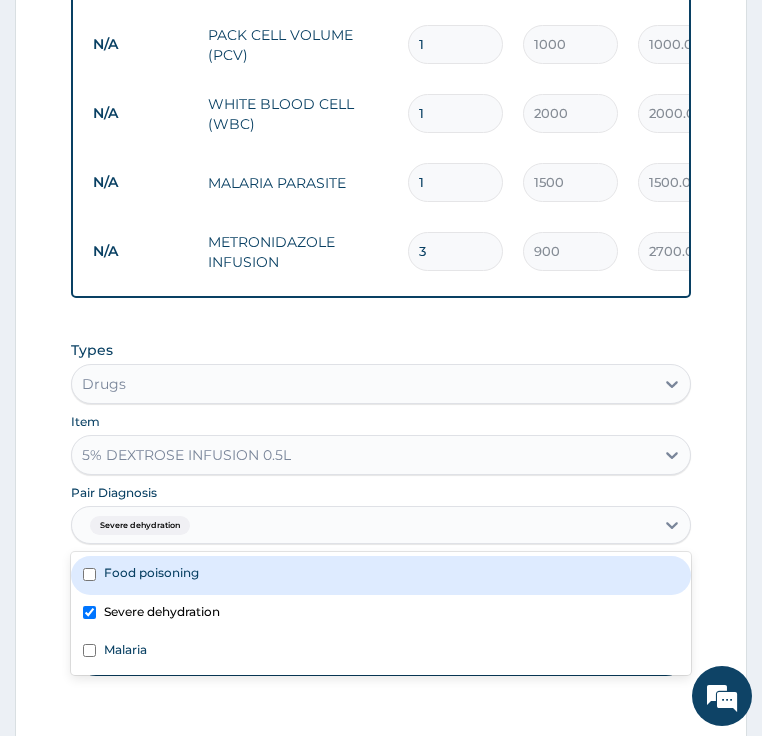 click on "Add" at bounding box center [381, 649] 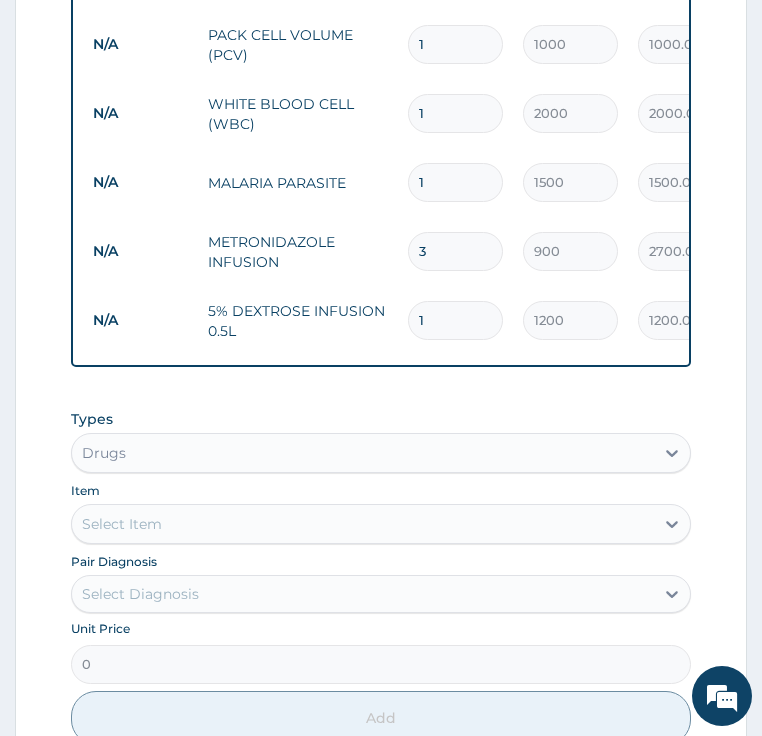 type 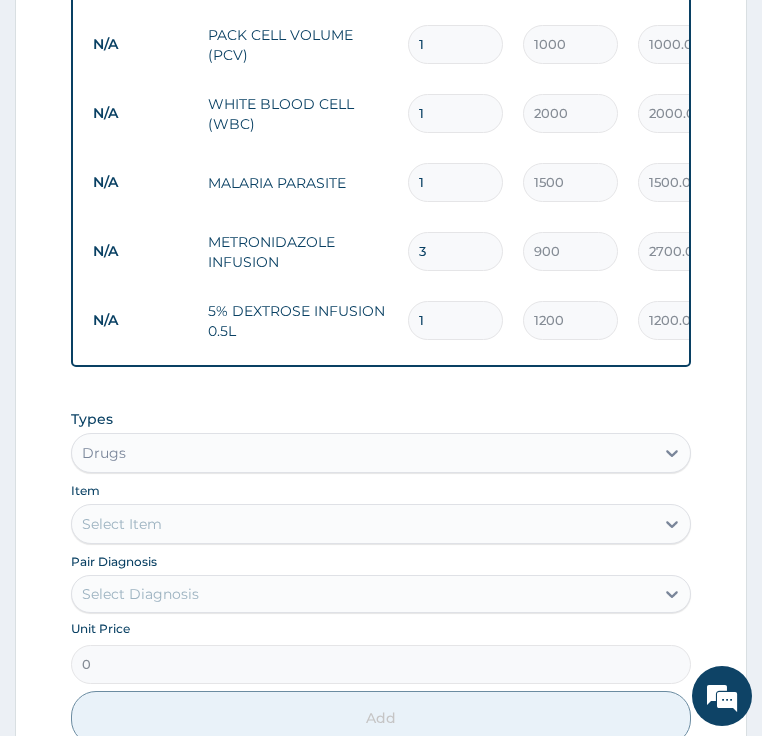 type on "0.00" 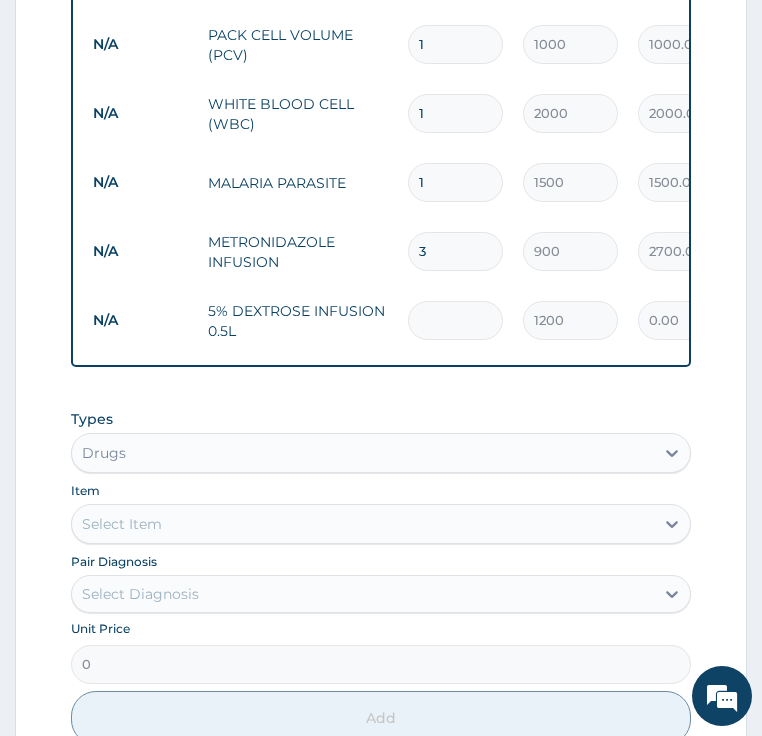 type on "4" 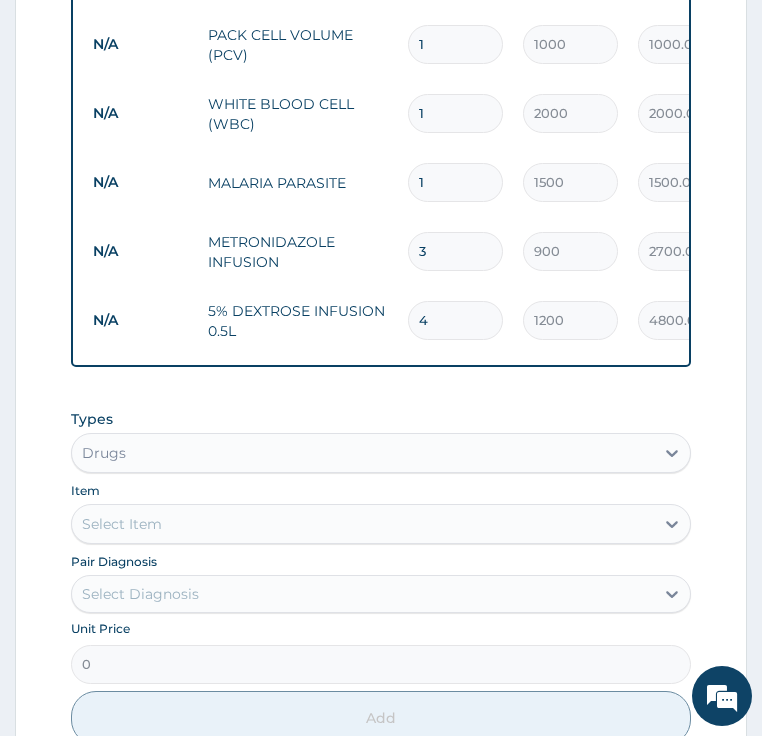 type on "4" 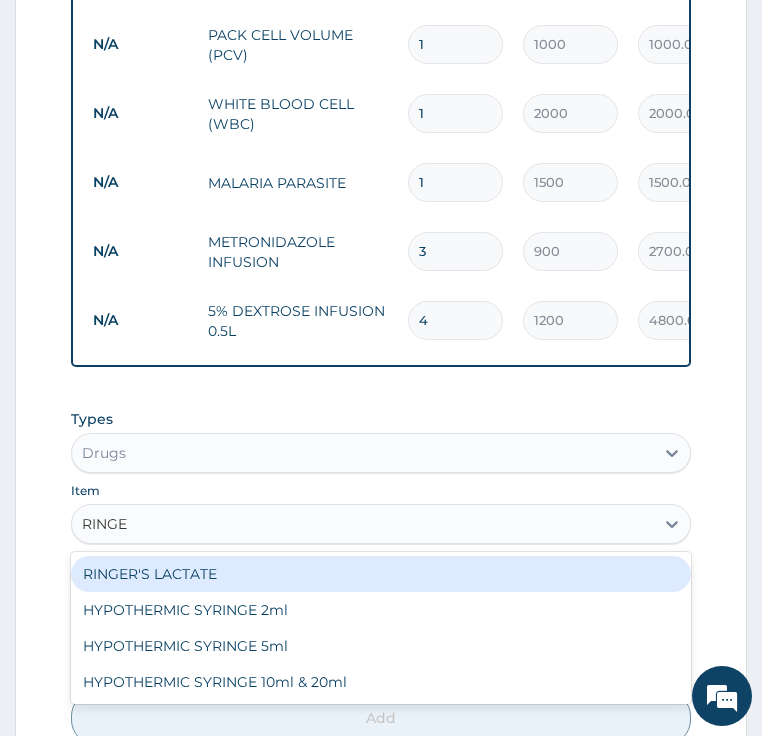 type on "RINGER" 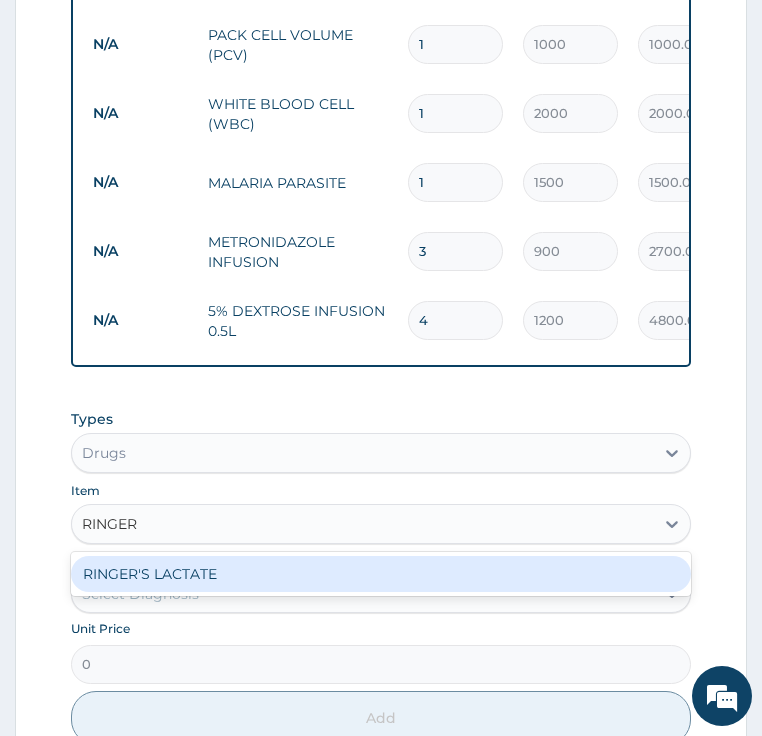 click on "RINGER'S LACTATE" at bounding box center (381, 574) 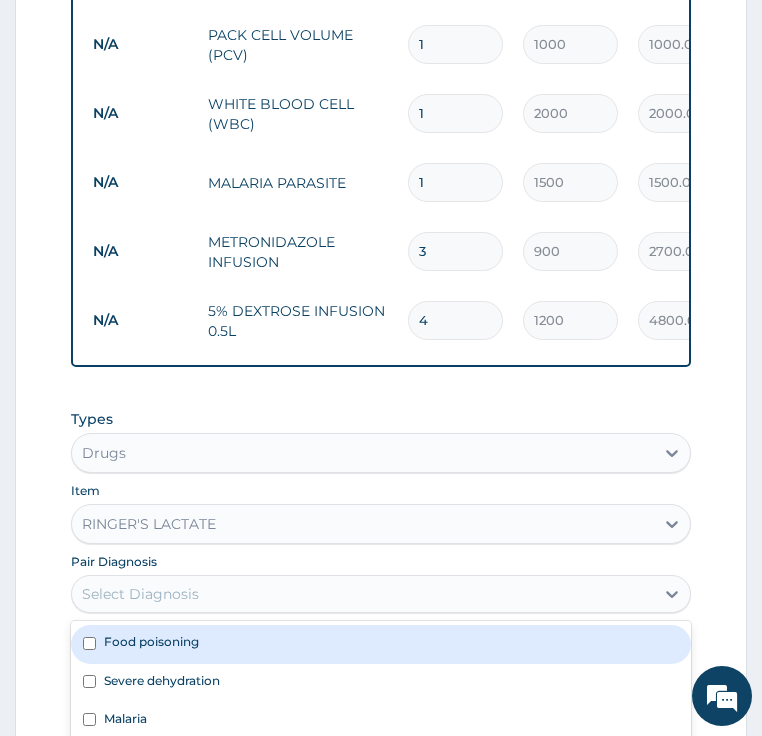 click on "Select Diagnosis" at bounding box center (140, 594) 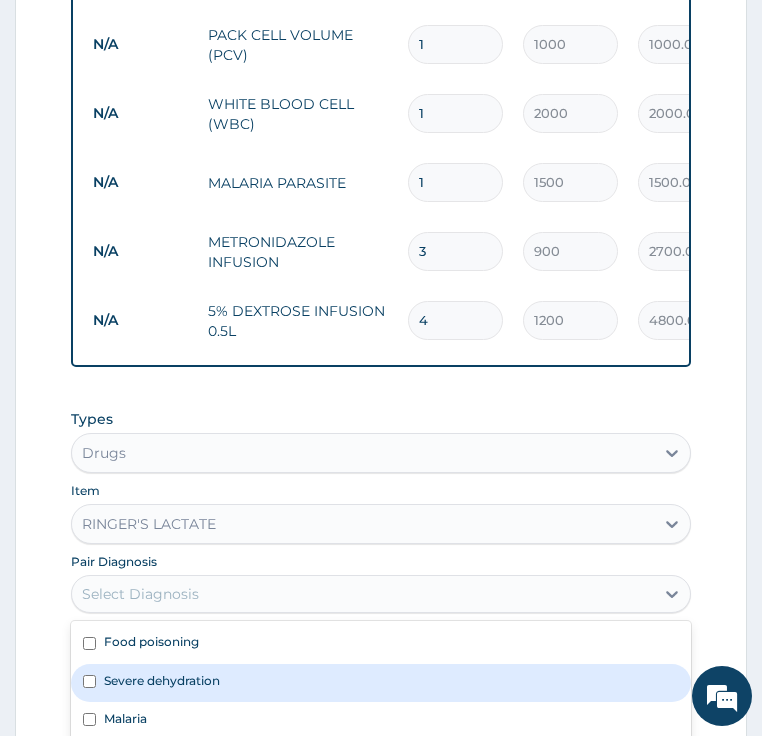 drag, startPoint x: 453, startPoint y: 524, endPoint x: 466, endPoint y: 579, distance: 56.515484 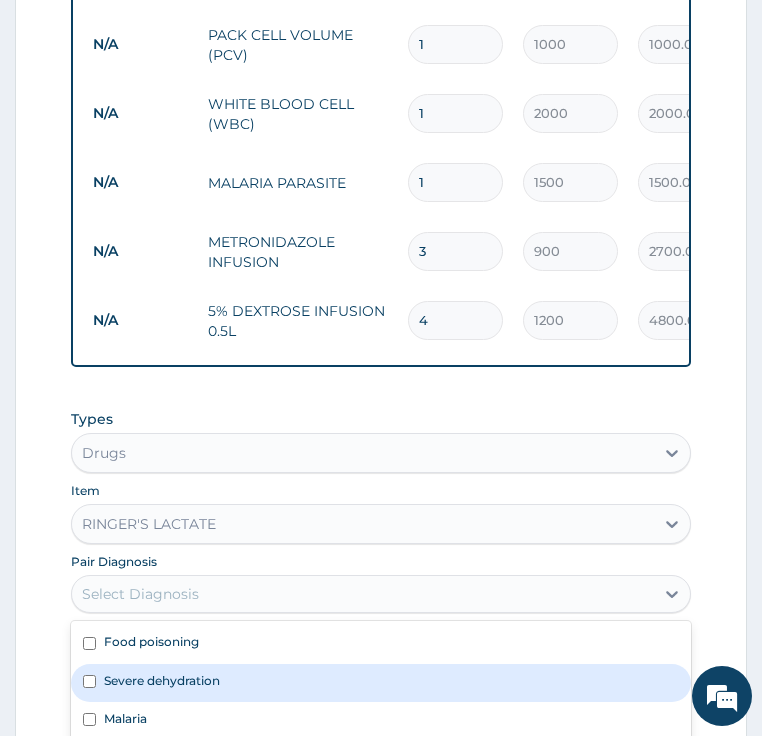 click on "Food poisoning Severe dehydration Malaria" at bounding box center (381, 682) 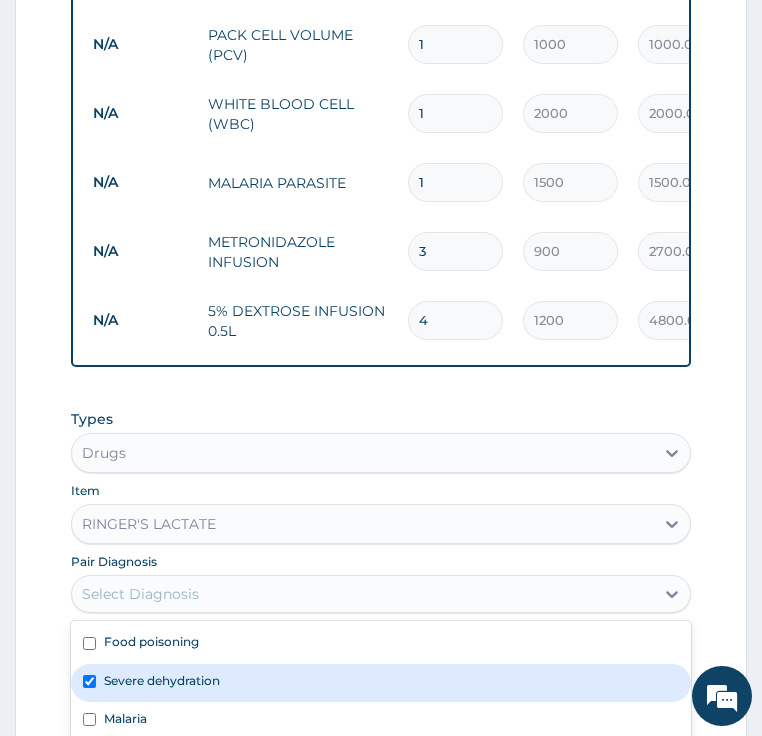 checkbox on "true" 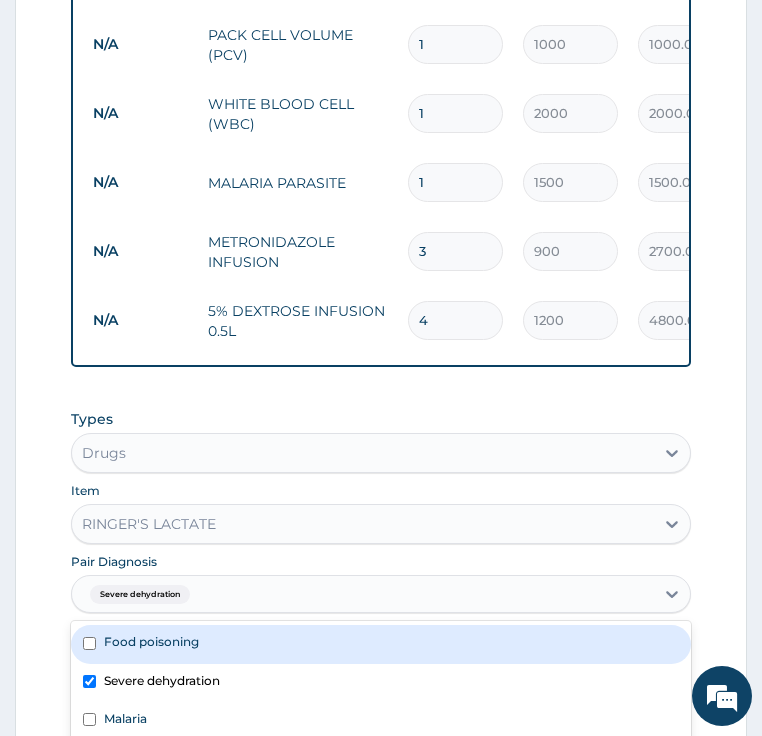 click on "Food poisoning" at bounding box center (151, 641) 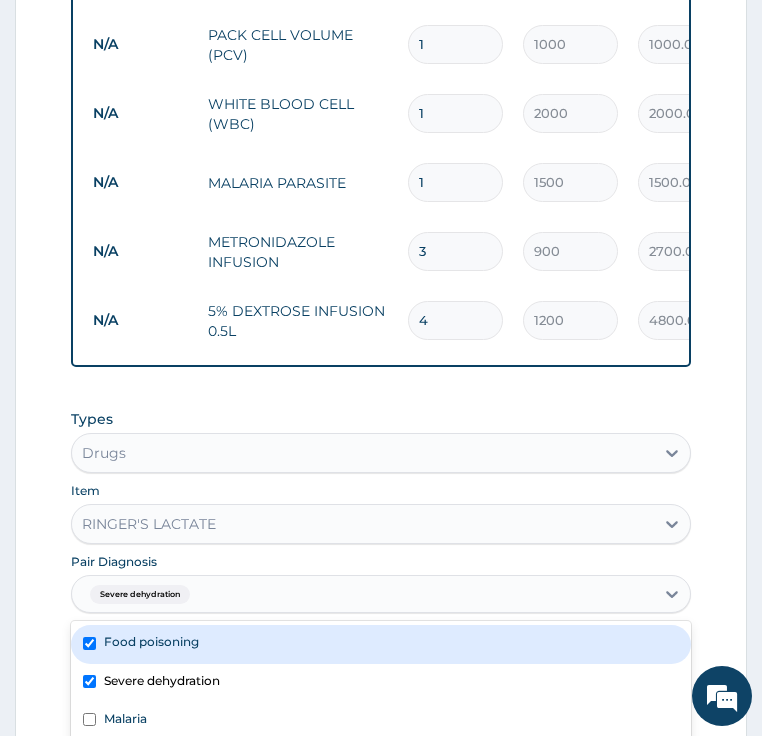 checkbox on "true" 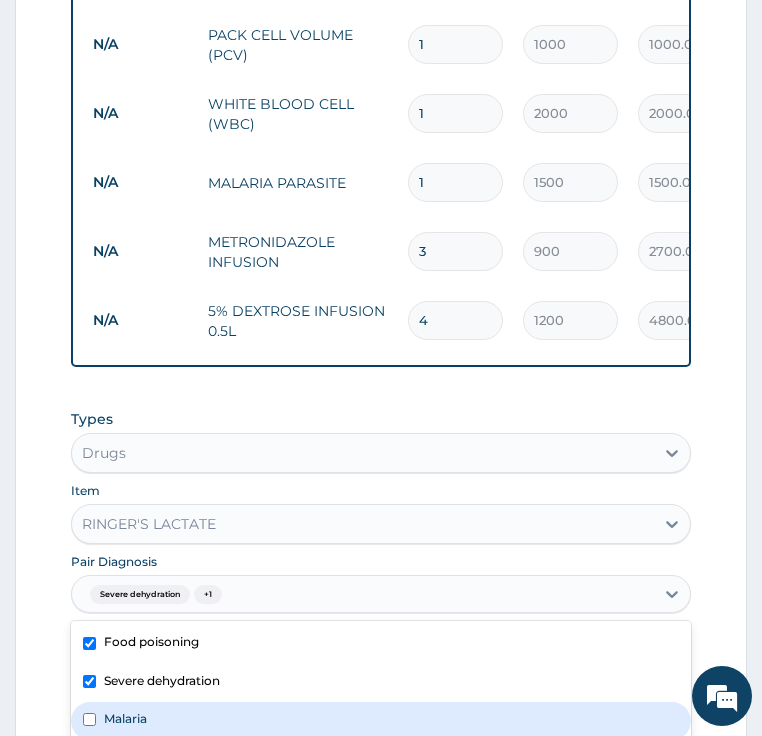 click on "Malaria" at bounding box center [125, 718] 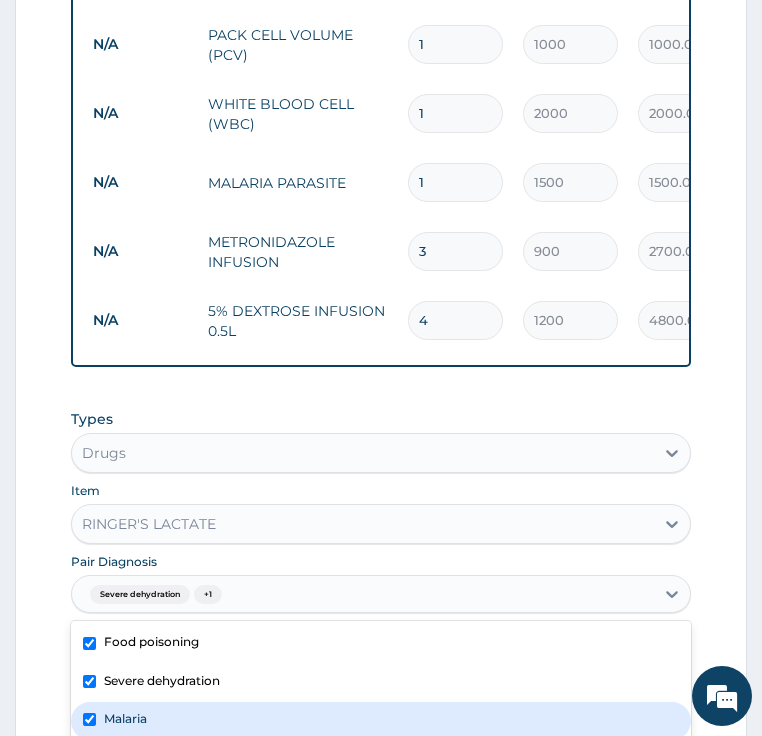 checkbox on "true" 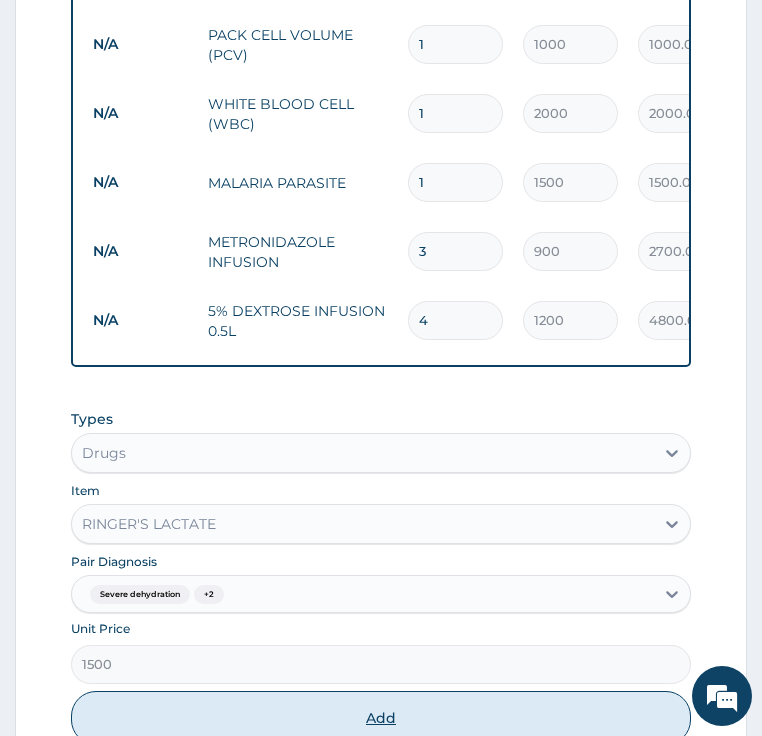 click on "Add" at bounding box center [381, 718] 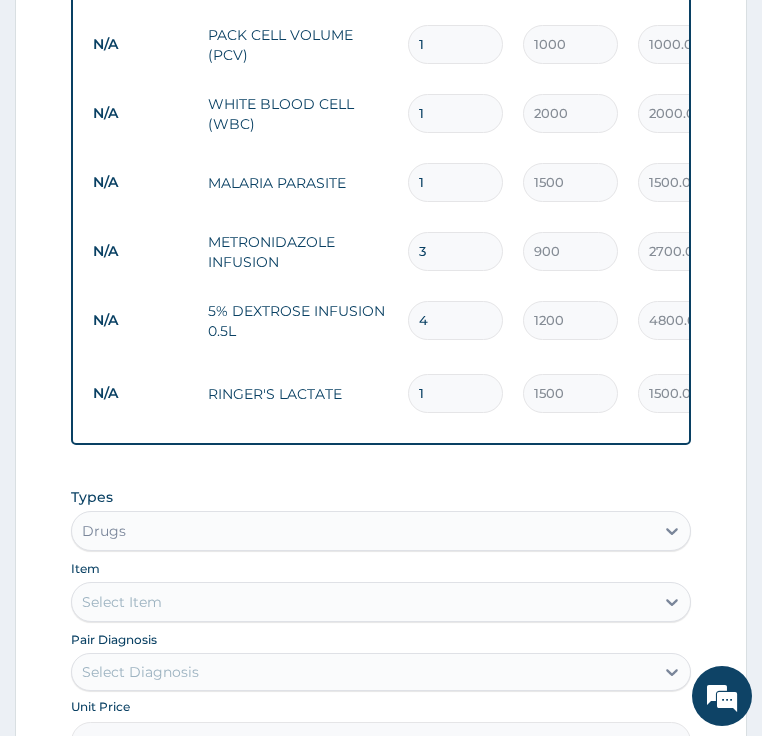 type 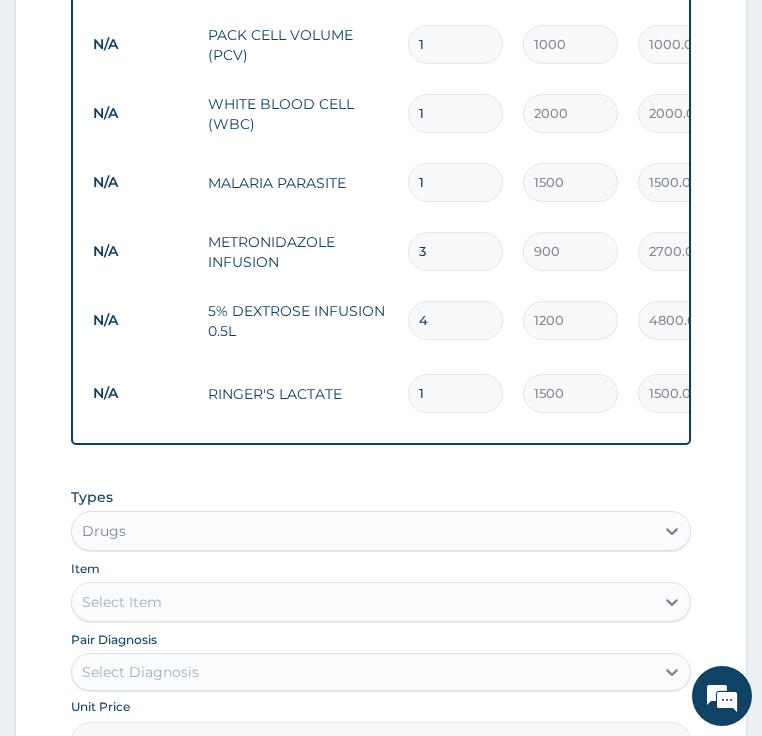 type on "0.00" 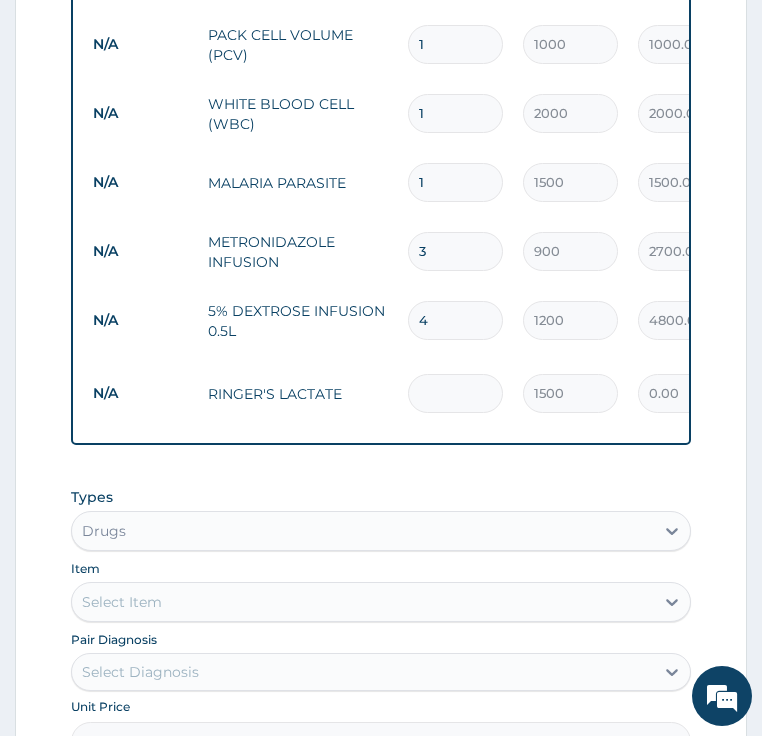 type on "4" 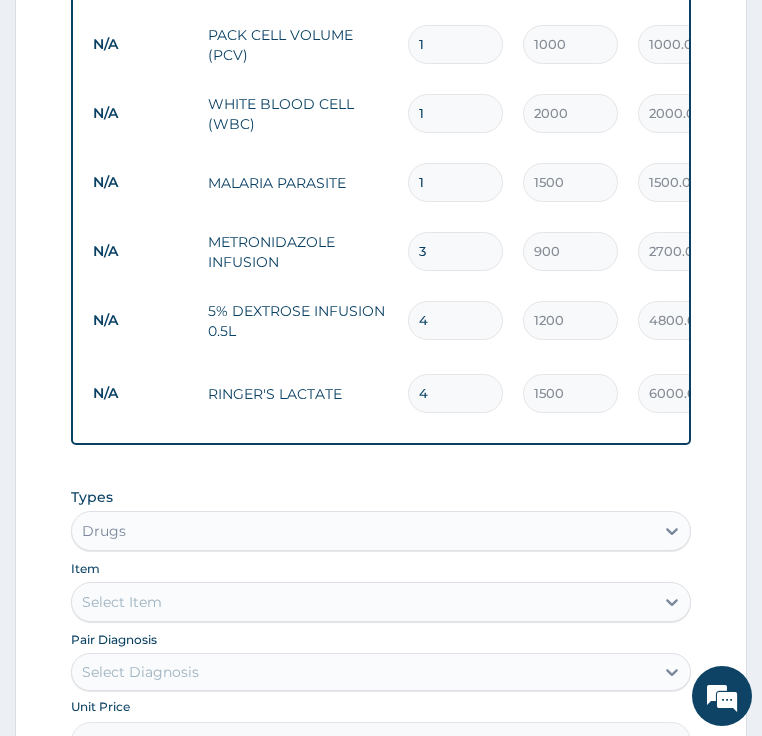 type on "4" 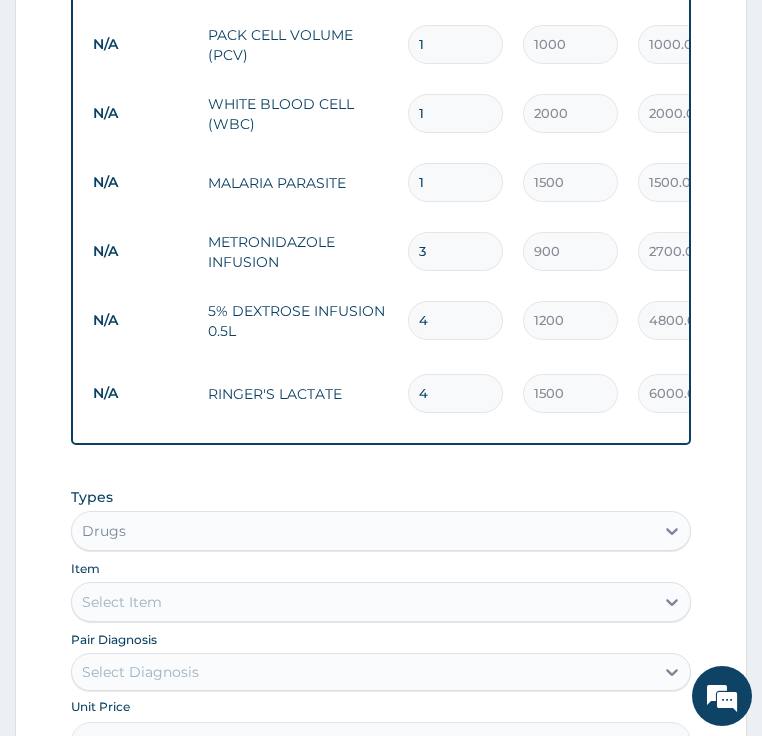 click on "Select Item" at bounding box center [122, 602] 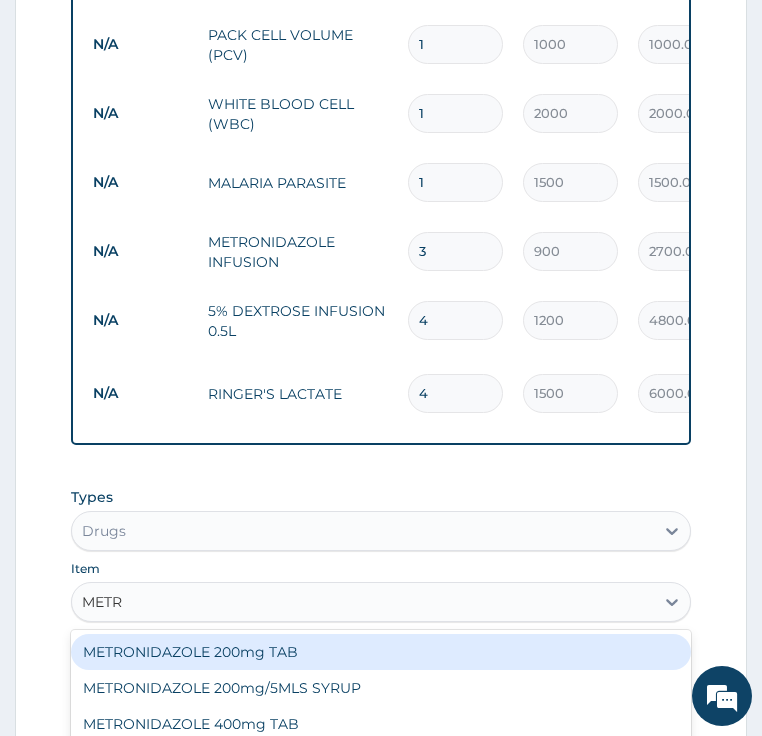 type on "METRO" 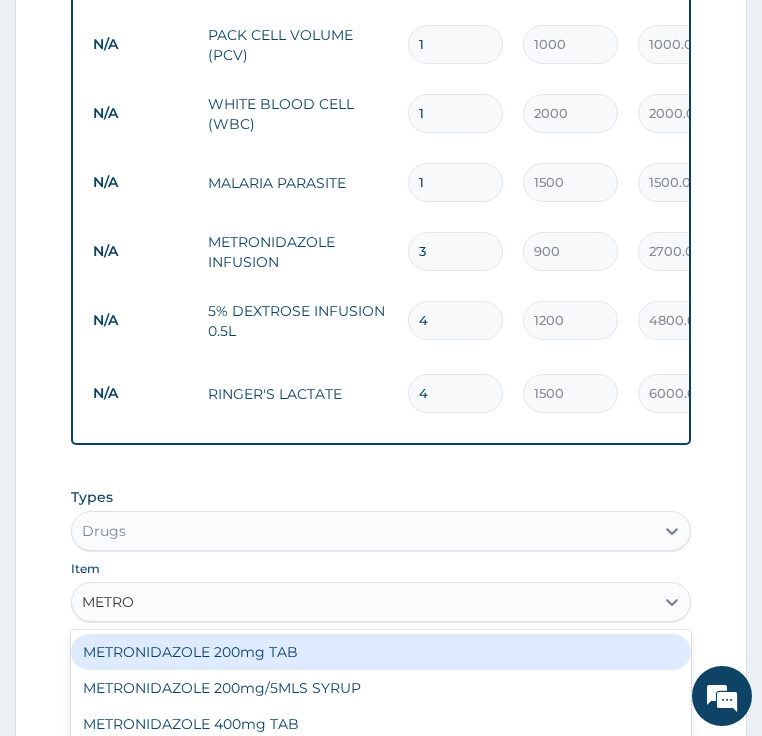 click on "METRONIDAZOLE 200mg TAB" at bounding box center (381, 652) 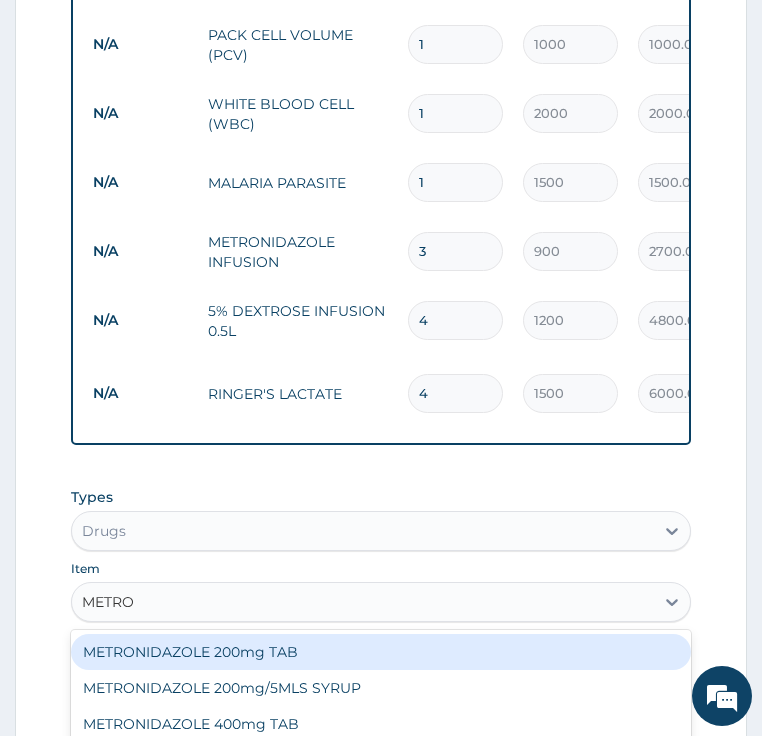 type 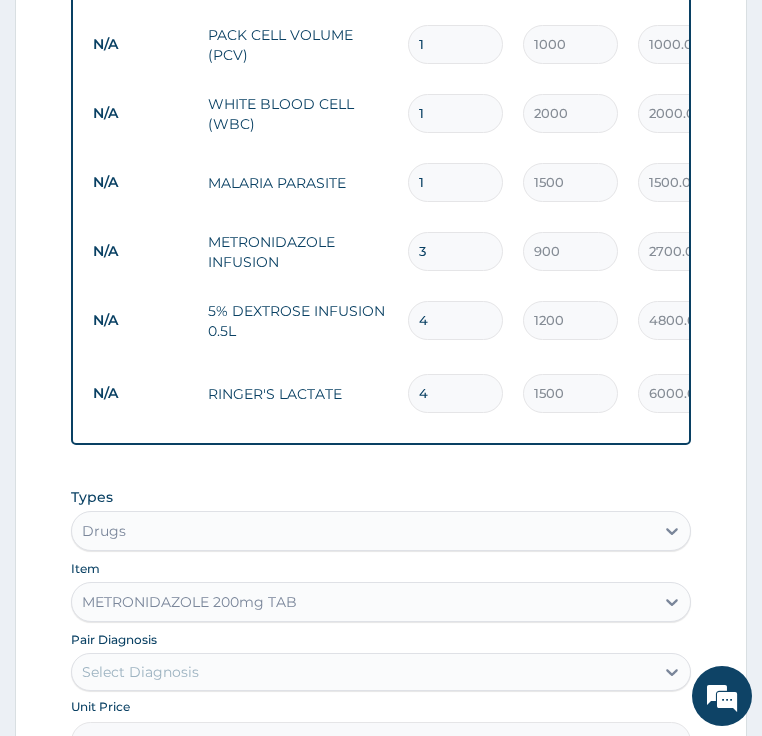 click on "METRONIDAZOLE 200mg TAB" at bounding box center (189, 602) 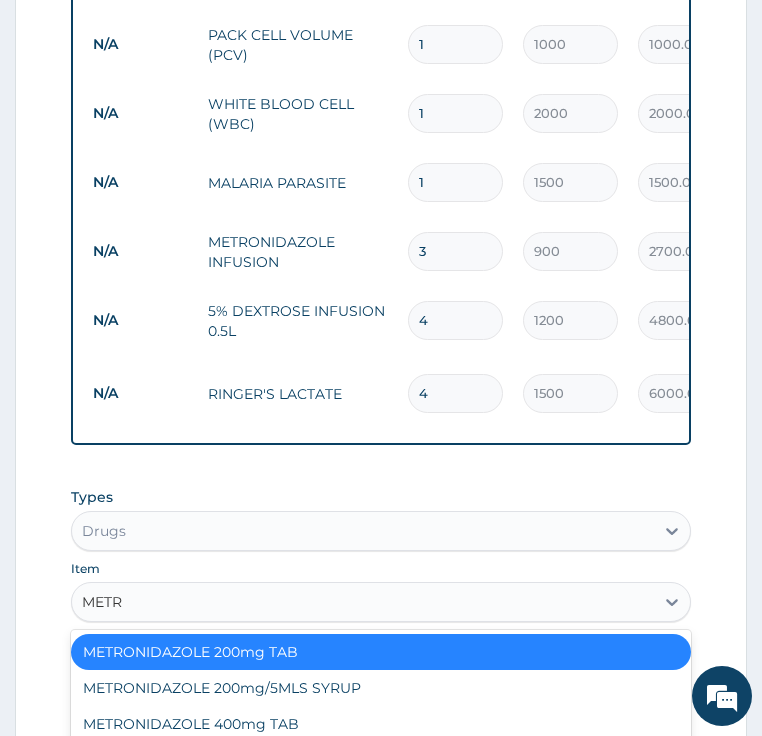 scroll, scrollTop: 0, scrollLeft: 0, axis: both 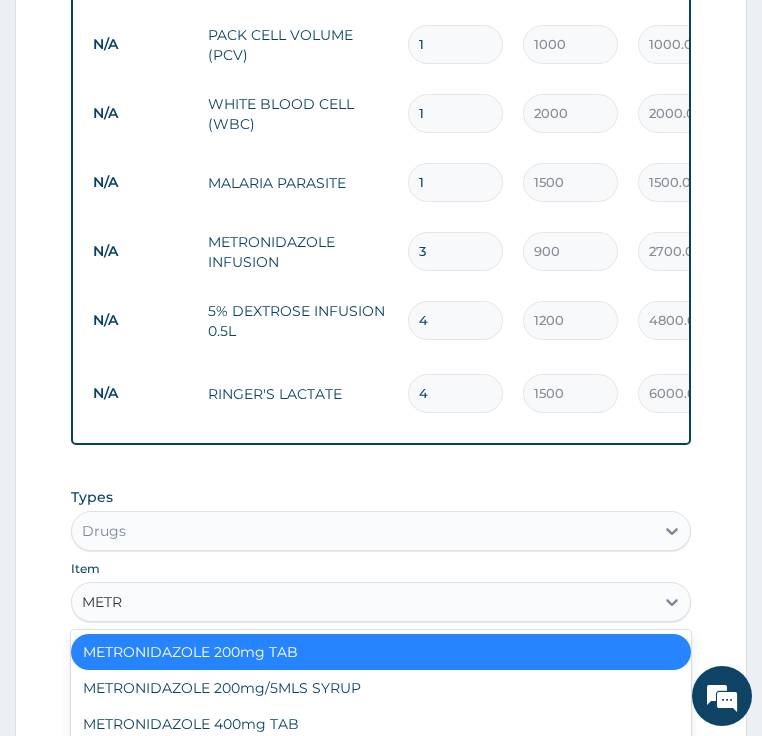 type on "METRO" 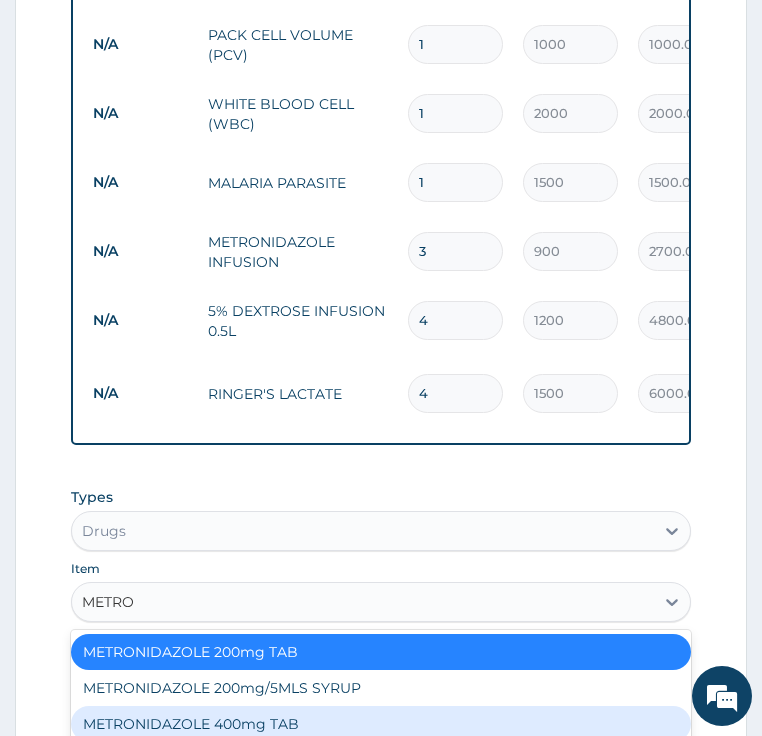 click on "METRONIDAZOLE 400mg TAB" at bounding box center [381, 724] 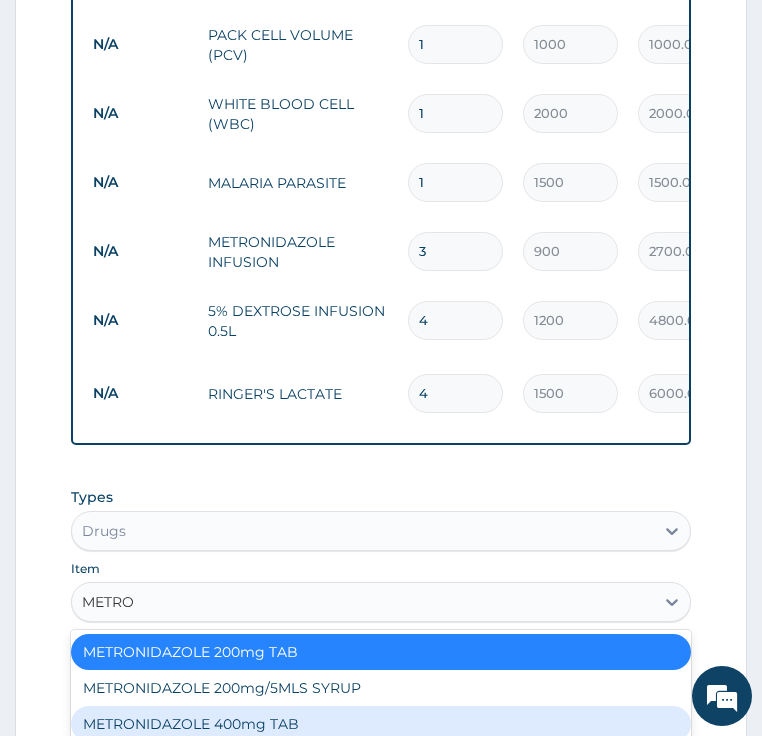 type 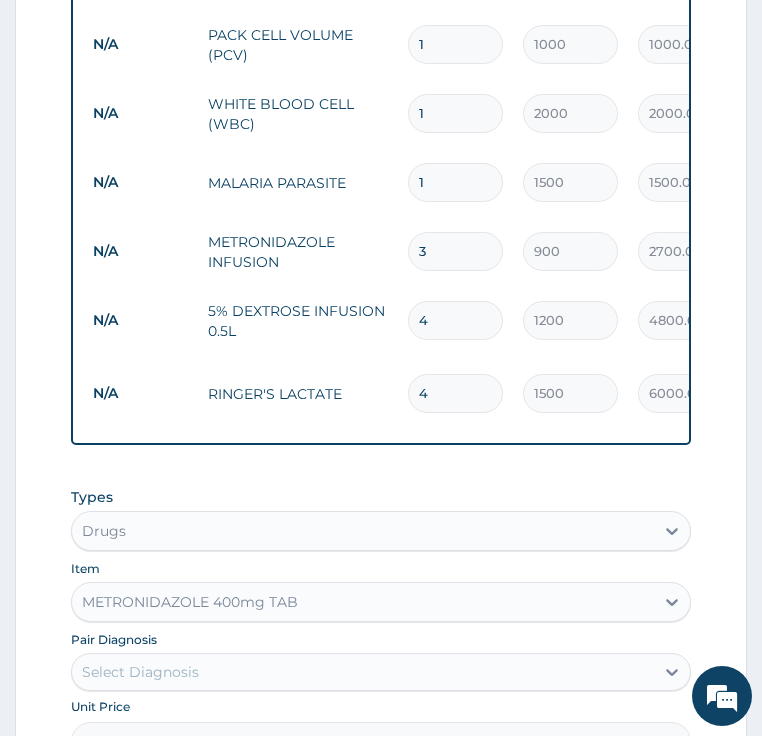 click on "Select Diagnosis" at bounding box center [140, 672] 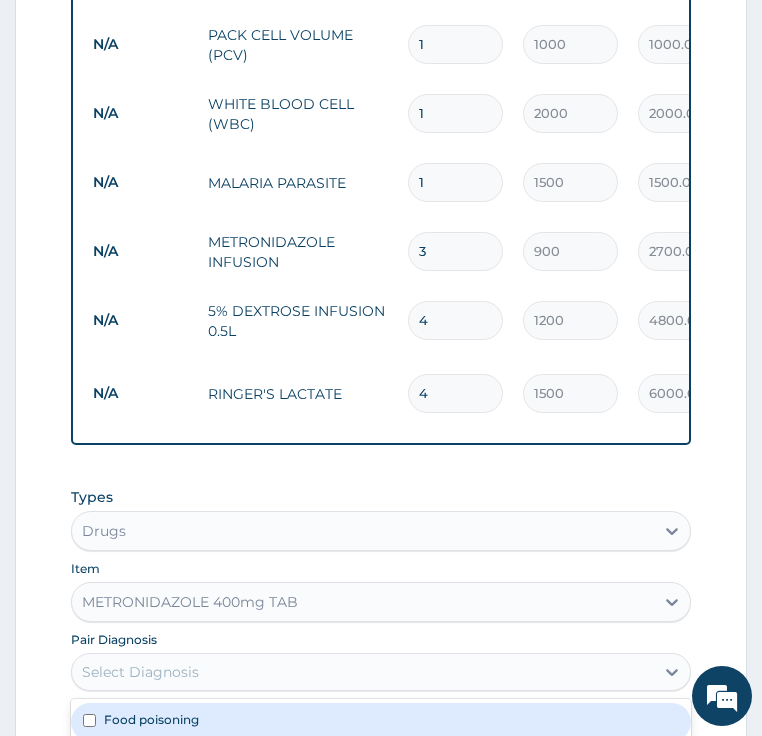 click on "Food poisoning" at bounding box center (151, 719) 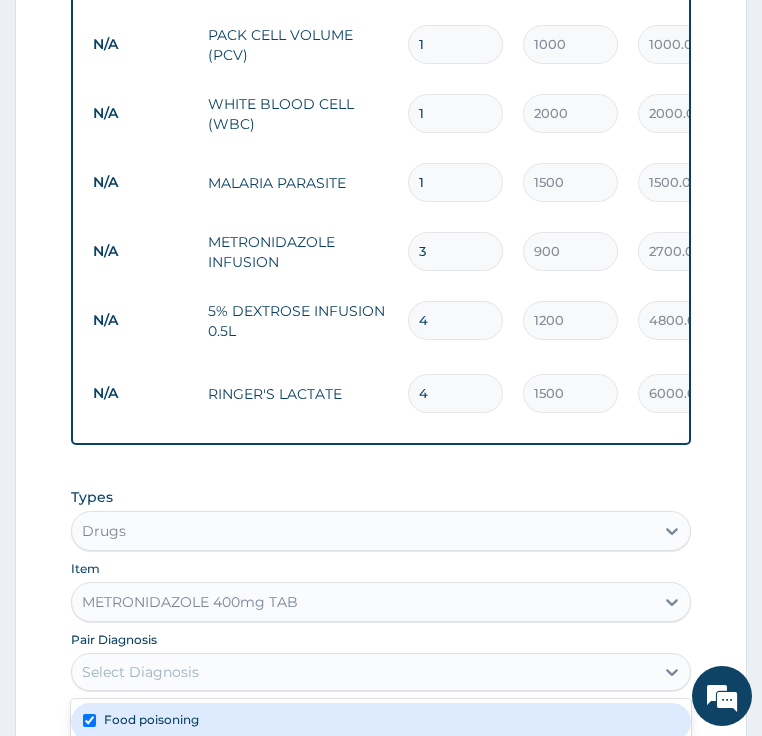 checkbox on "true" 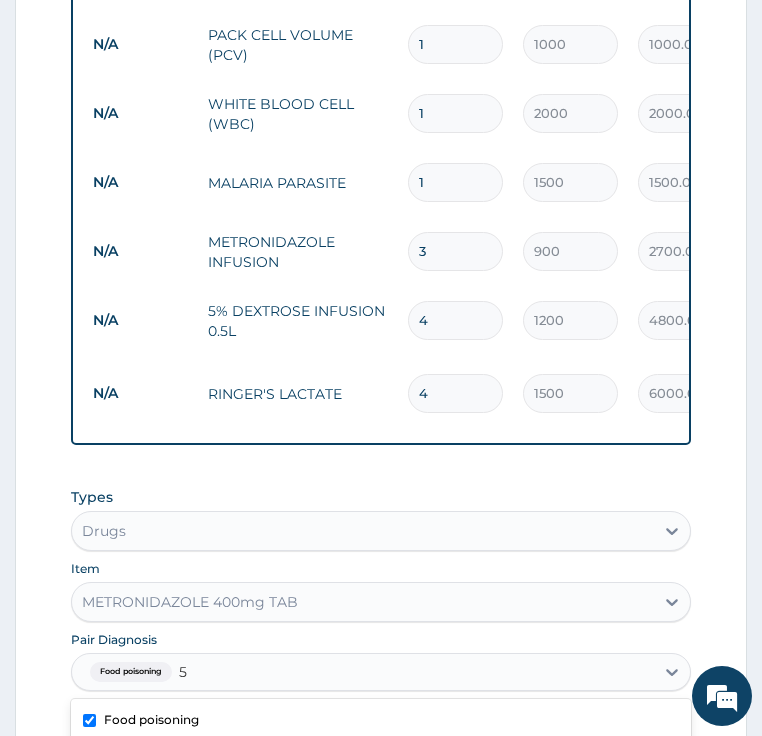 type on "5" 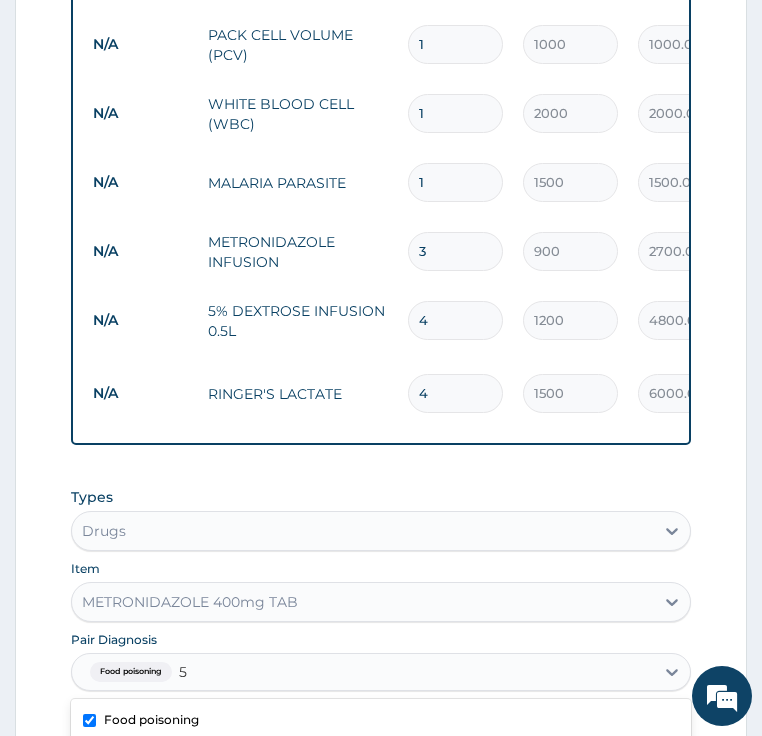 type 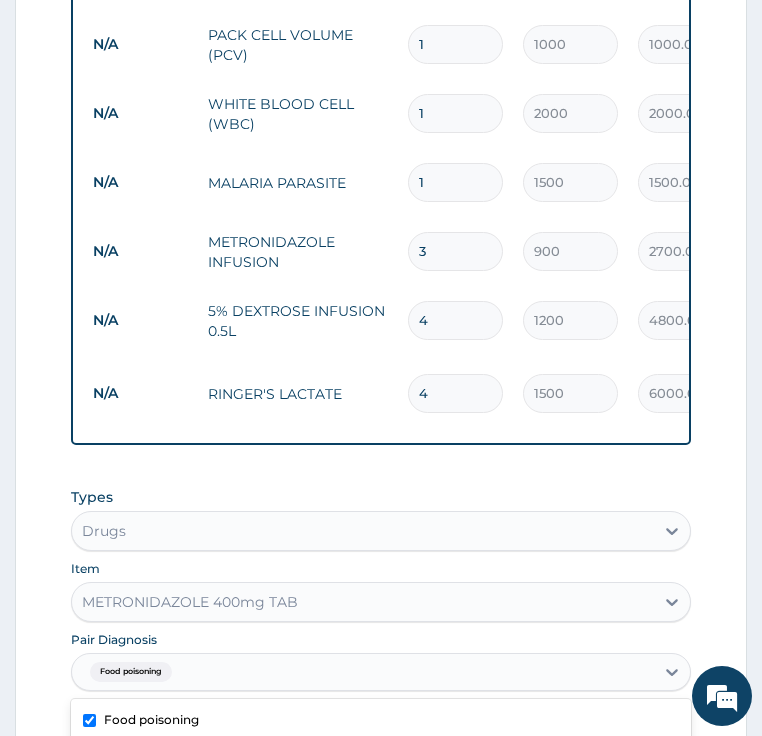 click on "Add" at bounding box center [381, 795] 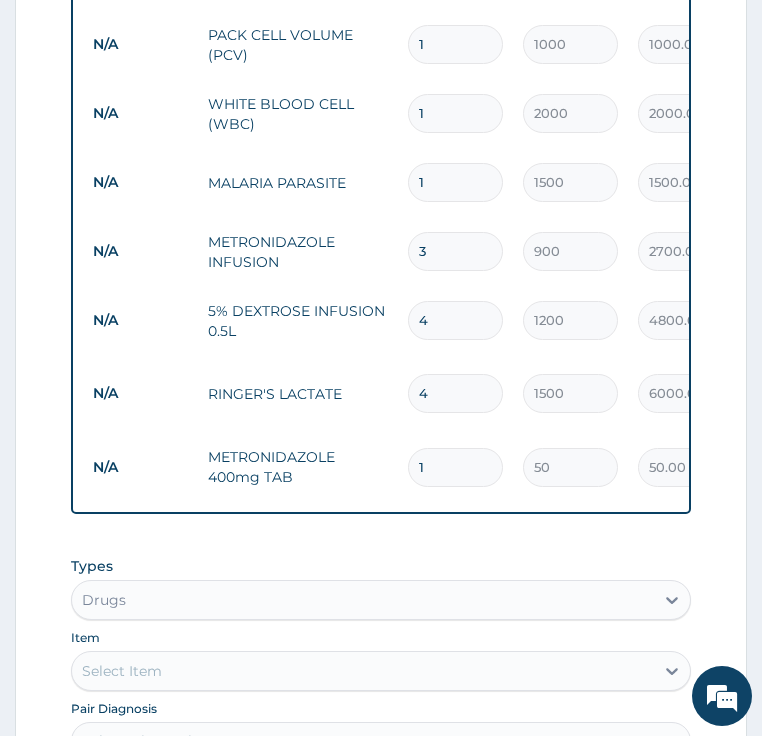type on "15" 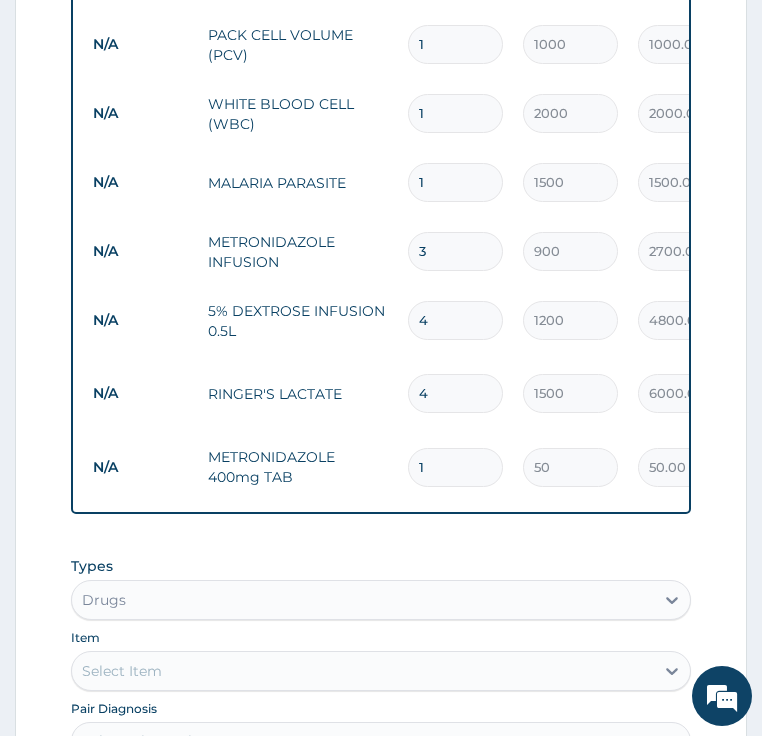 type on "750.00" 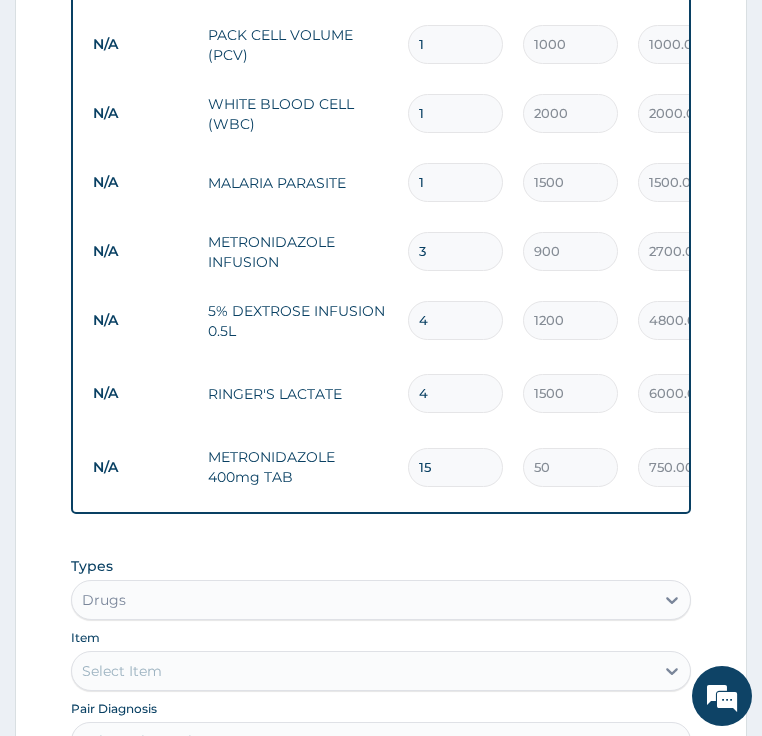 type on "15" 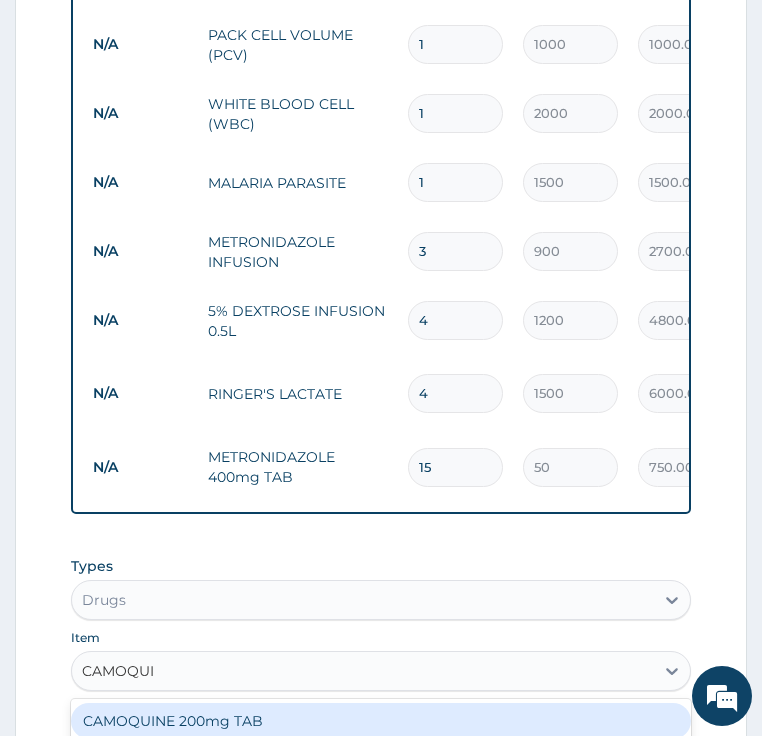 type on "CAMOQUIN" 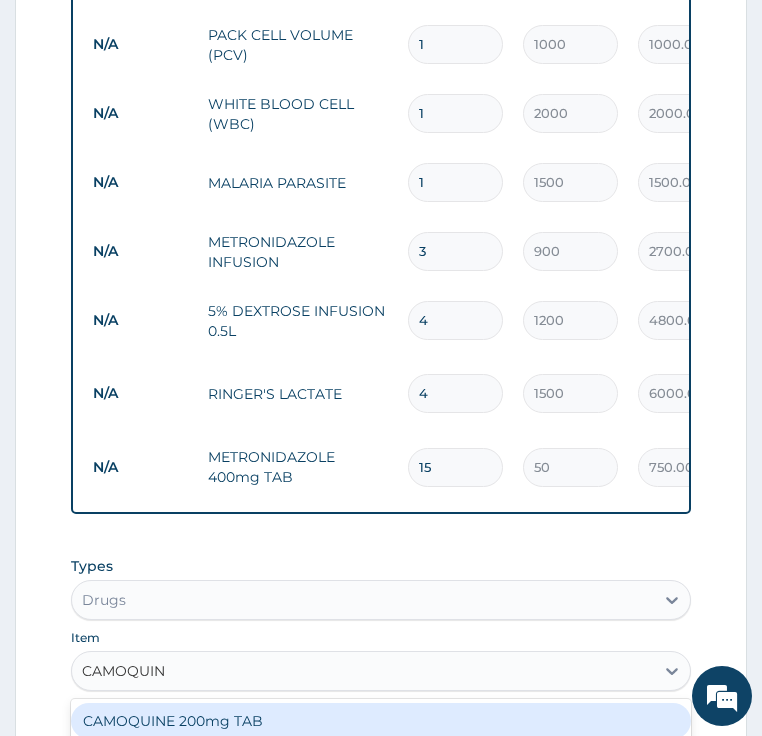 click on "CAMOQUINE 200mg TAB" at bounding box center (381, 721) 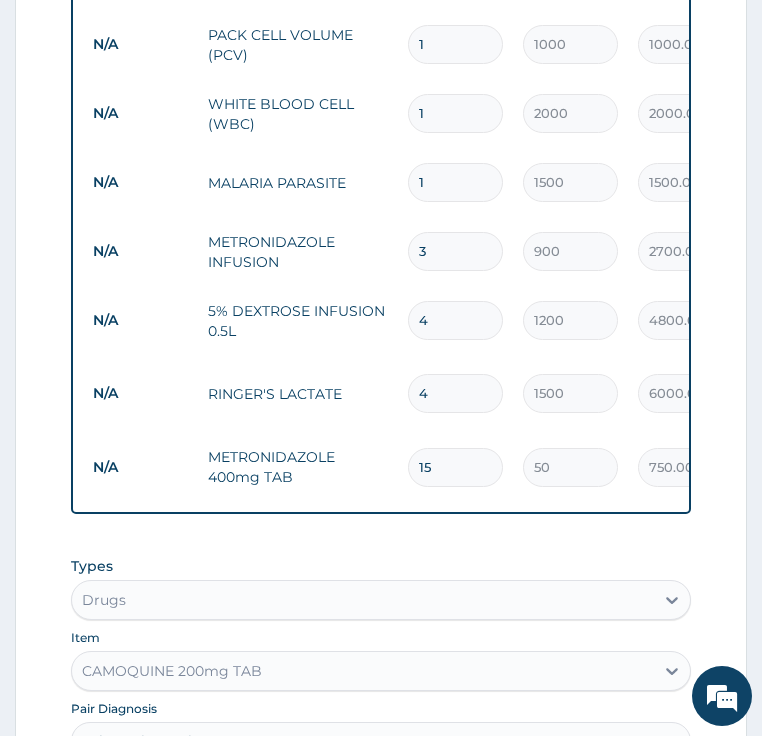 click on "Select Diagnosis" at bounding box center (140, 741) 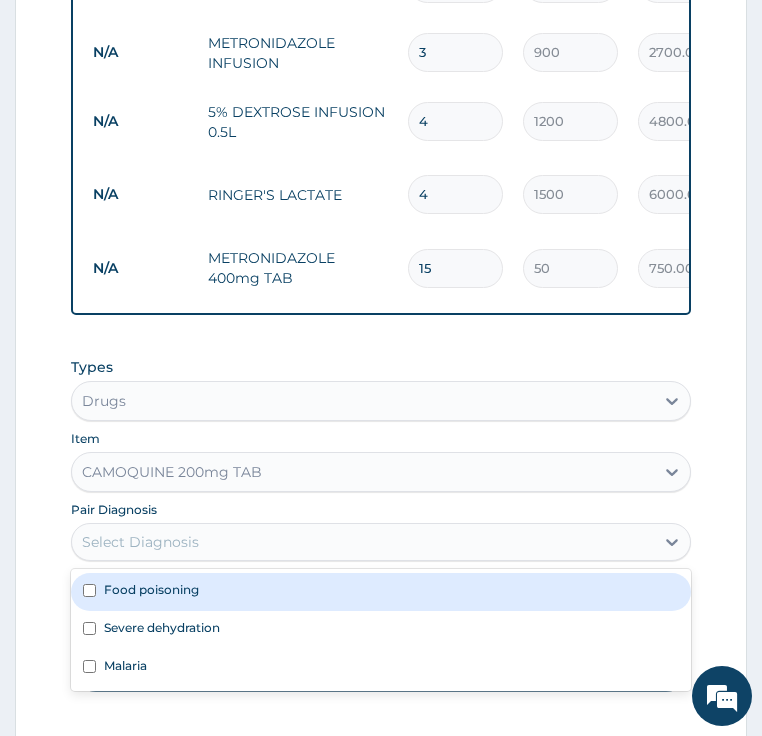 scroll, scrollTop: 1282, scrollLeft: 0, axis: vertical 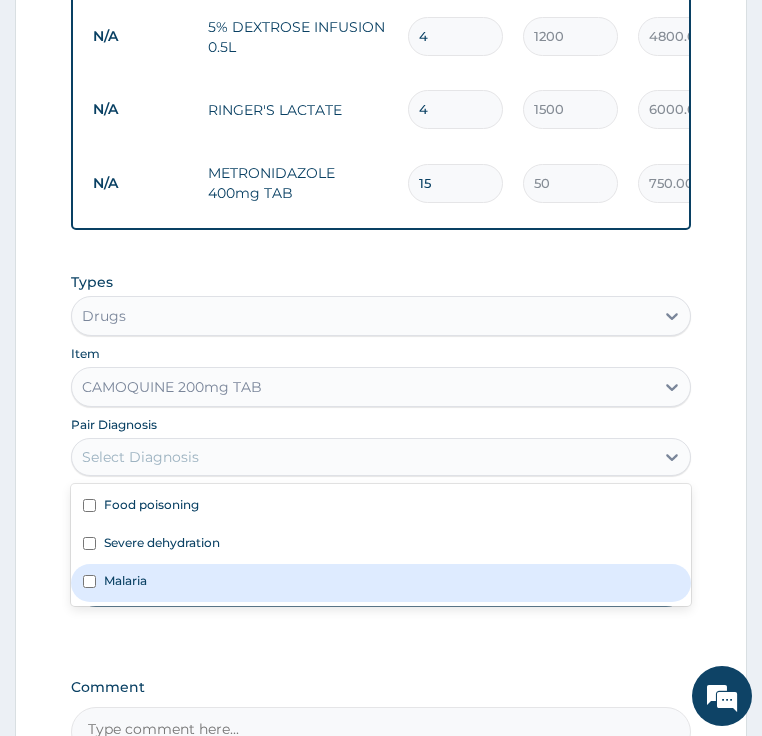 click on "Malaria" at bounding box center (125, 580) 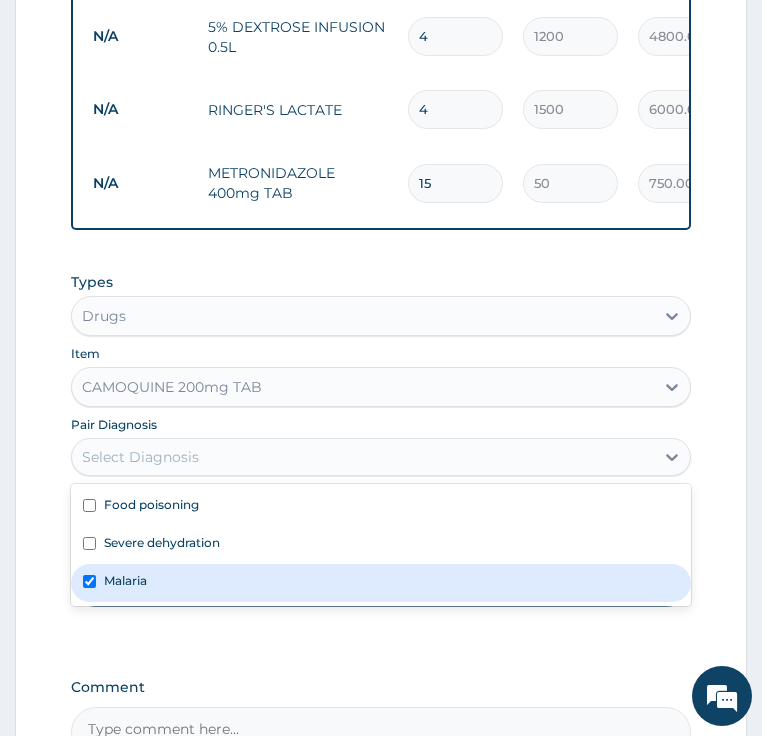 checkbox on "true" 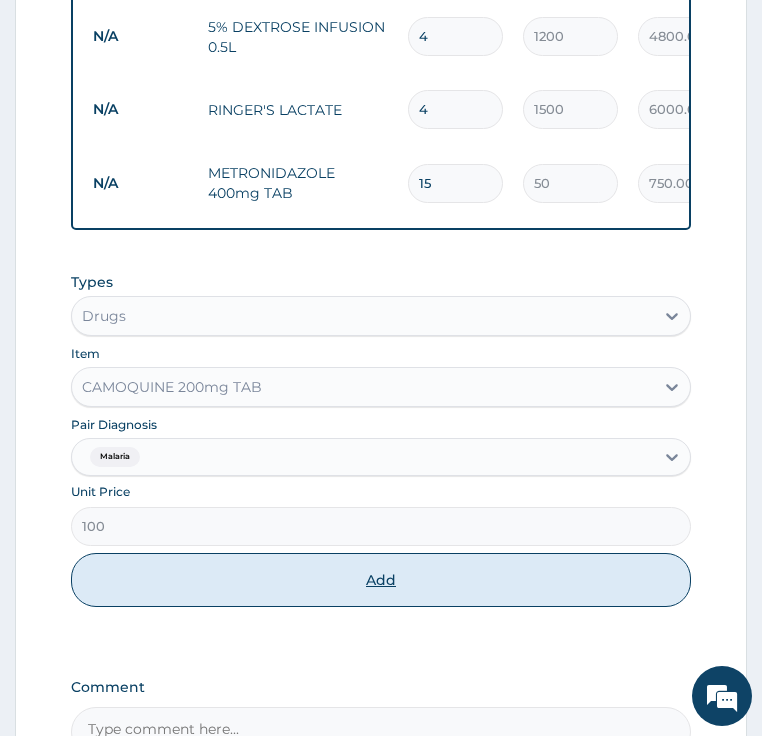 click on "Add" at bounding box center (381, 580) 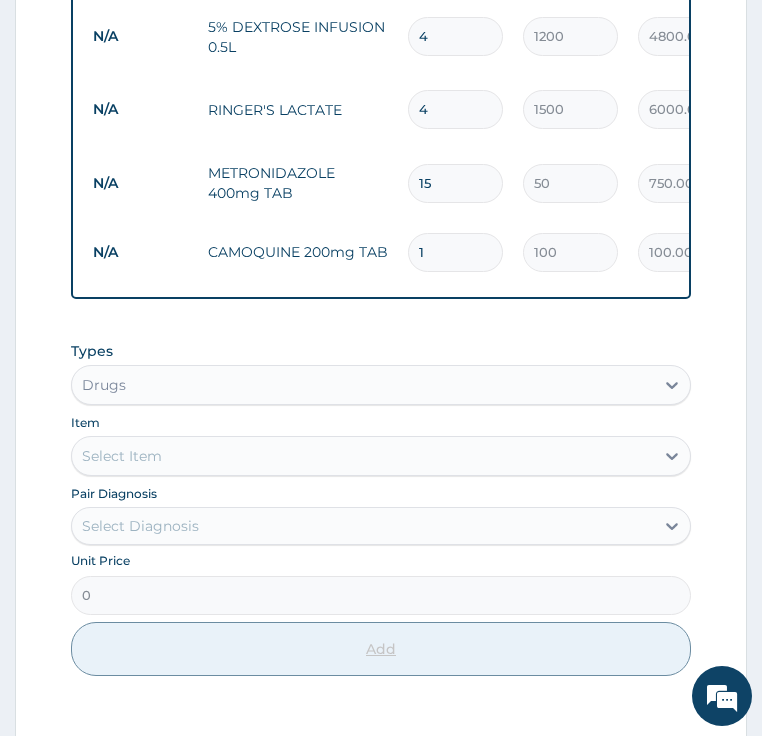 type 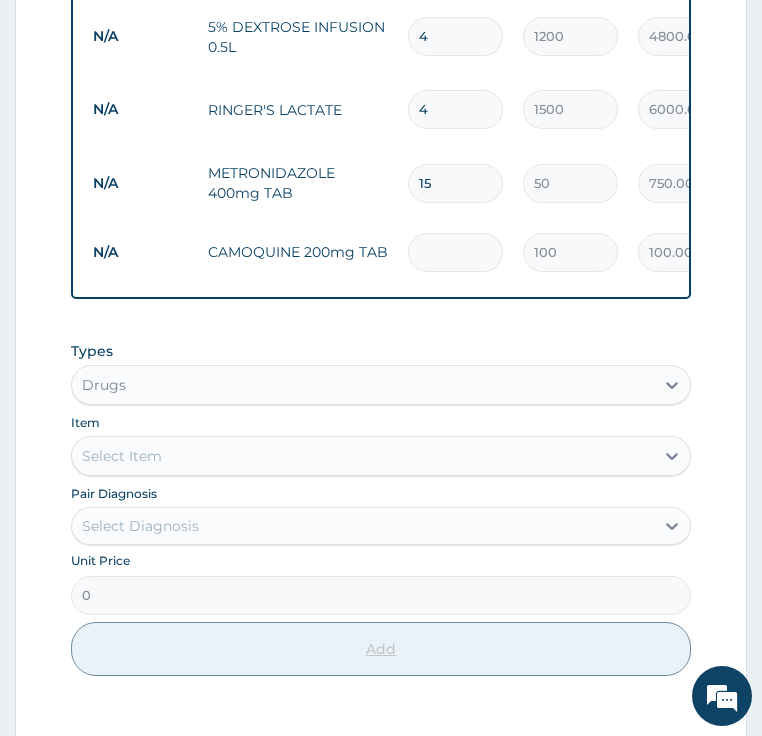 type on "0.00" 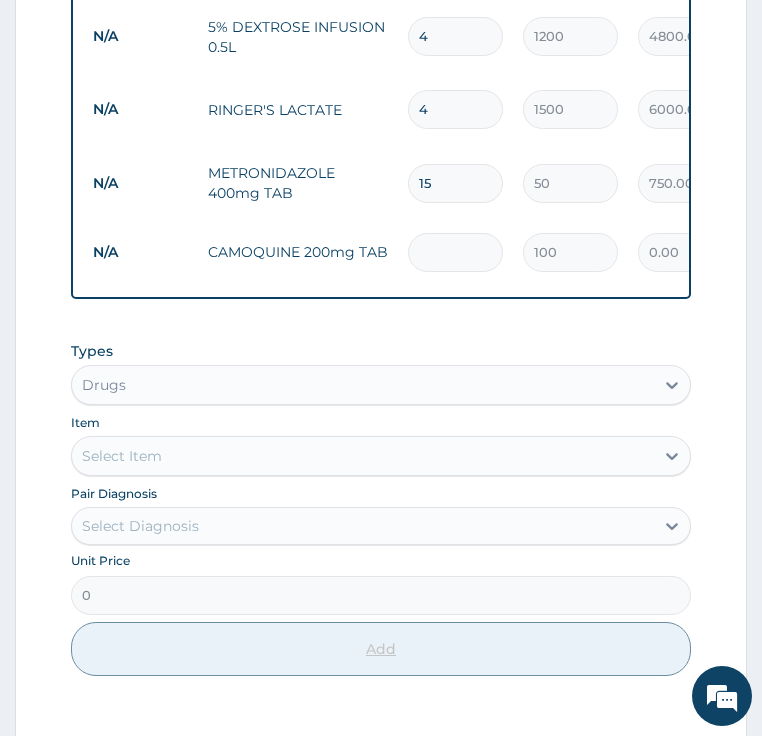 type on "9" 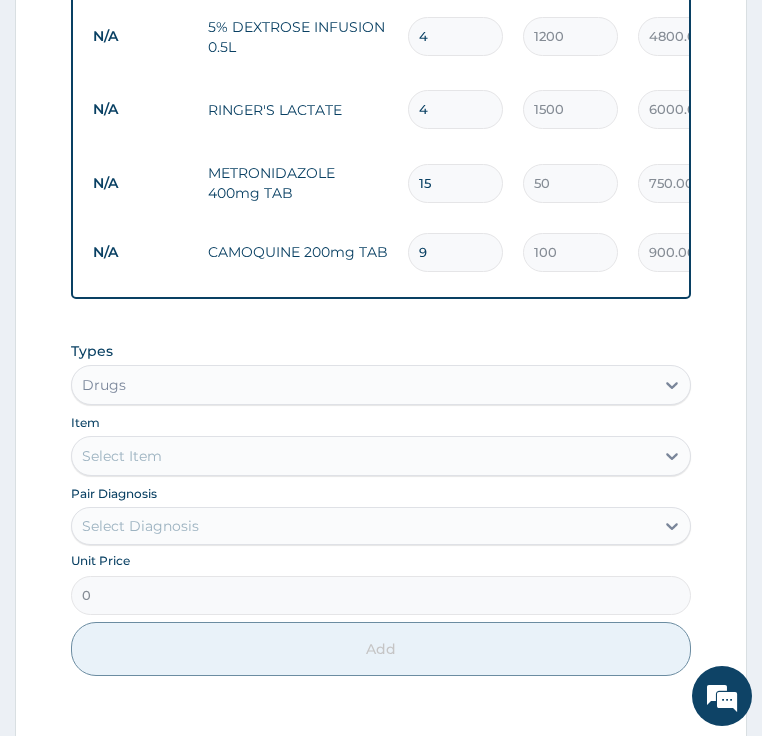 type on "9" 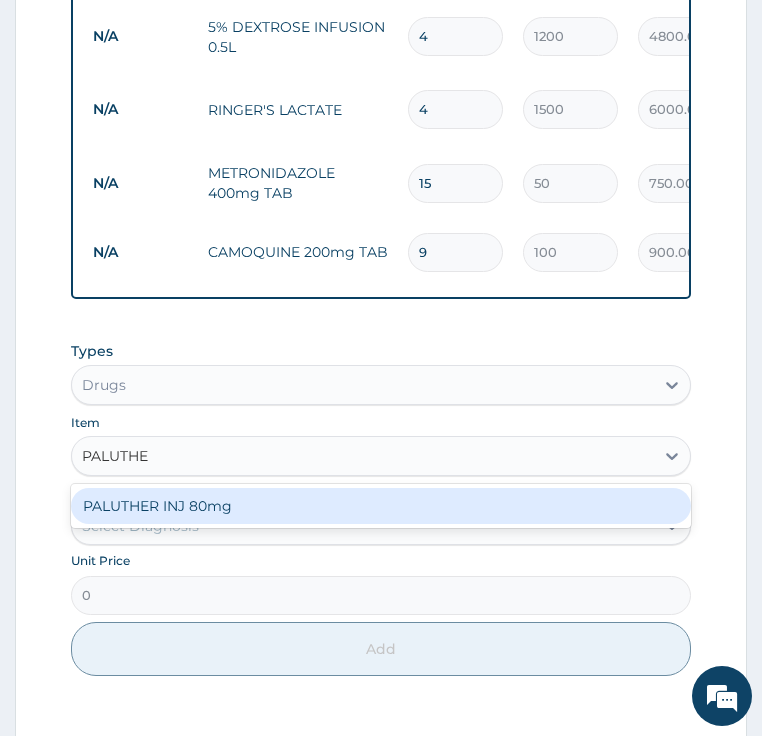 type on "PALUTHER" 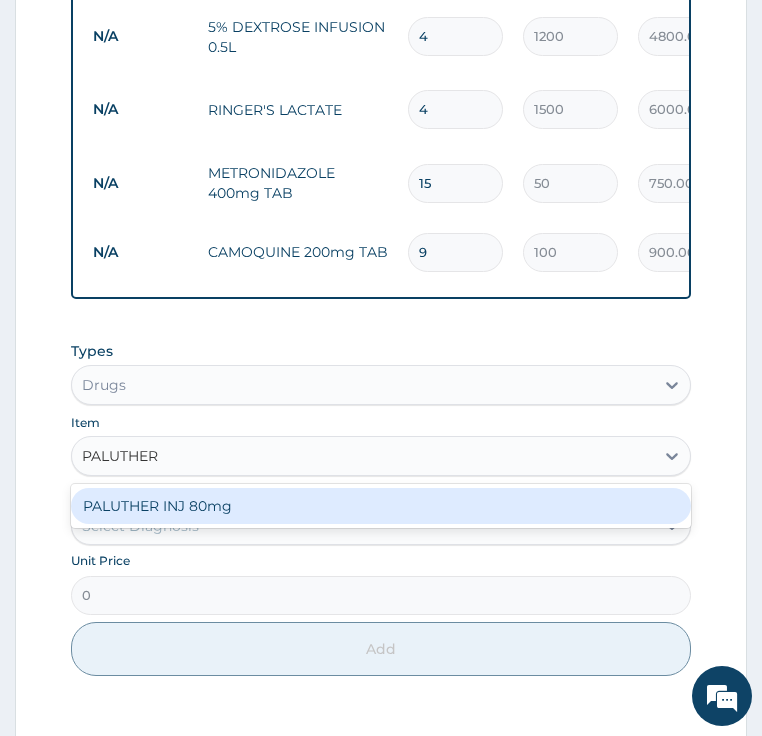 click on "PALUTHER INJ 80mg" at bounding box center [381, 506] 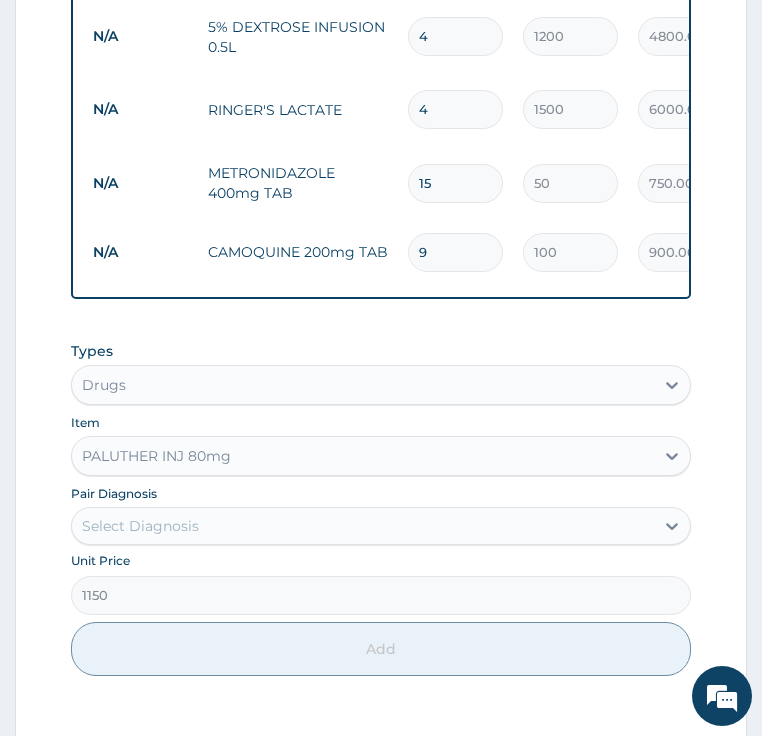 click on "Select Diagnosis" at bounding box center (140, 526) 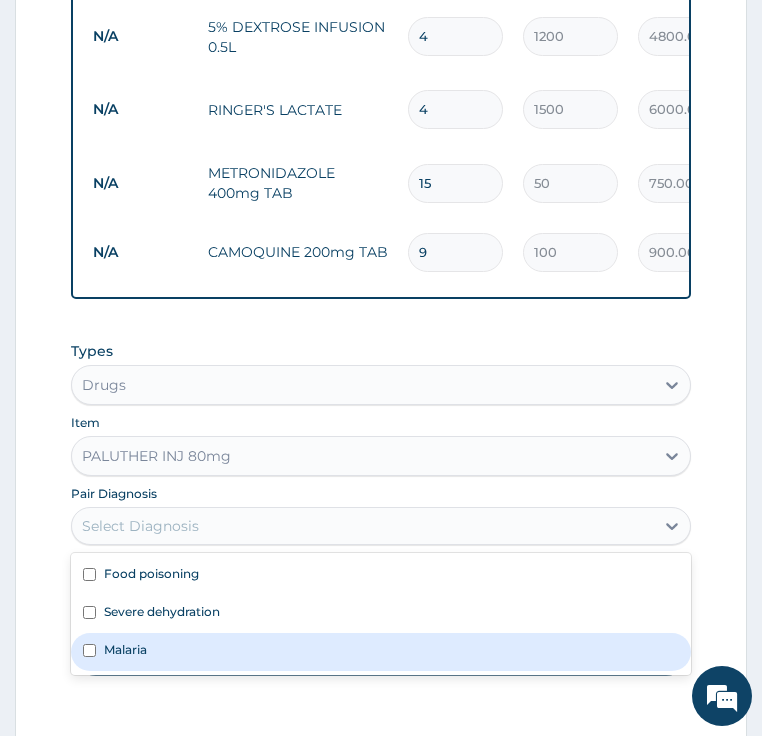 click on "Malaria" at bounding box center (125, 649) 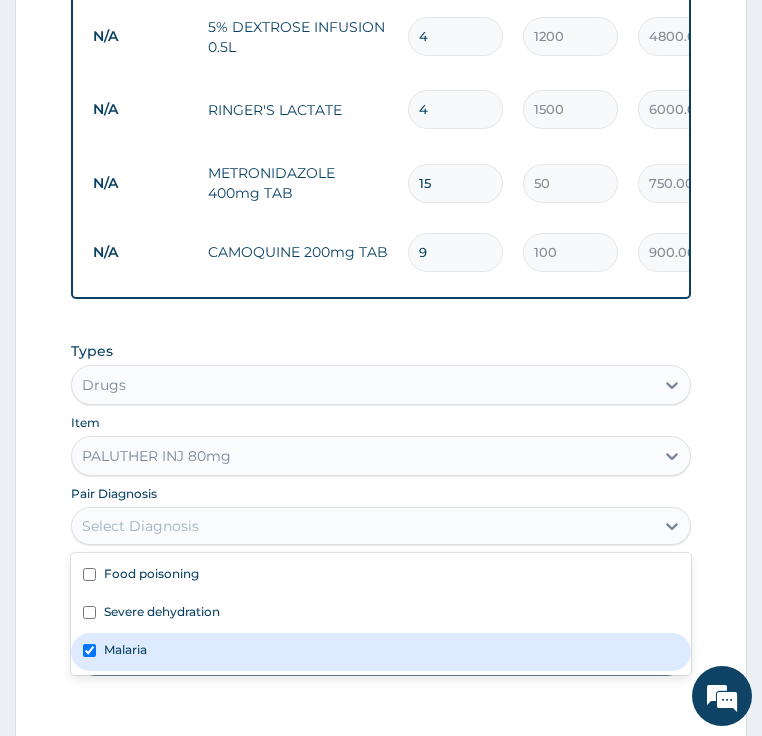 checkbox on "true" 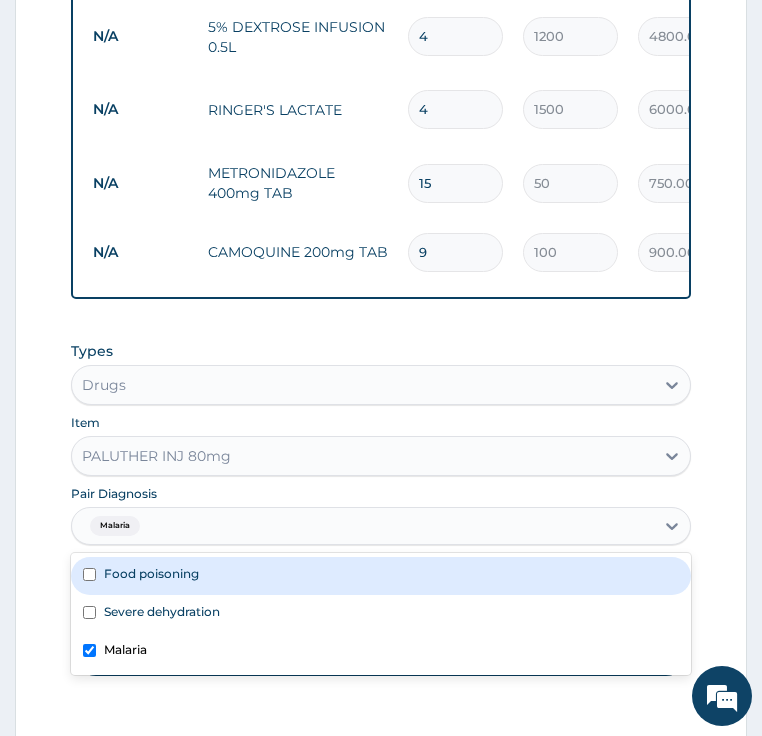 click on "Add" at bounding box center [381, 649] 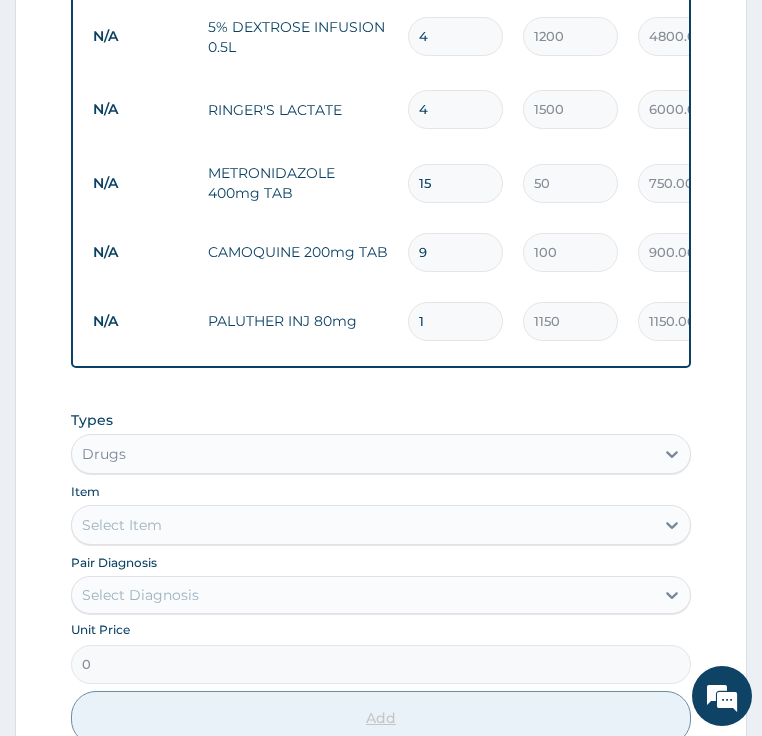 type 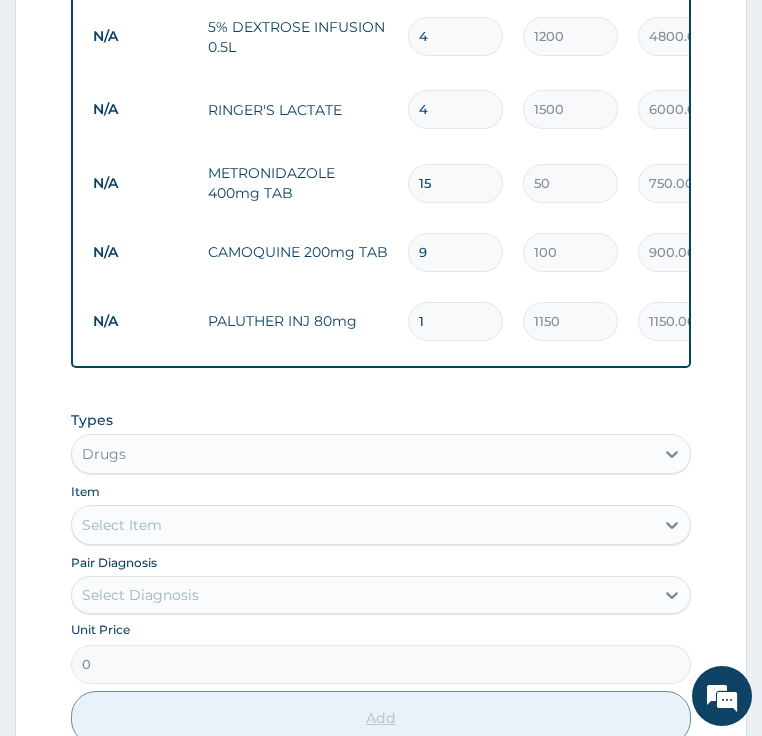 type on "0.00" 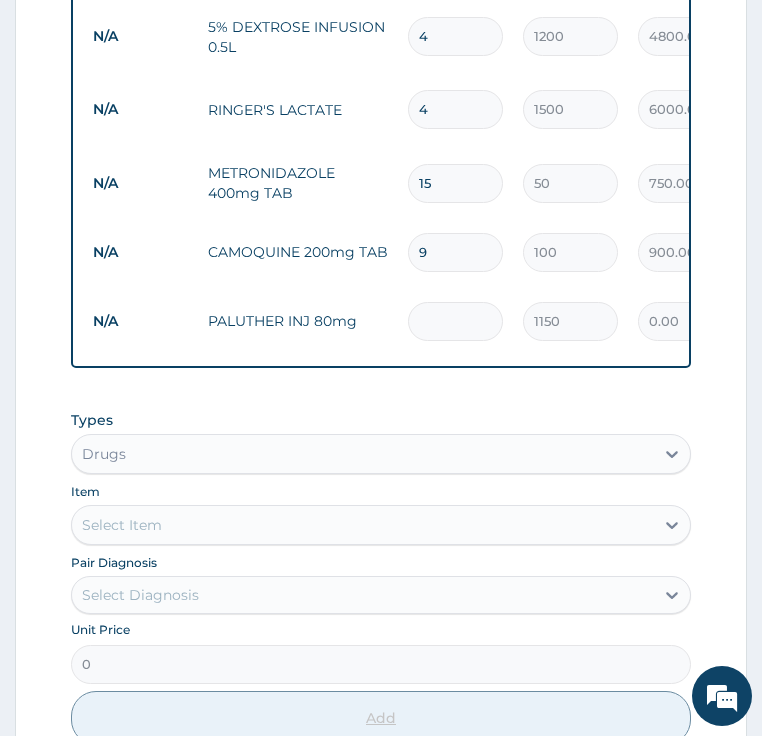 type on "6" 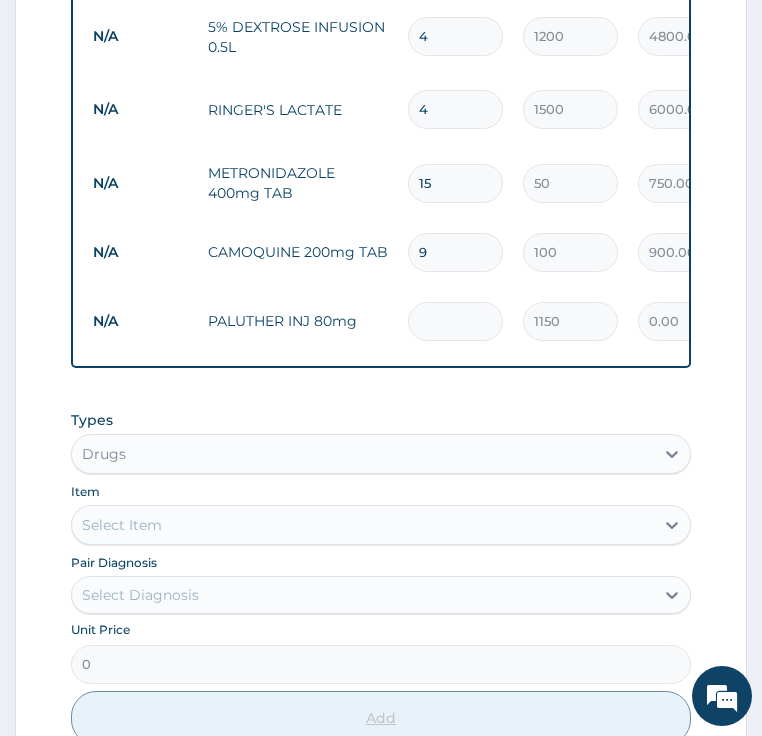 type on "6900.00" 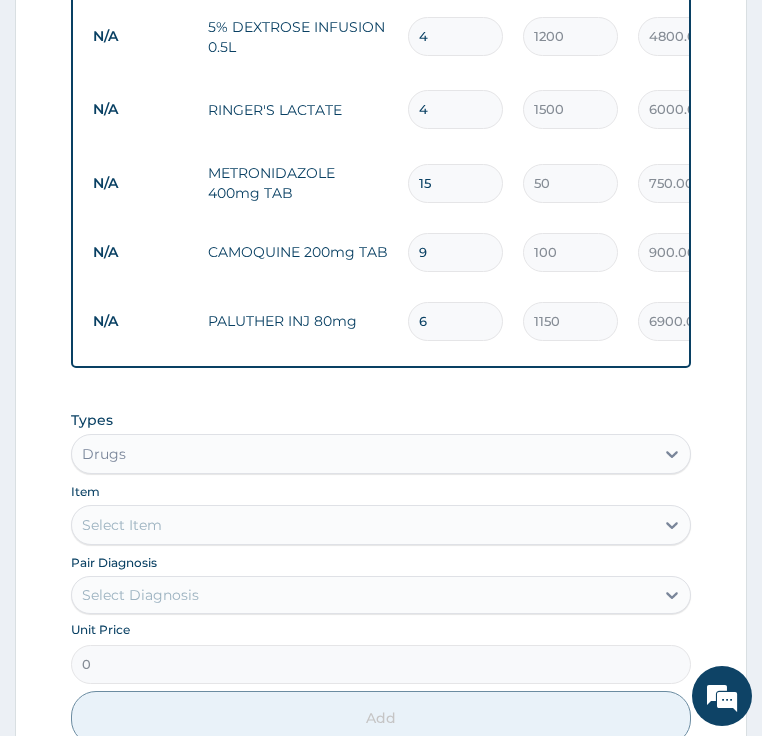 type on "6" 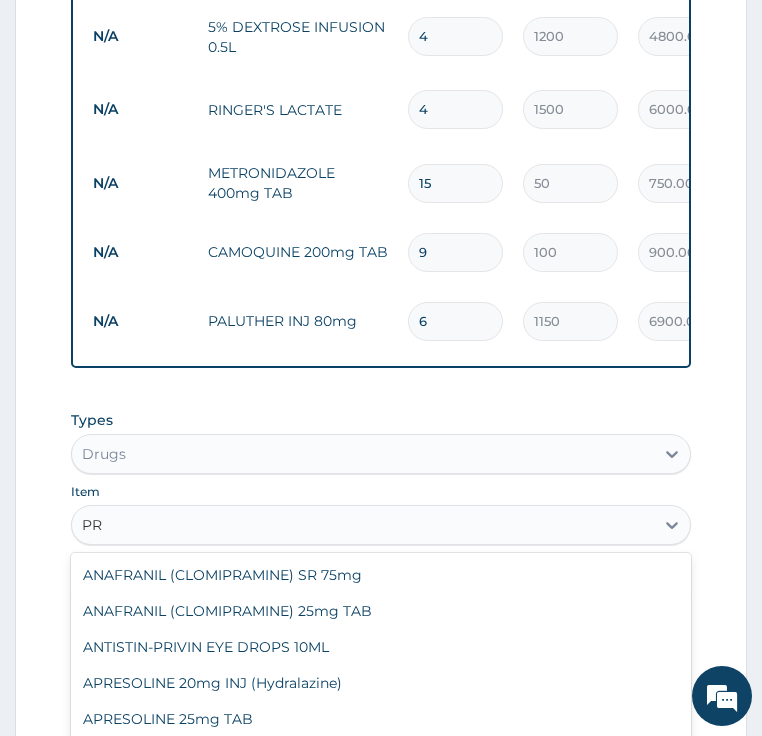 type on "P" 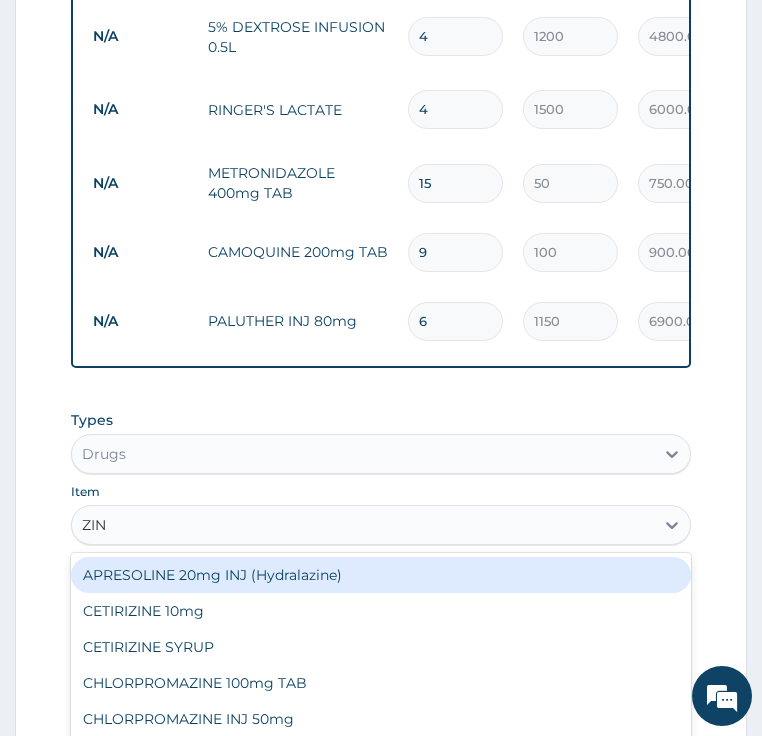 type on "ZINC" 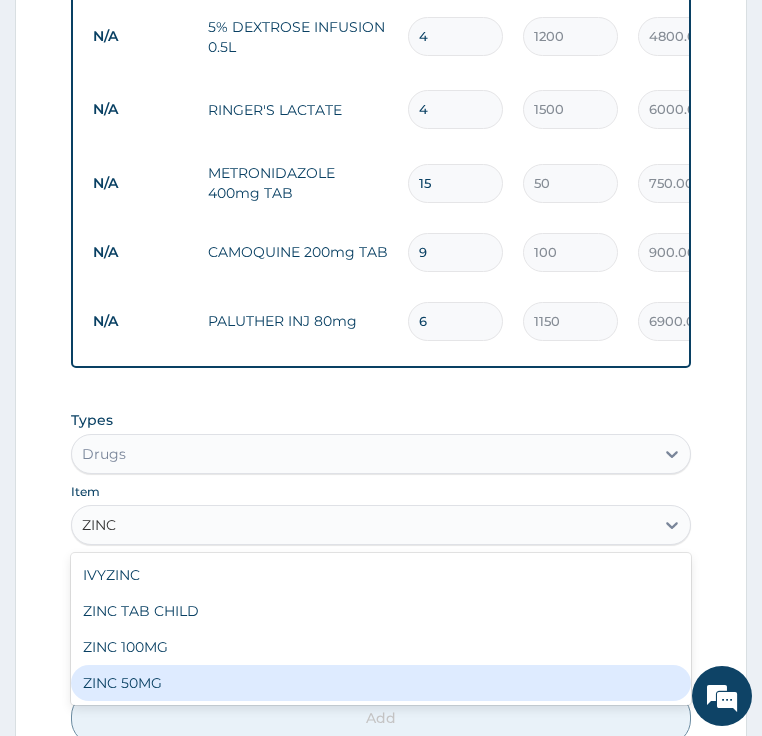 click on "ZINC 50MG" at bounding box center [381, 683] 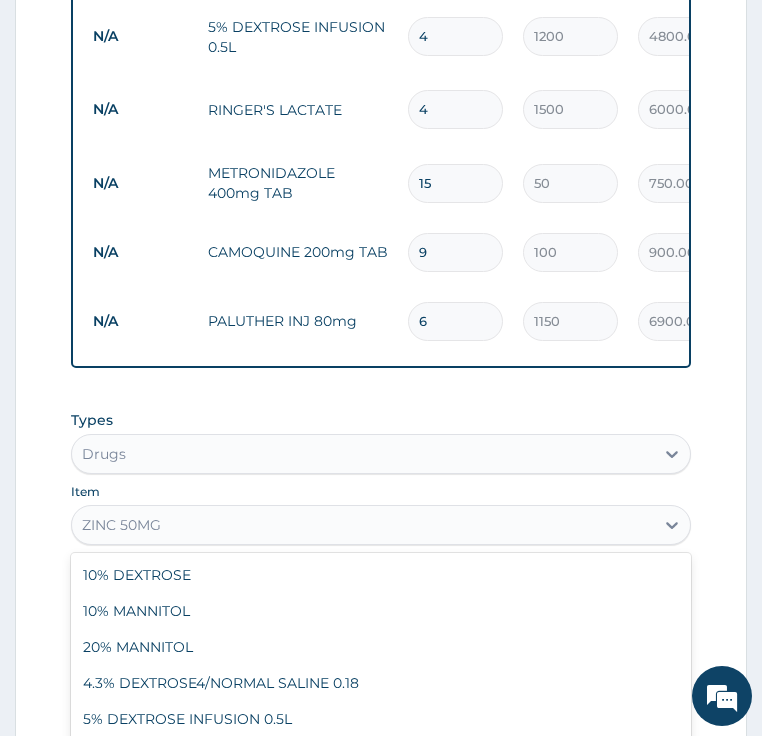 scroll, scrollTop: 48688, scrollLeft: 0, axis: vertical 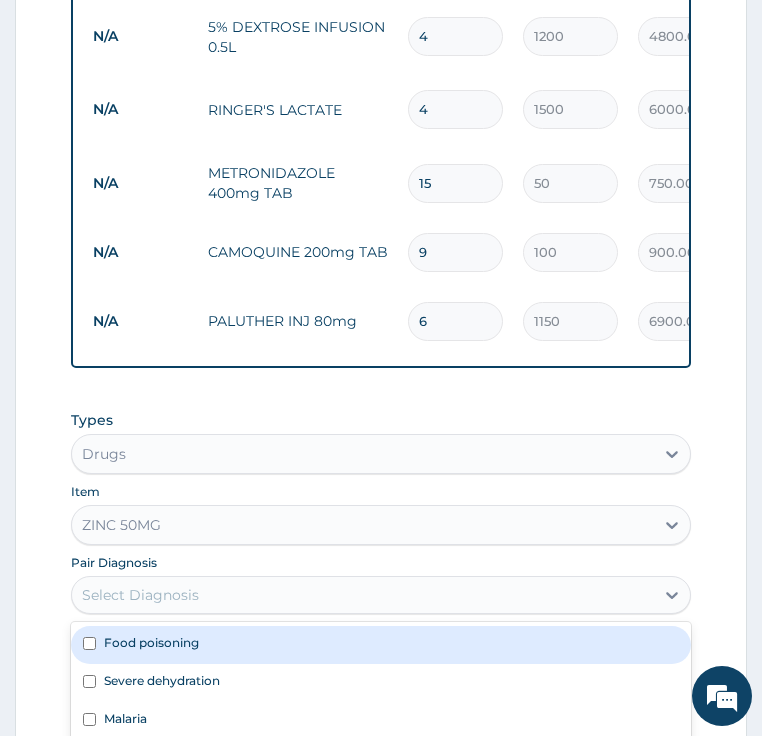 click on "Select Diagnosis" at bounding box center (140, 595) 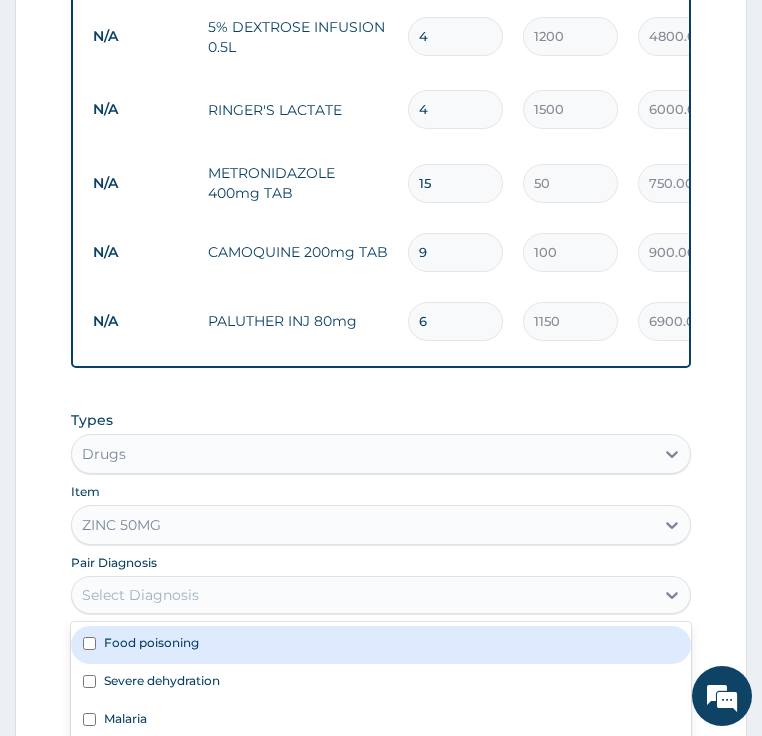 click on "Food poisoning" at bounding box center [151, 642] 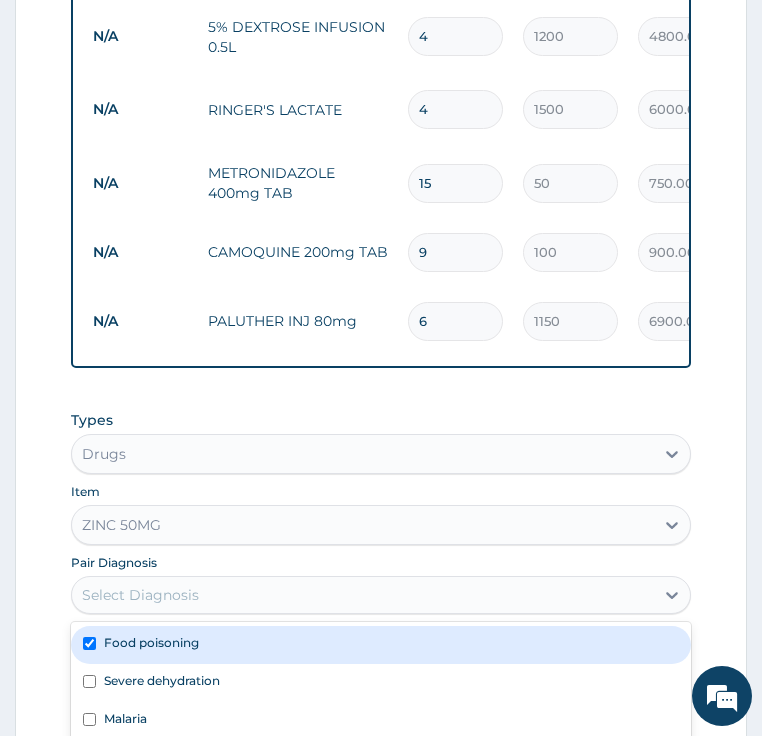 checkbox on "true" 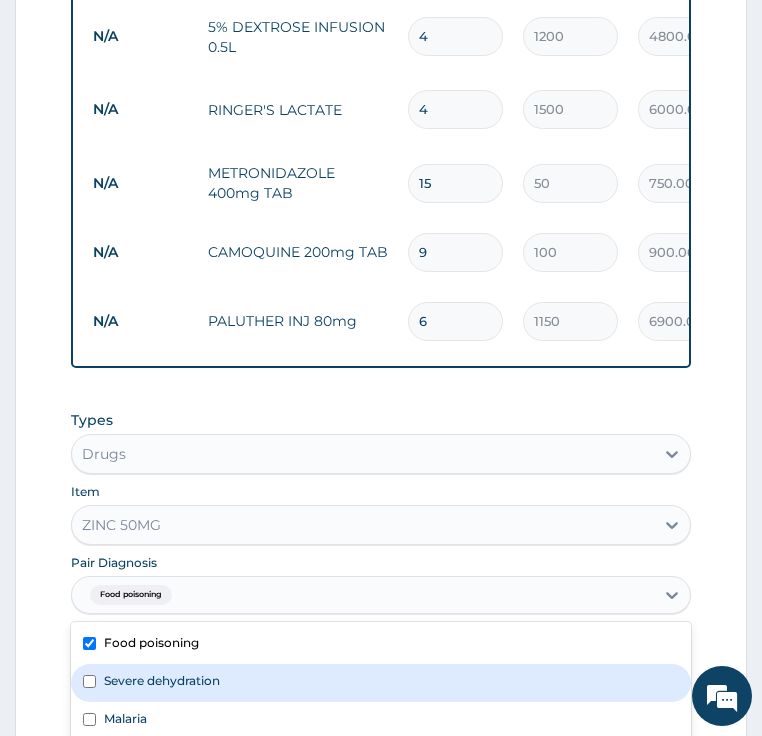 click on "Severe dehydration" at bounding box center [162, 680] 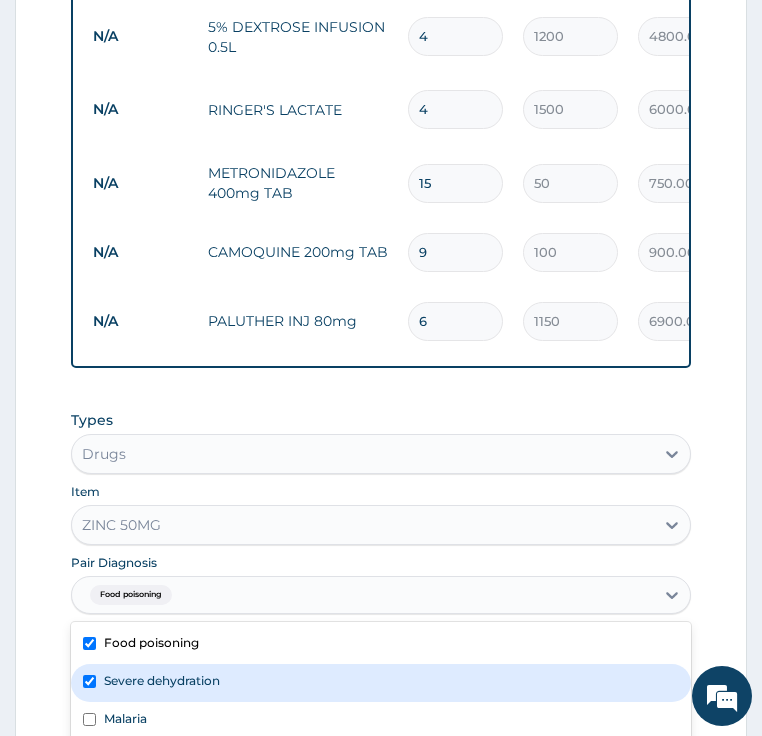 checkbox on "true" 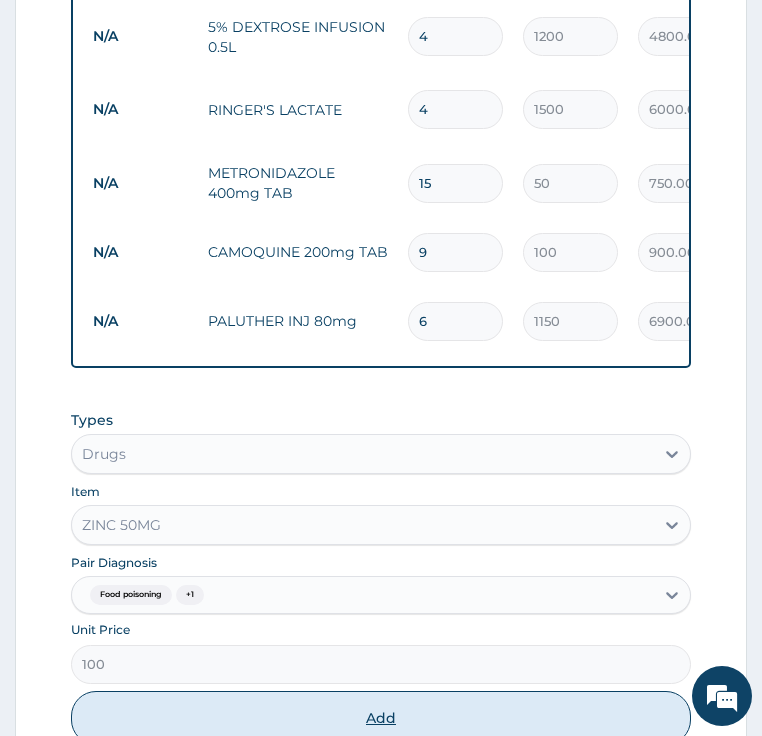 click on "Add" at bounding box center [381, 718] 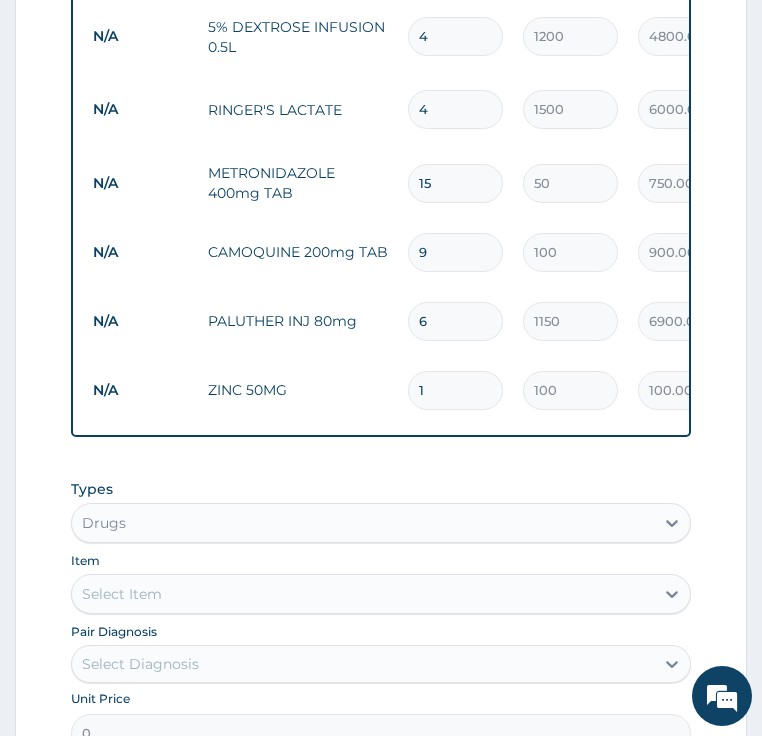 type 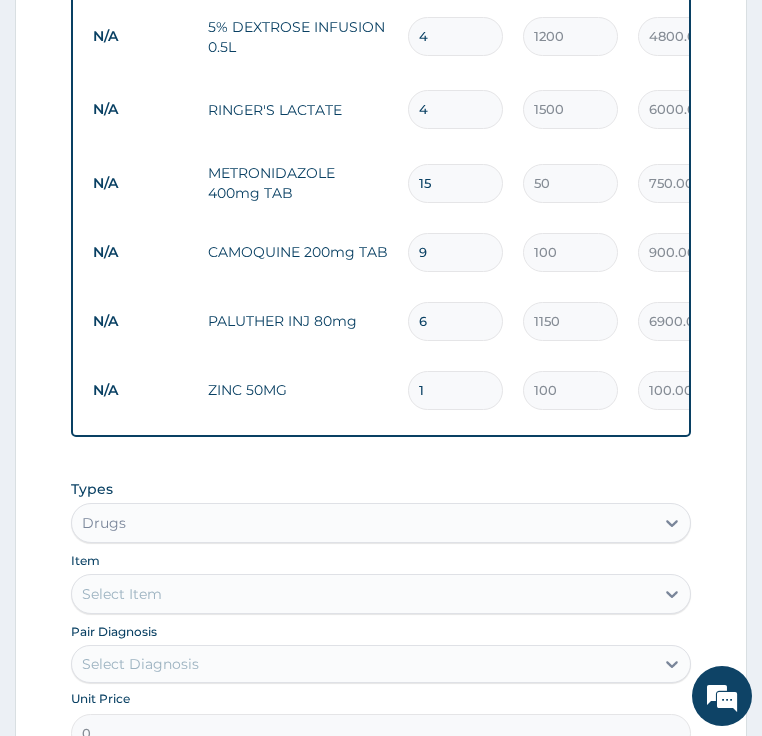 type on "0.00" 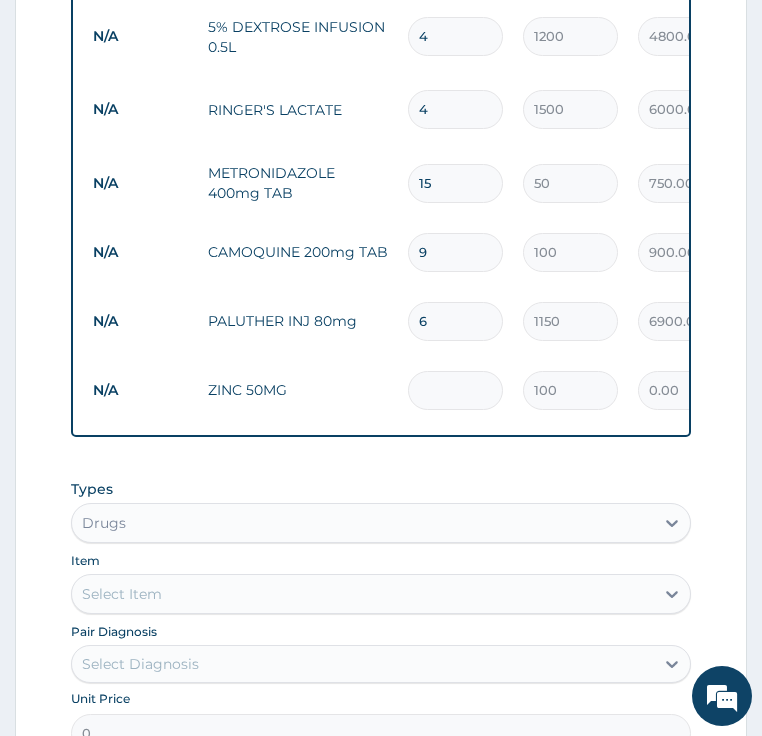 type on "6" 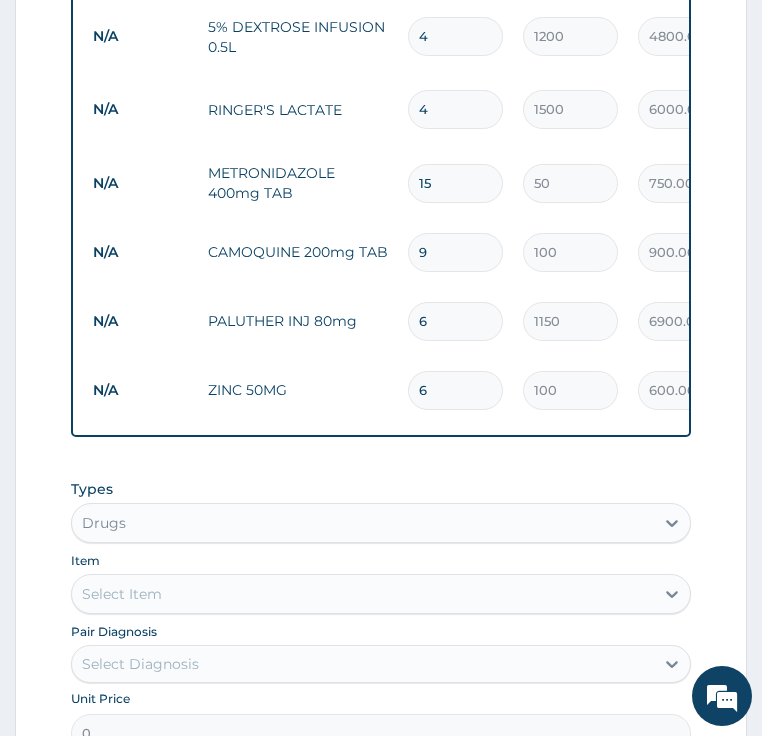 type on "6" 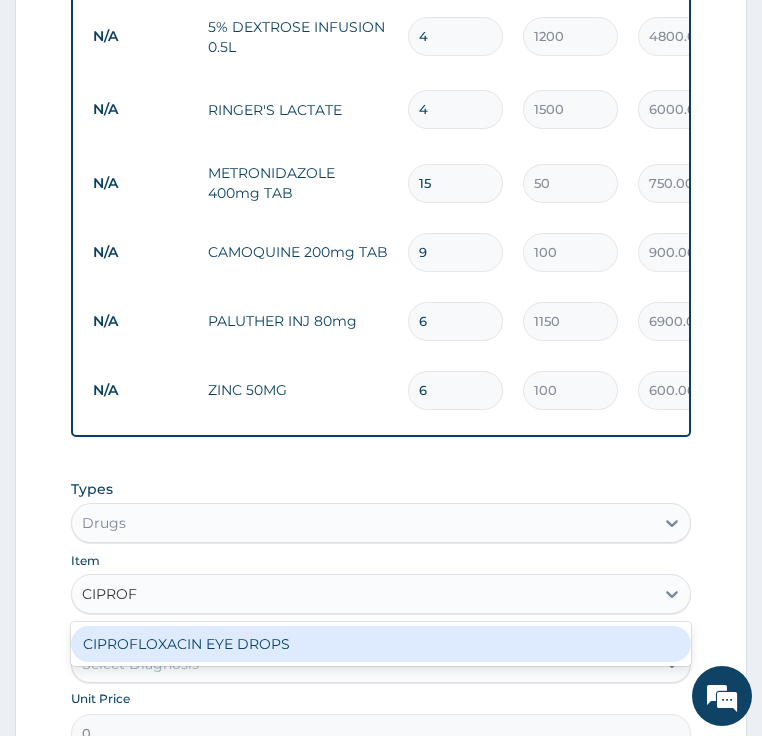 type on "CIPRO" 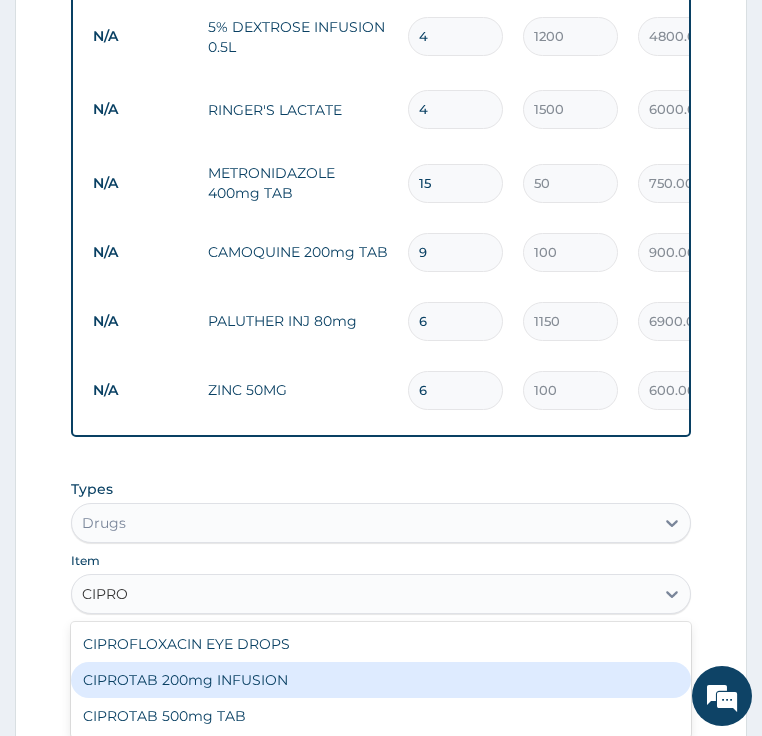click on "CIPROTAB 200mg INFUSION" at bounding box center [381, 680] 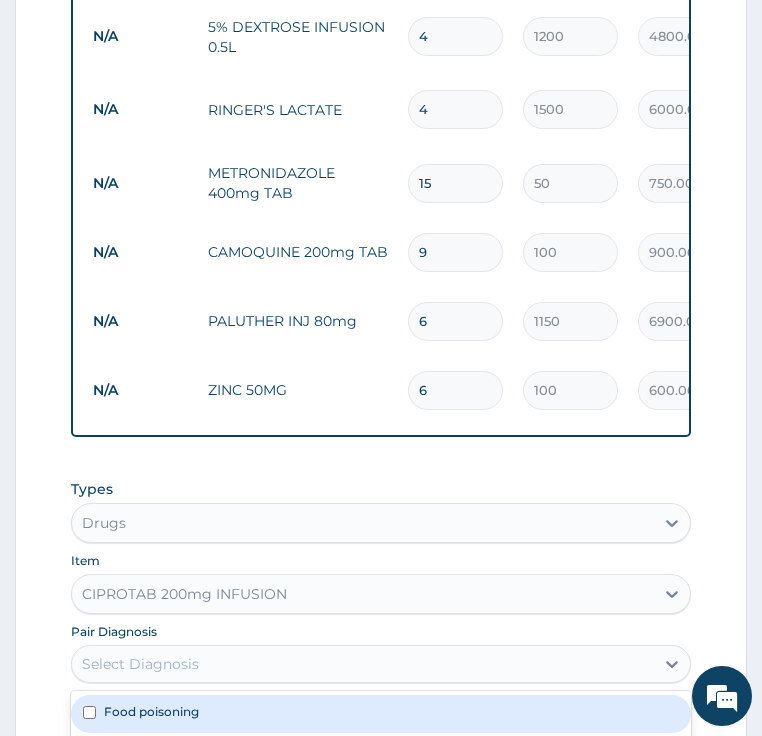 click on "Select Diagnosis" at bounding box center [140, 664] 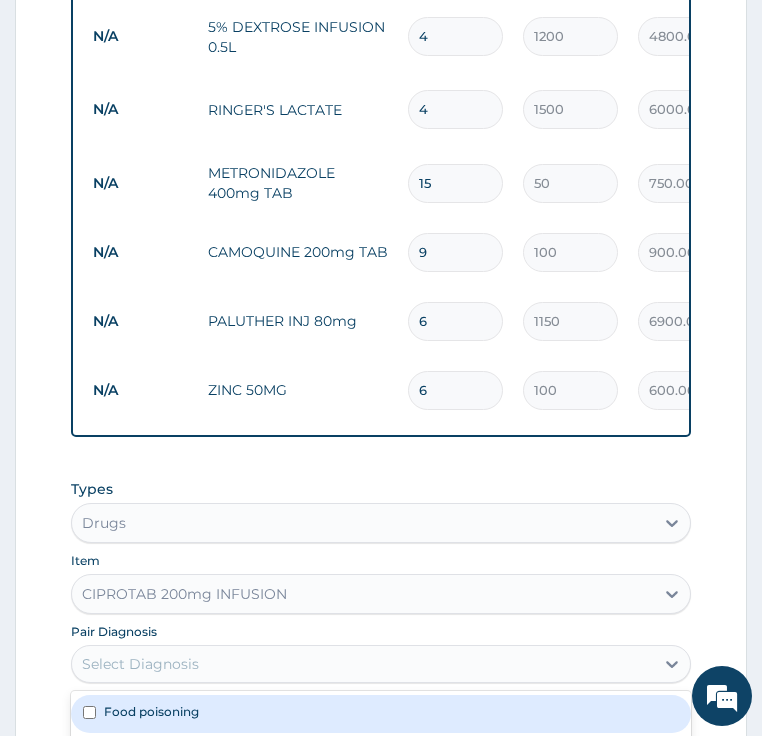 type on "2" 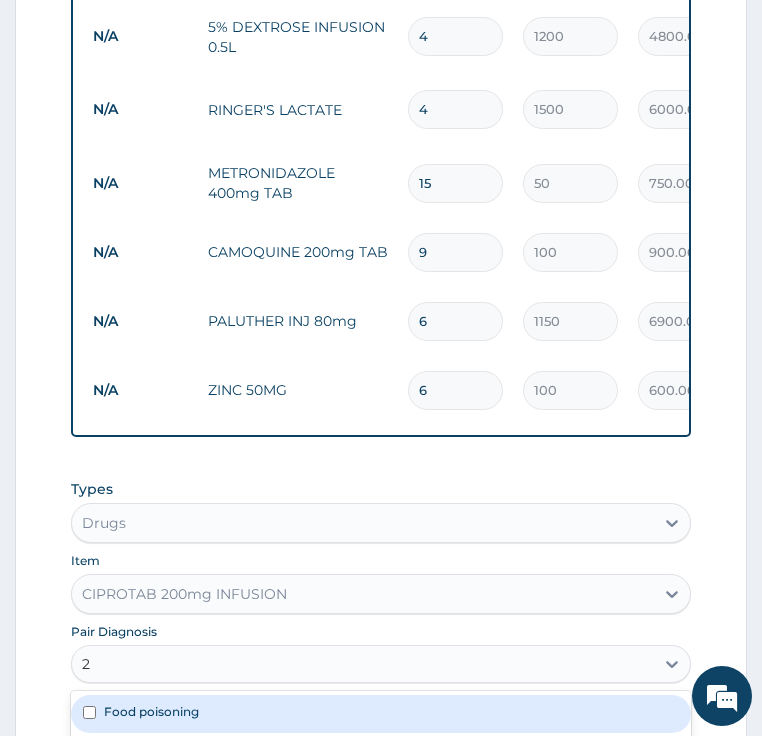 click at bounding box center [89, 712] 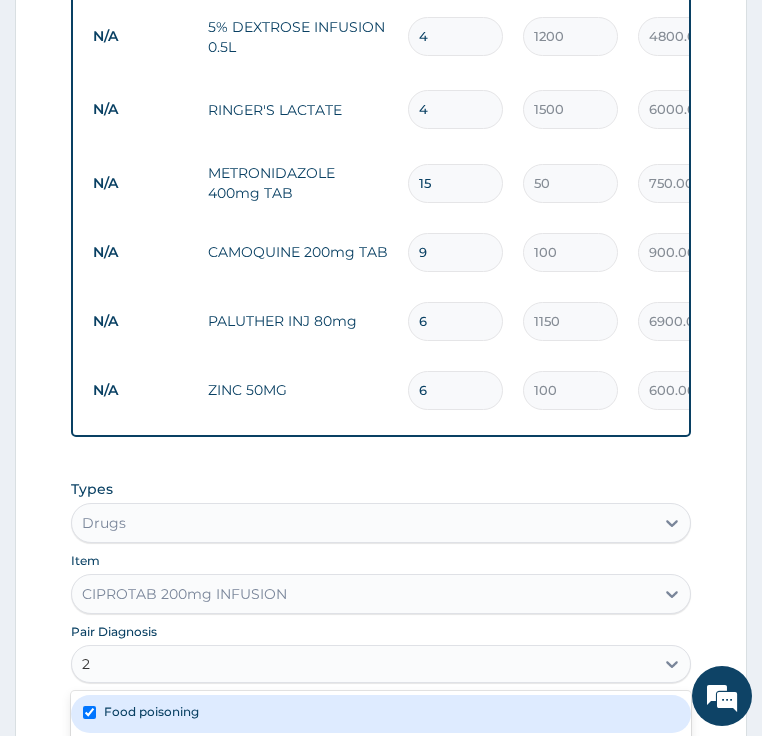 checkbox on "true" 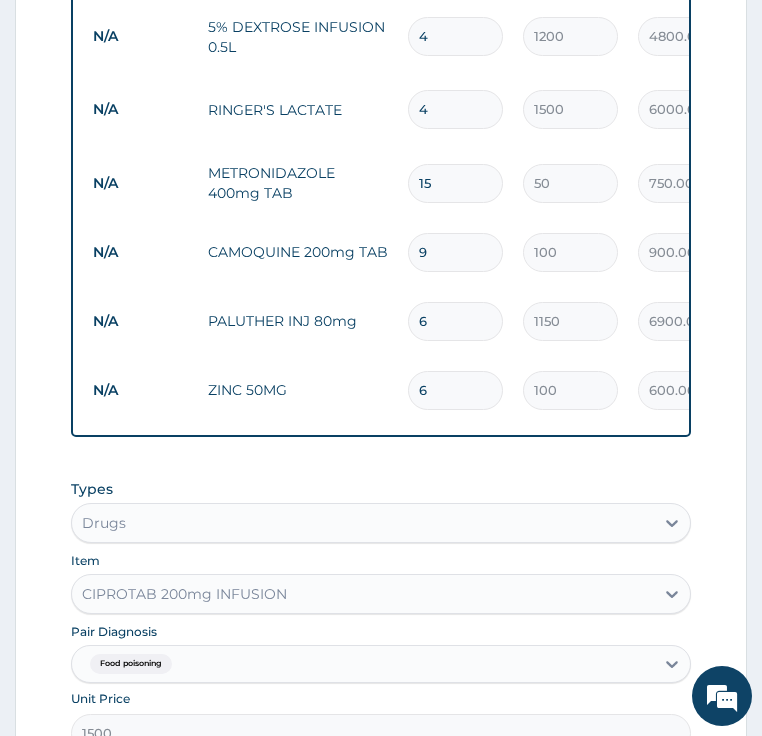 click on "Add" at bounding box center [381, 787] 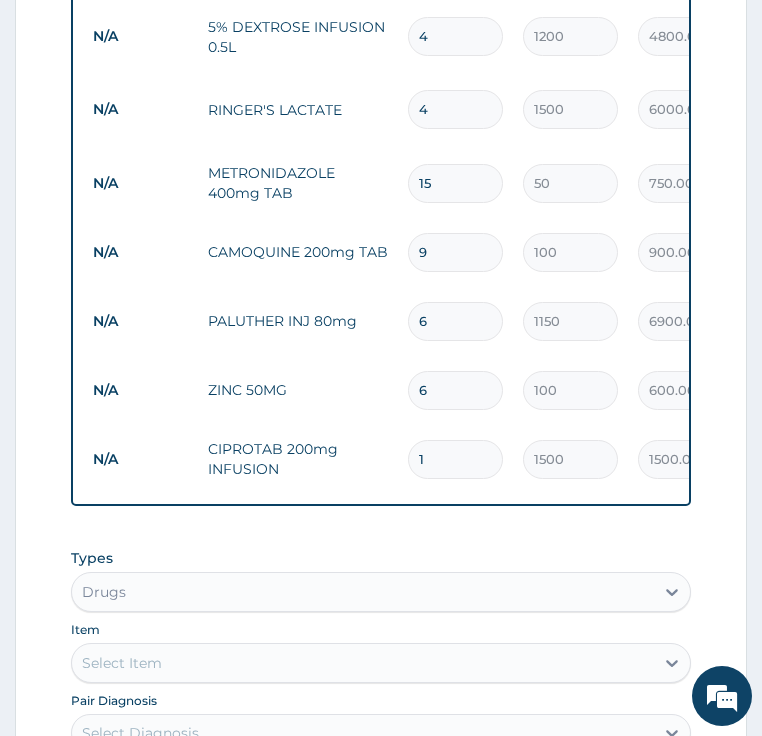 type 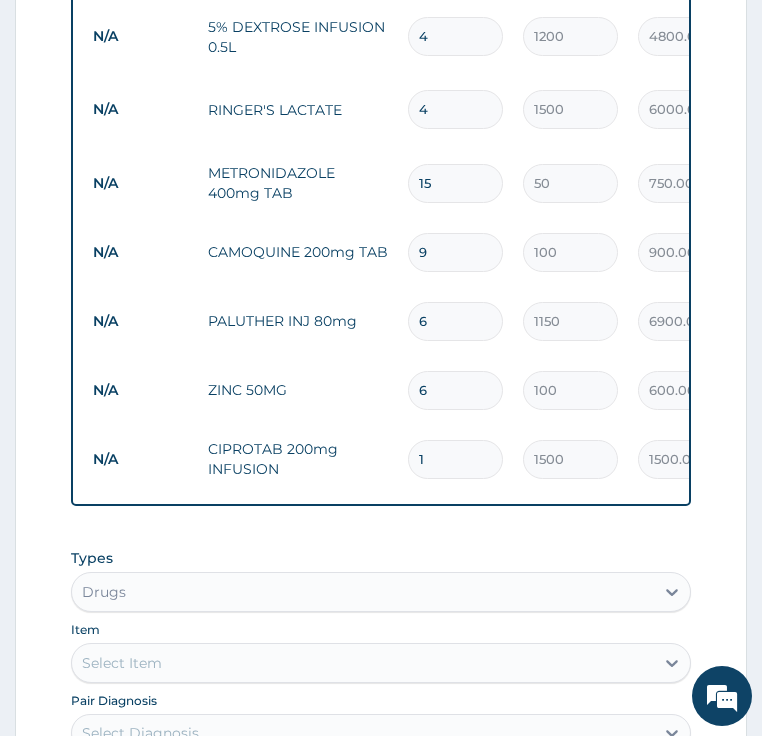 type on "0.00" 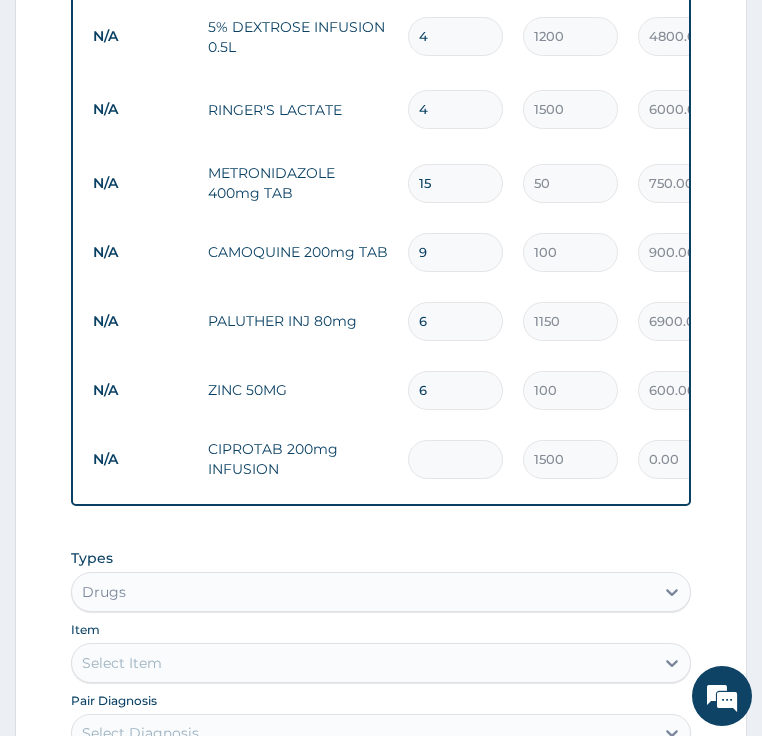 type on "2" 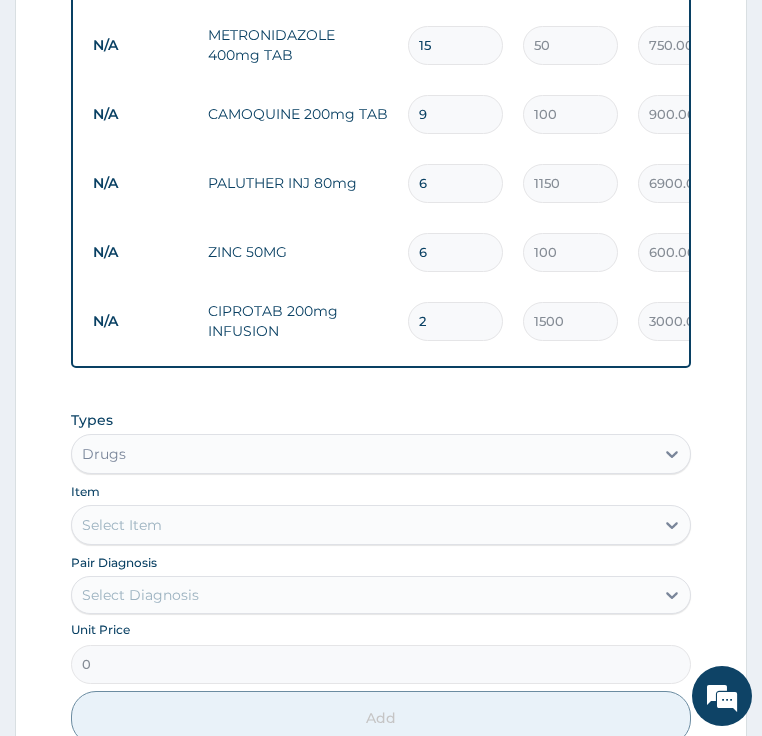 scroll, scrollTop: 1435, scrollLeft: 0, axis: vertical 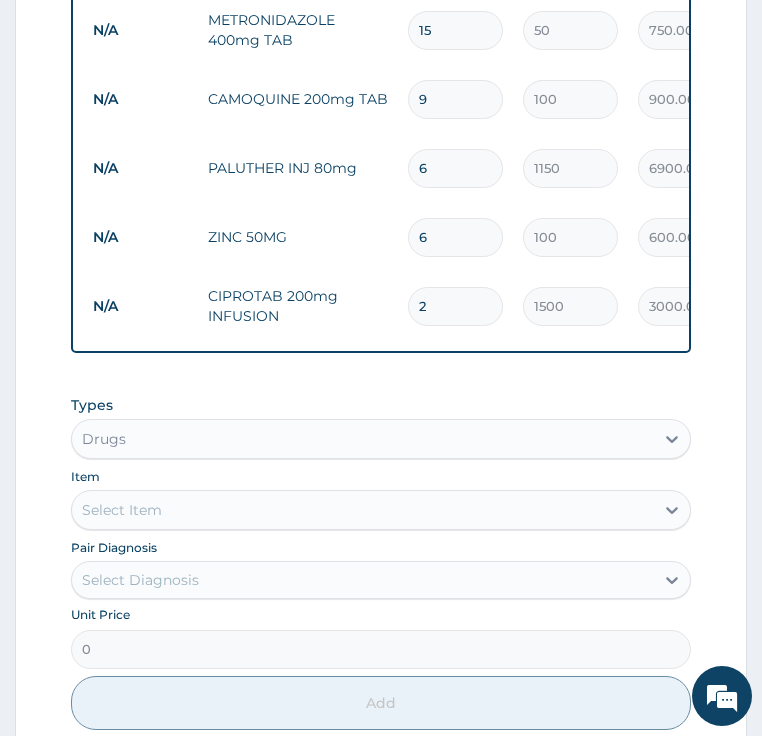 type on "2" 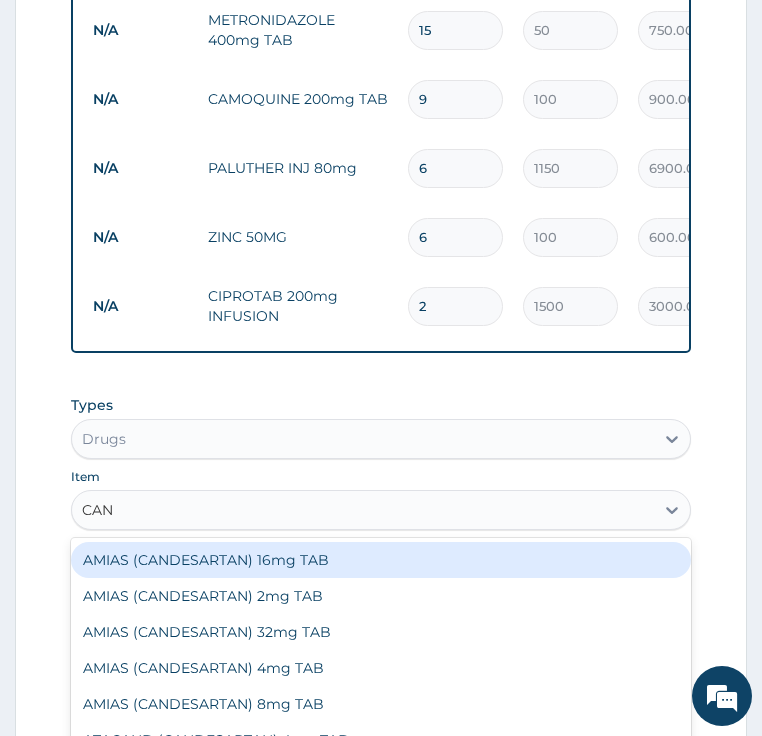 type on "CANN" 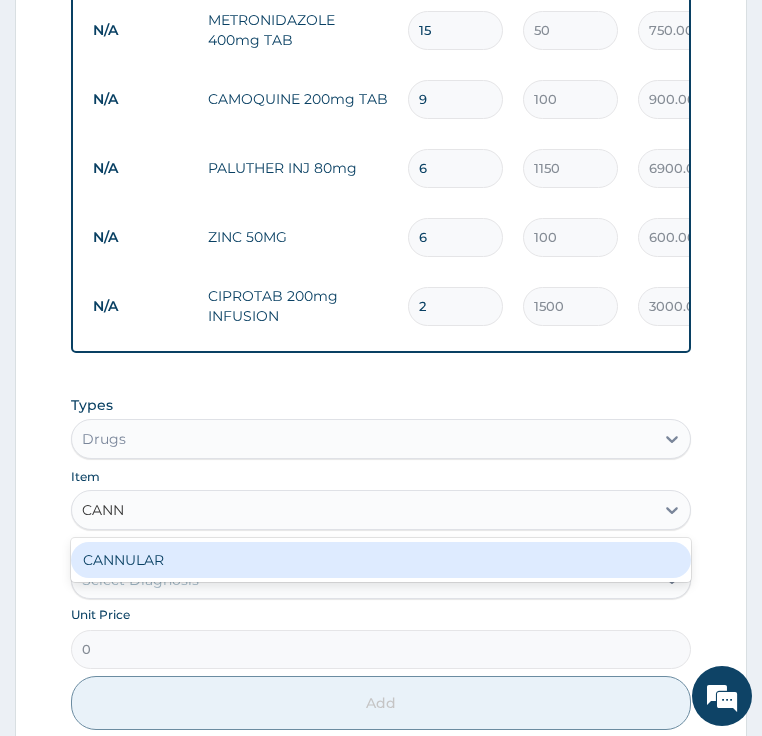 click on "CANNULAR" at bounding box center [381, 560] 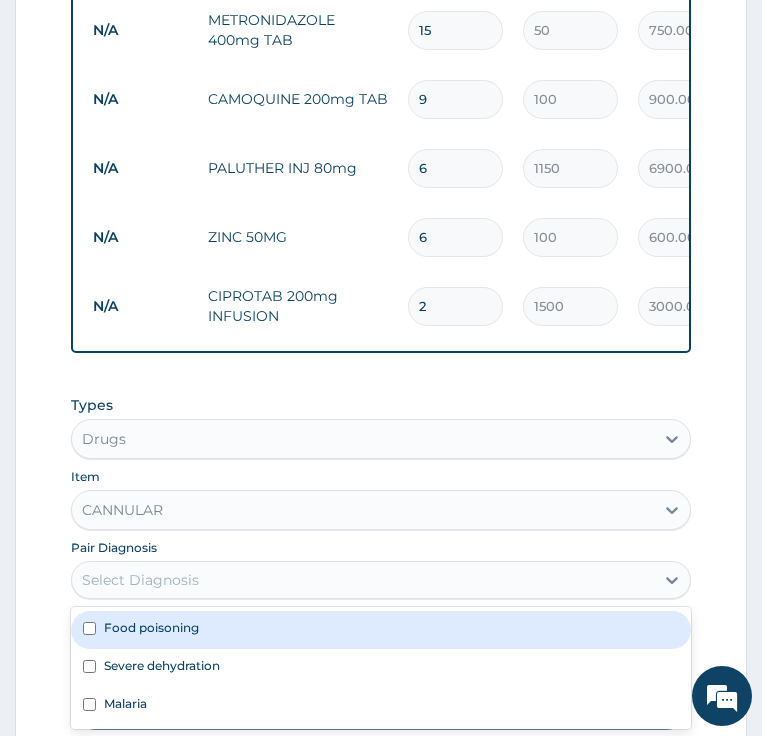 click on "Select Diagnosis" at bounding box center (140, 580) 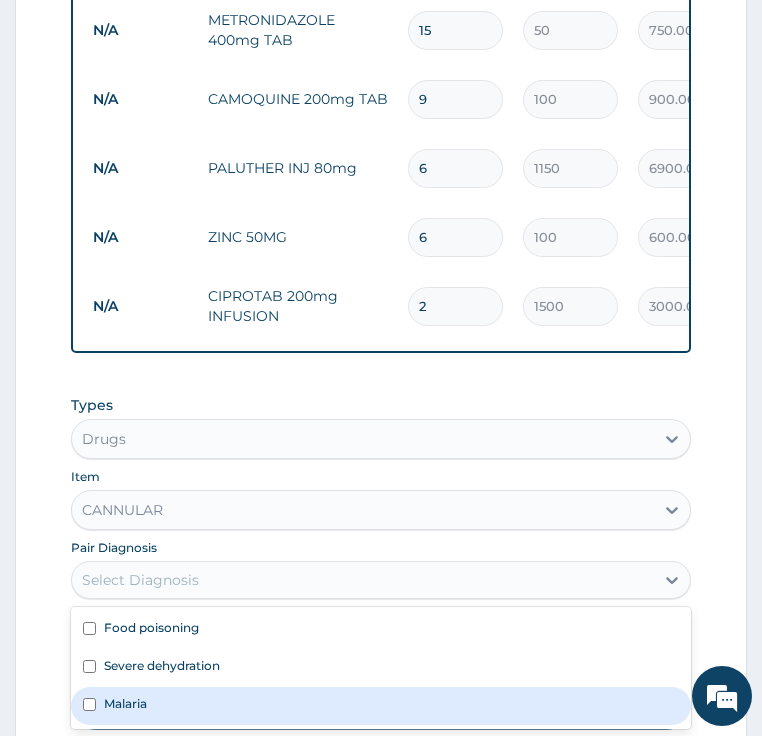 click on "Malaria" at bounding box center [381, 706] 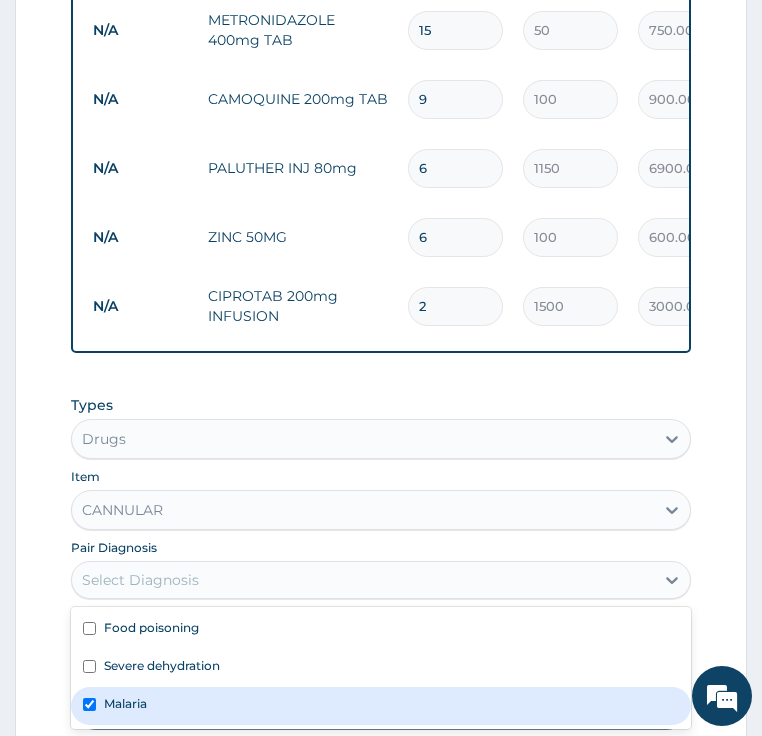 checkbox on "true" 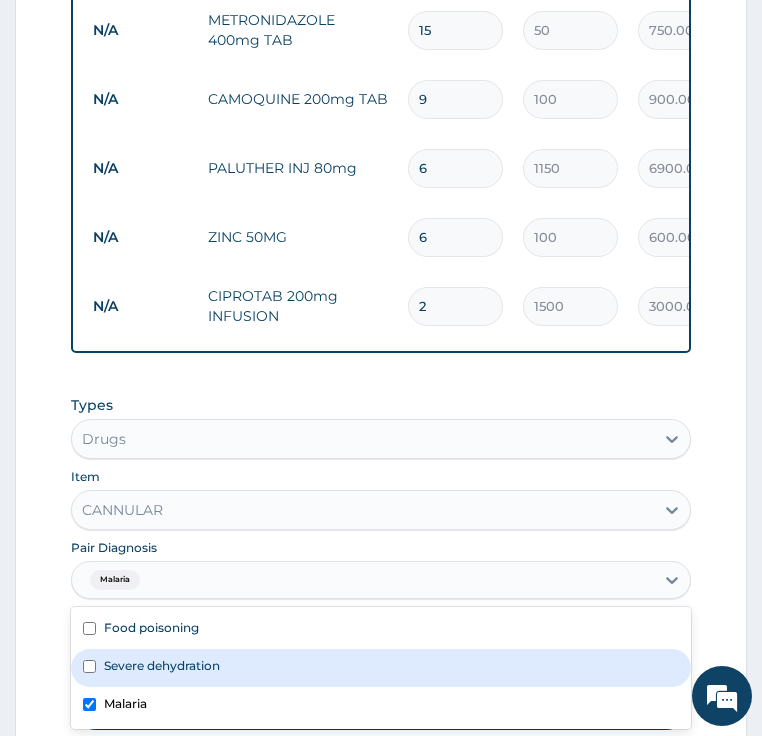 click on "Severe dehydration" at bounding box center [162, 665] 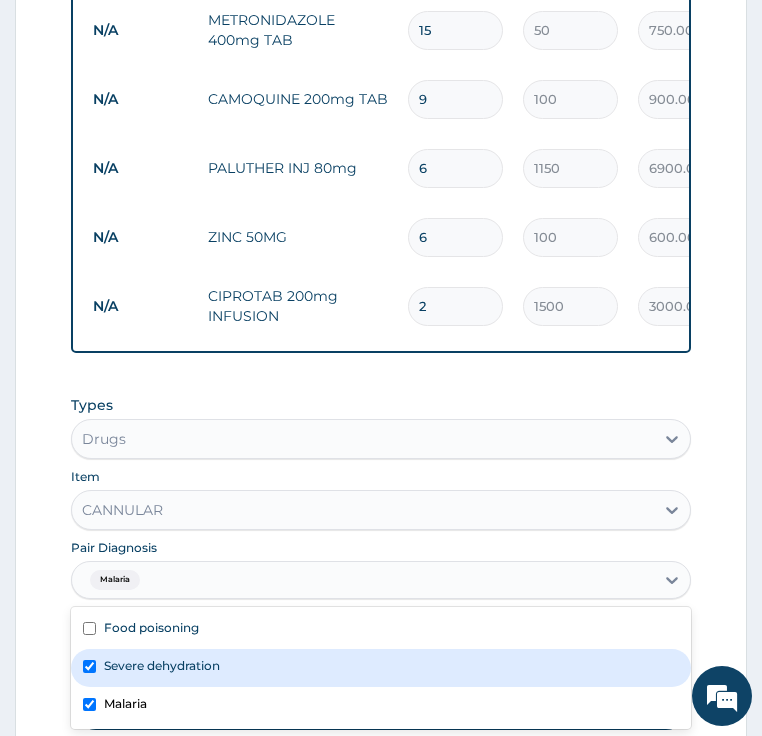 click on "Severe dehydration" at bounding box center (162, 665) 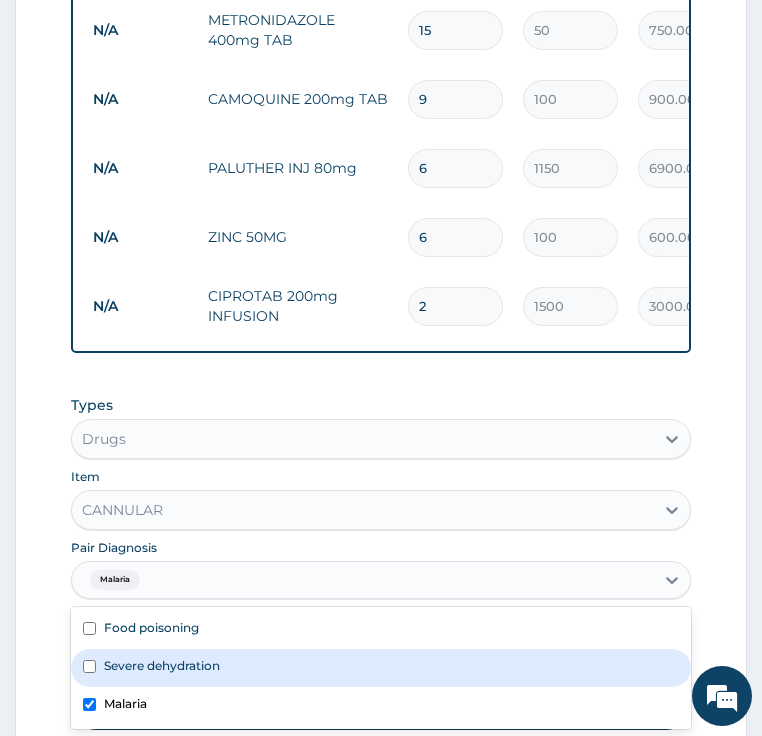 click on "Severe dehydration" at bounding box center (381, 668) 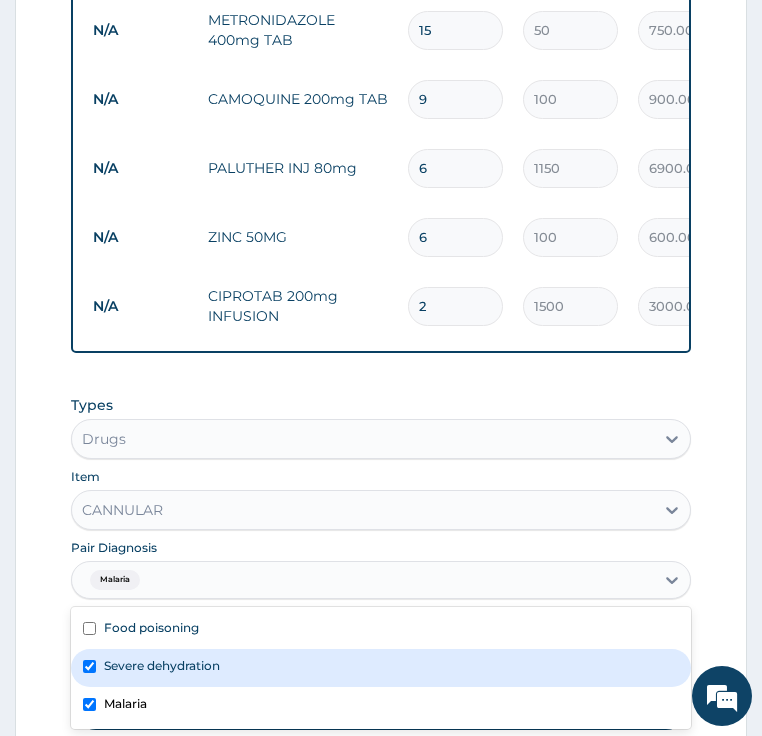 checkbox on "true" 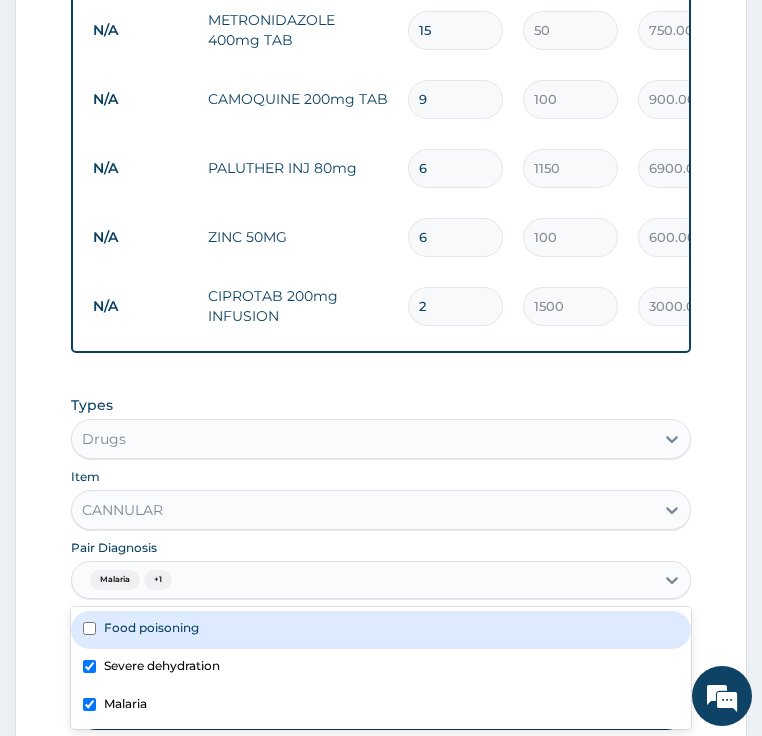 click on "Food poisoning" at bounding box center [381, 630] 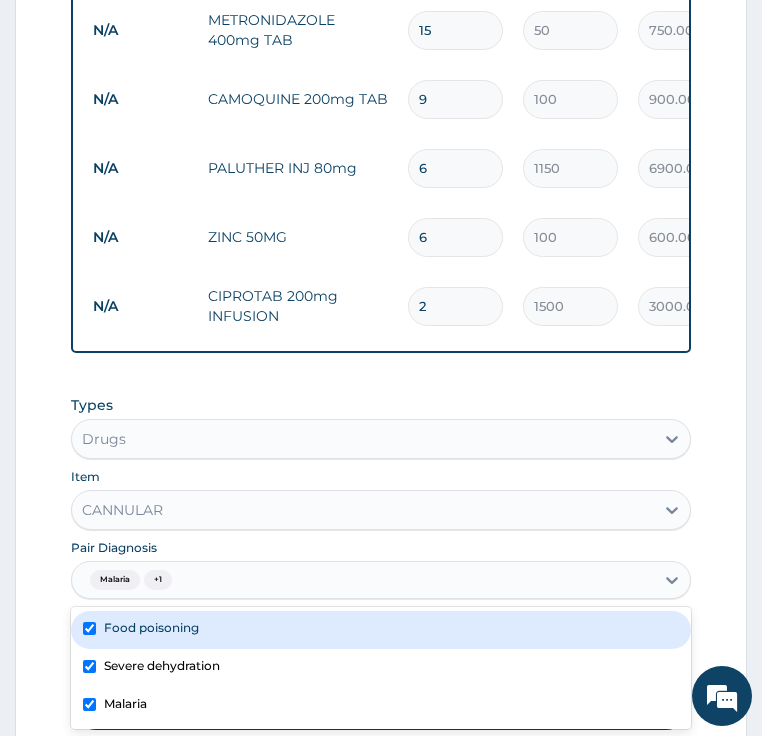 checkbox on "true" 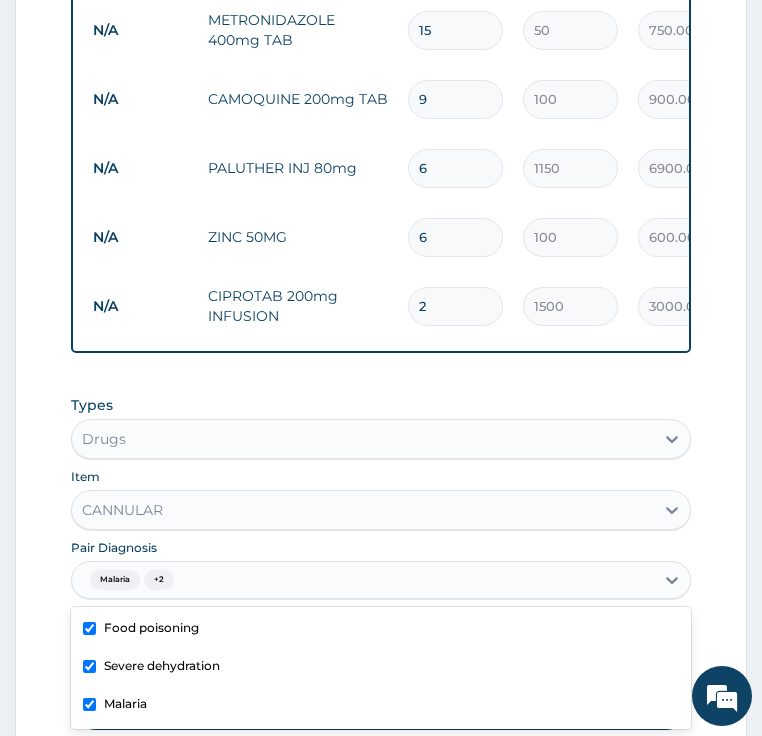 click on "Add" at bounding box center [381, 703] 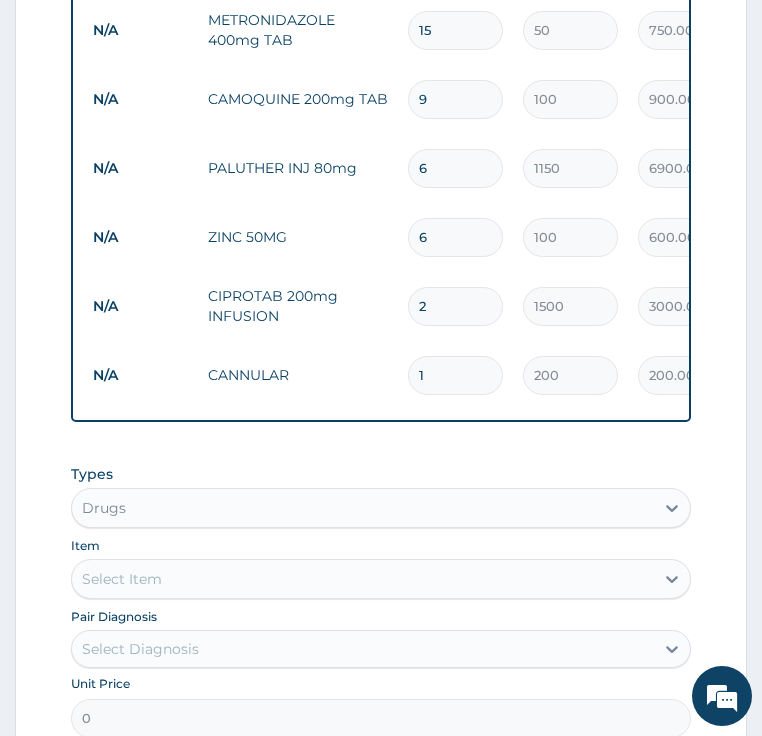 click on "Select Item" at bounding box center [363, 579] 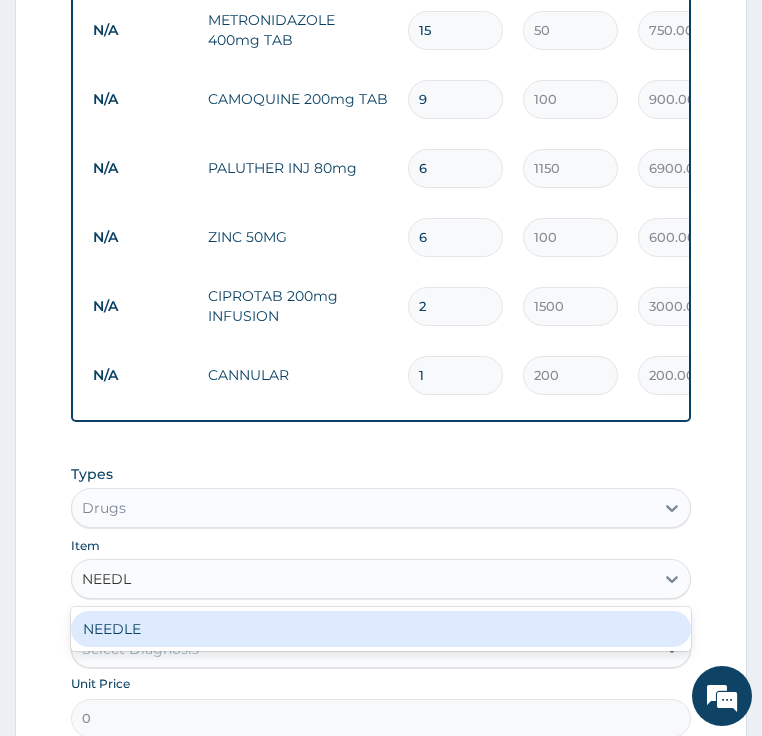 type on "NEEDLE" 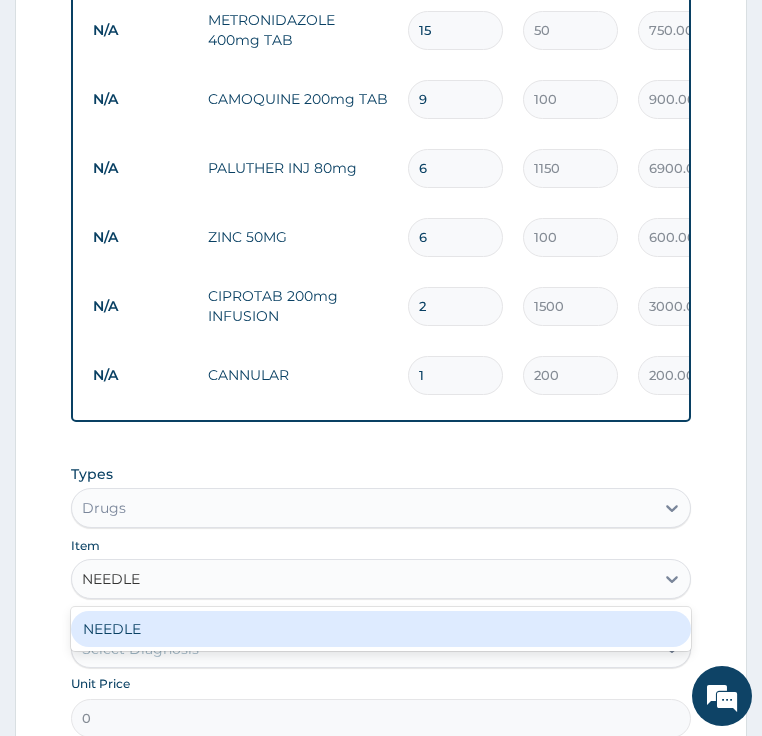 click on "NEEDLE" at bounding box center (381, 629) 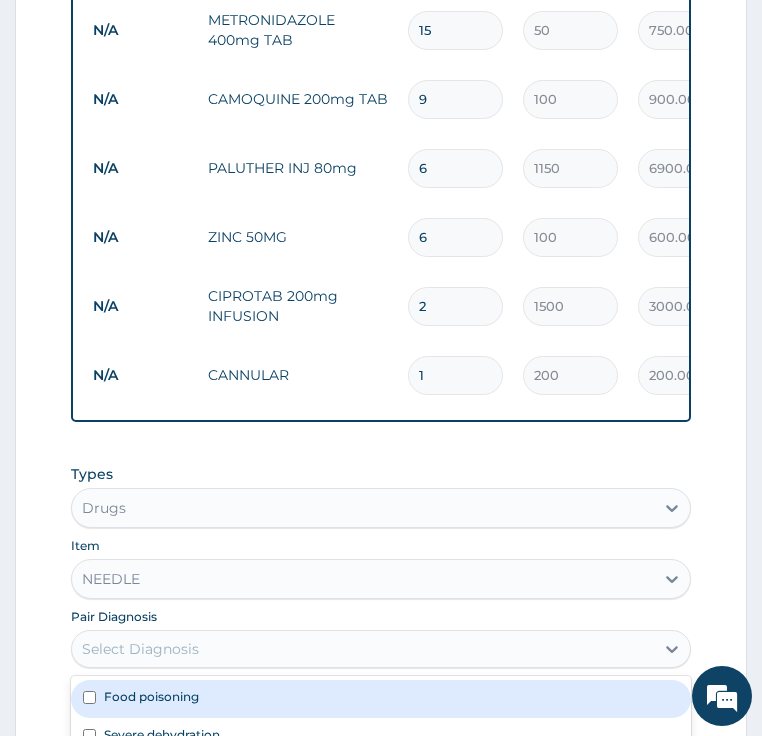 click on "Select Diagnosis" at bounding box center (140, 649) 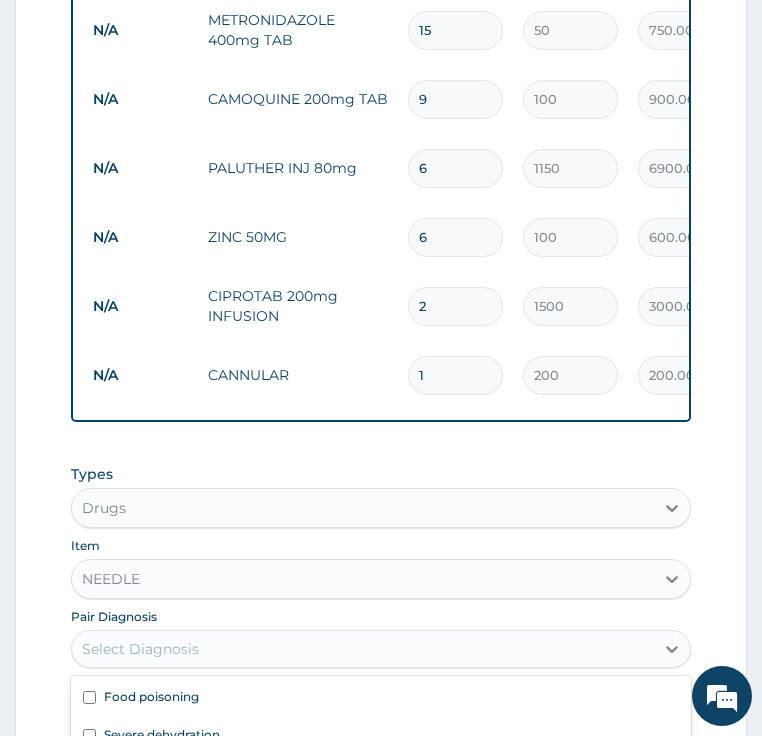 click on "Malaria" at bounding box center (125, 772) 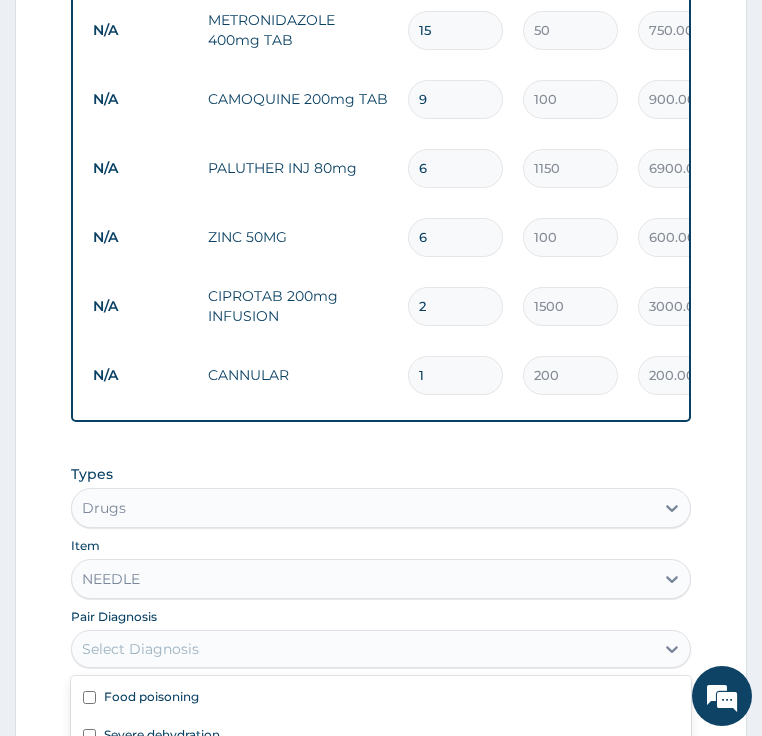 checkbox on "true" 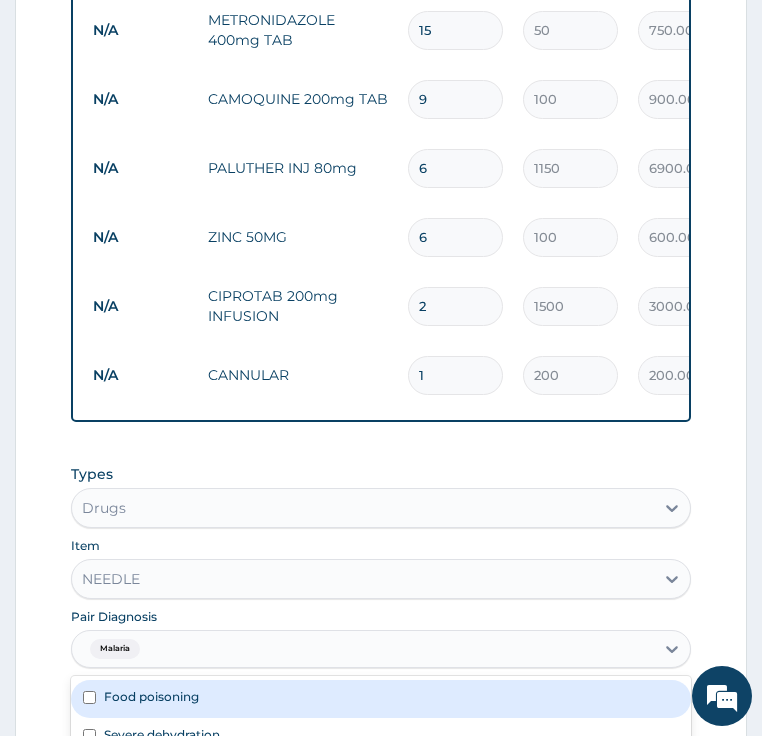 click on "Add" at bounding box center (381, 772) 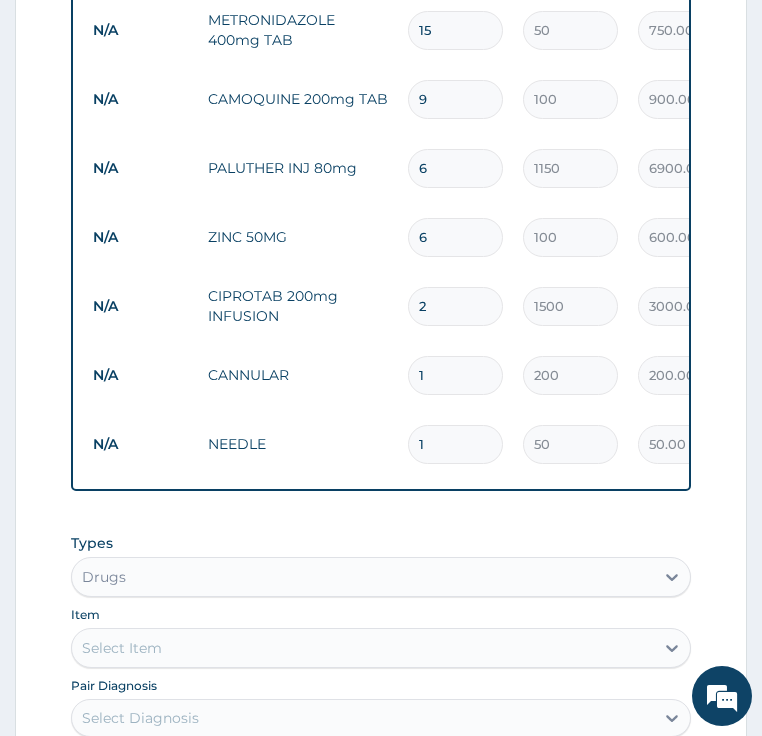 type 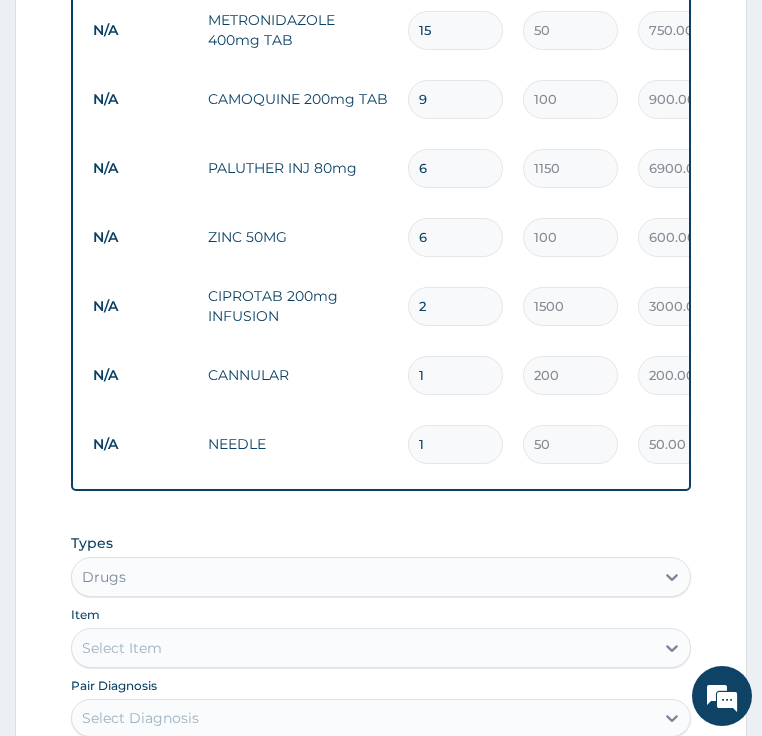 type on "0.00" 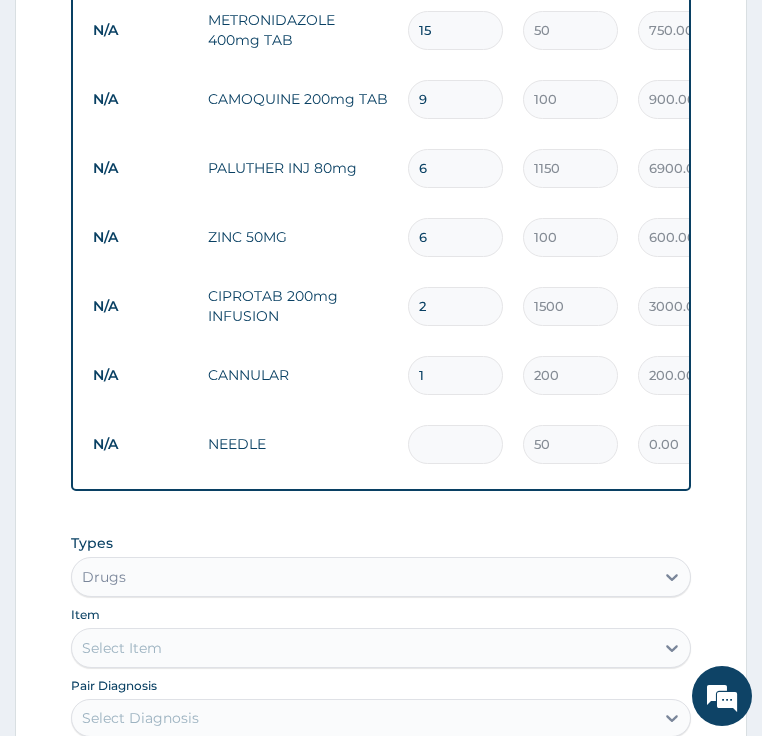 type on "3" 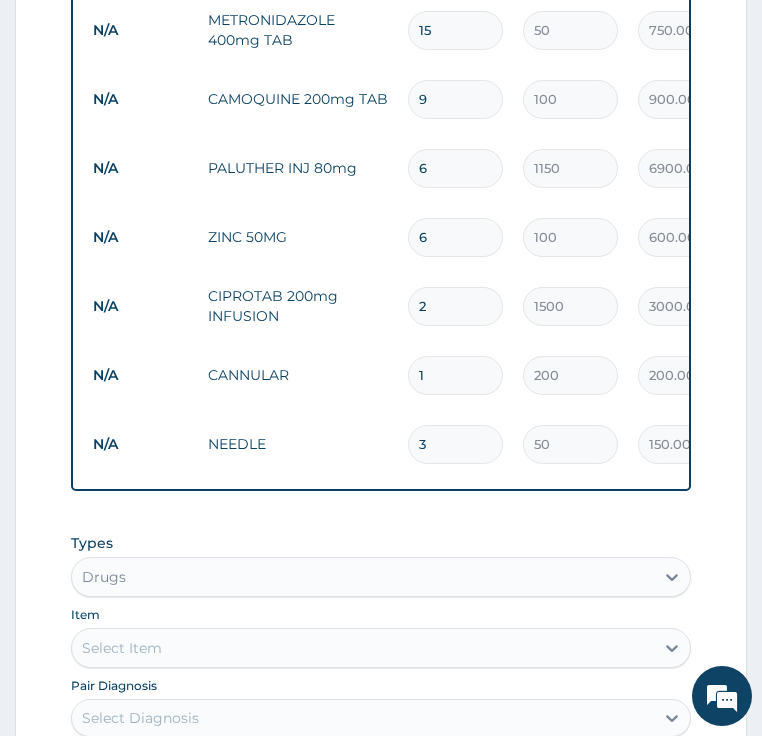 type on "3" 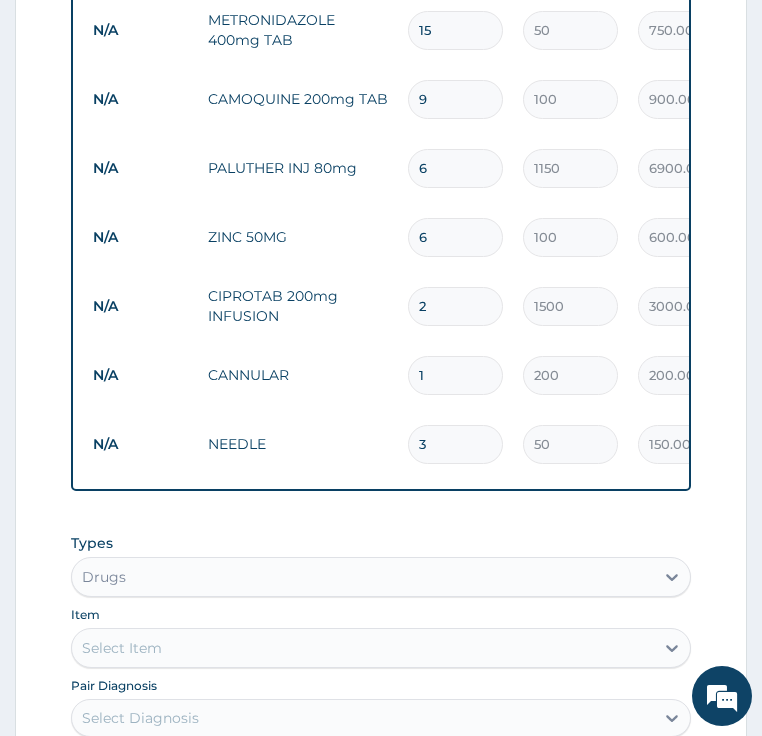 click on "Select Item" at bounding box center [363, 648] 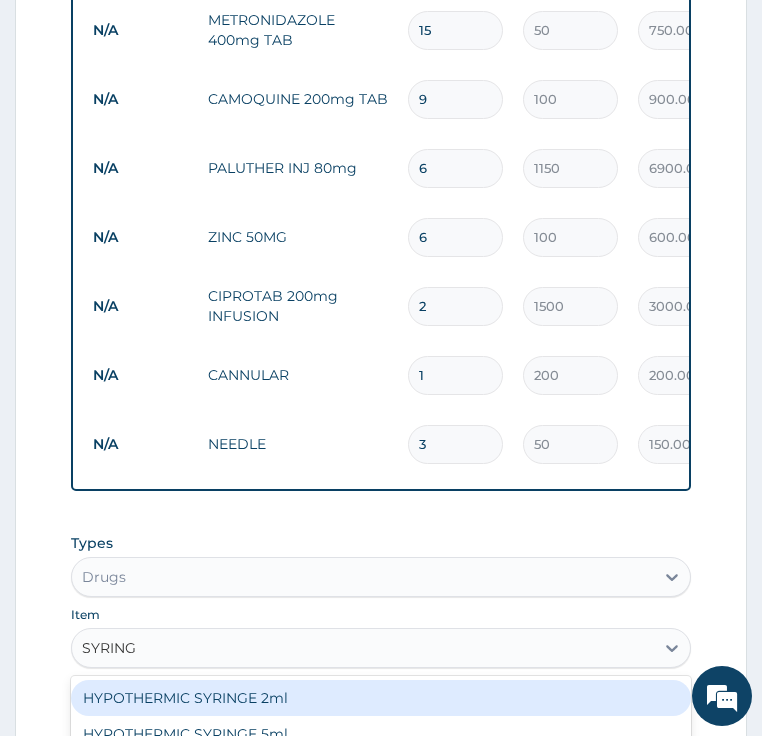 type on "SYRINGE" 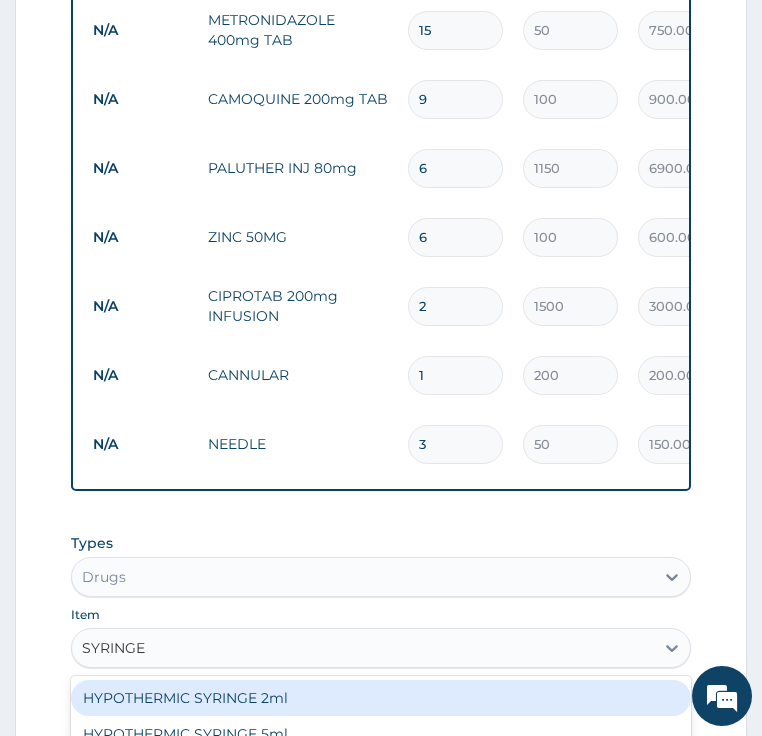 click on "HYPOTHERMIC SYRINGE 2ml" at bounding box center (381, 698) 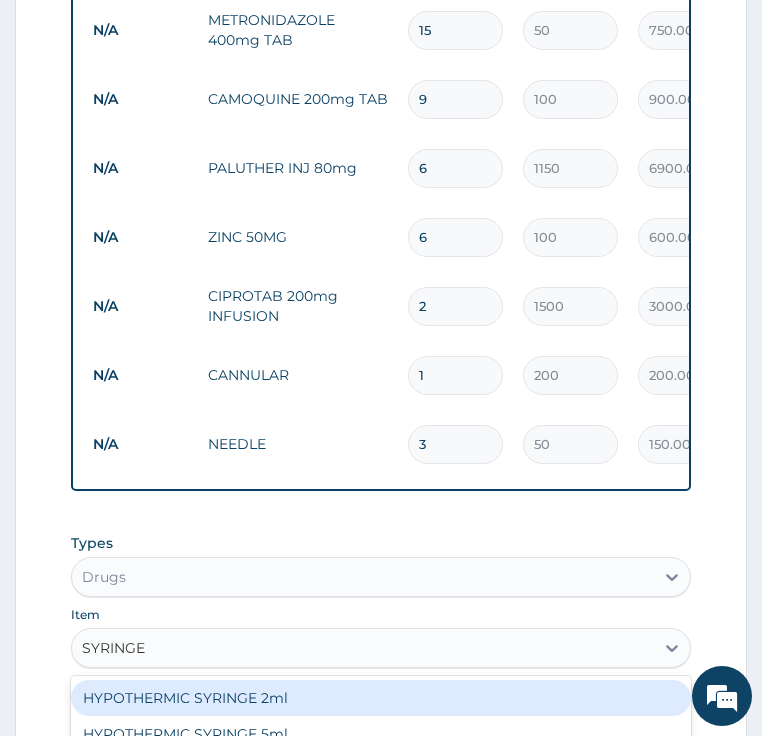 type 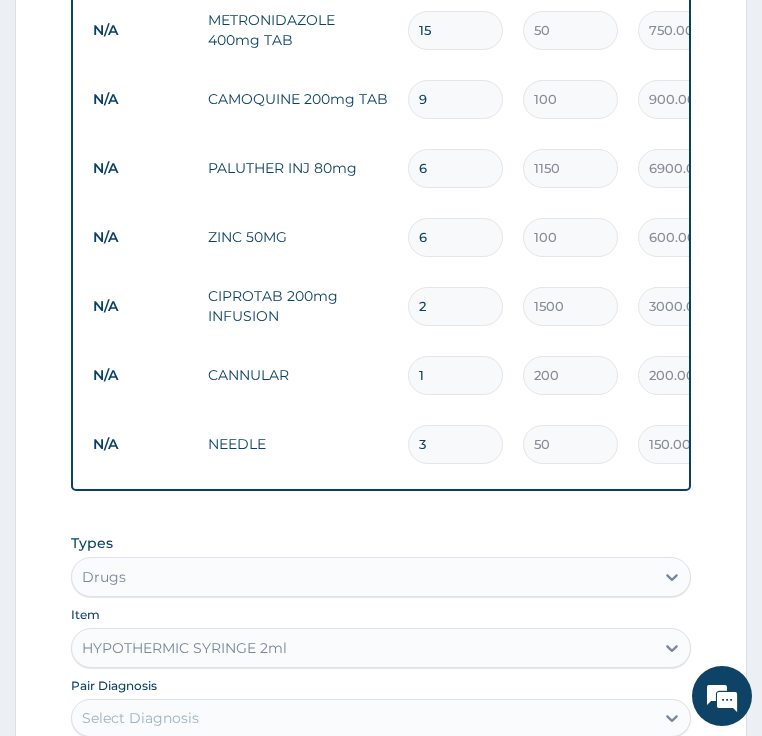click on "Select Diagnosis" at bounding box center (140, 718) 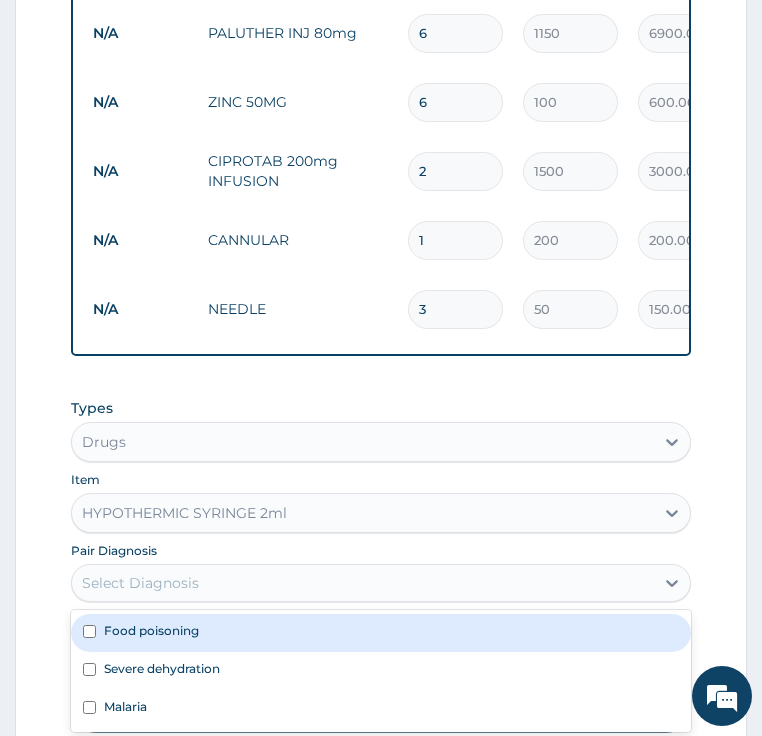 scroll, scrollTop: 1676, scrollLeft: 0, axis: vertical 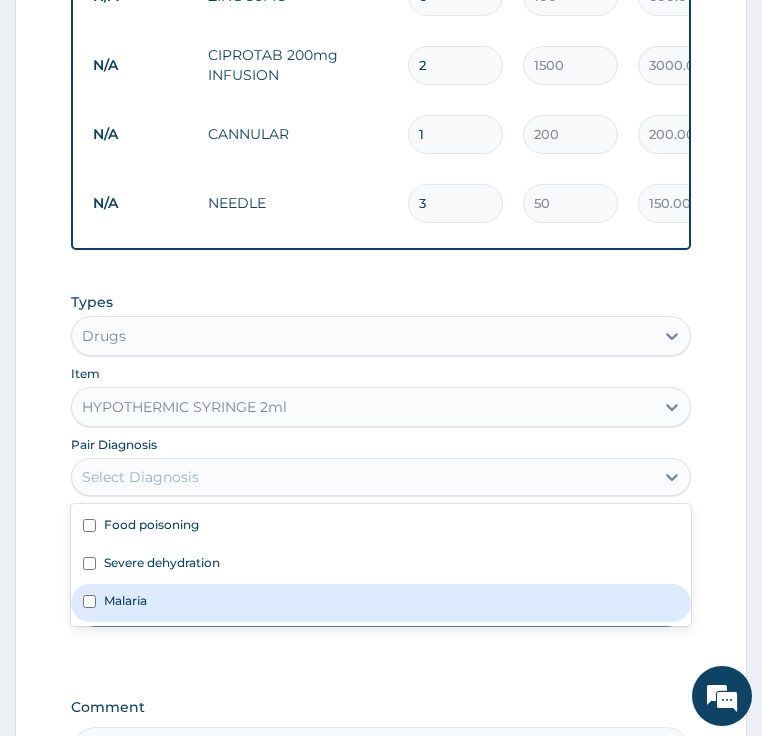 click on "Malaria" at bounding box center (381, 603) 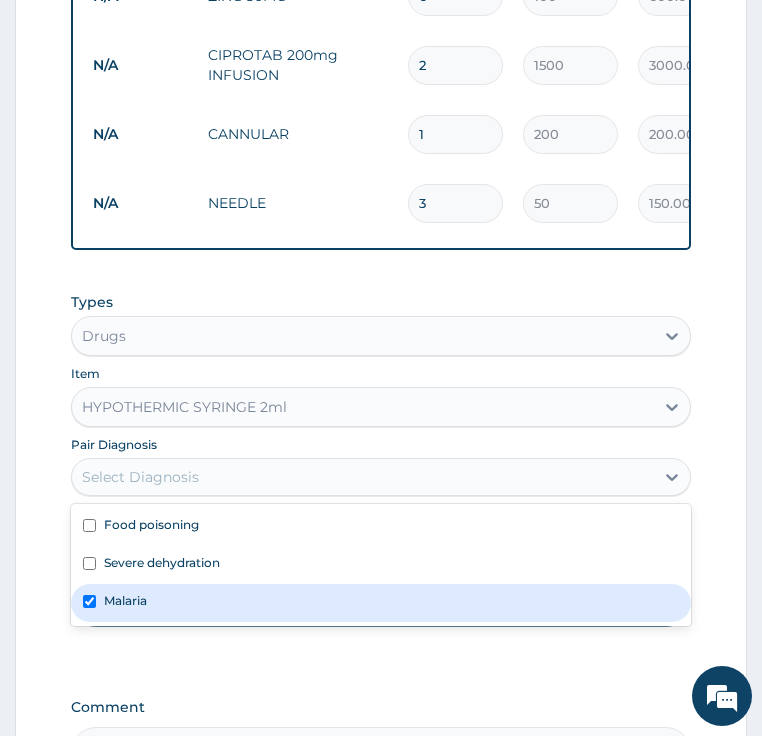 checkbox on "true" 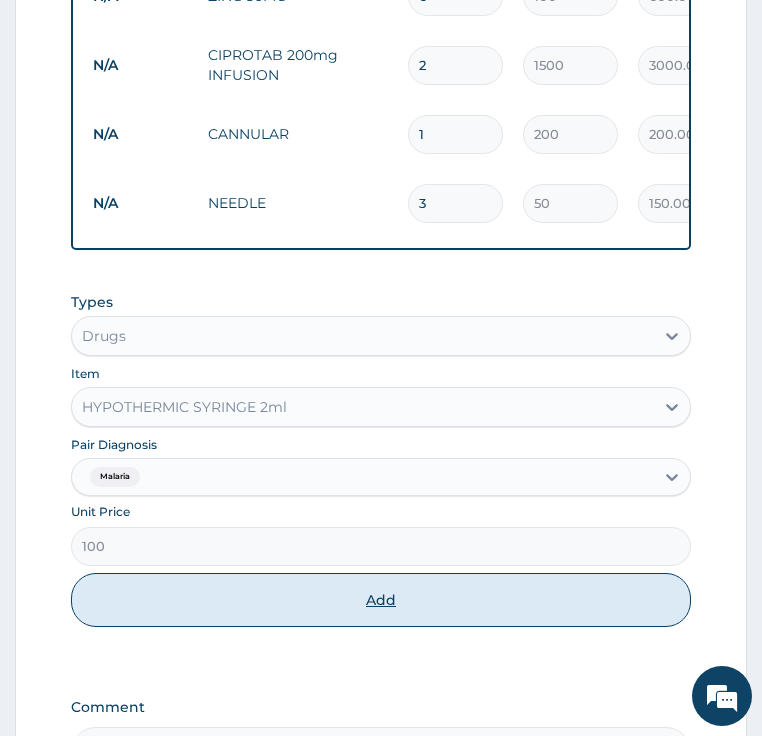 click on "Add" at bounding box center [381, 600] 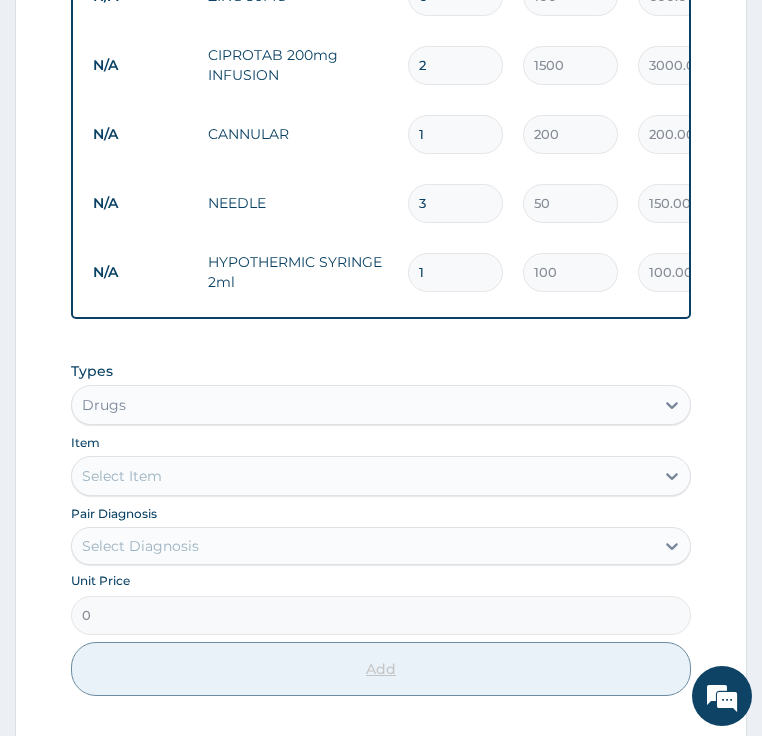 type 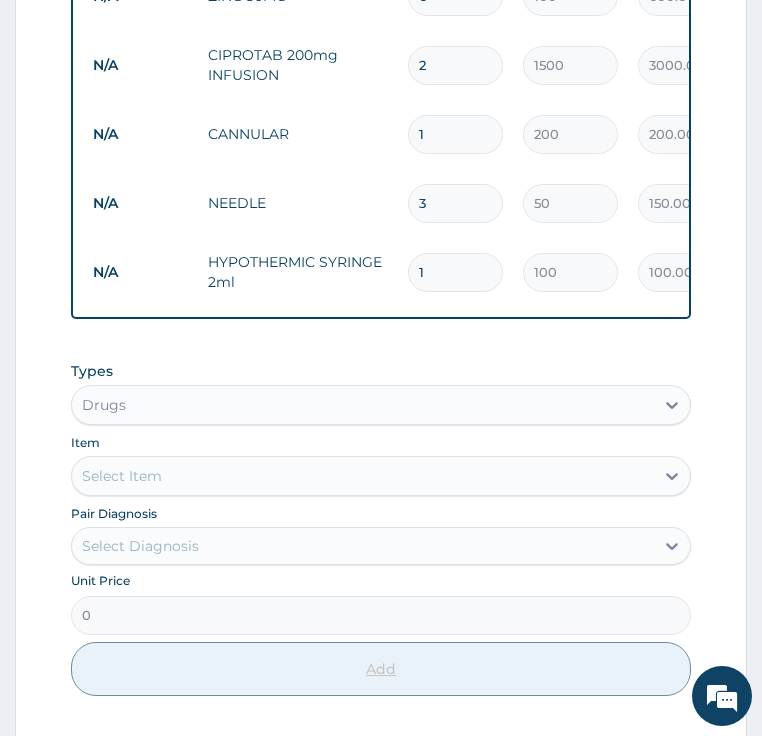 type on "0.00" 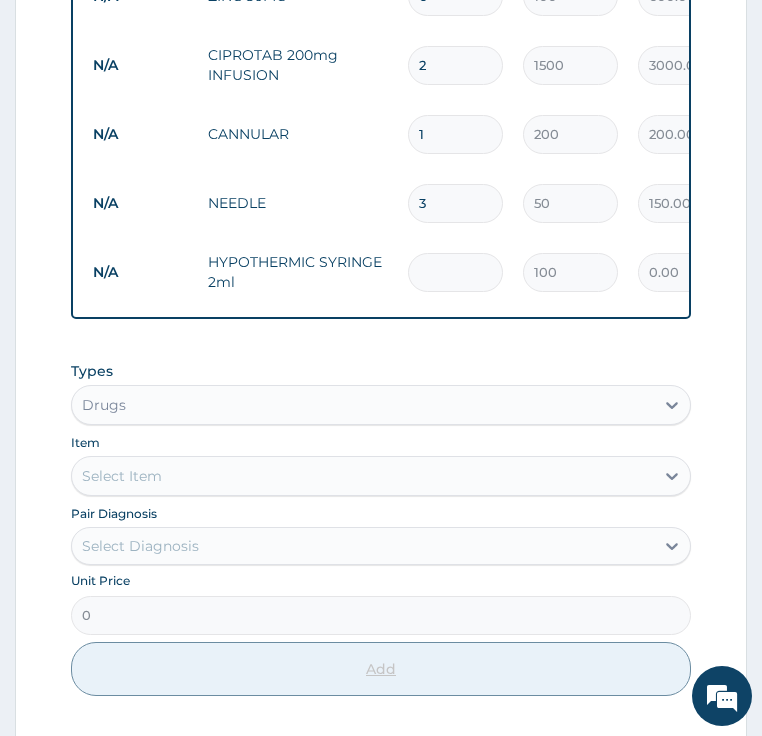 type on "3" 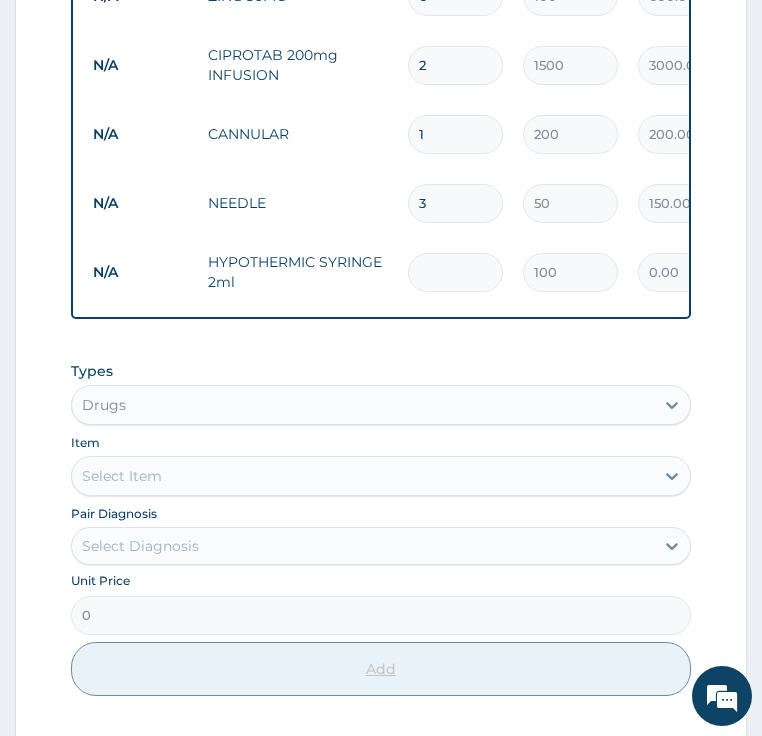 type on "300.00" 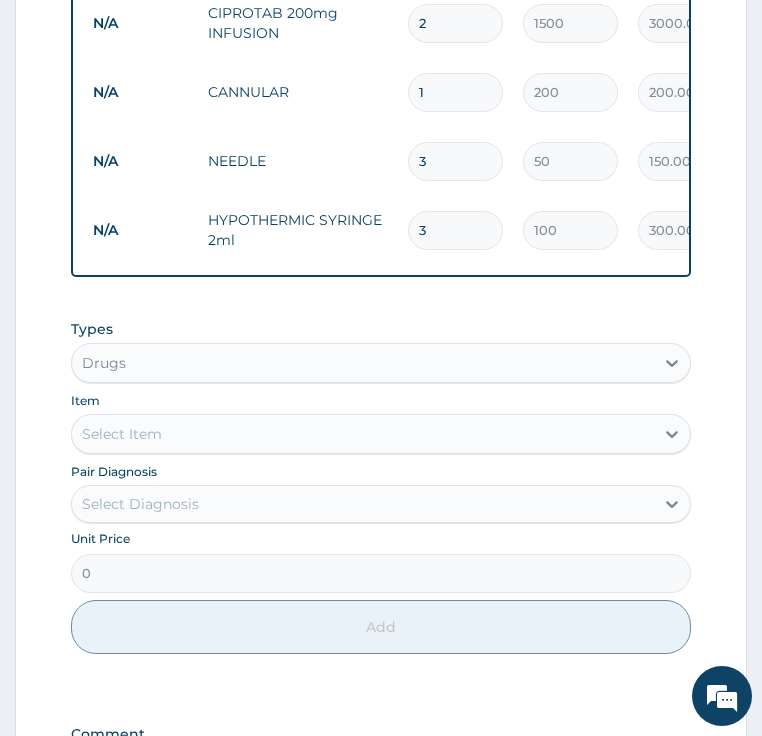 scroll, scrollTop: 1765, scrollLeft: 0, axis: vertical 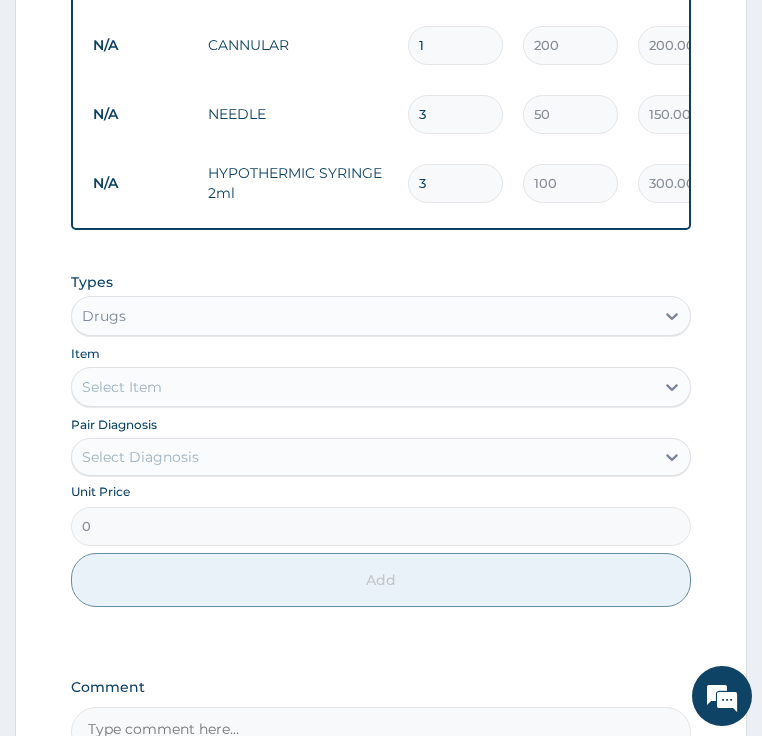 type on "3" 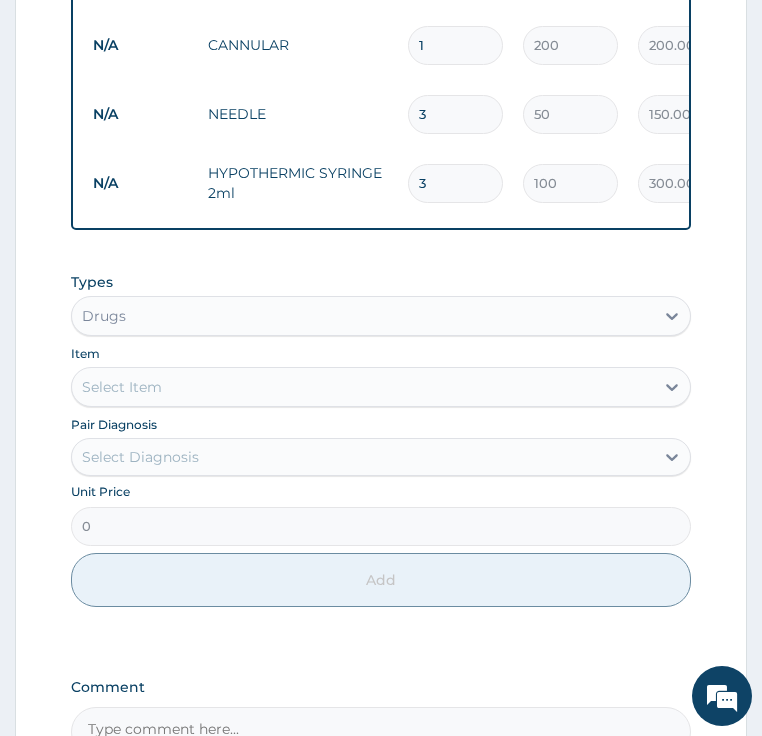 click on "Submit" at bounding box center [631, 814] 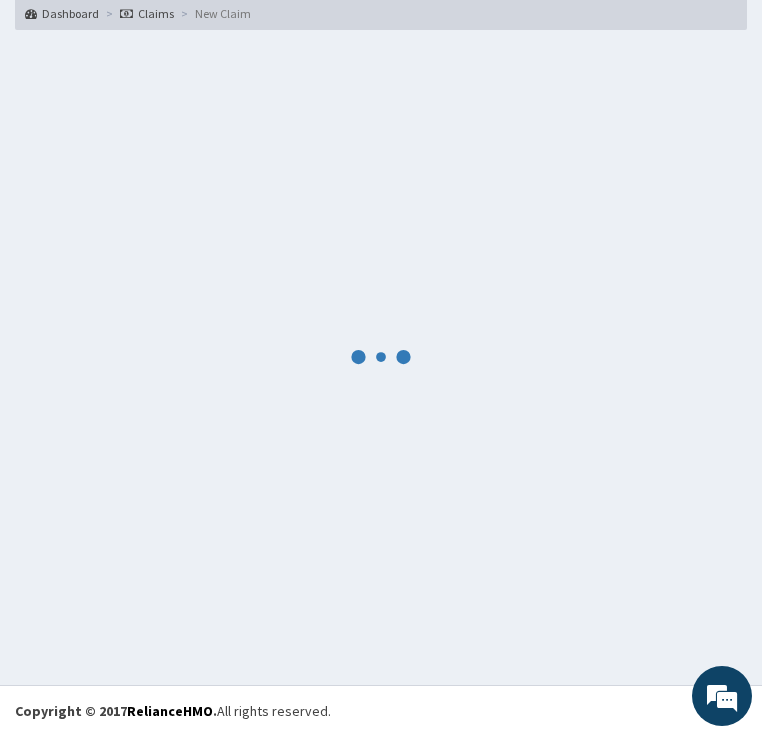 scroll, scrollTop: 118, scrollLeft: 0, axis: vertical 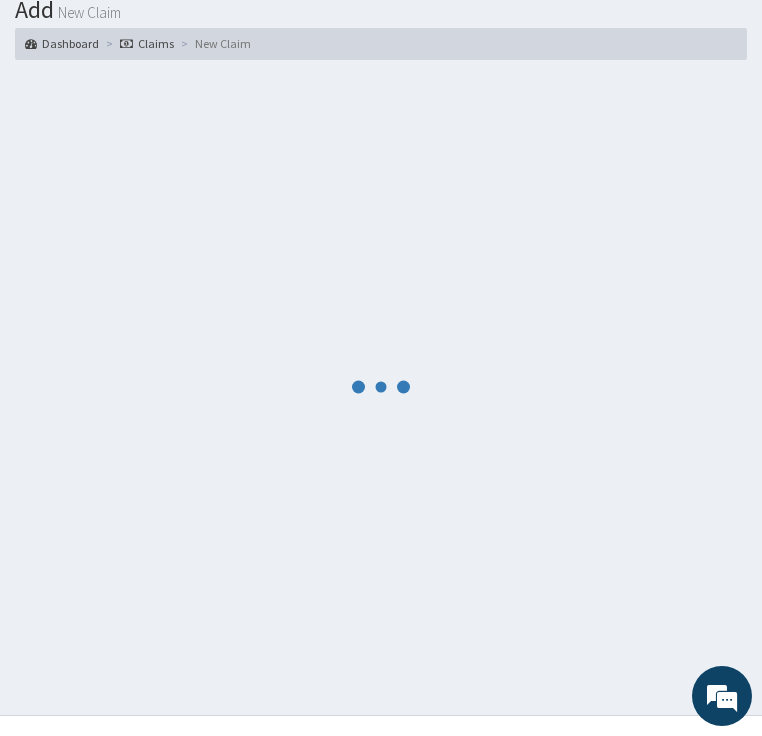click at bounding box center (381, 388) 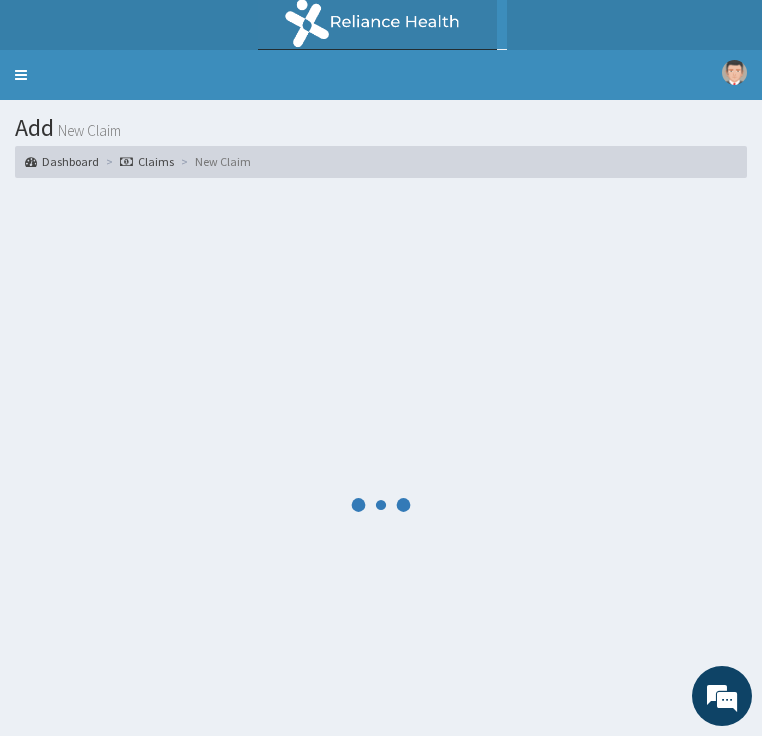 scroll, scrollTop: 118, scrollLeft: 0, axis: vertical 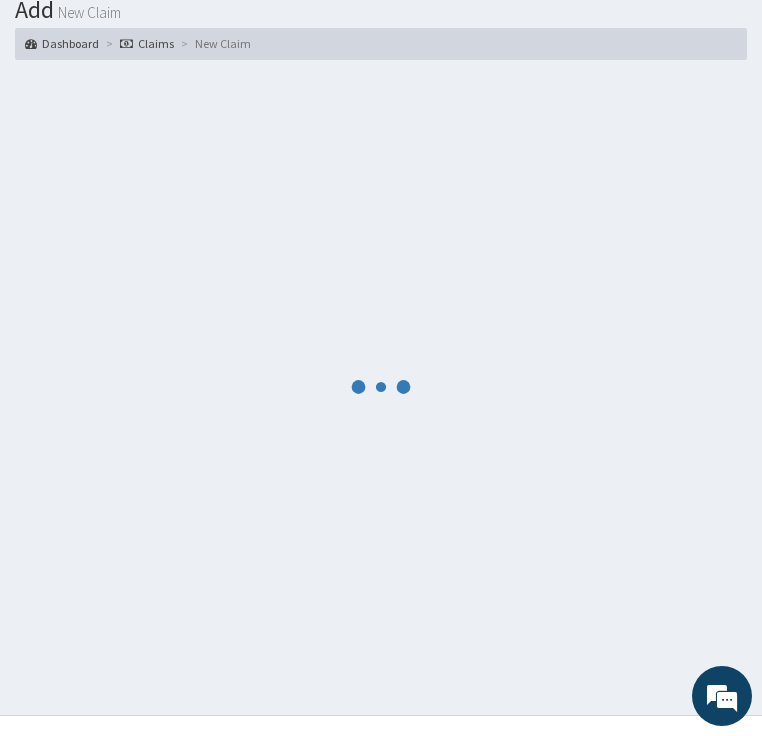 click at bounding box center [381, 388] 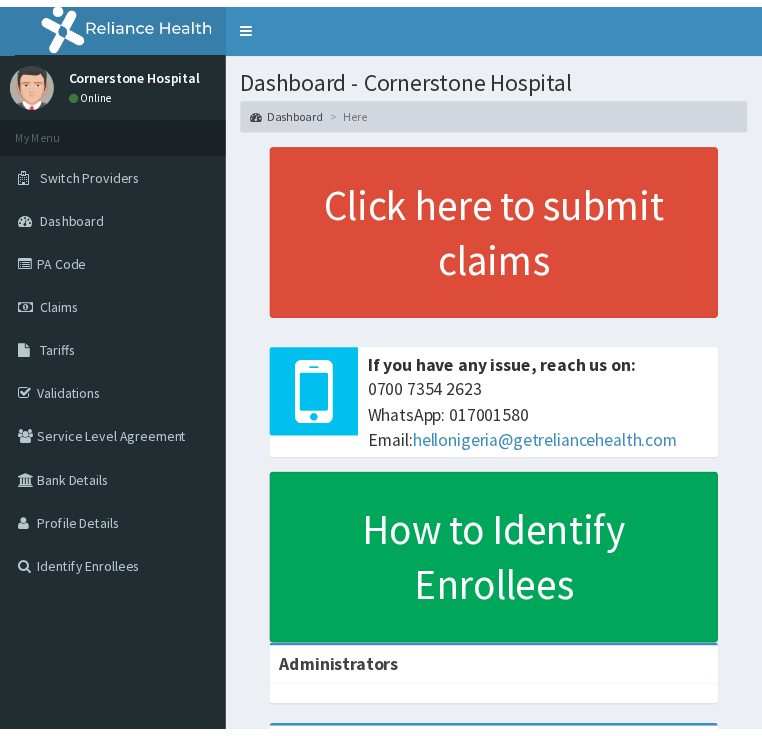 scroll, scrollTop: 0, scrollLeft: 0, axis: both 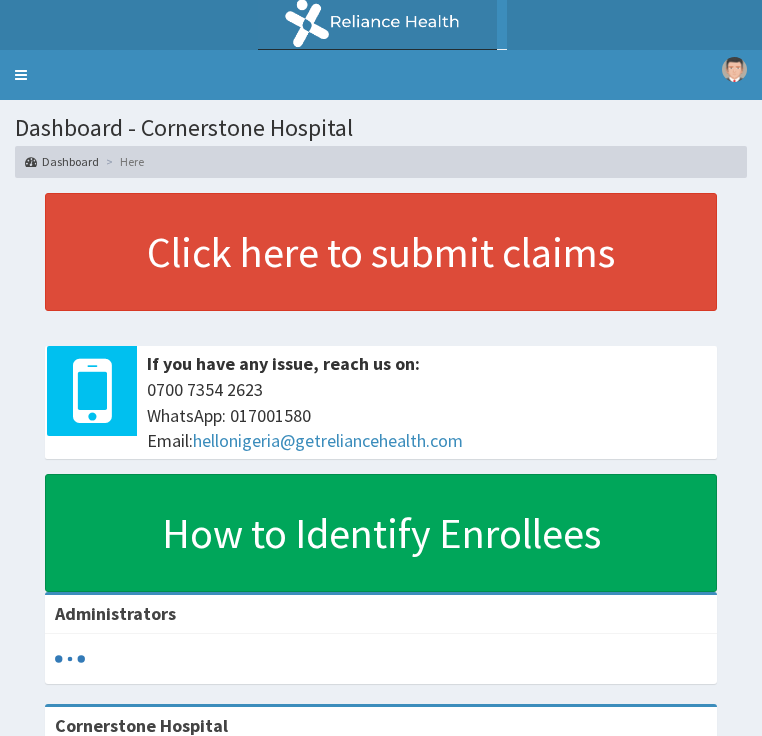 click on "Claims" at bounding box center [-168, 356] 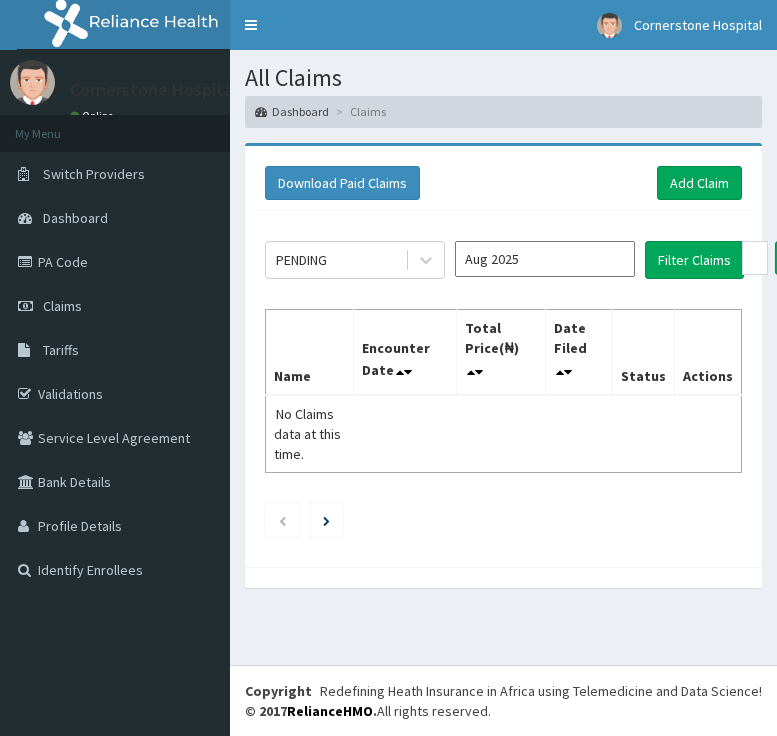 scroll, scrollTop: 0, scrollLeft: 0, axis: both 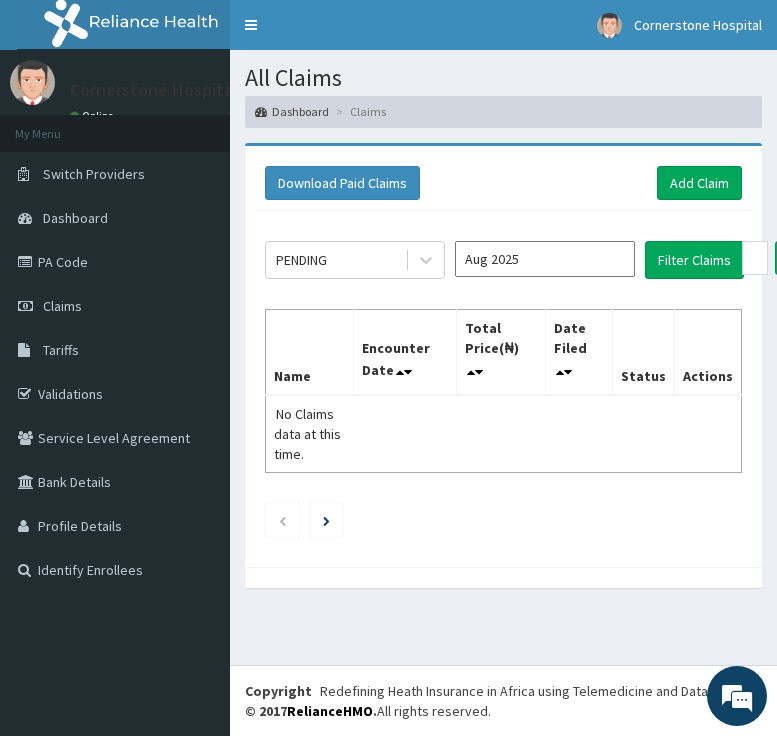 click on "Aug 2025" at bounding box center (545, 259) 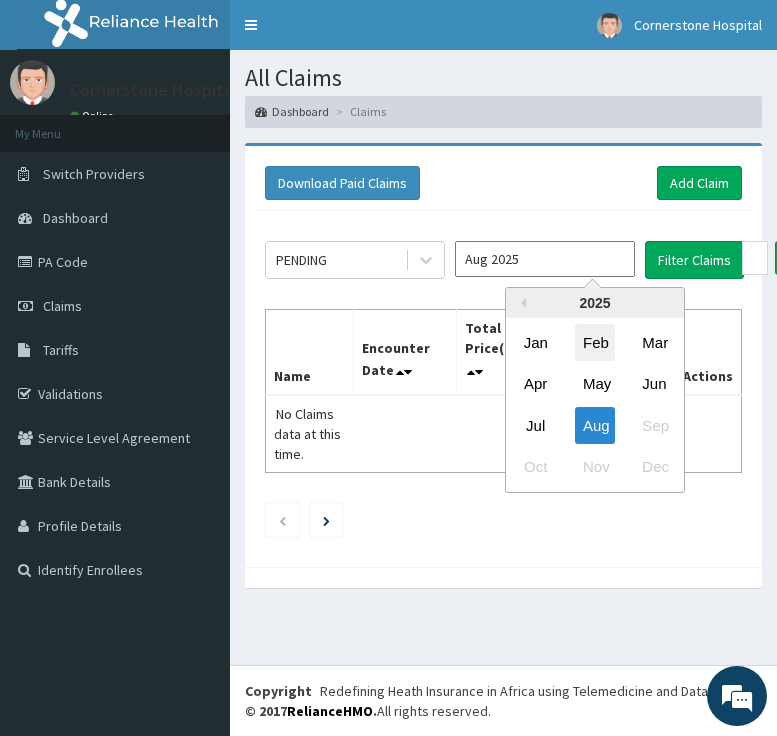click on "Feb" at bounding box center [595, 342] 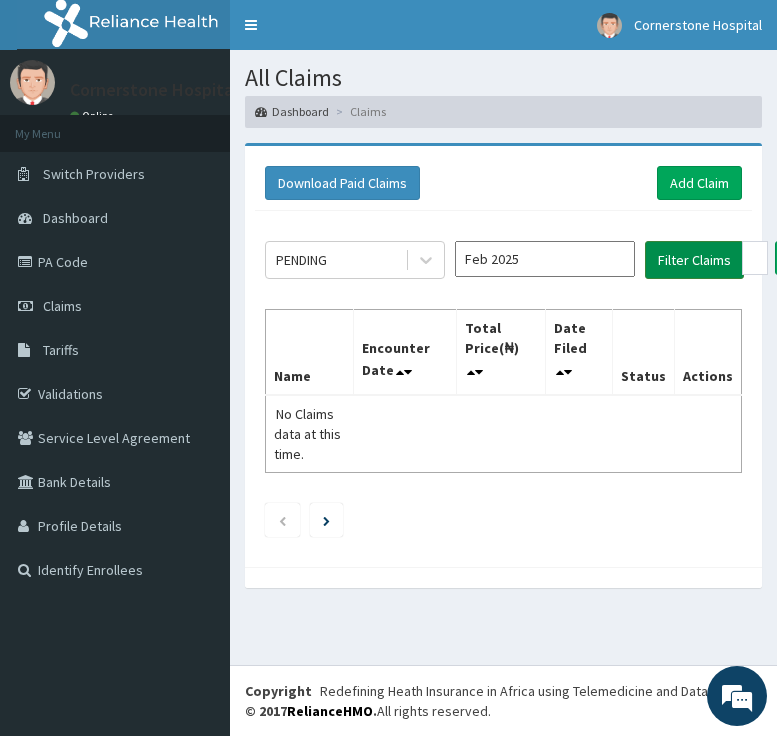 click on "Filter Claims" at bounding box center (694, 260) 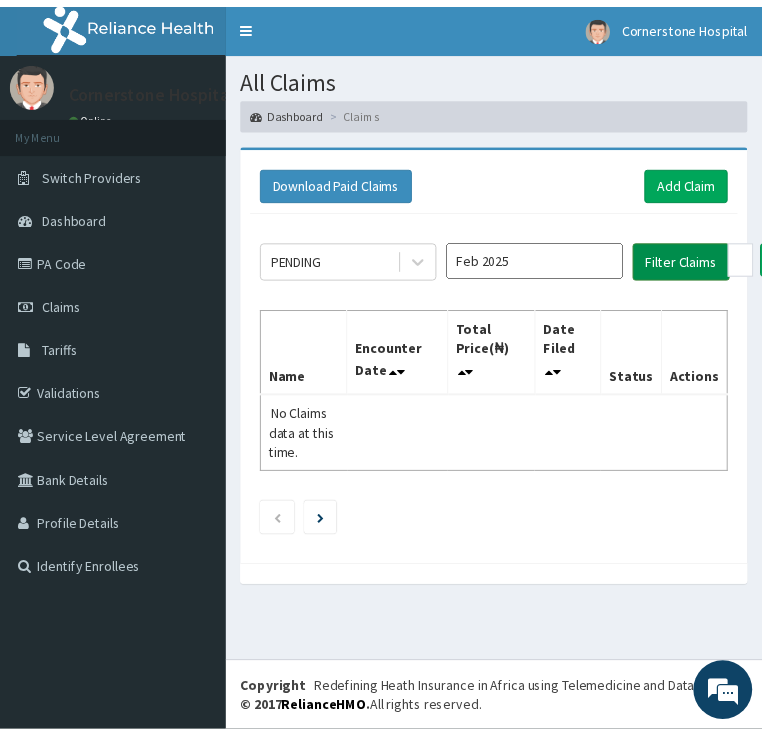 scroll, scrollTop: 0, scrollLeft: 0, axis: both 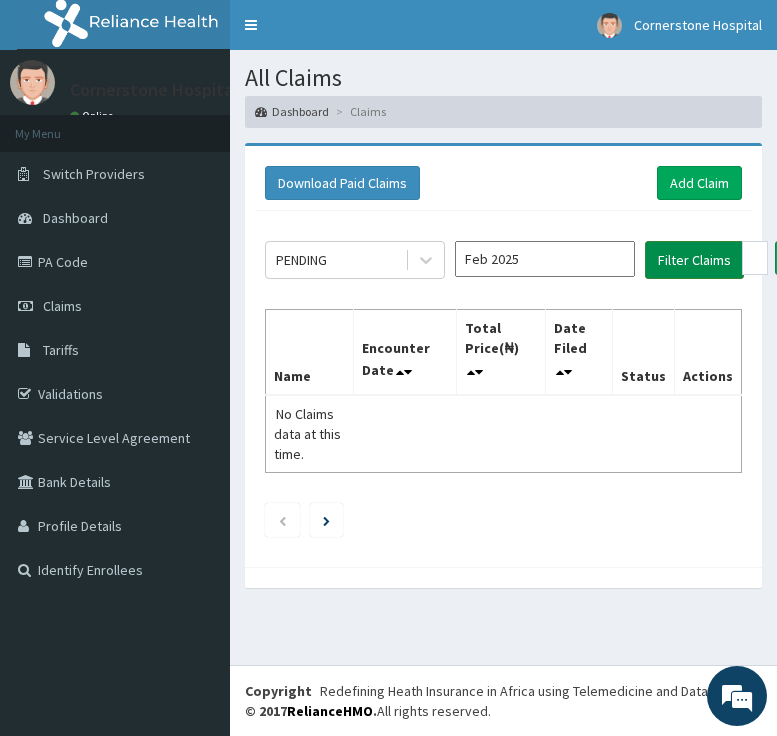 click on "Filter Claims" at bounding box center [694, 260] 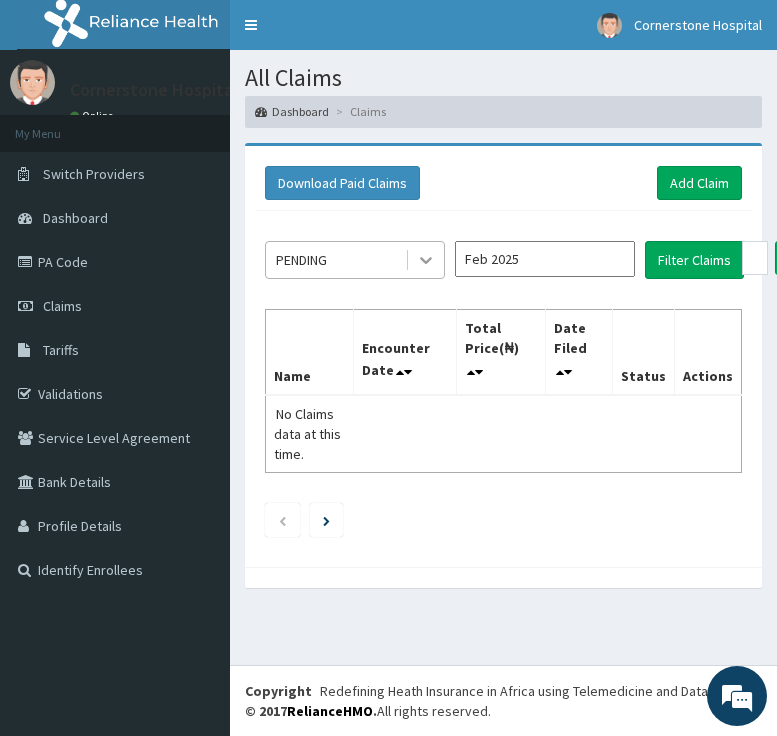click 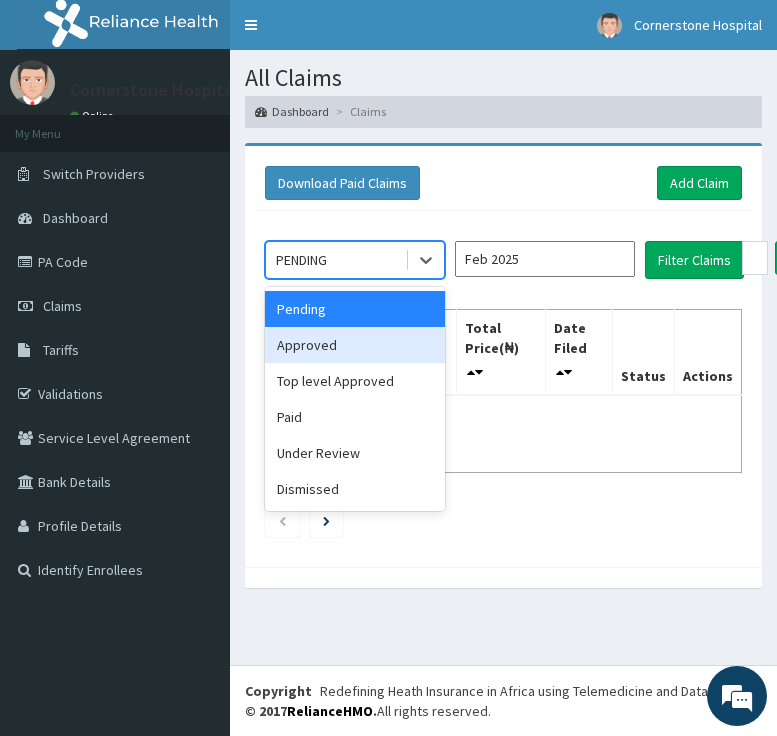 click on "Approved" at bounding box center [355, 345] 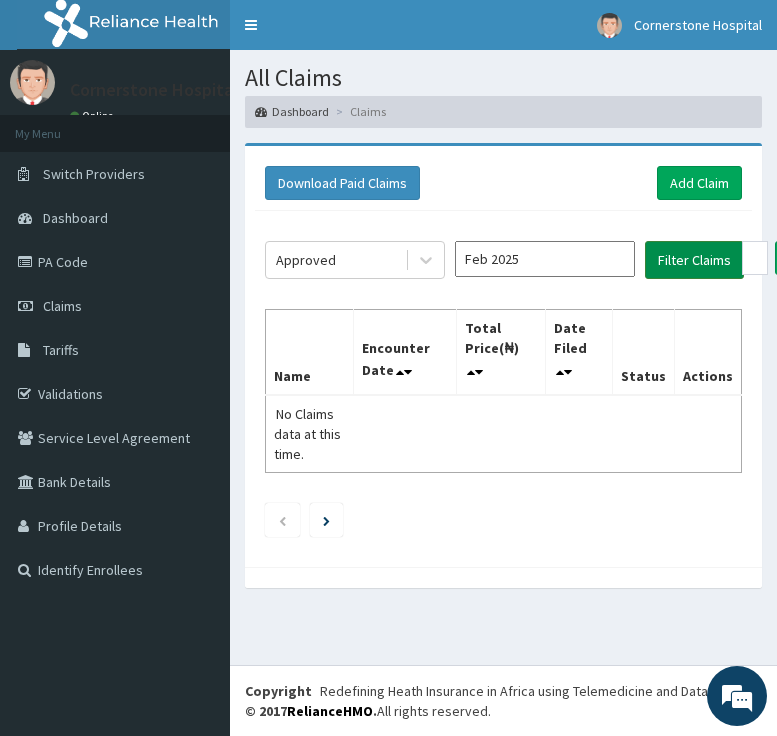 click on "Filter Claims" at bounding box center (694, 260) 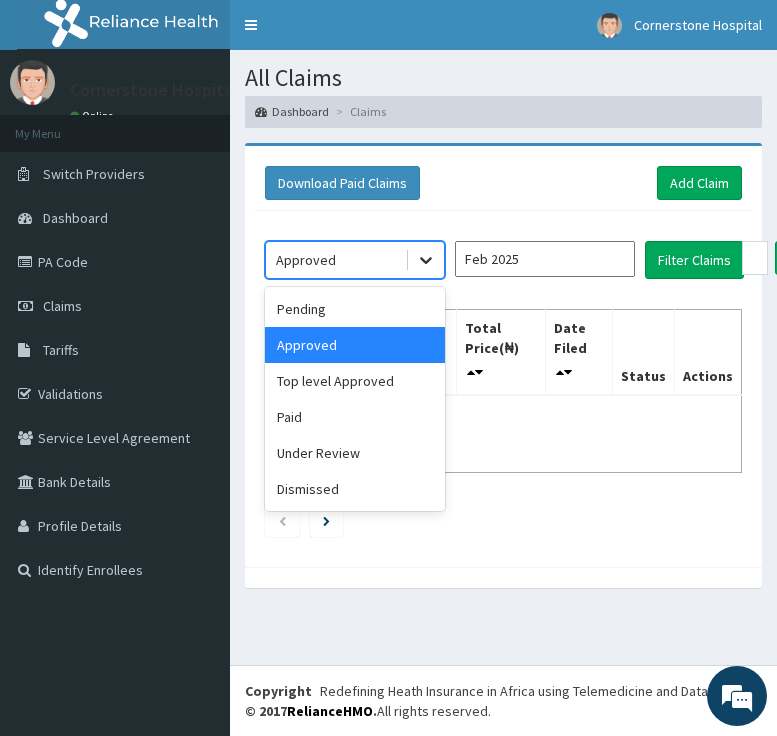 click 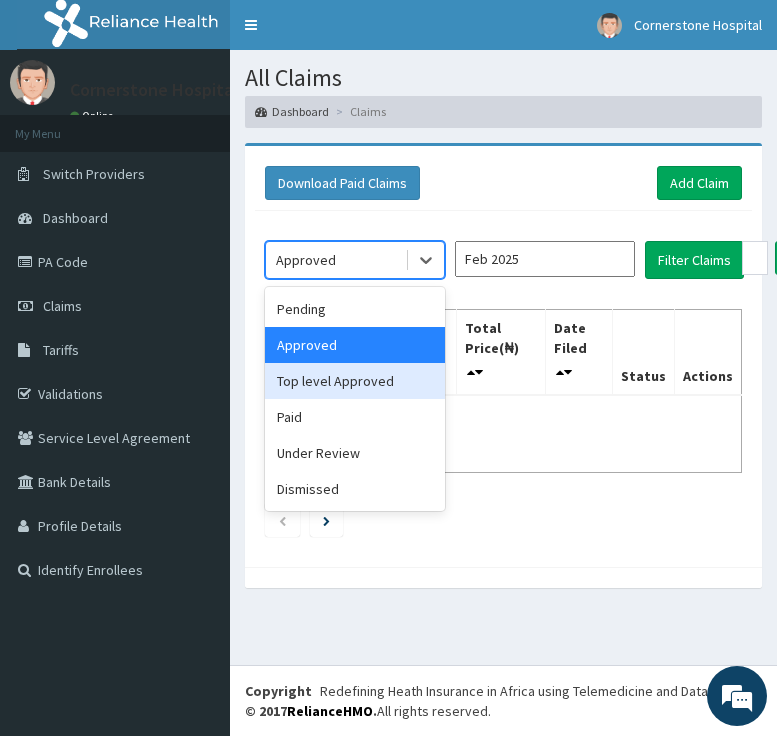 click on "Top level Approved" at bounding box center [355, 381] 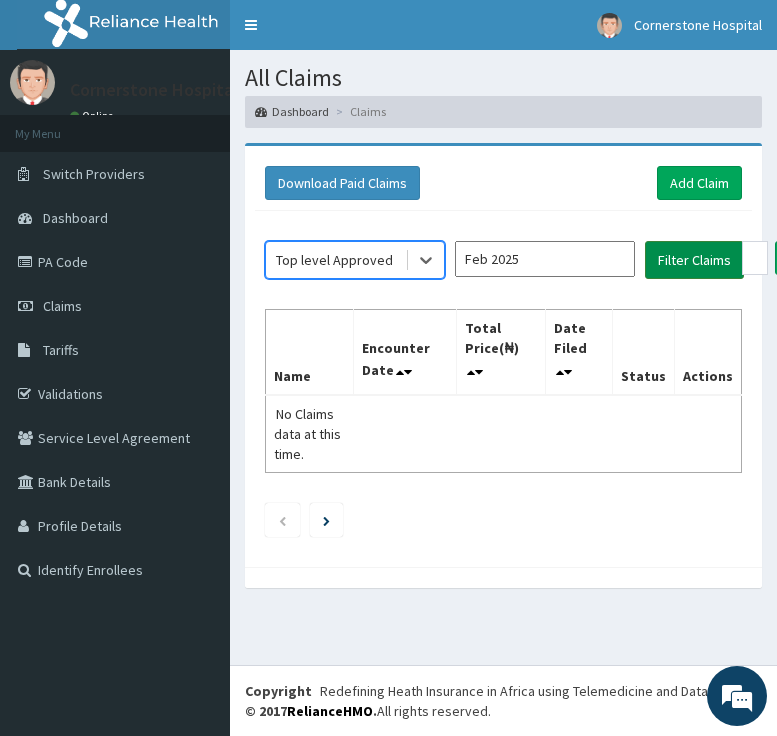 click on "Filter Claims" at bounding box center (694, 260) 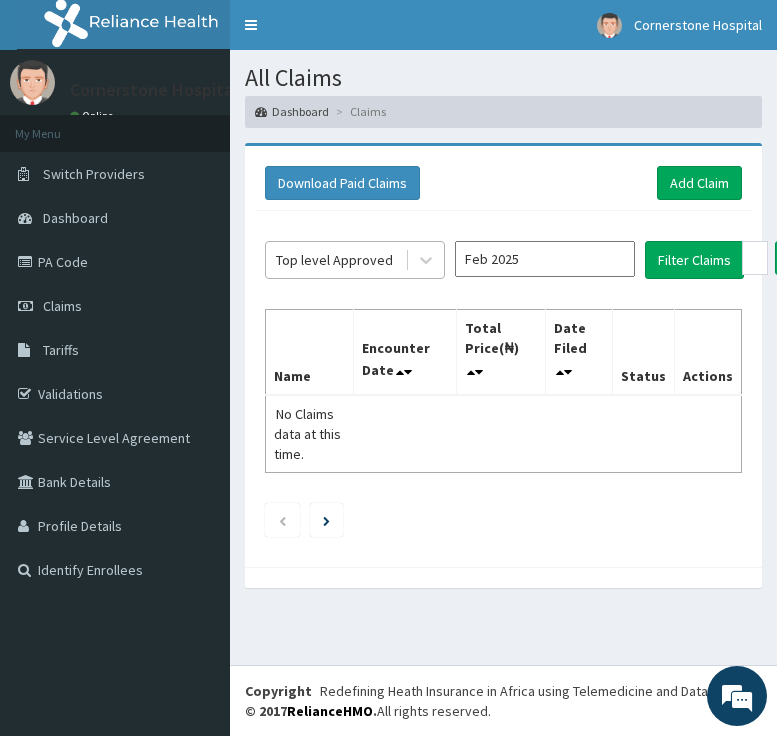 click on "Top level Approved" at bounding box center [335, 260] 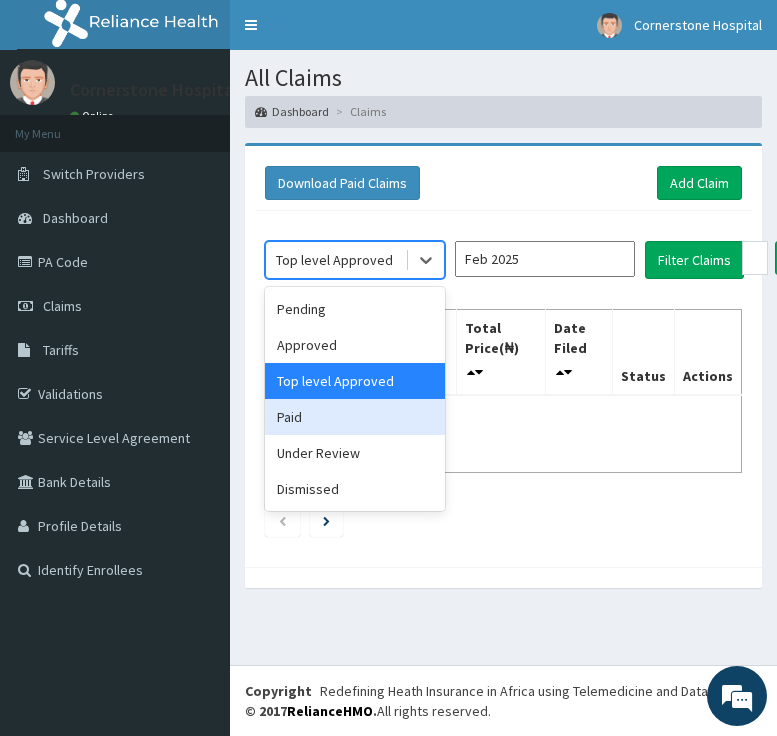 click on "Paid" at bounding box center [355, 417] 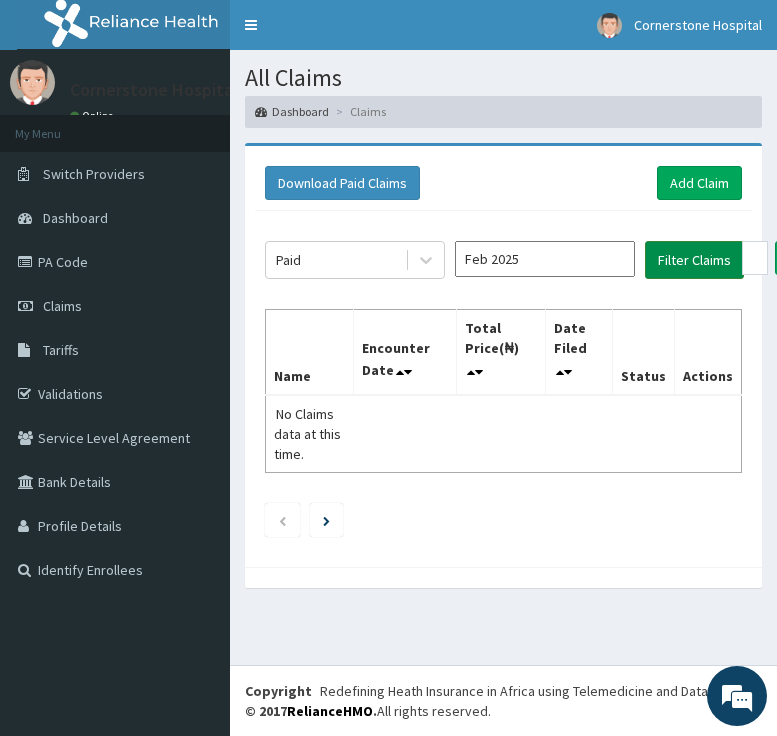 click on "Filter Claims" at bounding box center (694, 260) 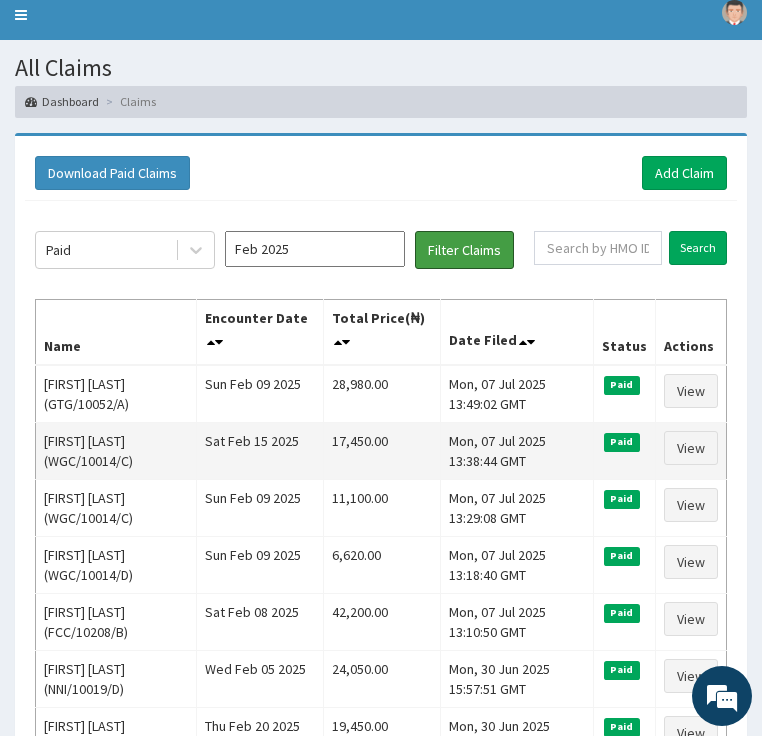 scroll, scrollTop: 43, scrollLeft: 0, axis: vertical 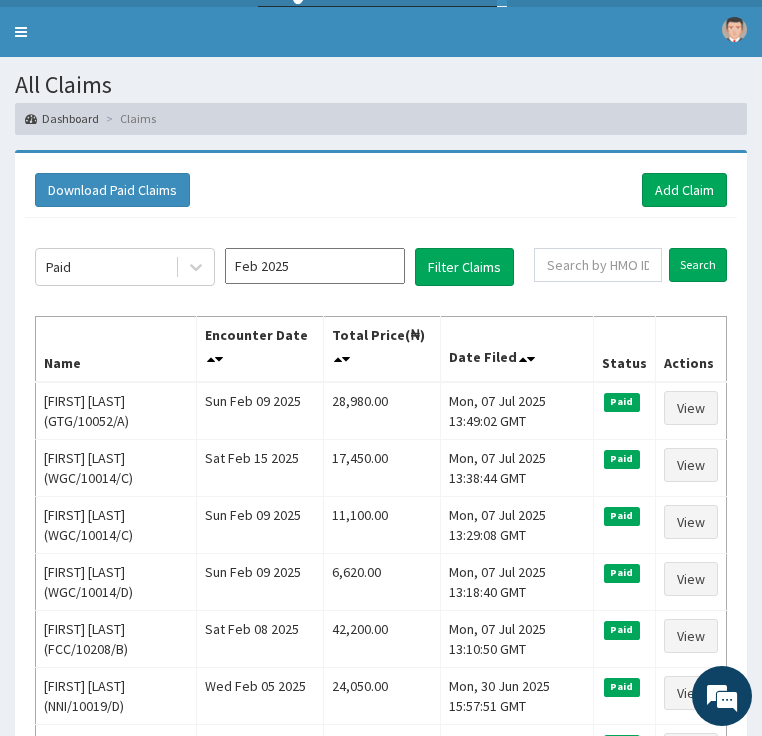 click on "Claims" at bounding box center [-168, 313] 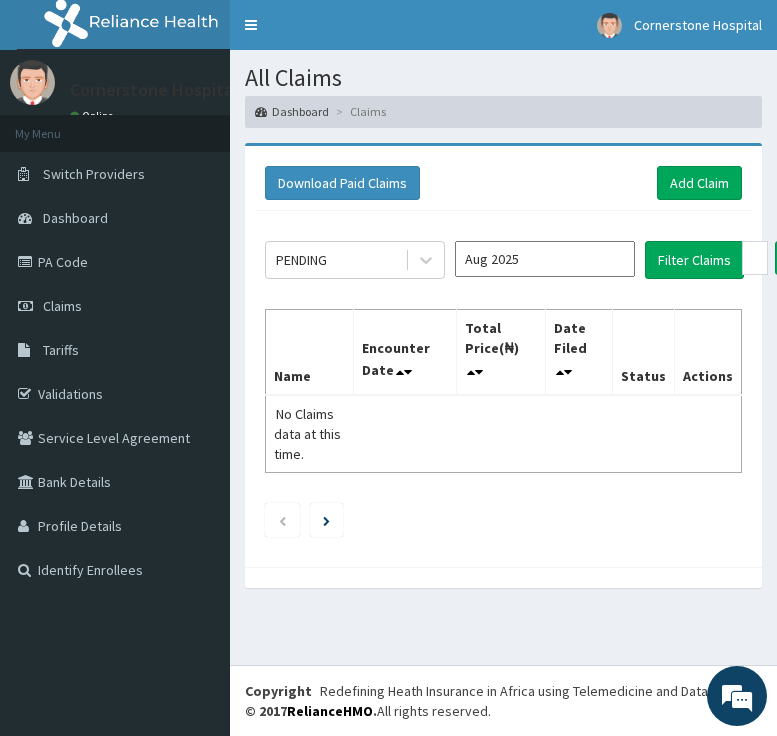 scroll, scrollTop: 0, scrollLeft: 0, axis: both 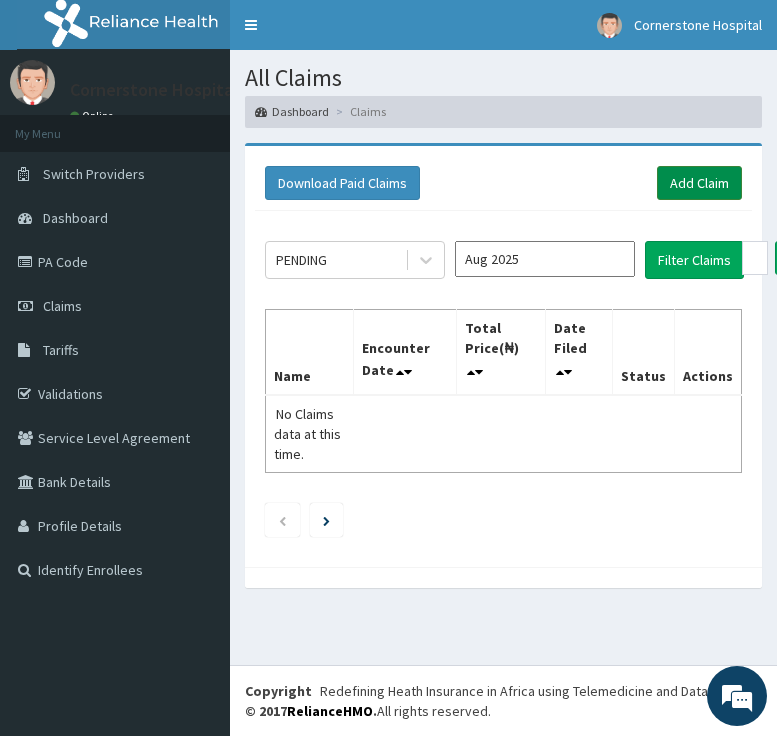 click on "Add Claim" at bounding box center [699, 183] 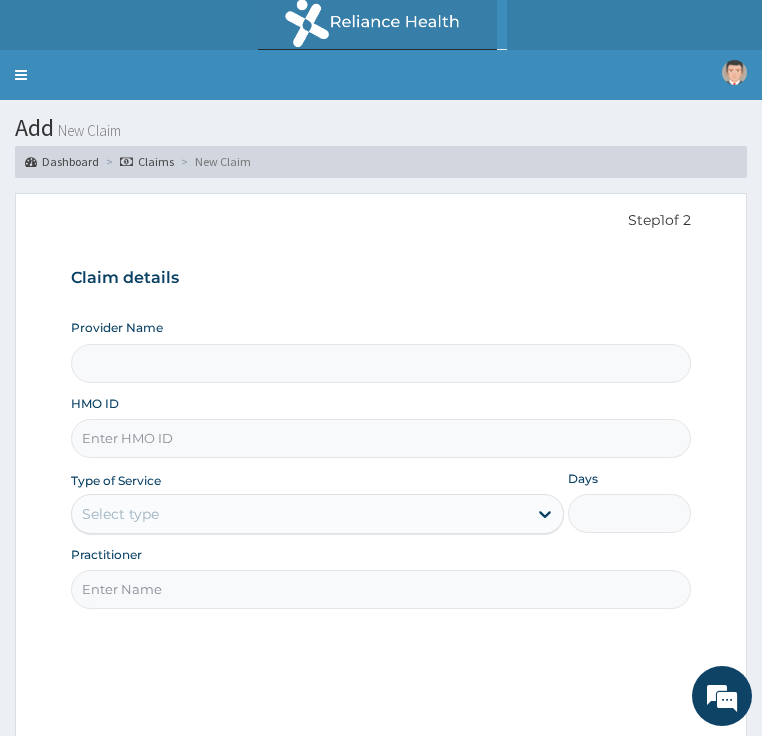 scroll, scrollTop: 0, scrollLeft: 0, axis: both 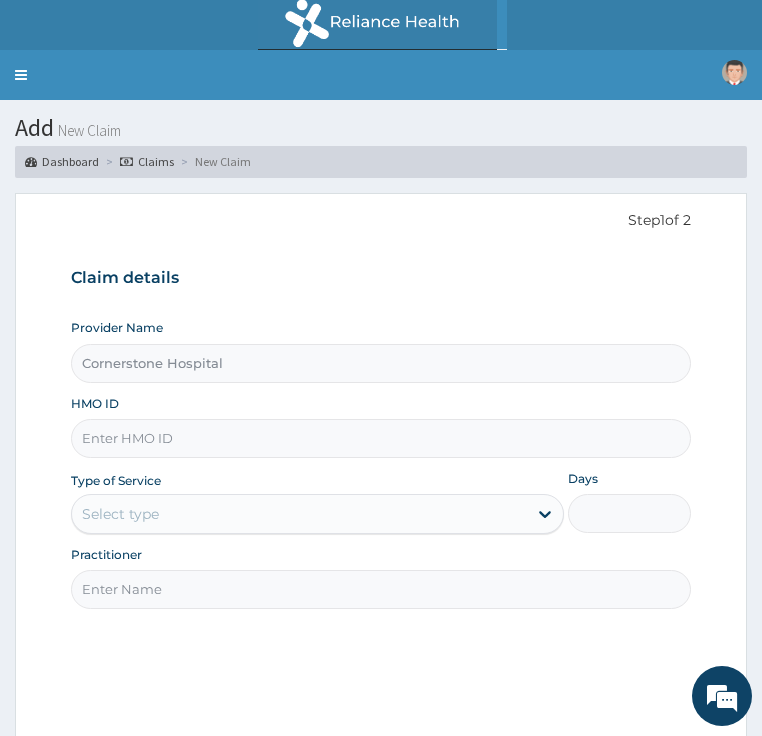 click on "HMO ID" at bounding box center (381, 438) 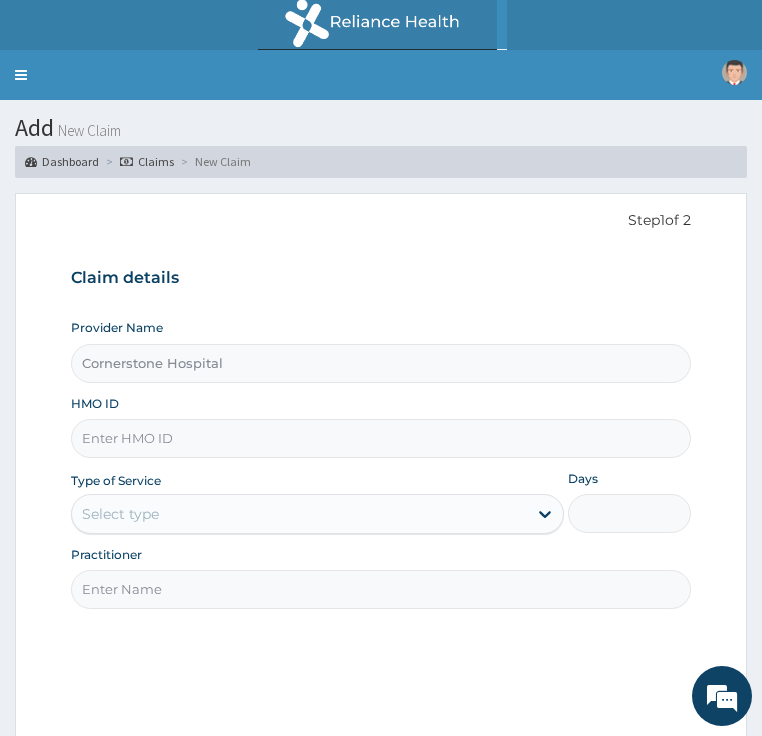 scroll, scrollTop: 0, scrollLeft: 0, axis: both 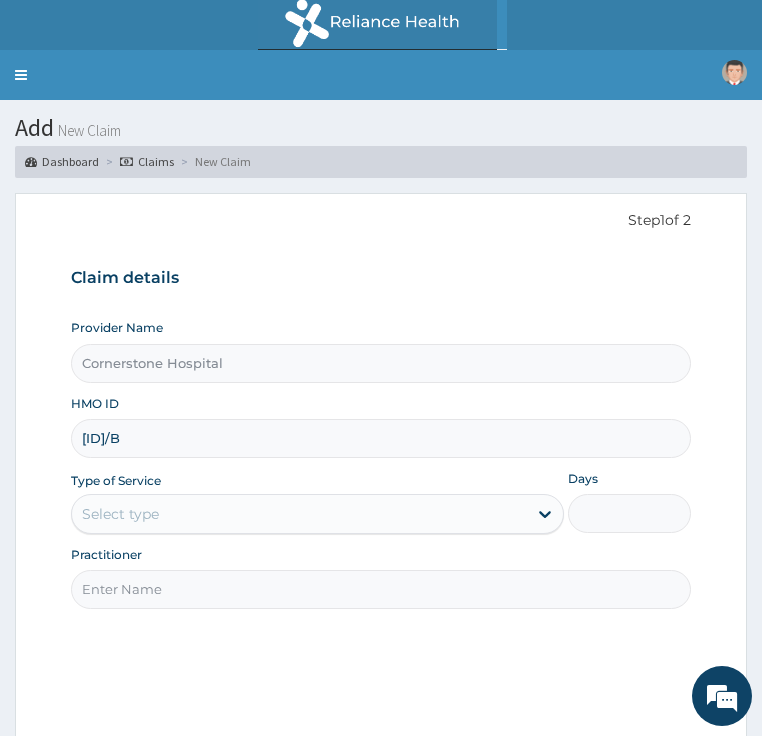 type on "[ID]/B" 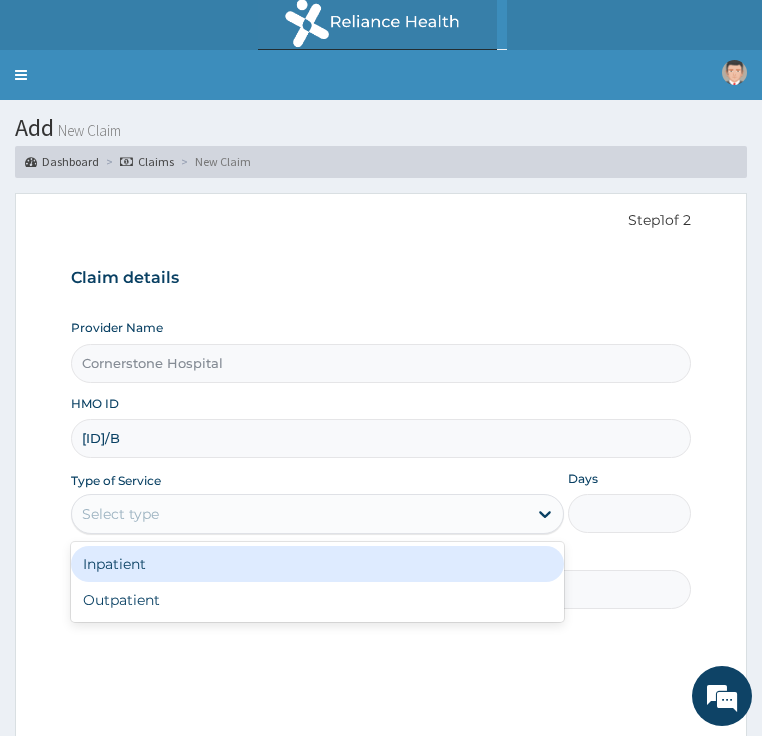 click on "Select type" at bounding box center [299, 514] 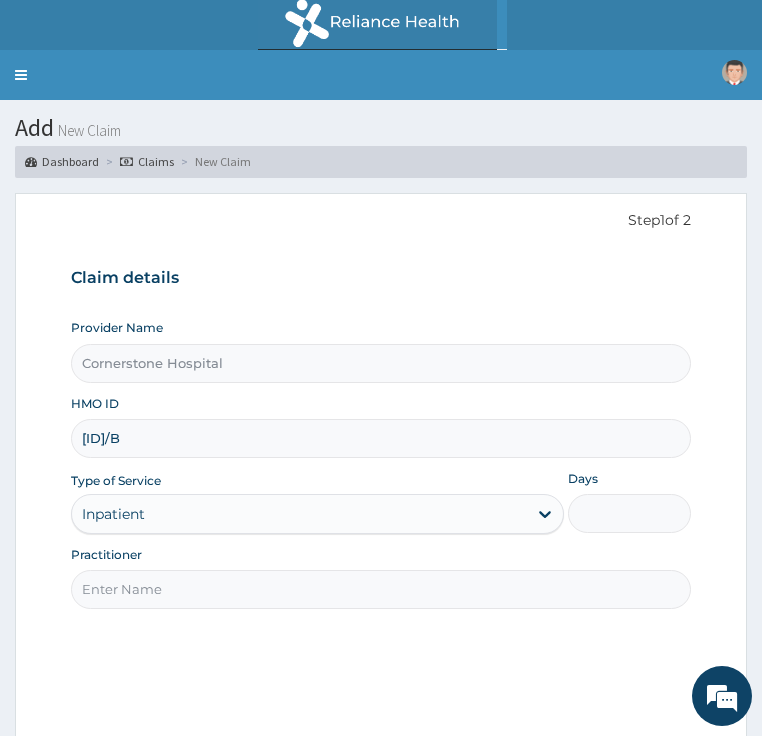 click on "Days" at bounding box center [629, 513] 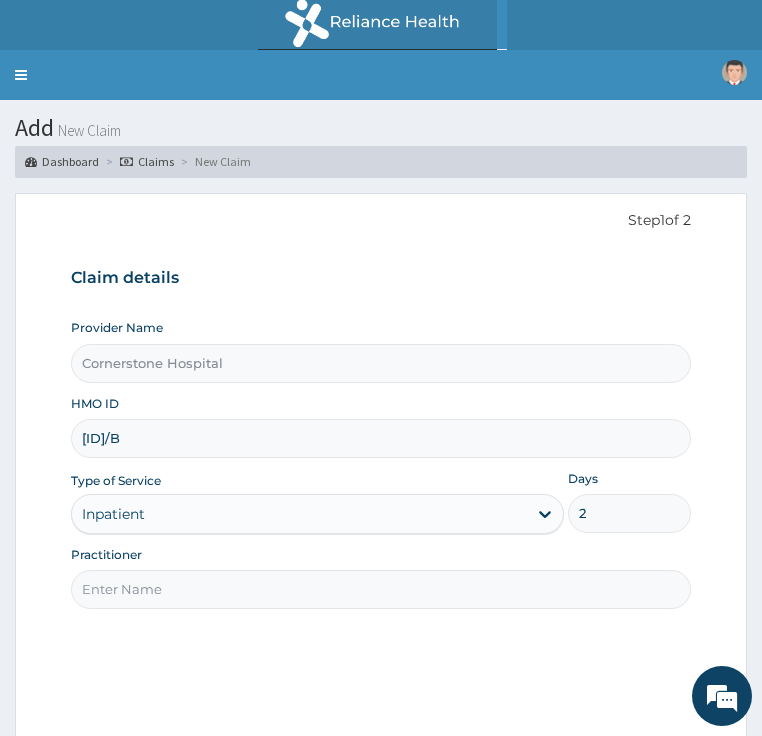 type on "2" 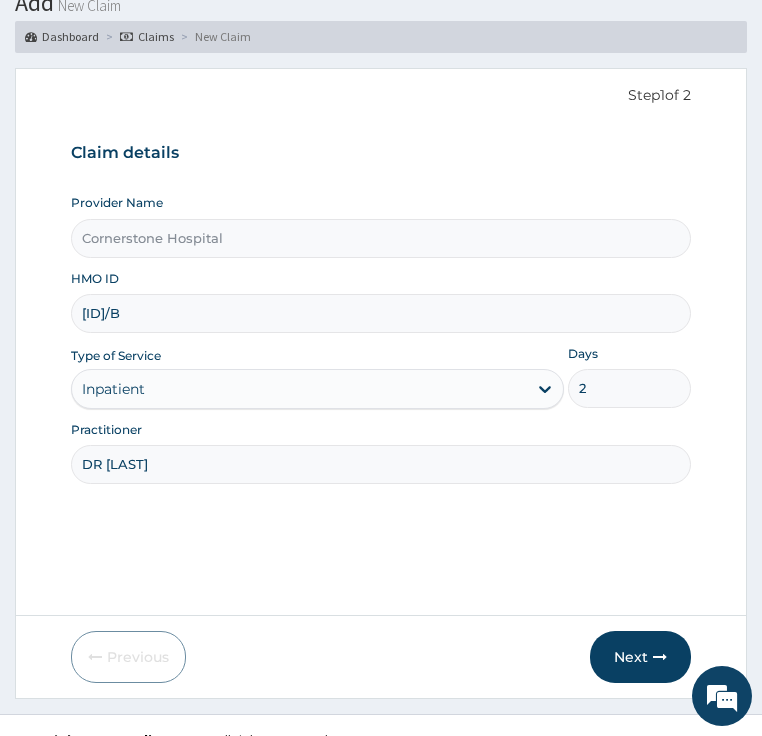 scroll, scrollTop: 195, scrollLeft: 0, axis: vertical 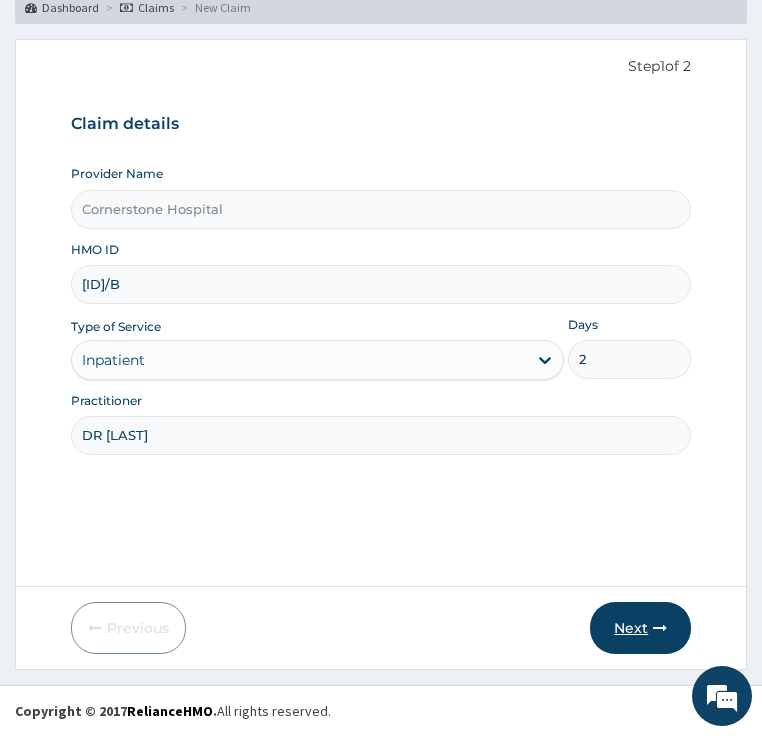 type on "DR [LAST]" 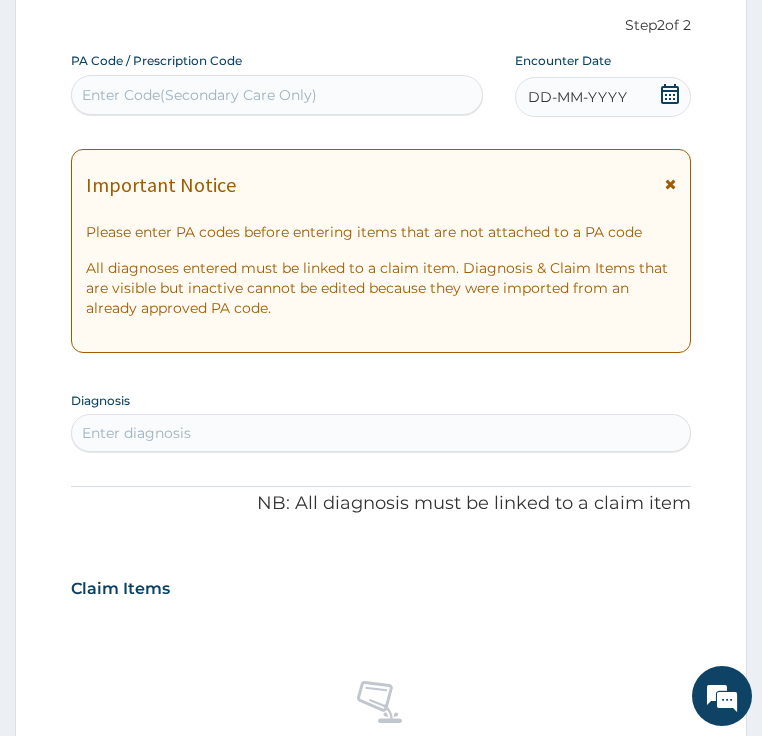 click on "Enter Code(Secondary Care Only)" at bounding box center (199, 95) 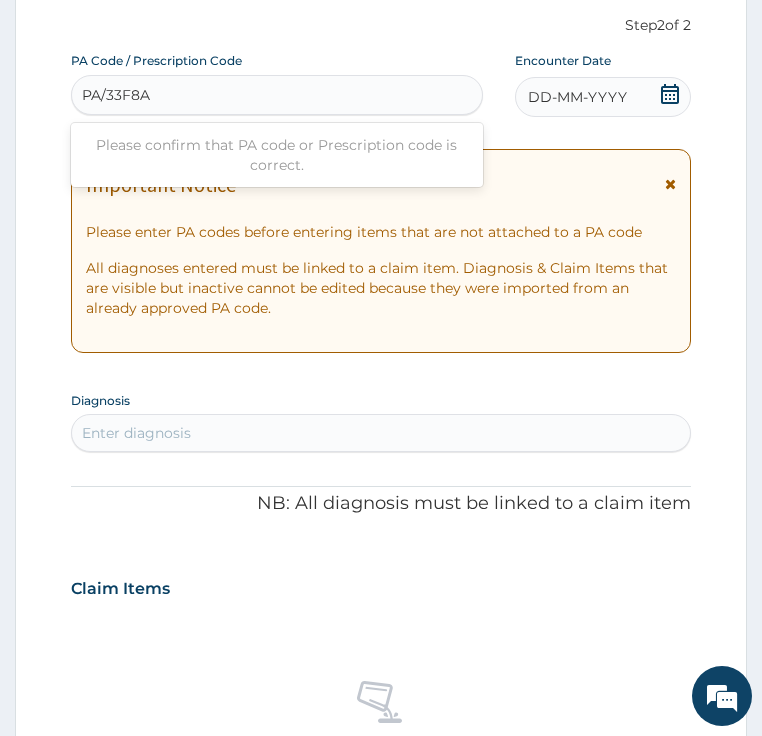 type on "PA/33F8AD" 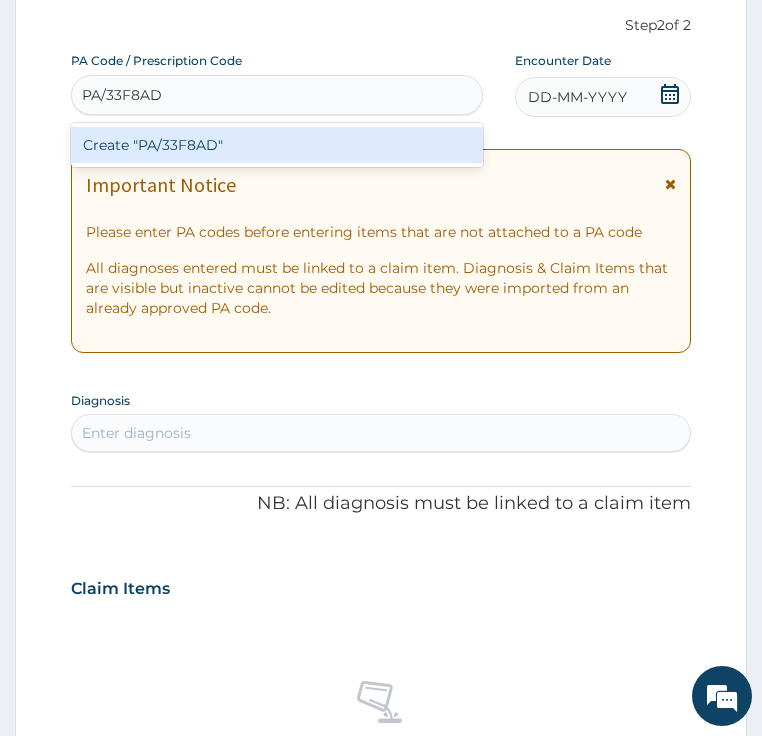 click on "Create "PA/33F8AD"" at bounding box center [277, 145] 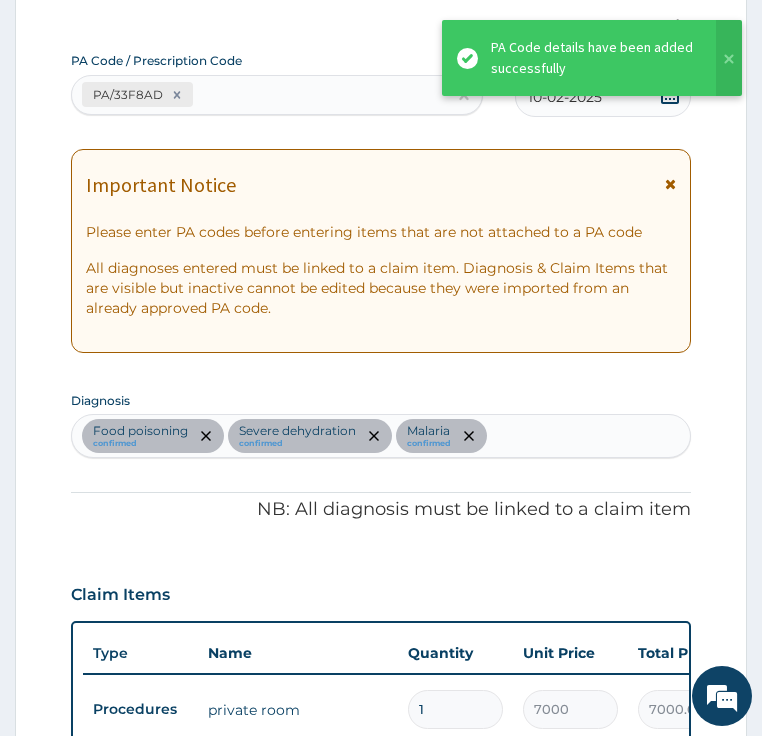 scroll, scrollTop: 614, scrollLeft: 0, axis: vertical 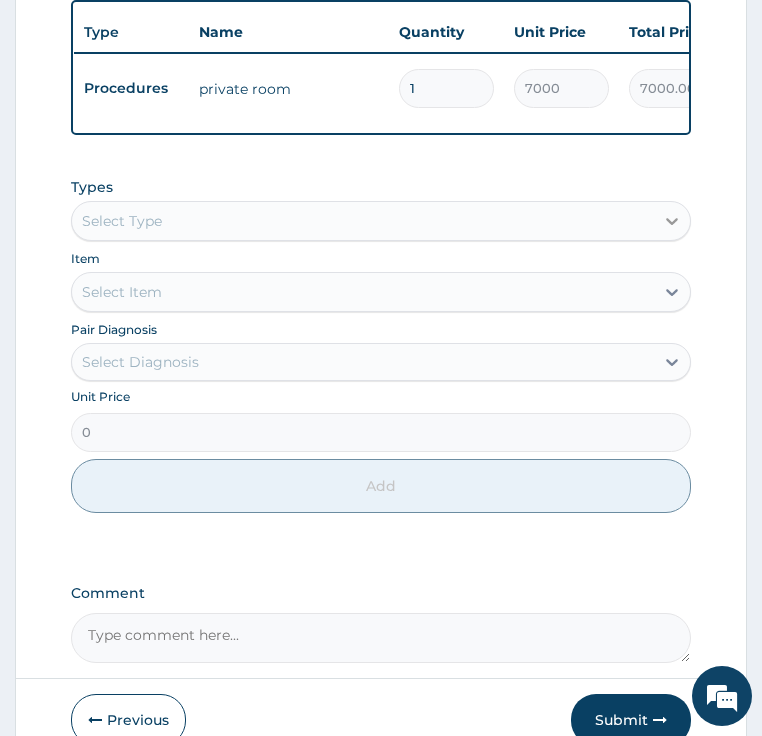 click 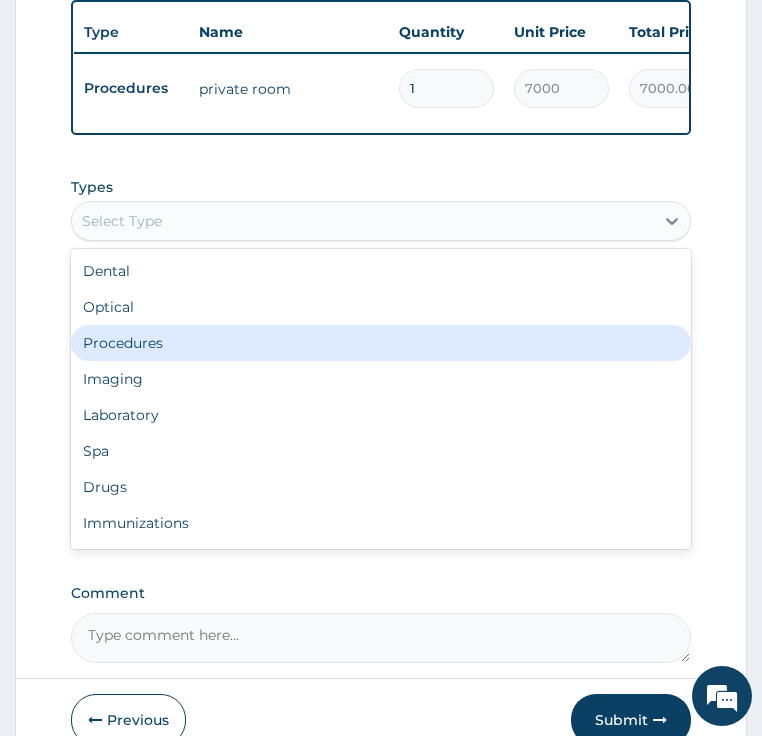click on "Procedures" at bounding box center (381, 343) 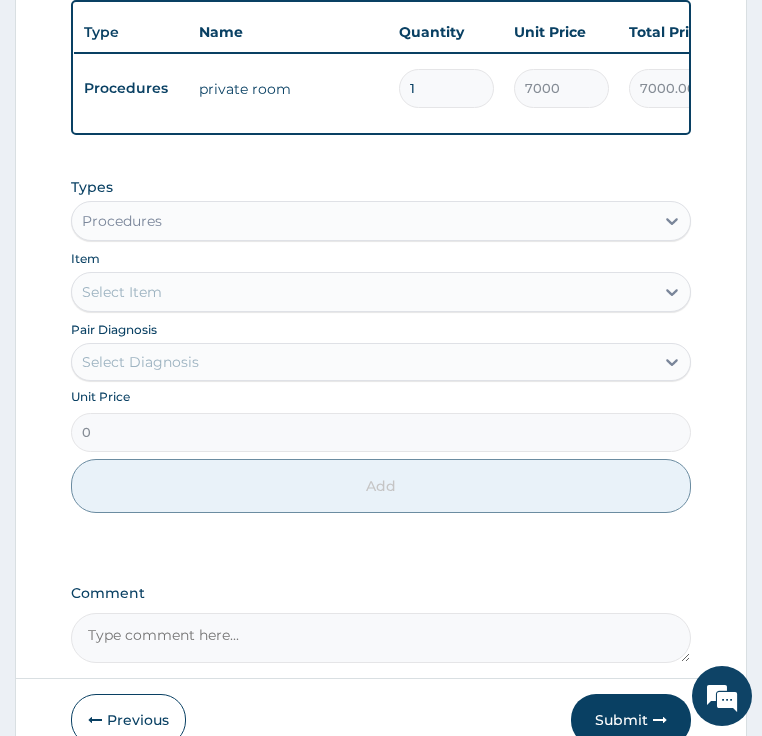 click at bounding box center [672, 292] 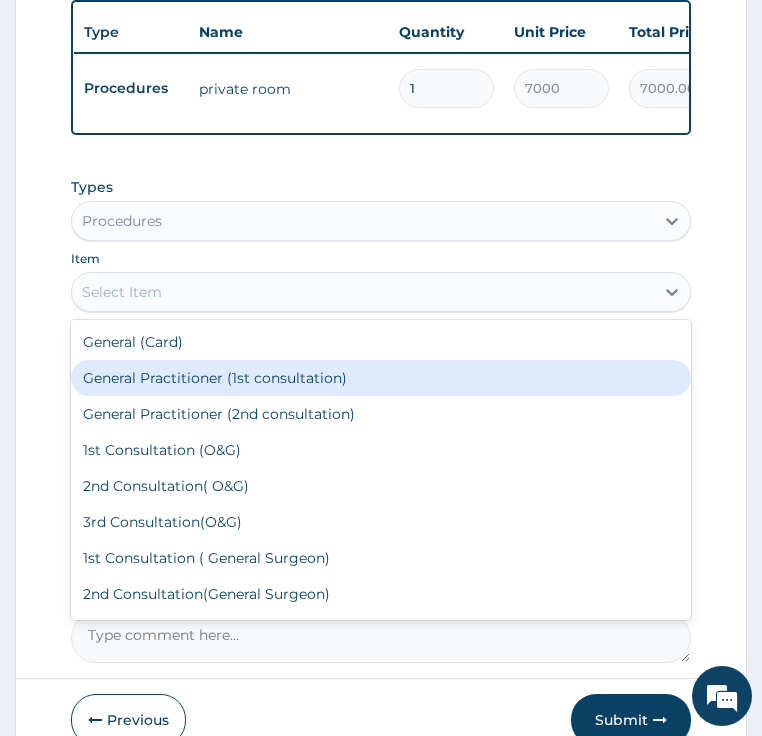 click on "General Practitioner (1st consultation)" at bounding box center [381, 378] 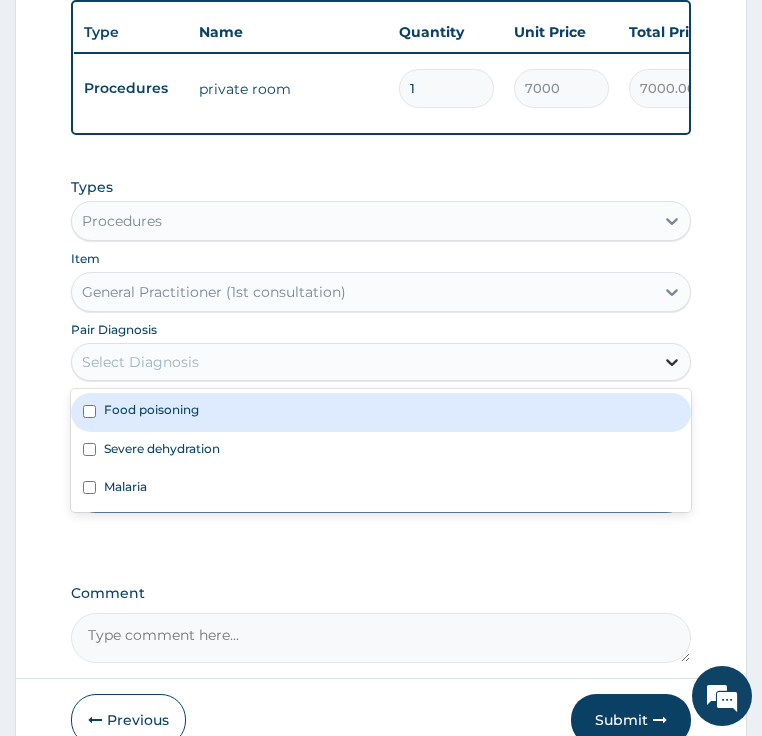 click at bounding box center (672, 362) 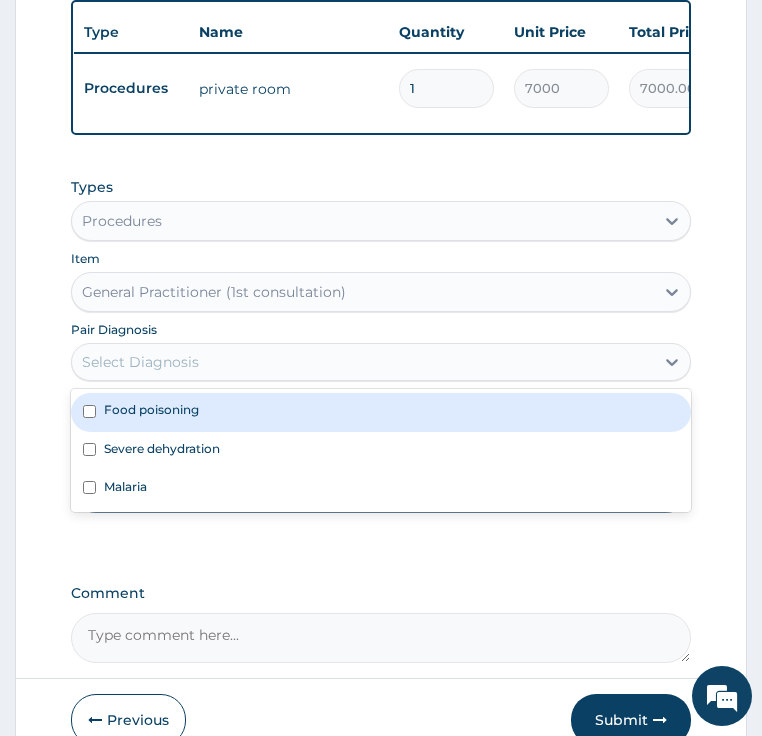 click on "Food poisoning" at bounding box center (151, 409) 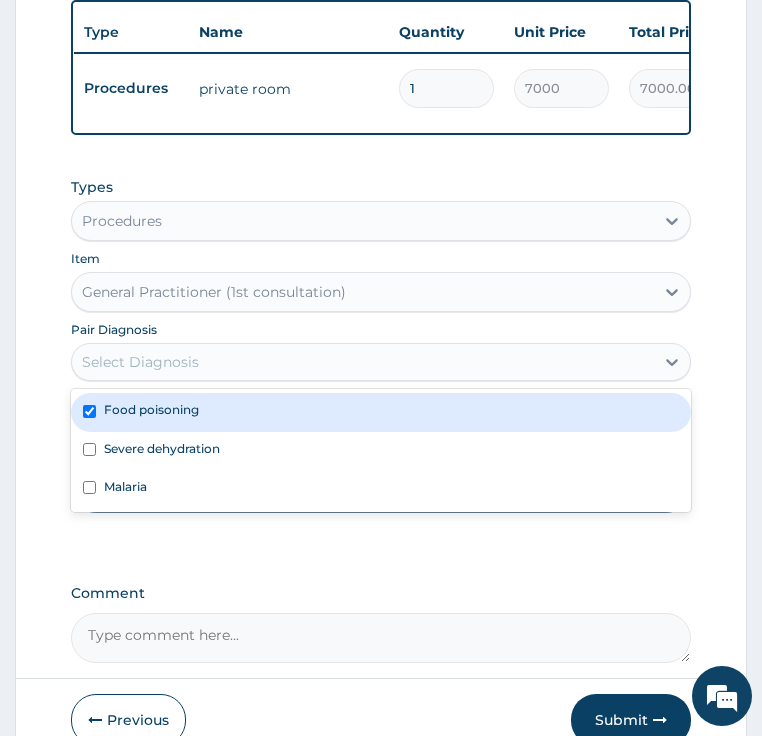 checkbox on "true" 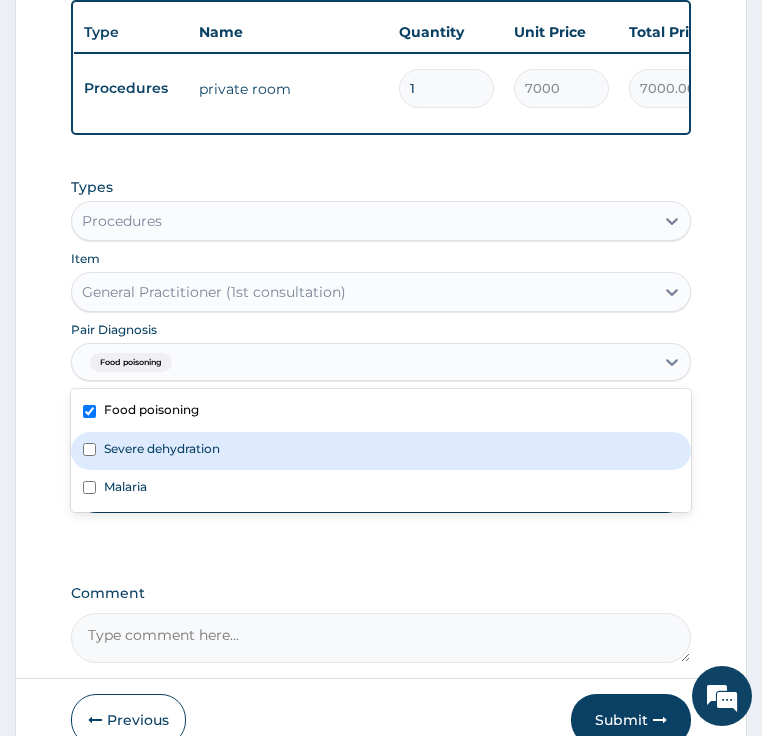 click on "Severe dehydration" at bounding box center [381, 451] 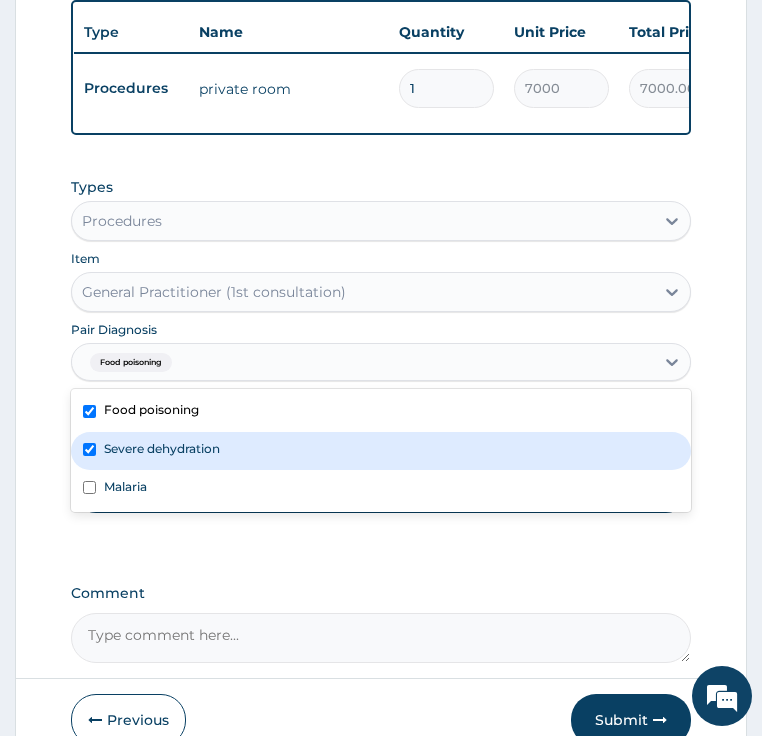 checkbox on "true" 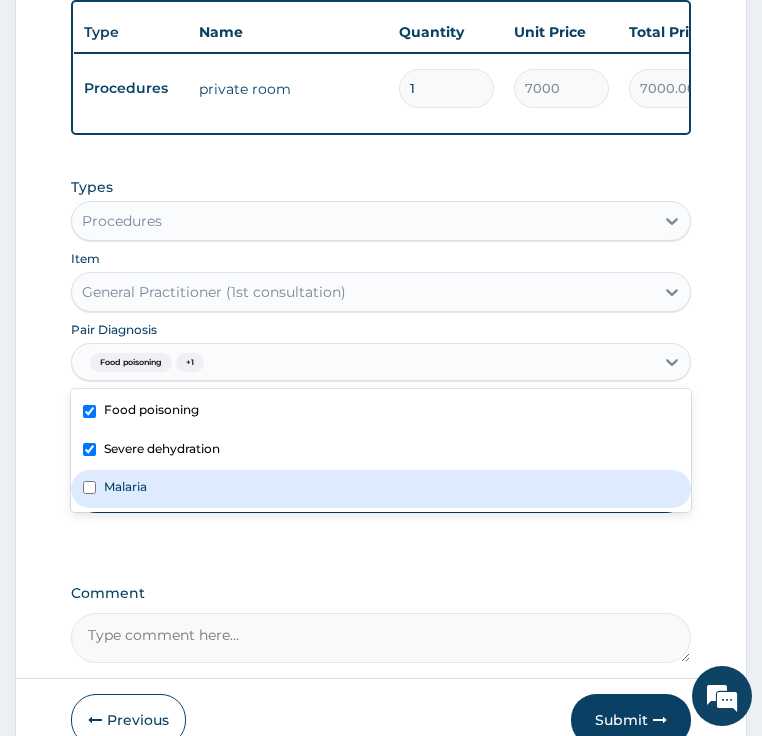 click at bounding box center [89, 487] 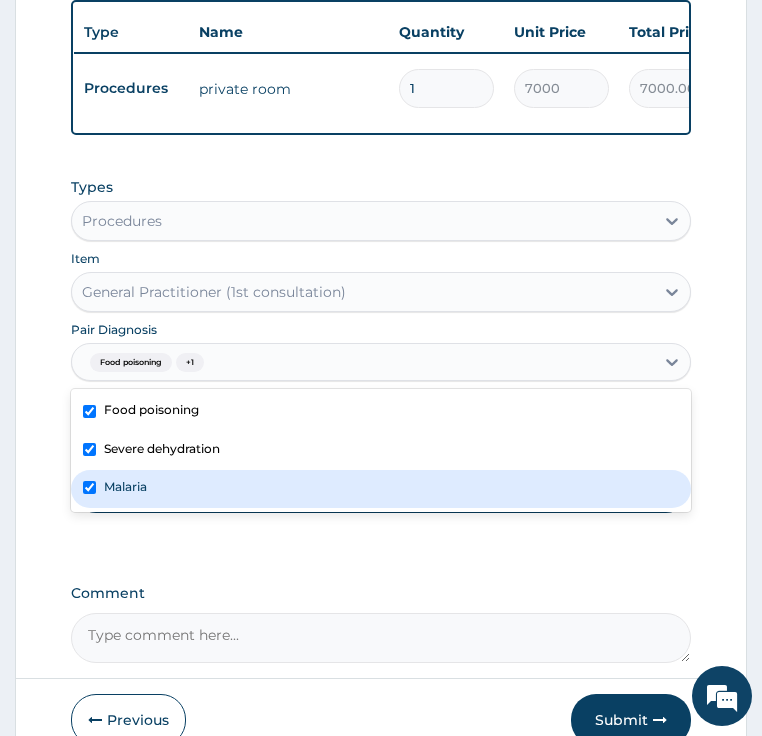 checkbox on "true" 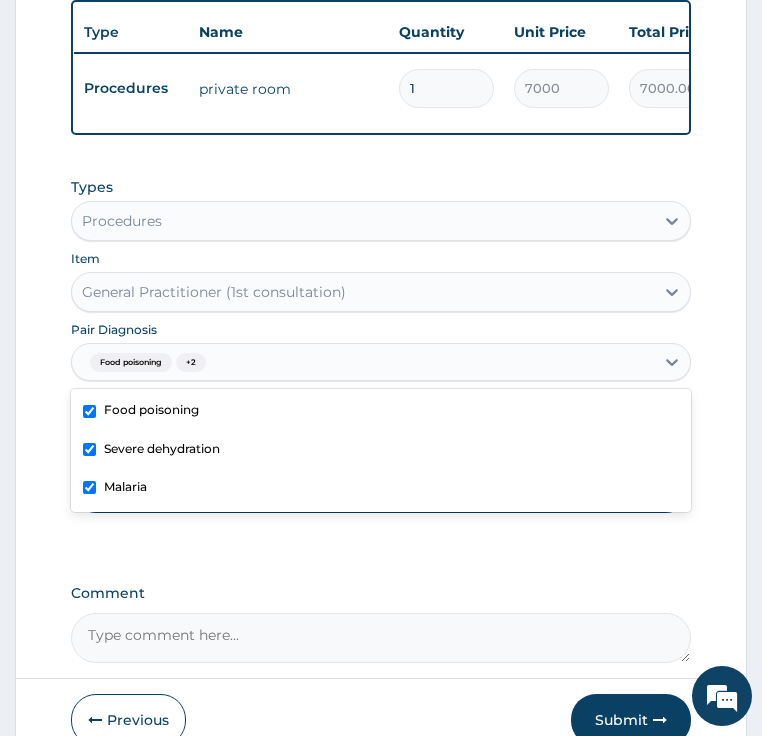 click on "Add" at bounding box center [381, 486] 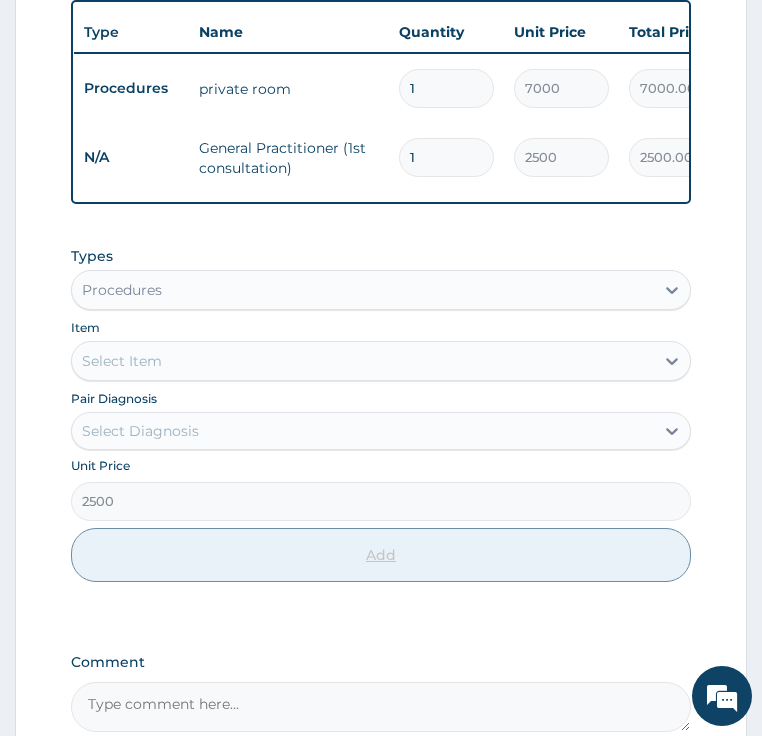 type on "0" 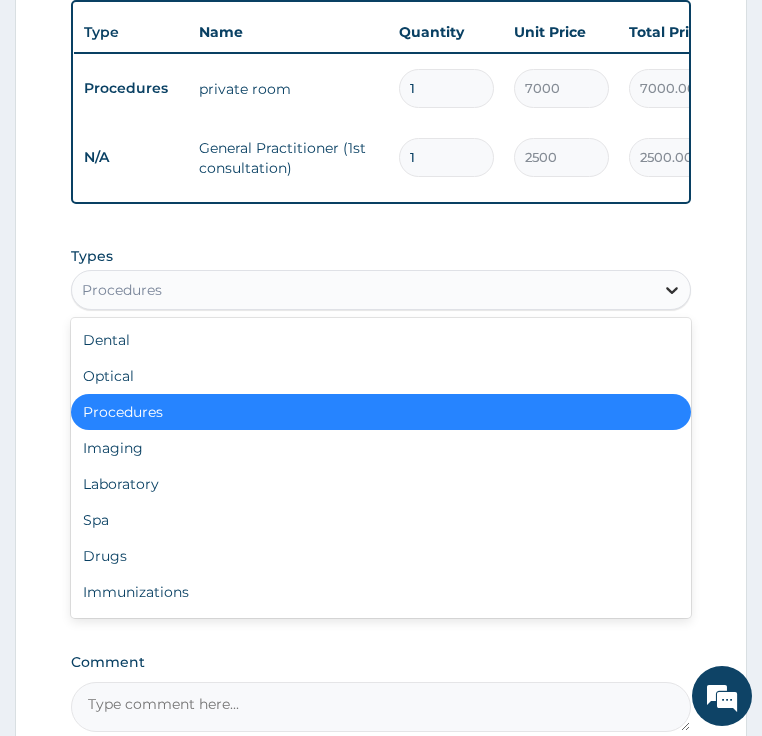 click 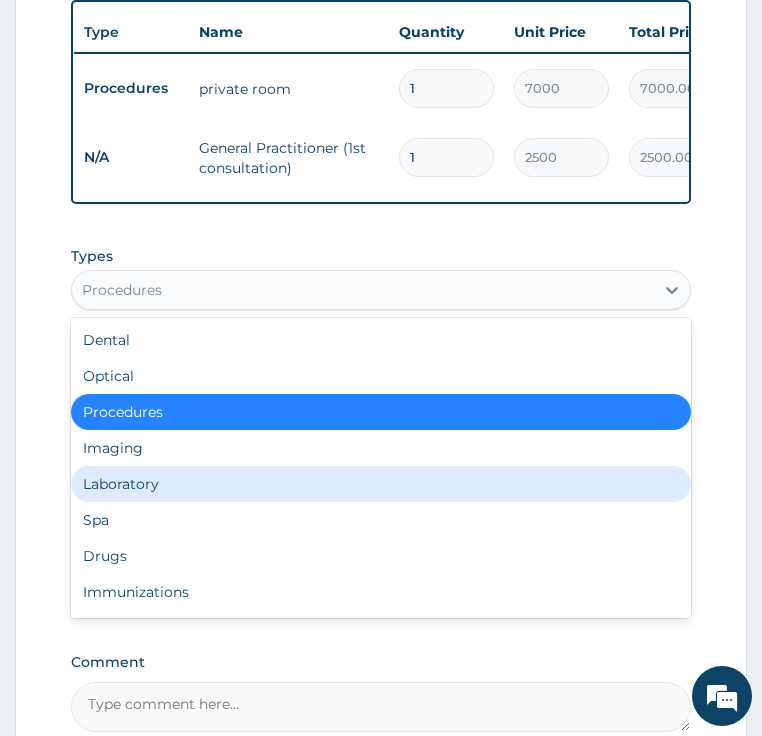 click on "Laboratory" at bounding box center [381, 484] 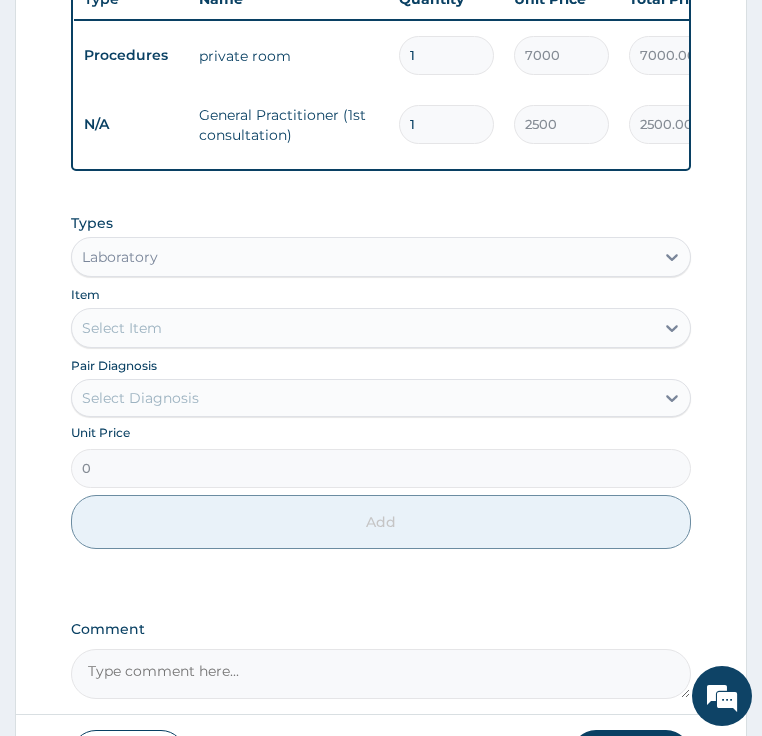 scroll, scrollTop: 885, scrollLeft: 0, axis: vertical 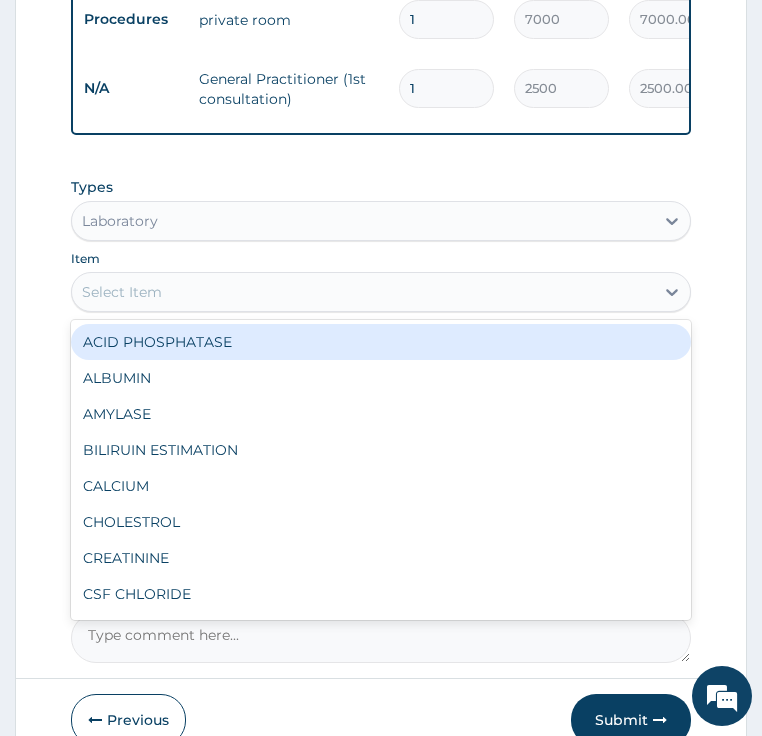 click on "Select Item" at bounding box center [122, 292] 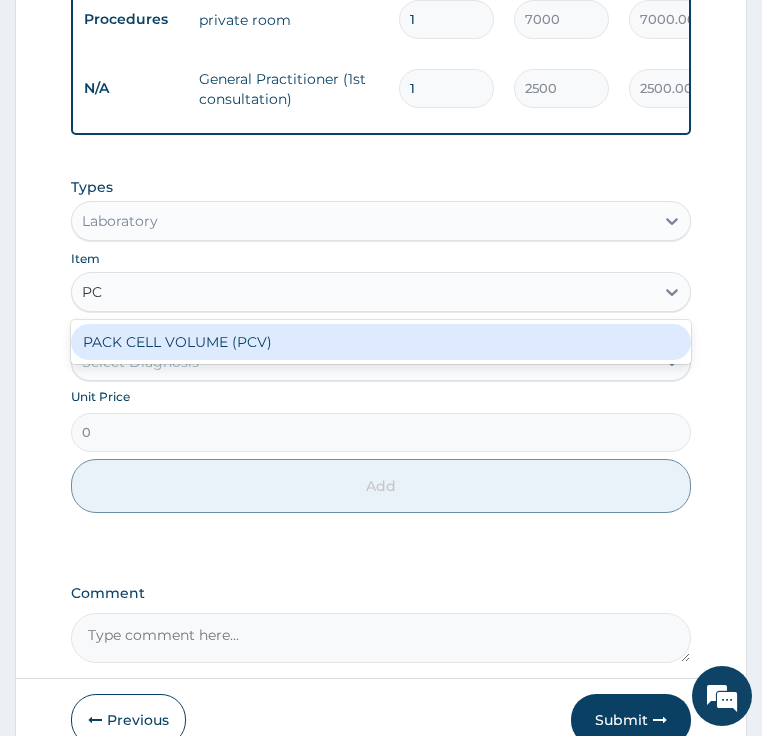 type on "PCV" 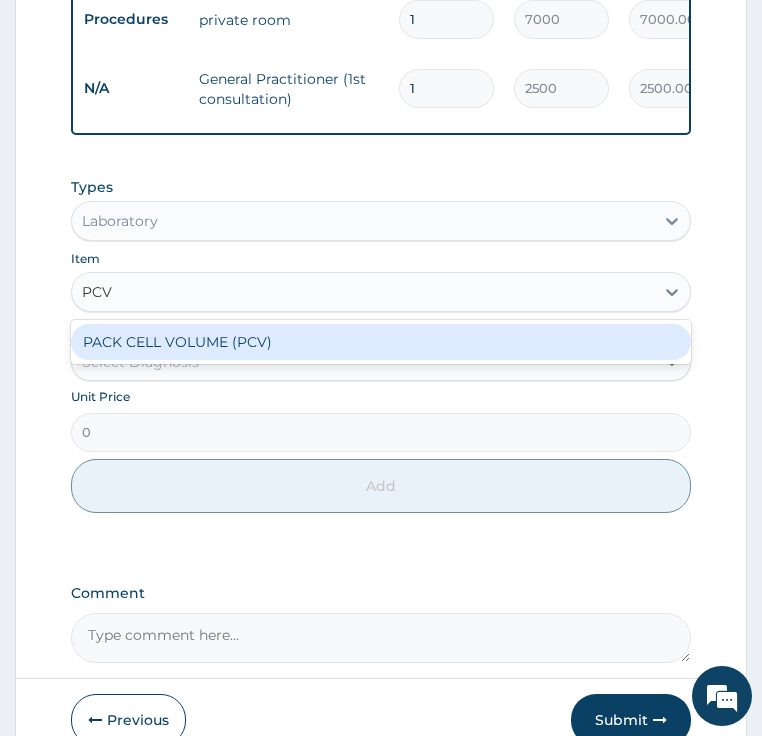 click on "PACK CELL VOLUME (PCV)" at bounding box center (381, 342) 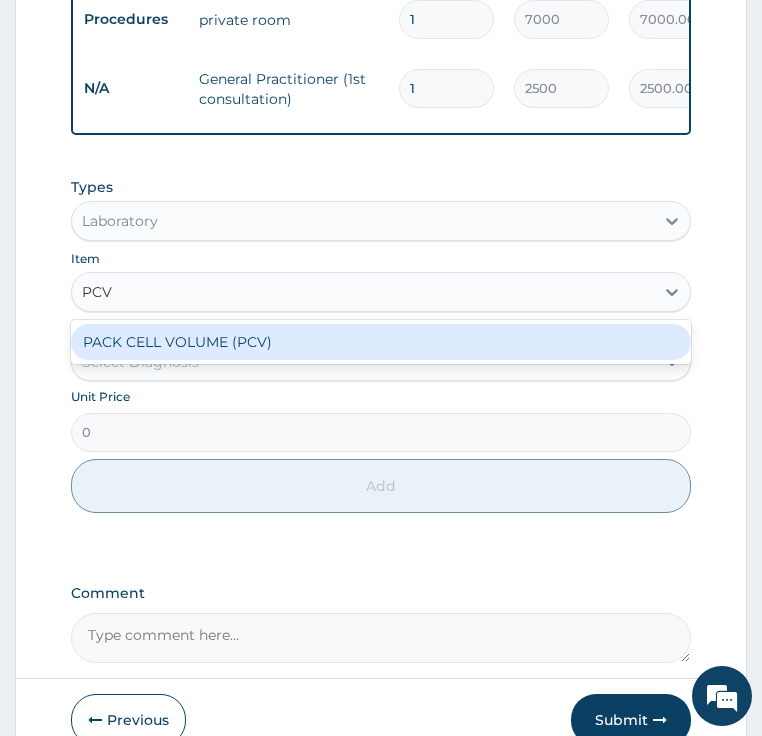 type 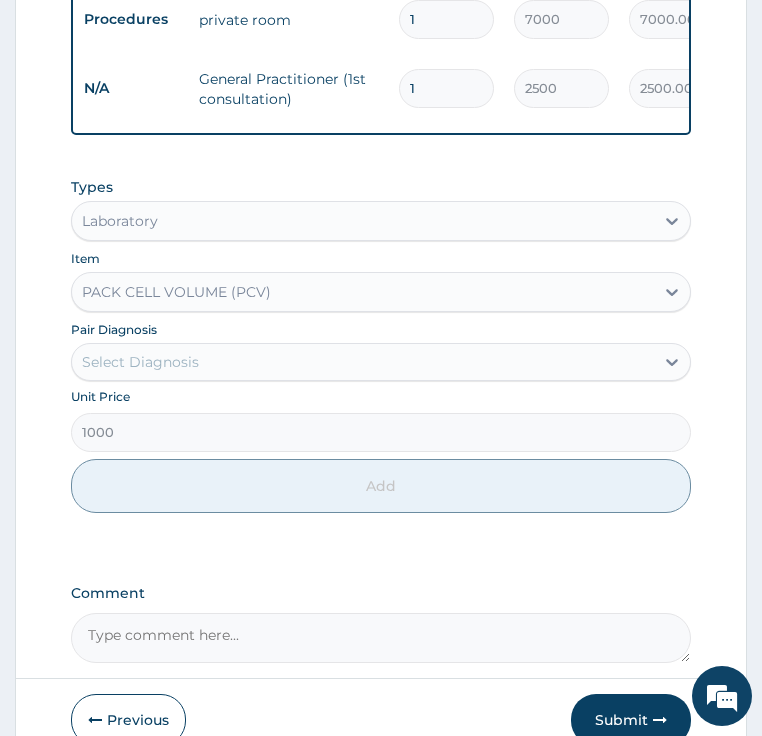 click on "Select Diagnosis" at bounding box center (140, 362) 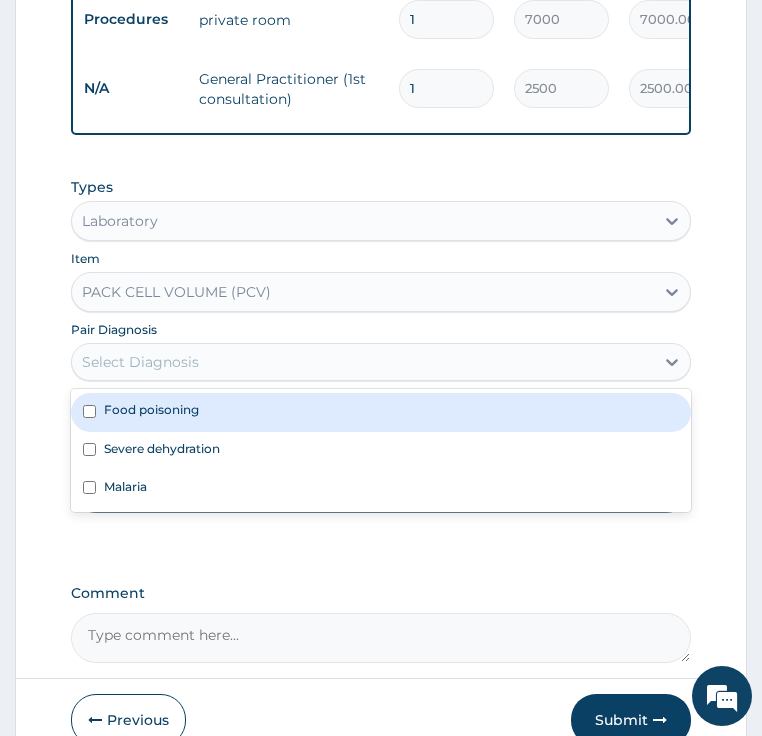 click at bounding box center [89, 411] 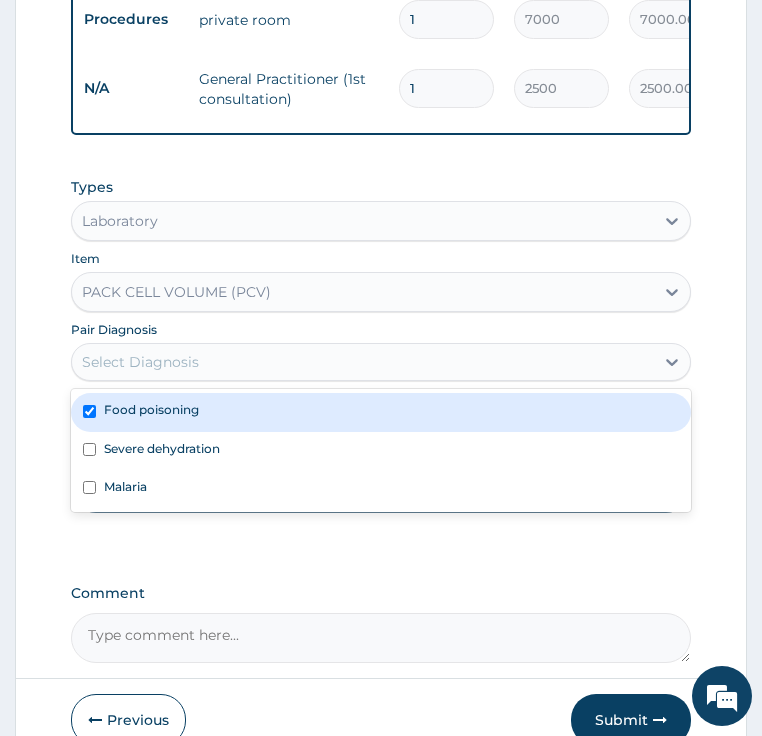 checkbox on "true" 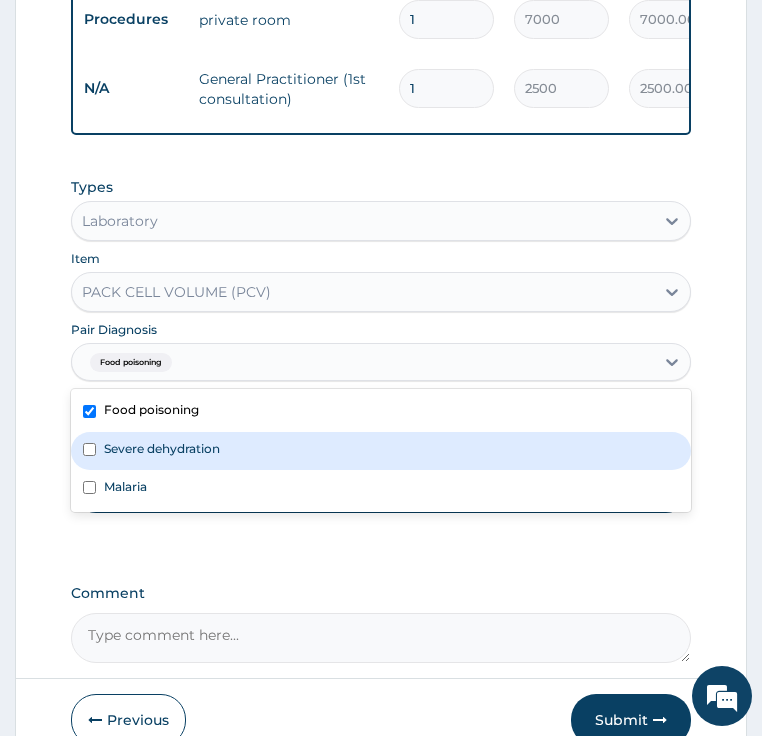 click on "Severe dehydration" at bounding box center (381, 451) 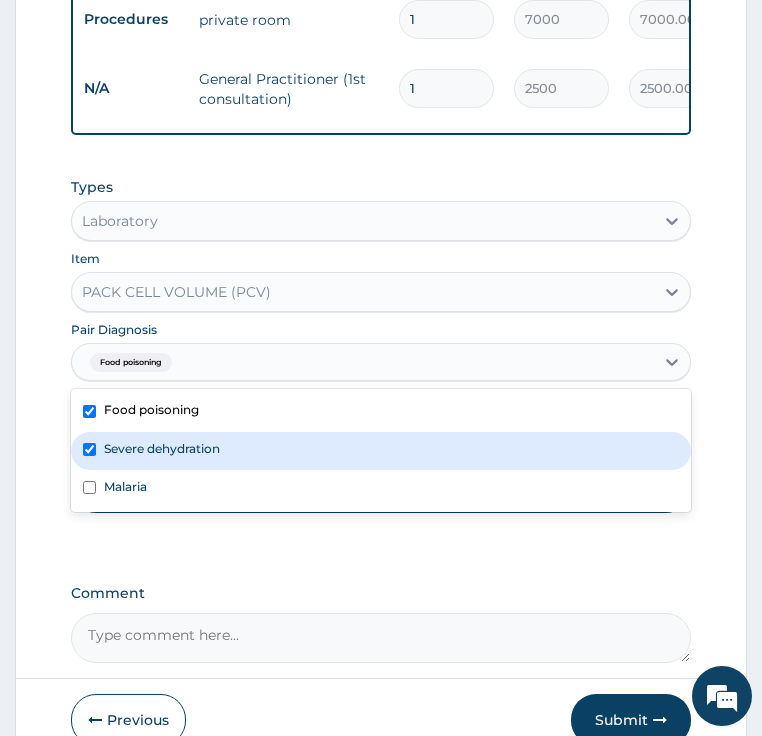 checkbox on "true" 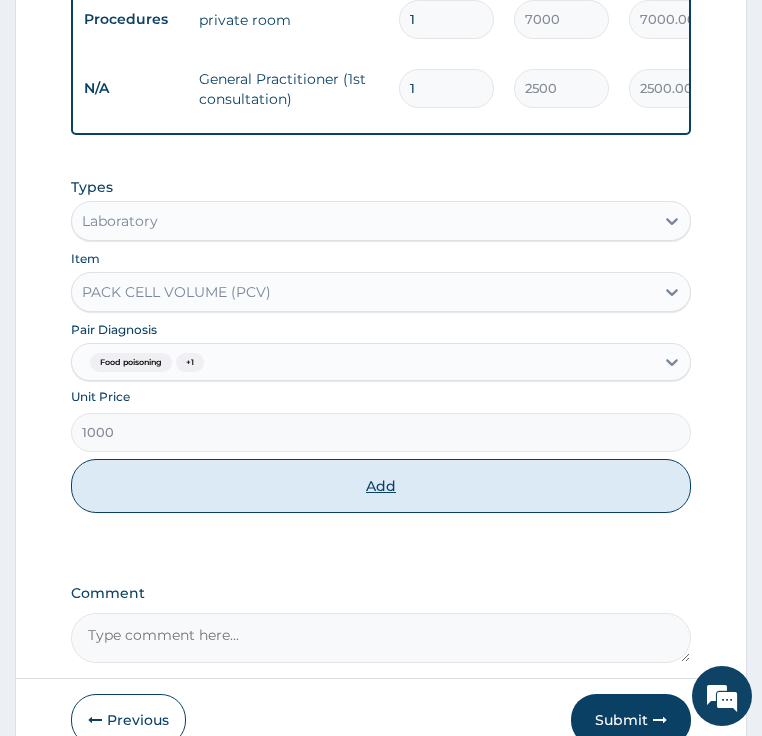 click on "Add" at bounding box center (381, 486) 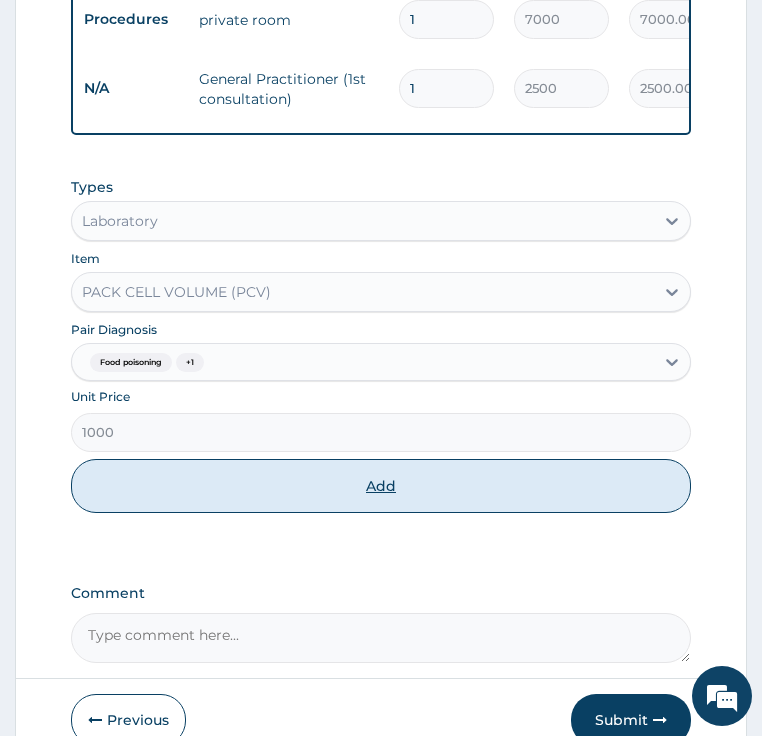 type on "0" 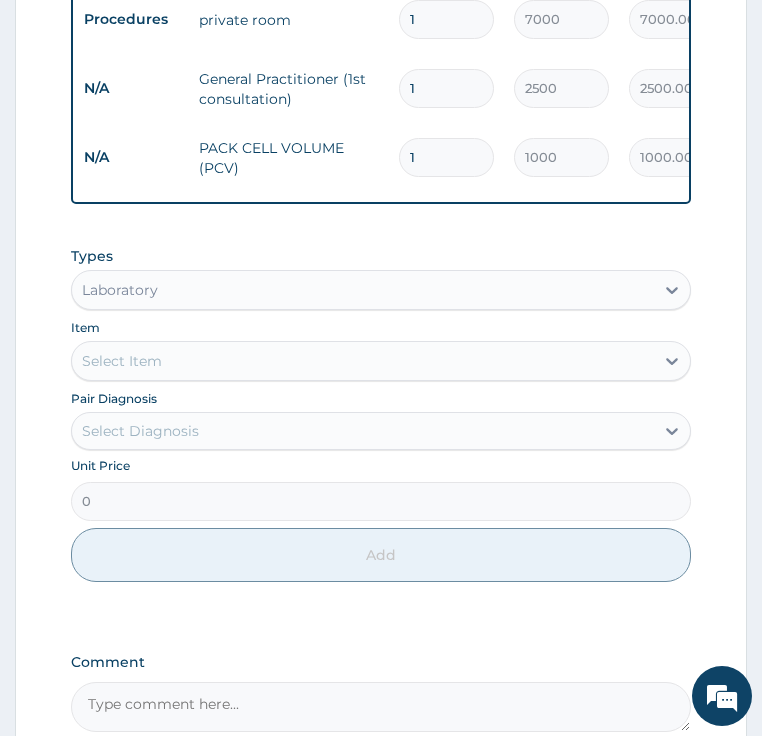 click on "Item Select Item" at bounding box center [381, 349] 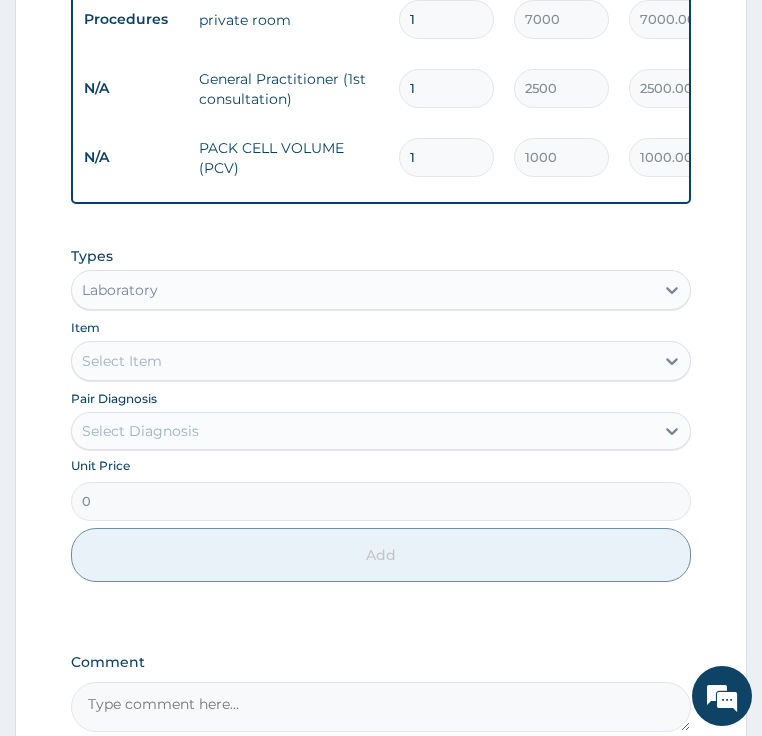 click on "Select Item" at bounding box center [122, 361] 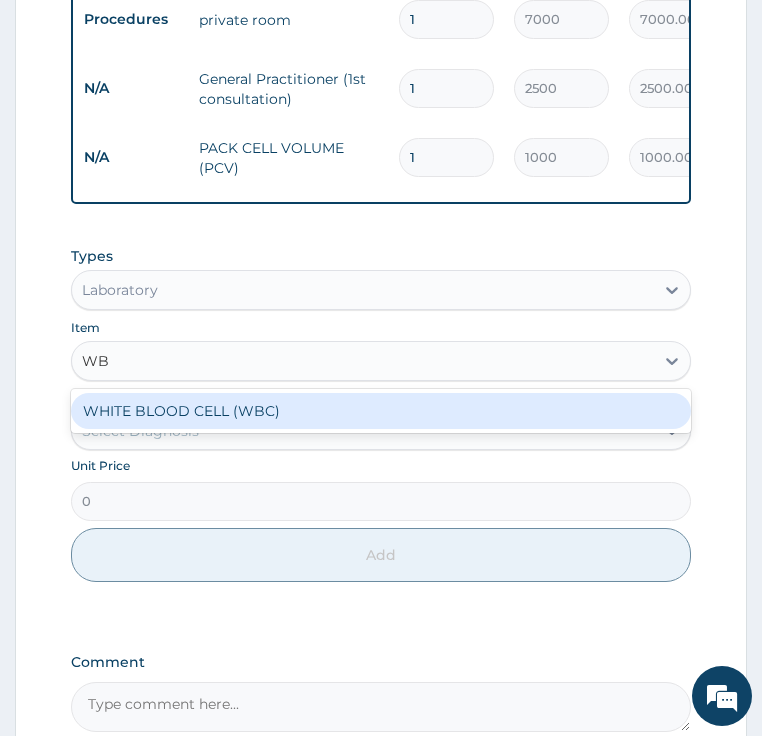 type on "WBC" 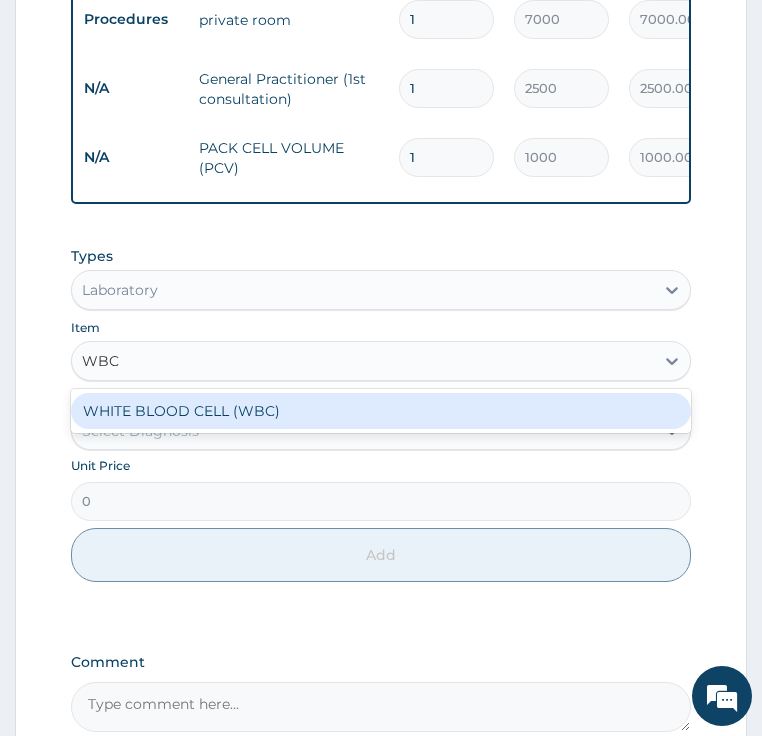 click on "WHITE BLOOD CELL (WBC)" at bounding box center (381, 411) 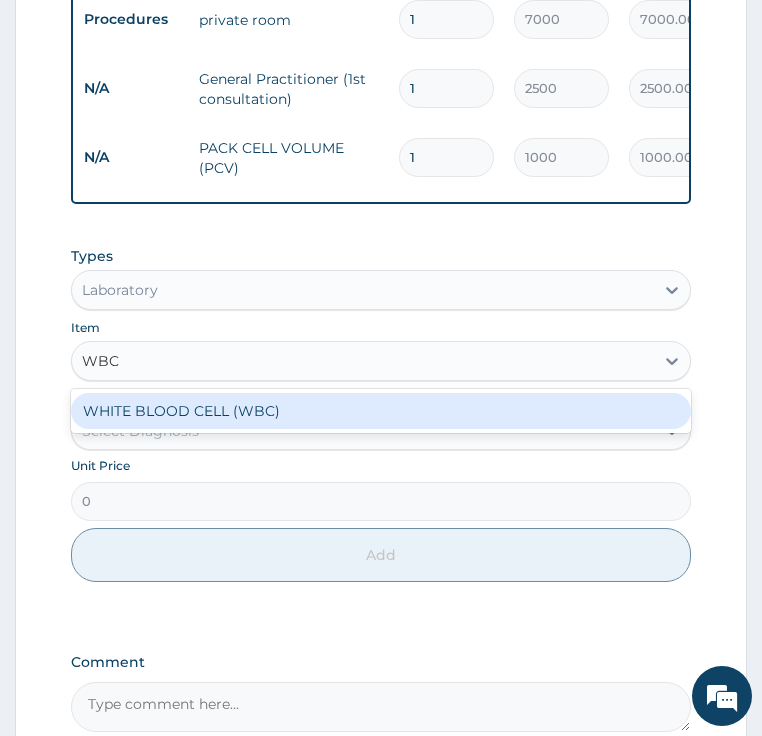 type 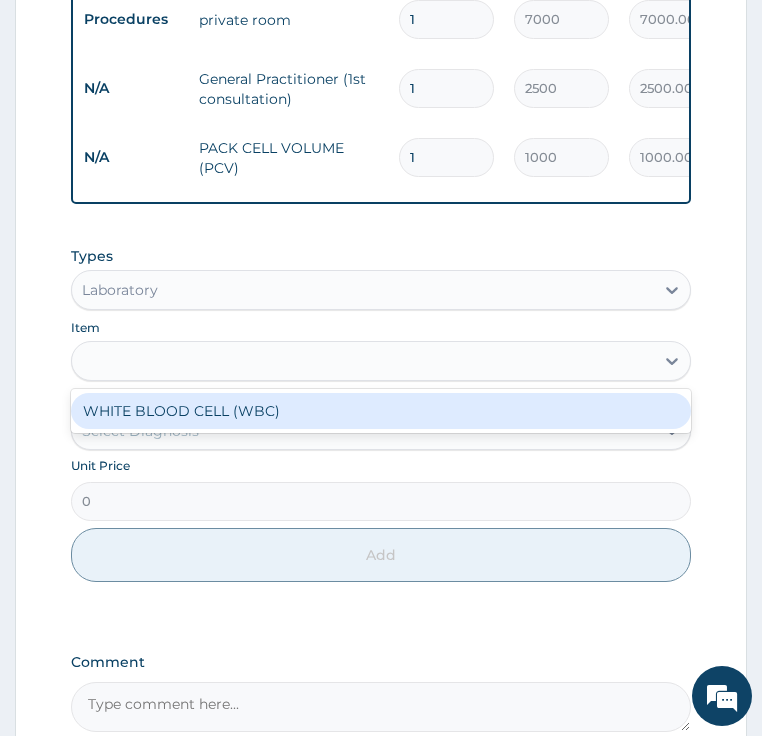 type on "2000" 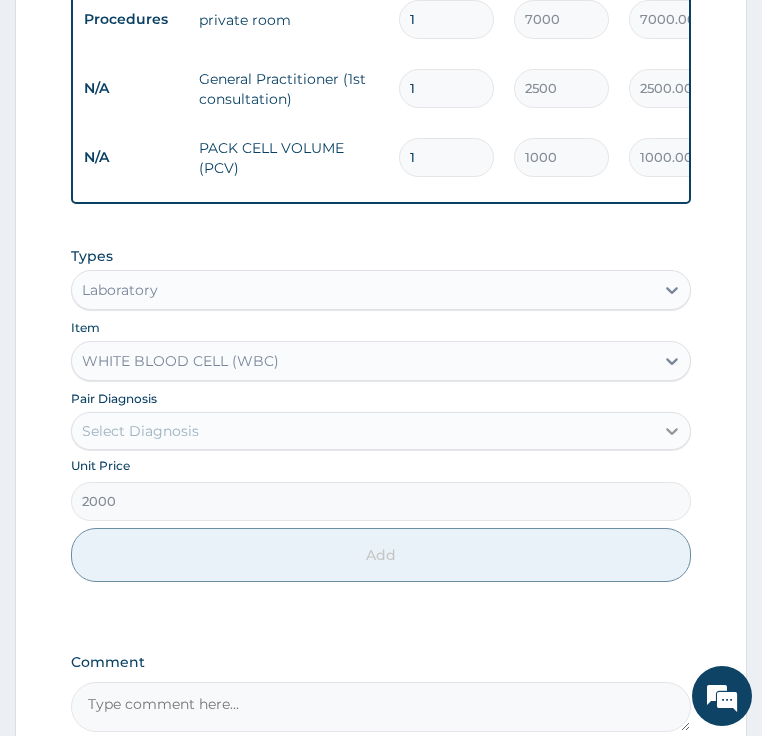 click at bounding box center (672, 431) 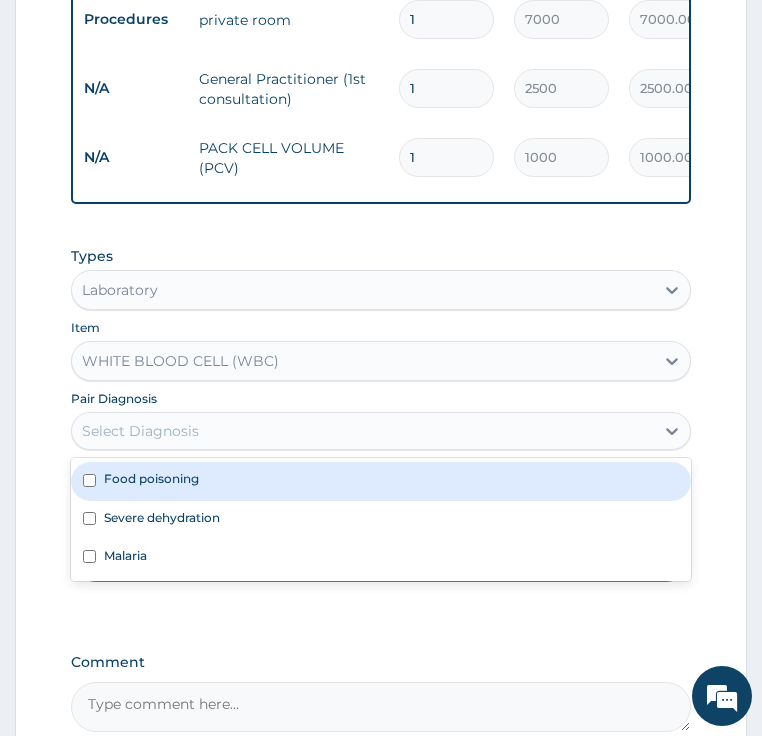 click on "Food poisoning" at bounding box center [381, 481] 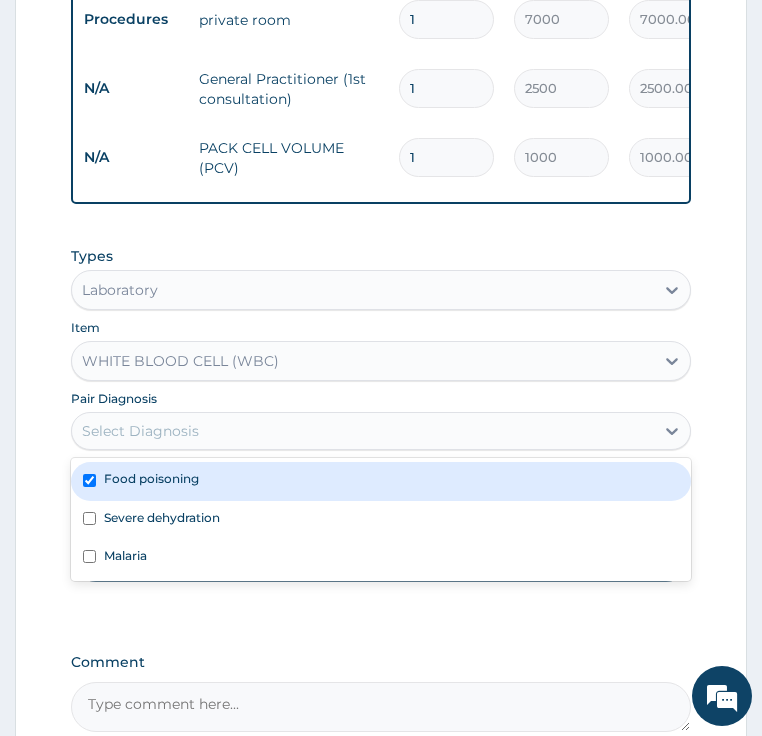 checkbox on "true" 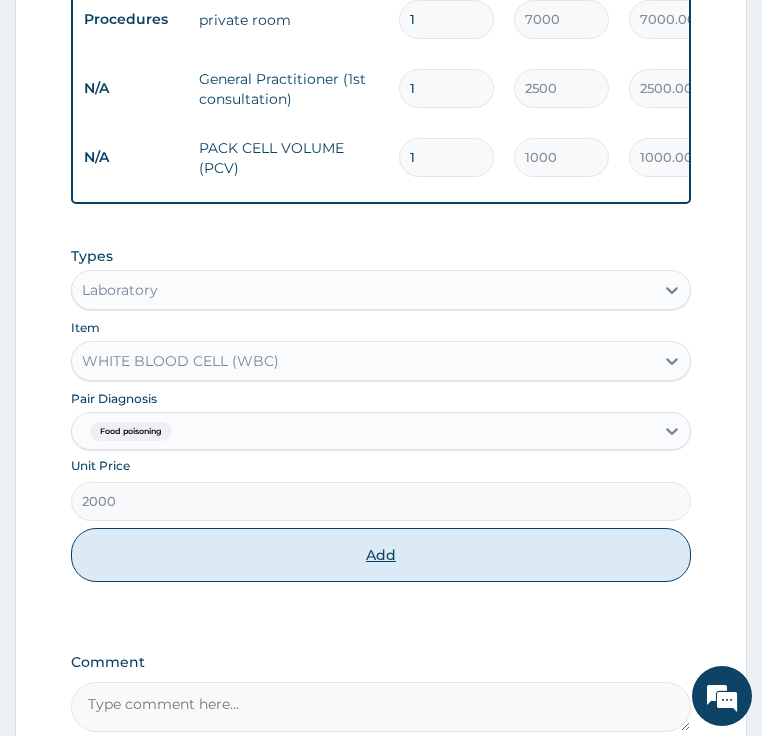 click on "Add" at bounding box center (381, 555) 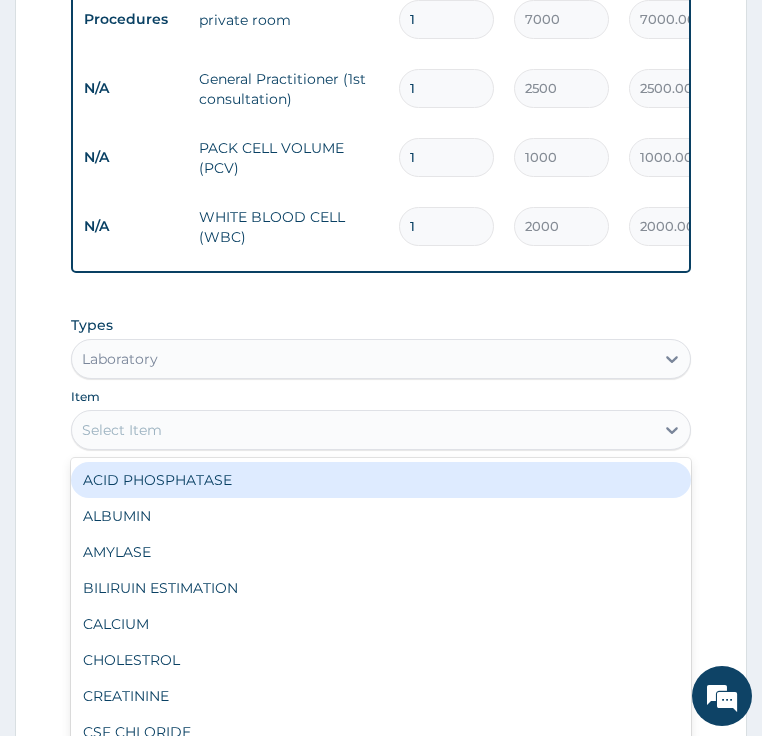 click on "Select Item" at bounding box center (122, 430) 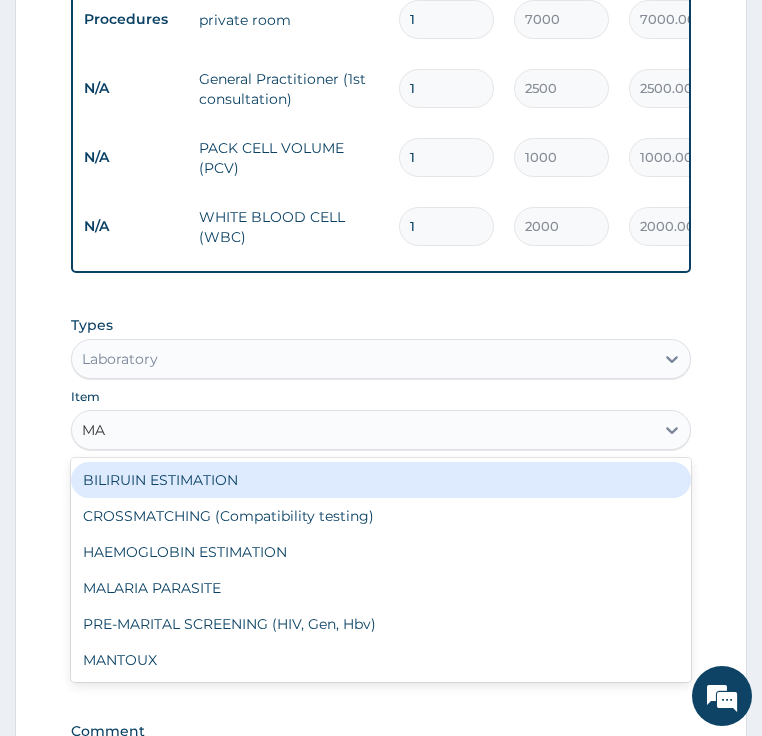 type on "MAL" 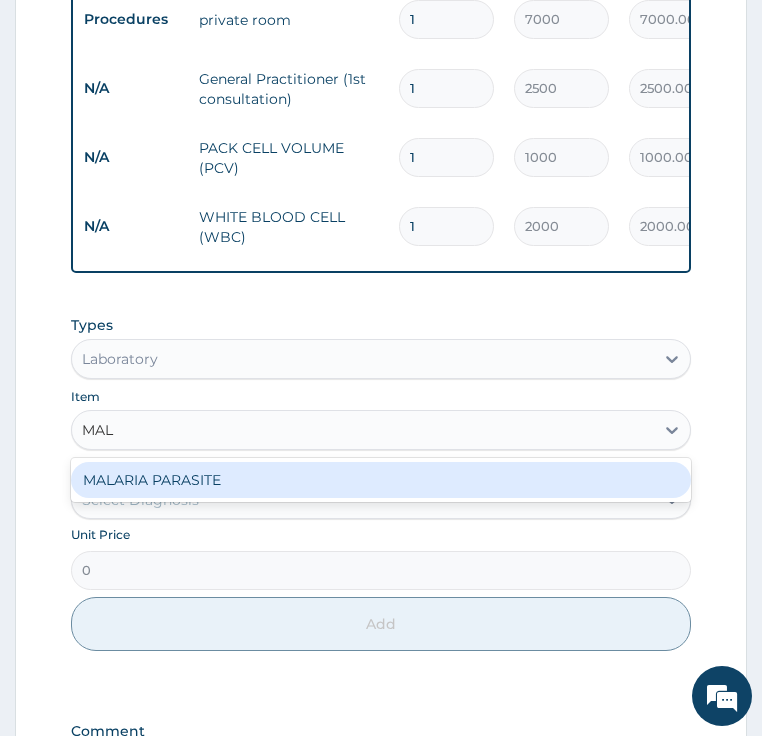 click on "MALARIA PARASITE" at bounding box center [381, 480] 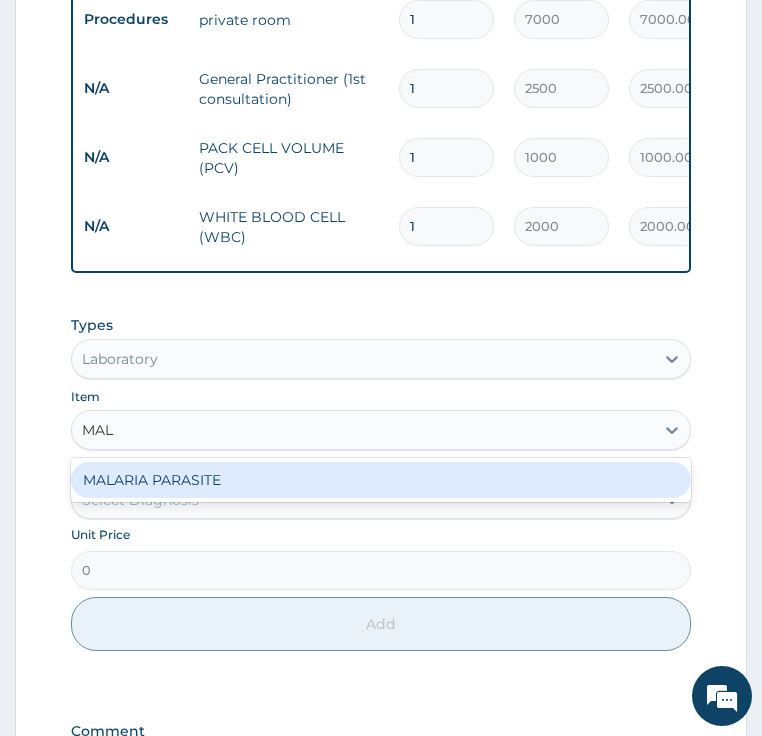 type 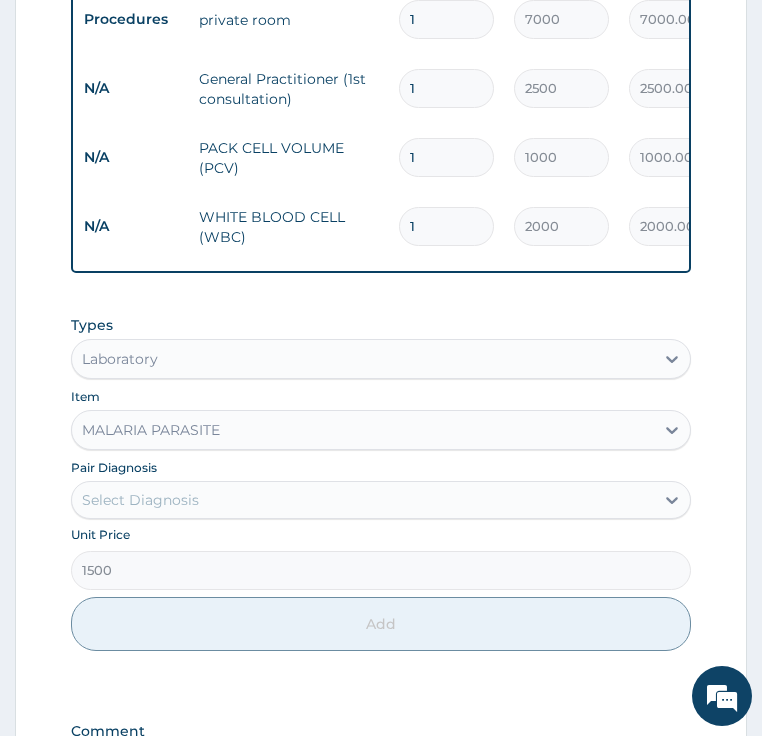 click on "Select Diagnosis" at bounding box center [140, 500] 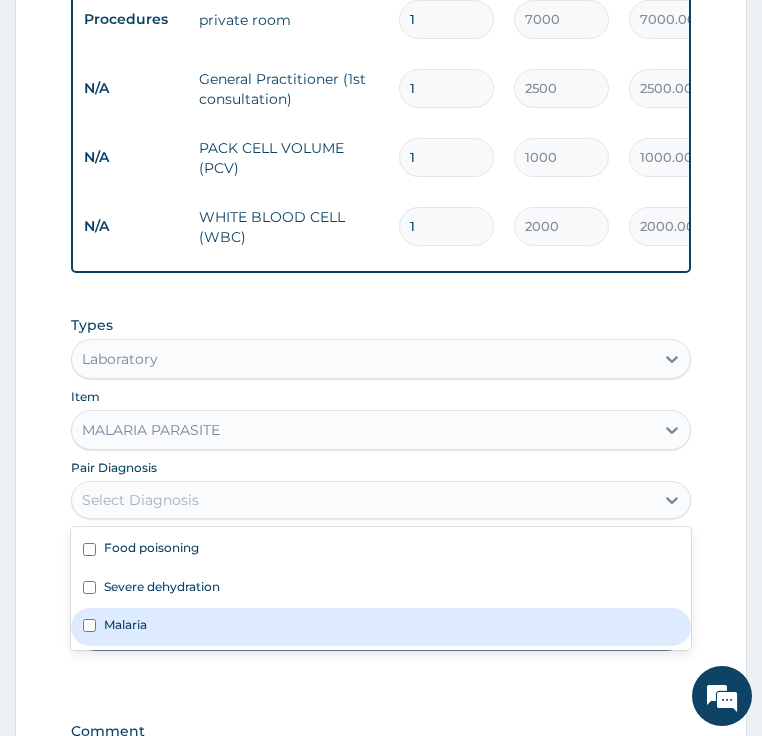 click on "Malaria" at bounding box center [125, 624] 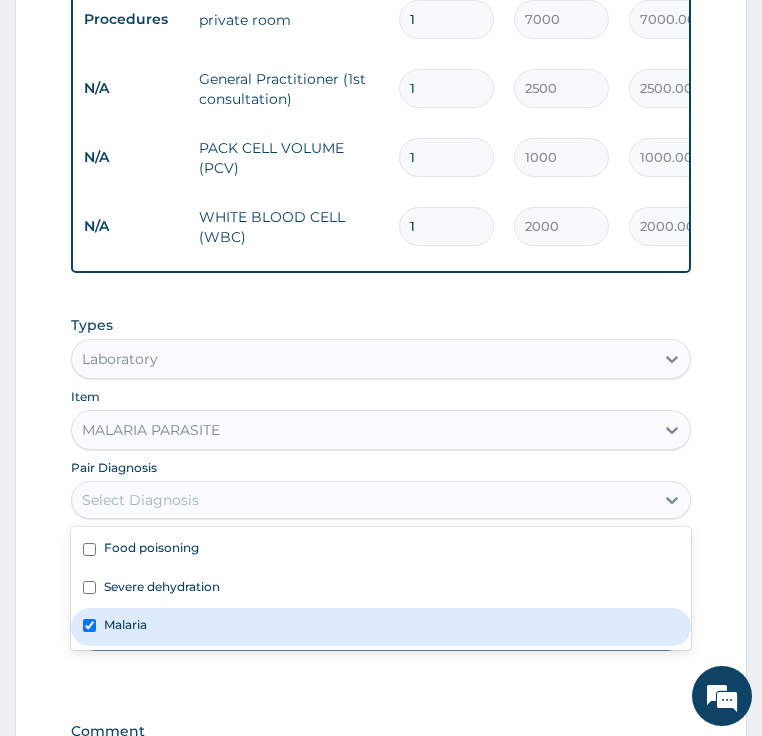 checkbox on "true" 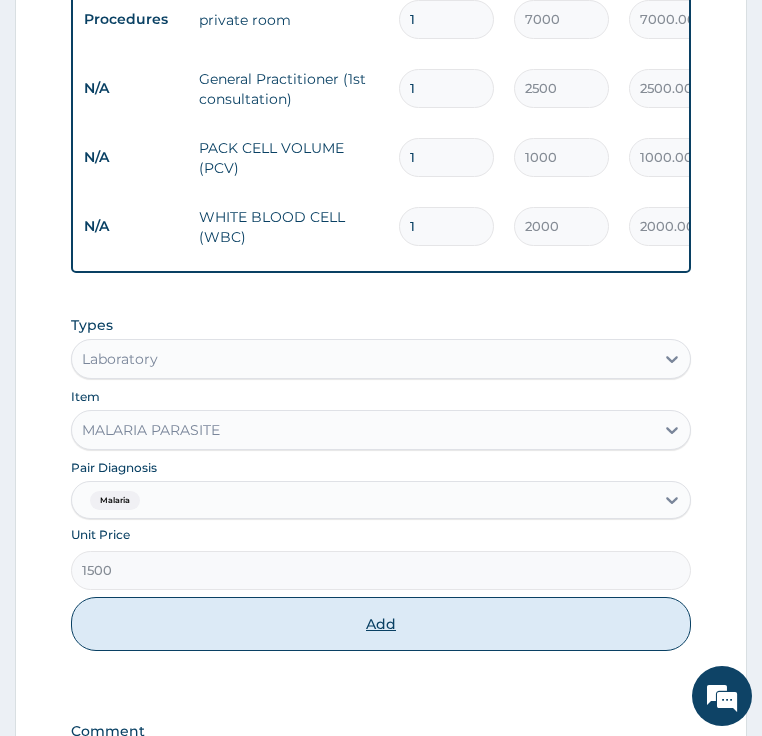 click on "Add" at bounding box center (381, 624) 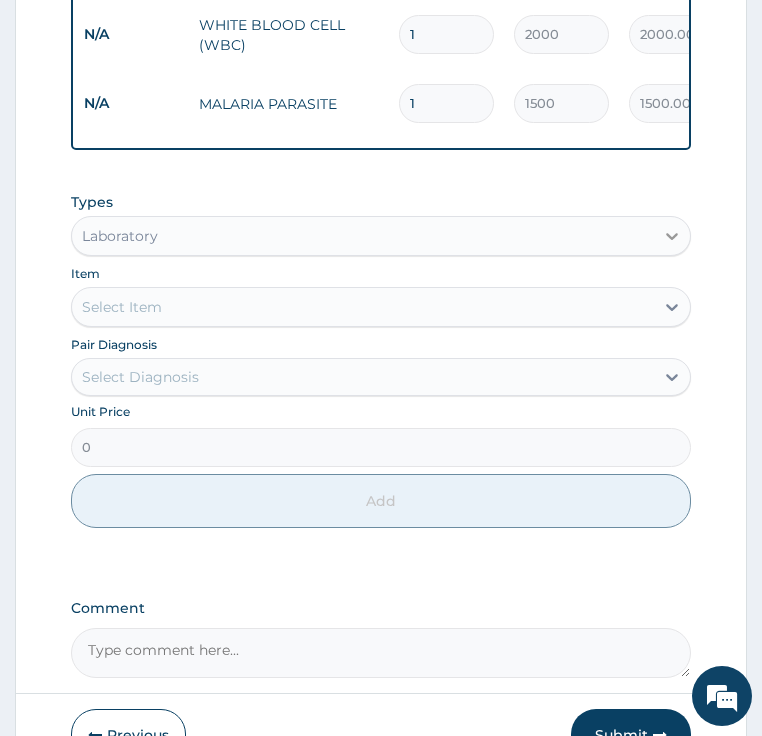 scroll, scrollTop: 1081, scrollLeft: 0, axis: vertical 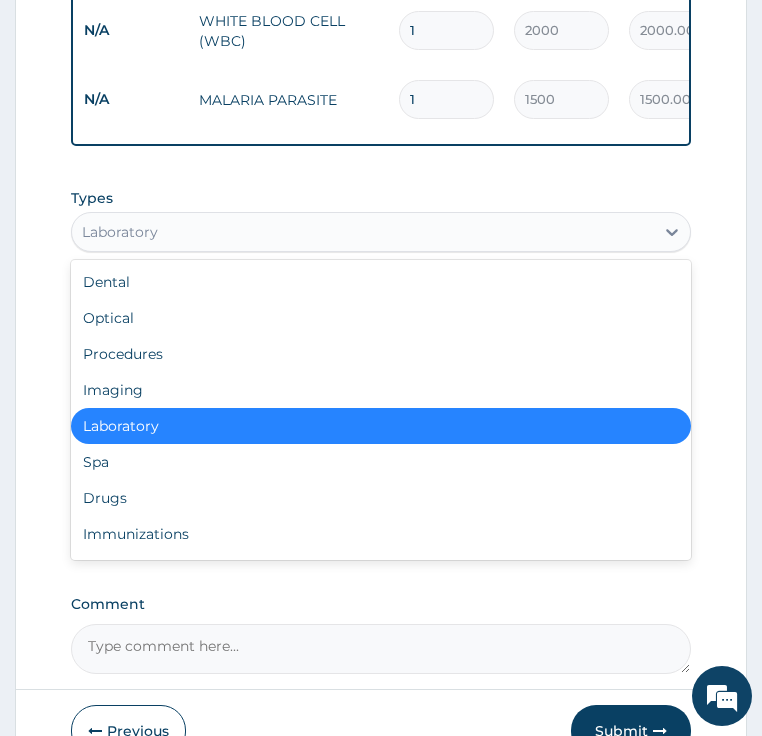 click on "Laboratory" at bounding box center [120, 232] 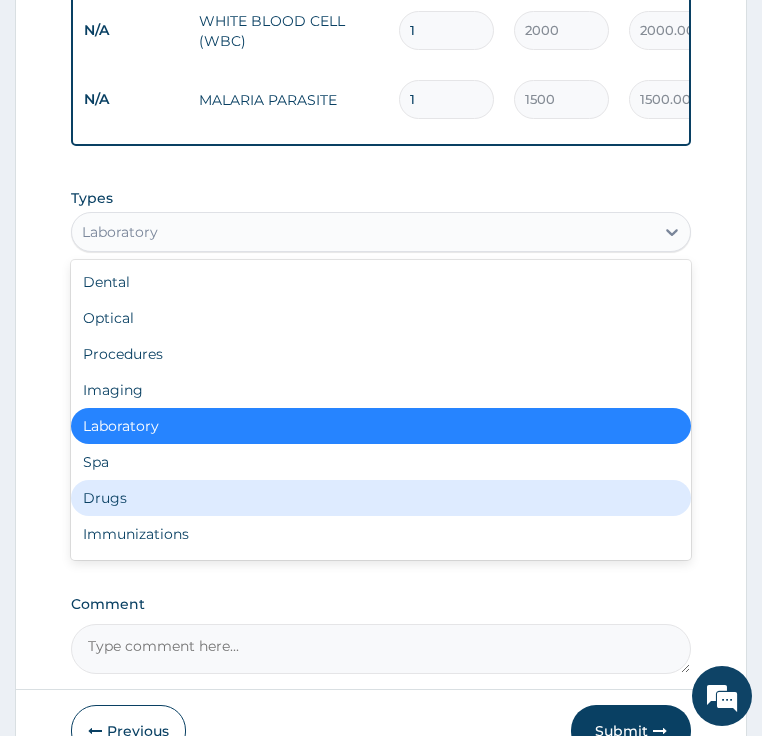 click on "Drugs" at bounding box center [381, 498] 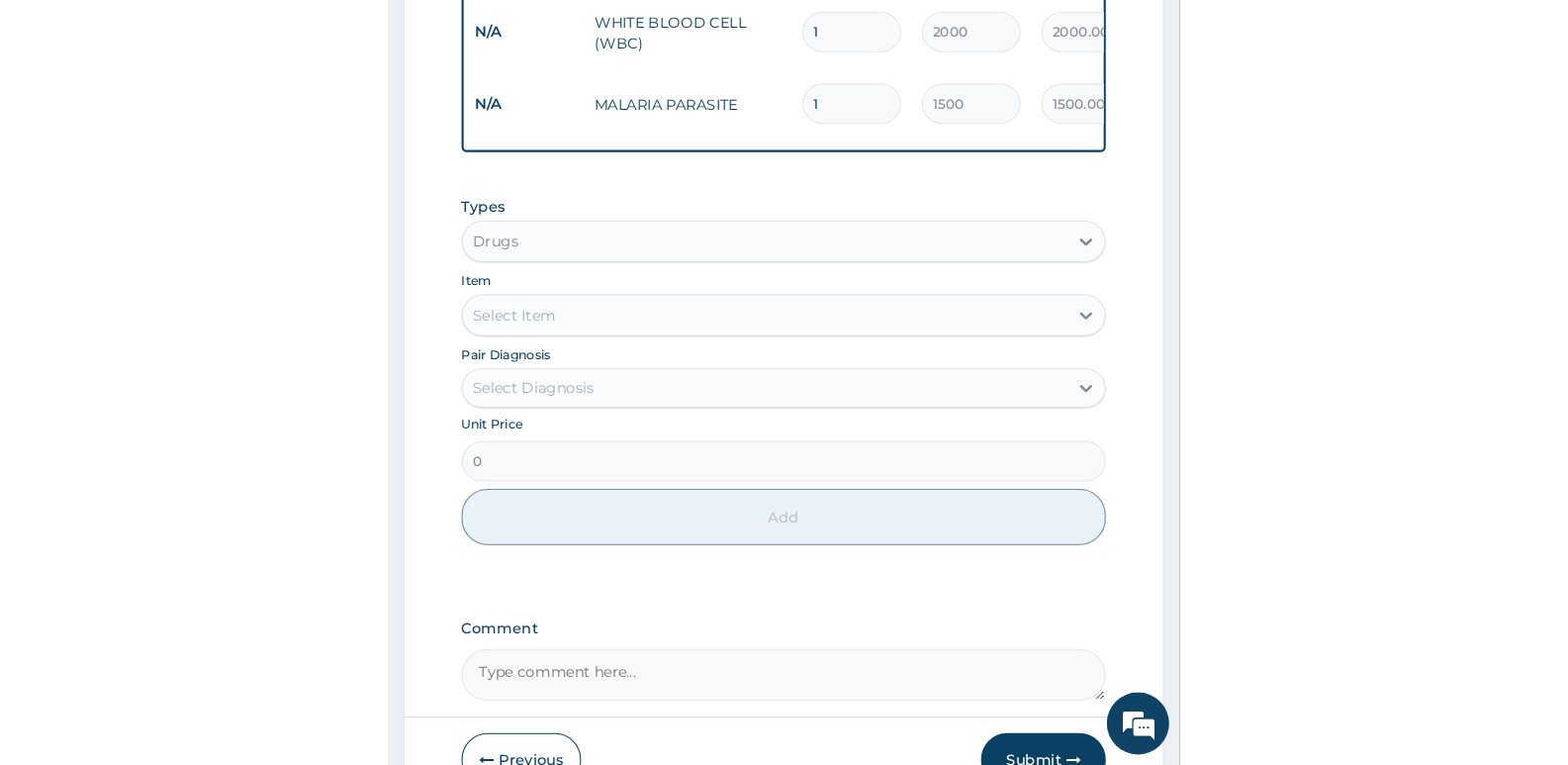scroll, scrollTop: 841, scrollLeft: 0, axis: vertical 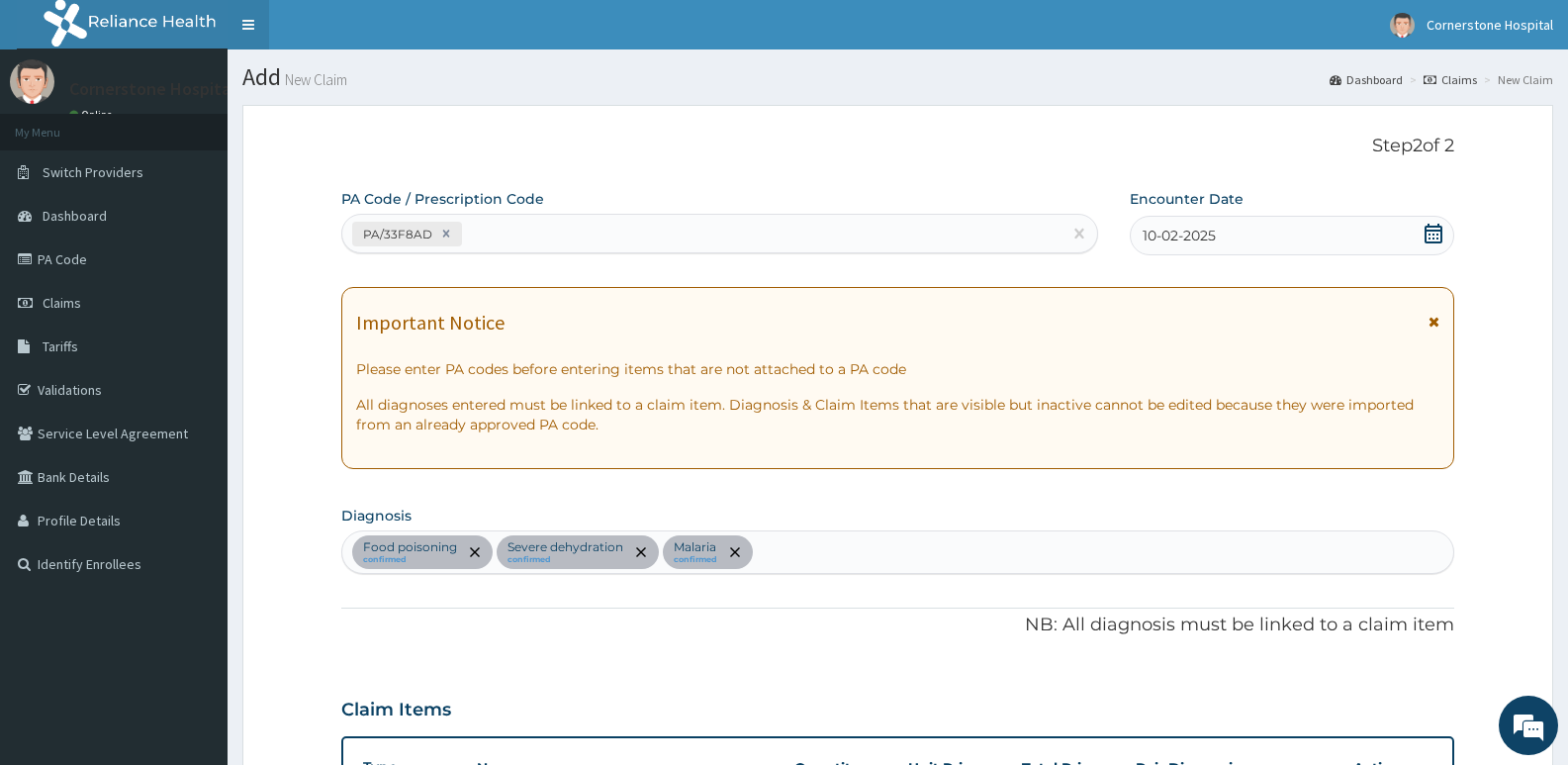 click on "Toggle navigation" at bounding box center (248, 25) 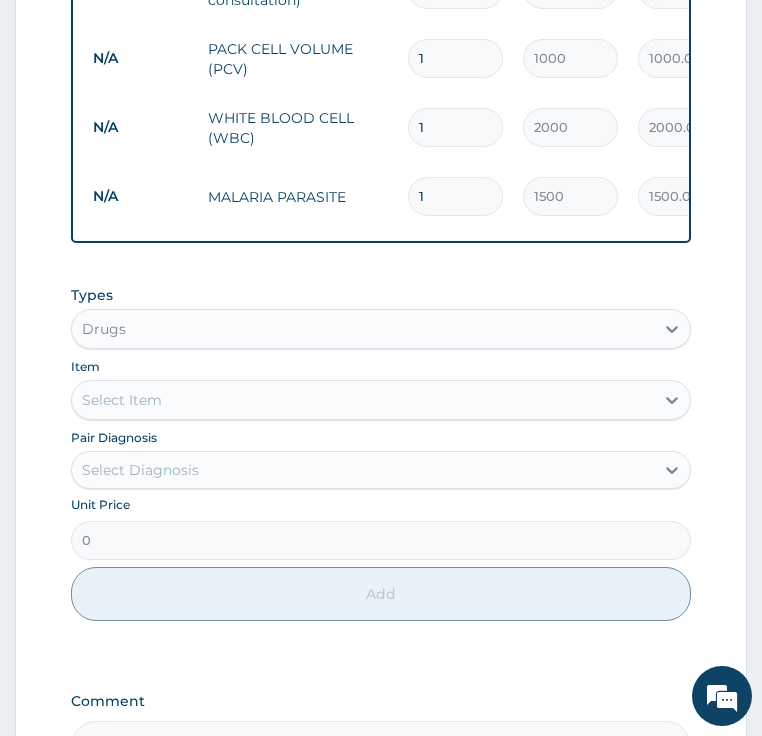 scroll, scrollTop: 998, scrollLeft: 0, axis: vertical 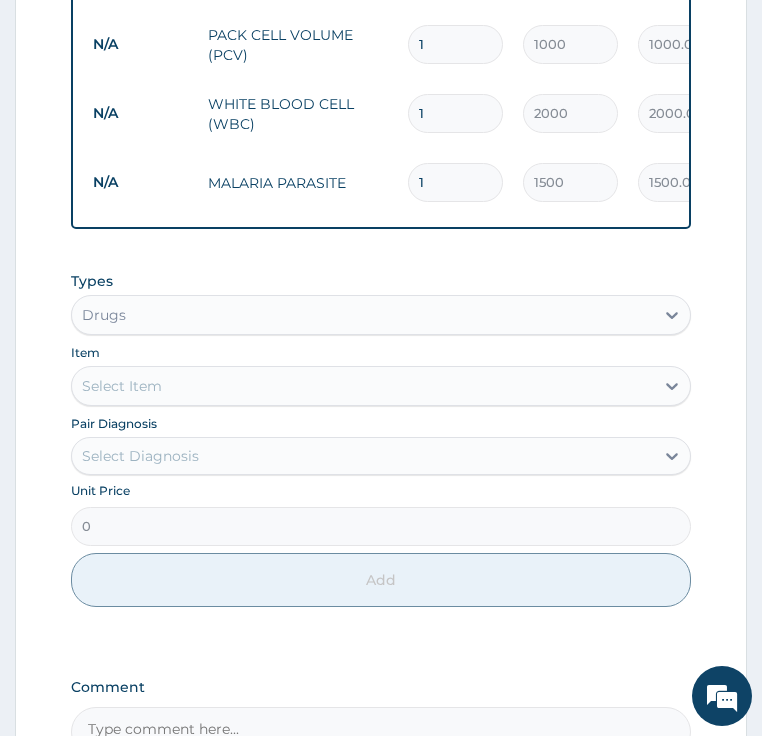 click on "Select Item" at bounding box center [363, 386] 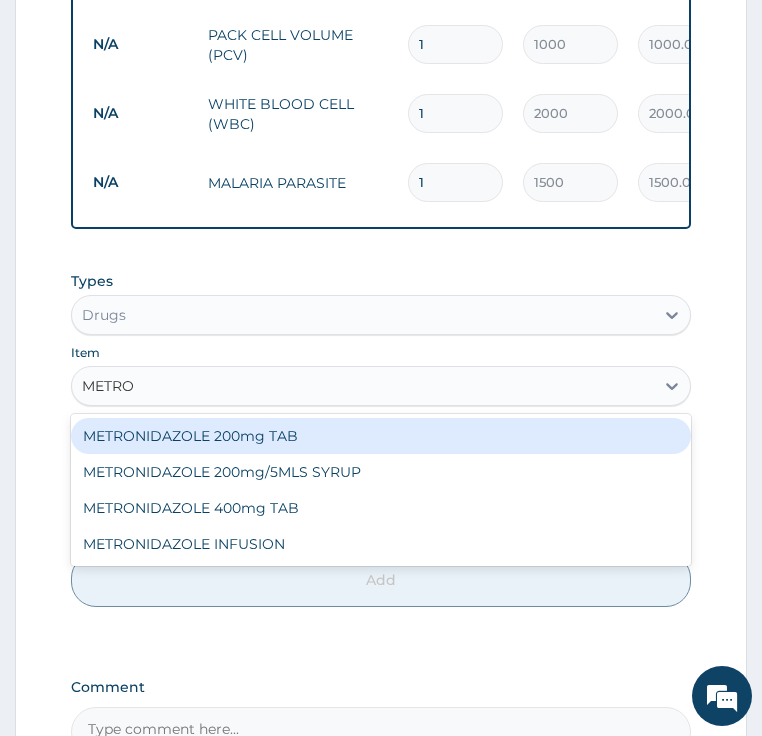 type on "METRON" 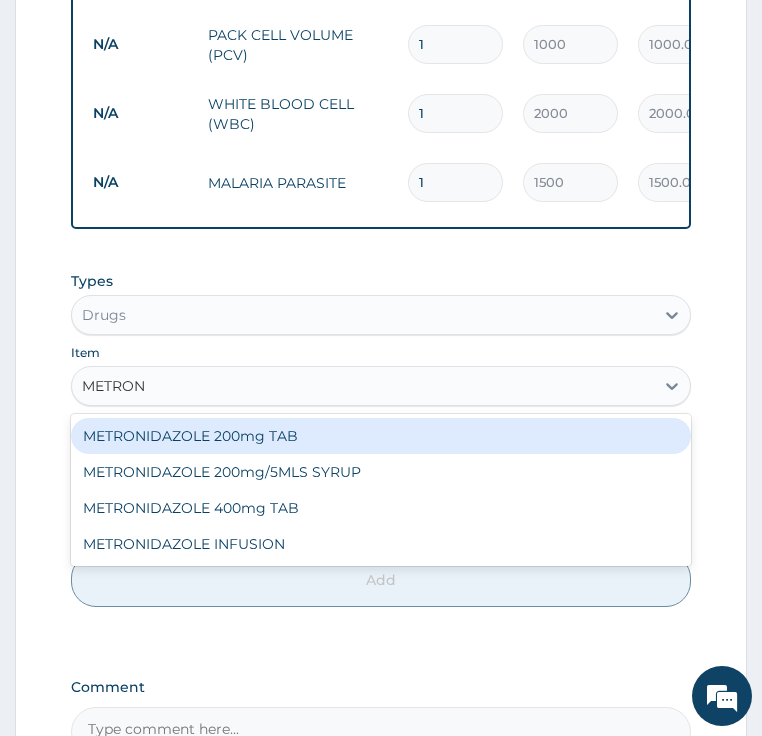 click on "METRONIDAZOLE 200mg TAB" at bounding box center (381, 436) 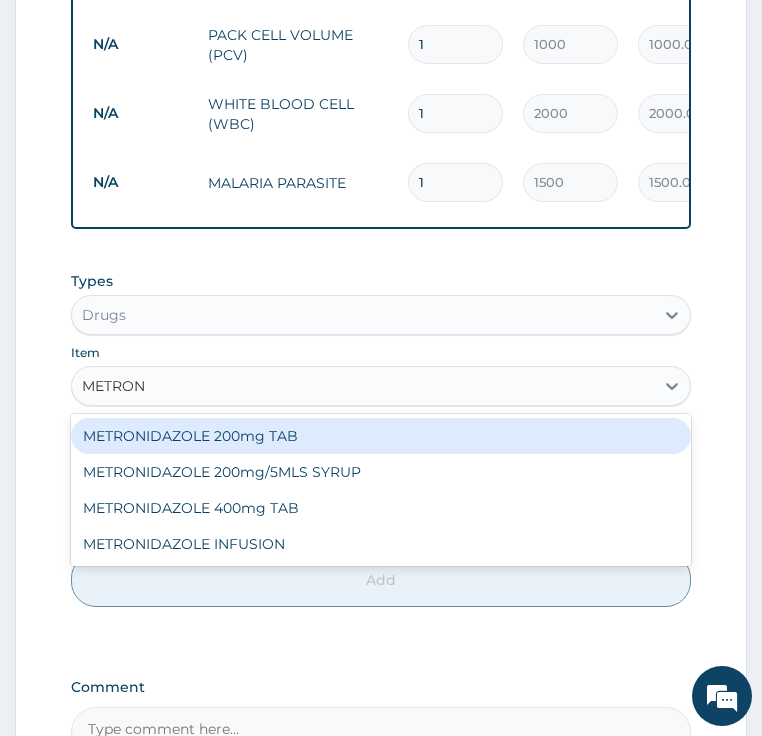 type 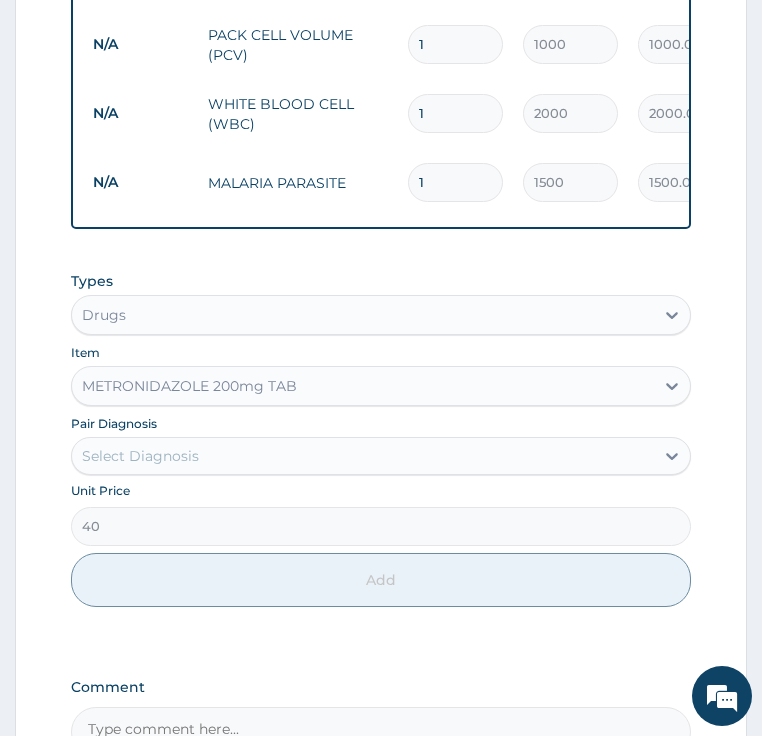 click on "METRONIDAZOLE 200mg TAB" at bounding box center [189, 386] 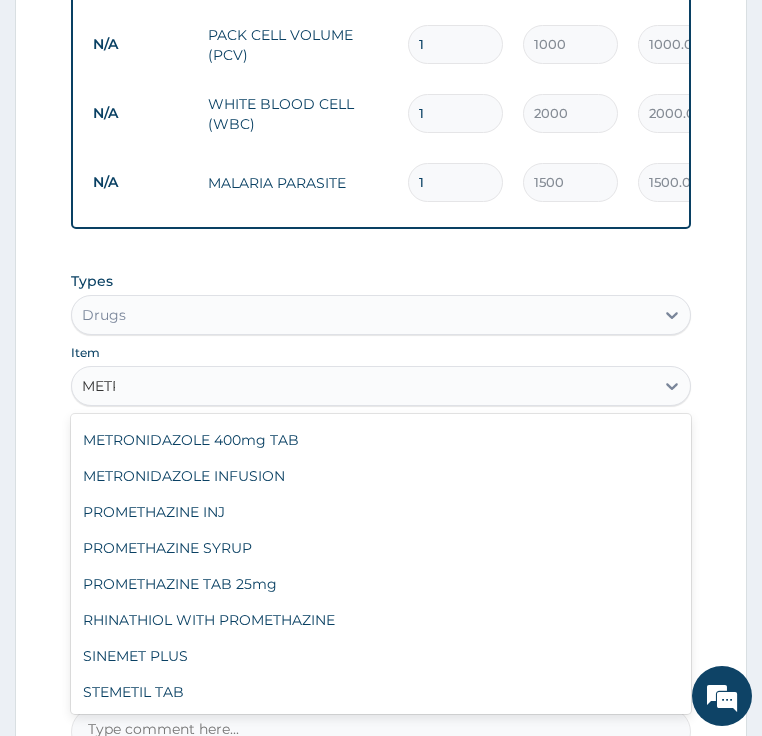 scroll, scrollTop: 0, scrollLeft: 0, axis: both 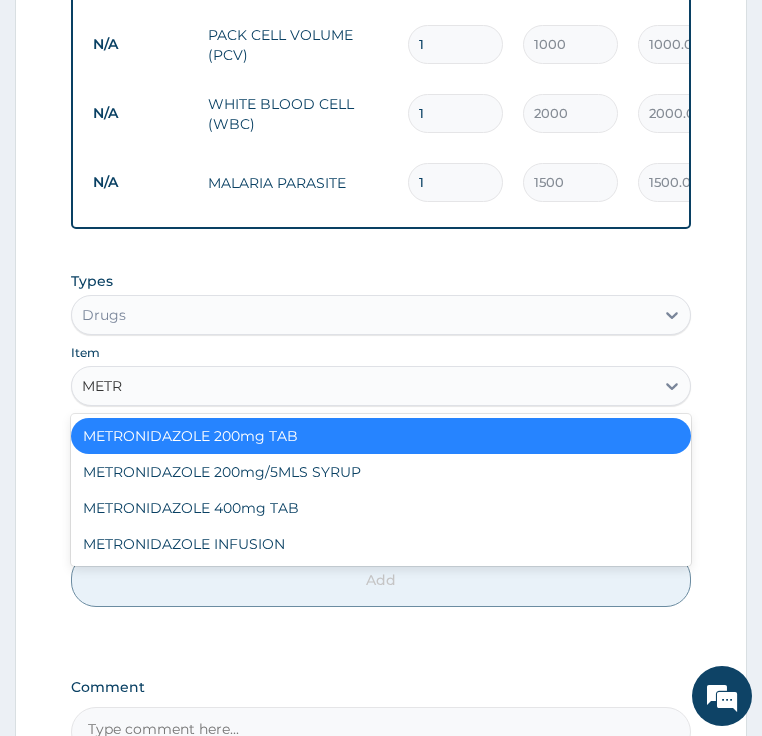 type on "METRO" 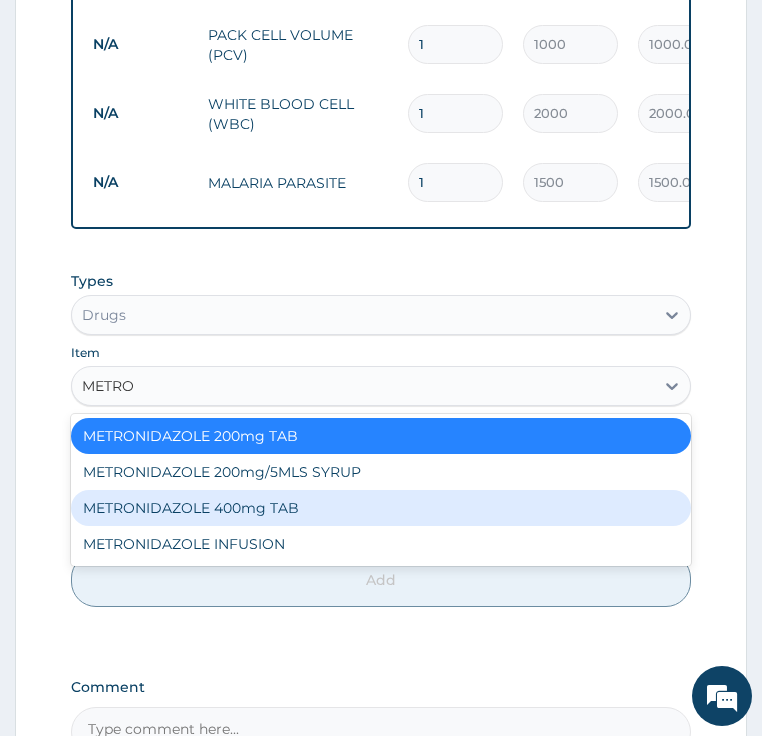 click on "METRONIDAZOLE 400mg TAB" at bounding box center [381, 508] 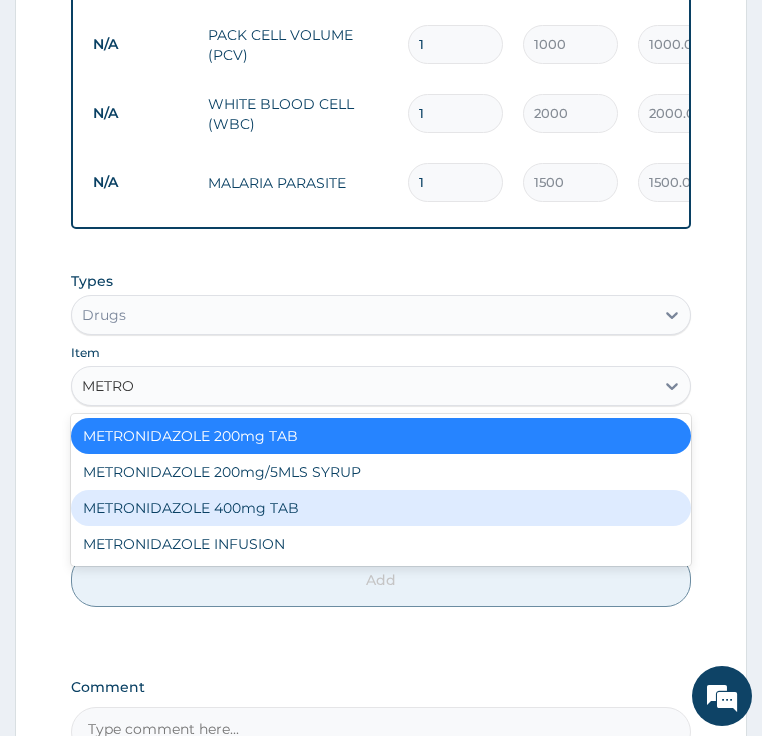type 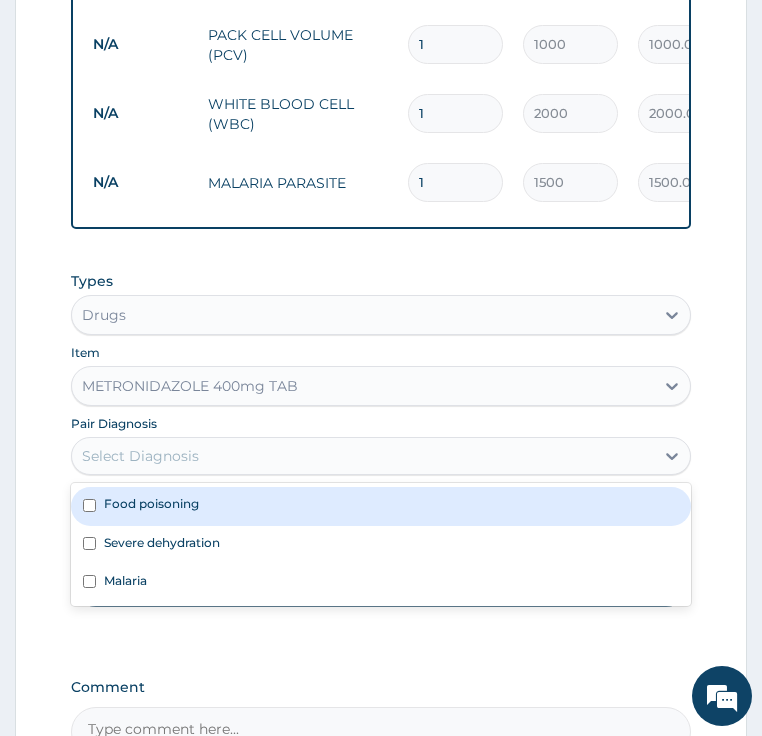 click on "Select Diagnosis" at bounding box center [140, 456] 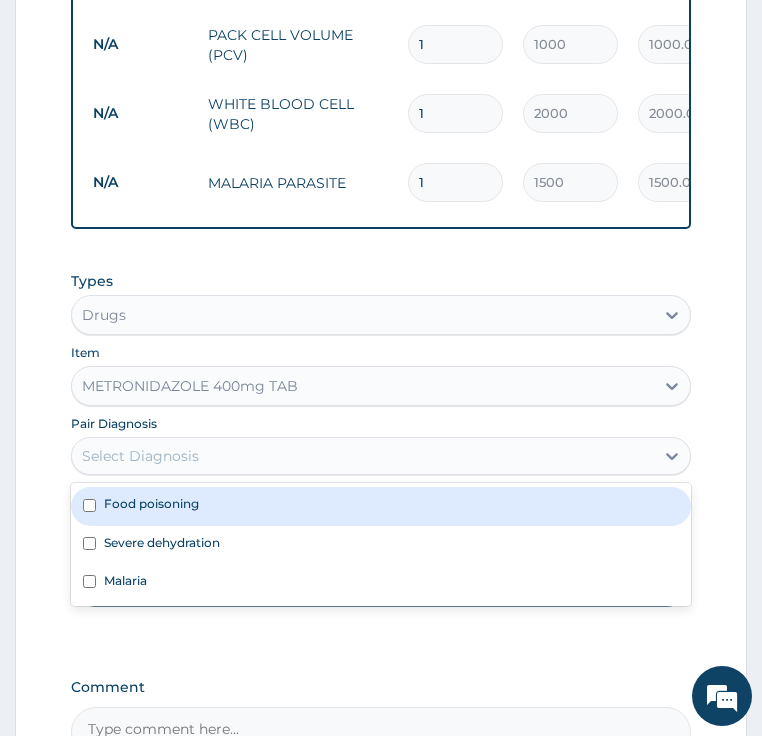 click on "METRONIDAZOLE 400mg TAB" at bounding box center (190, 386) 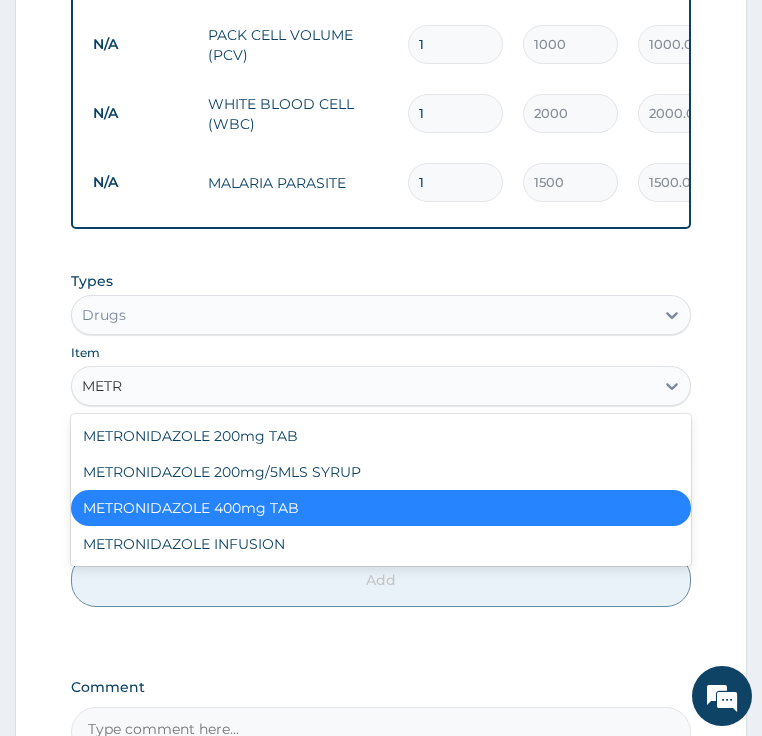 scroll, scrollTop: 0, scrollLeft: 0, axis: both 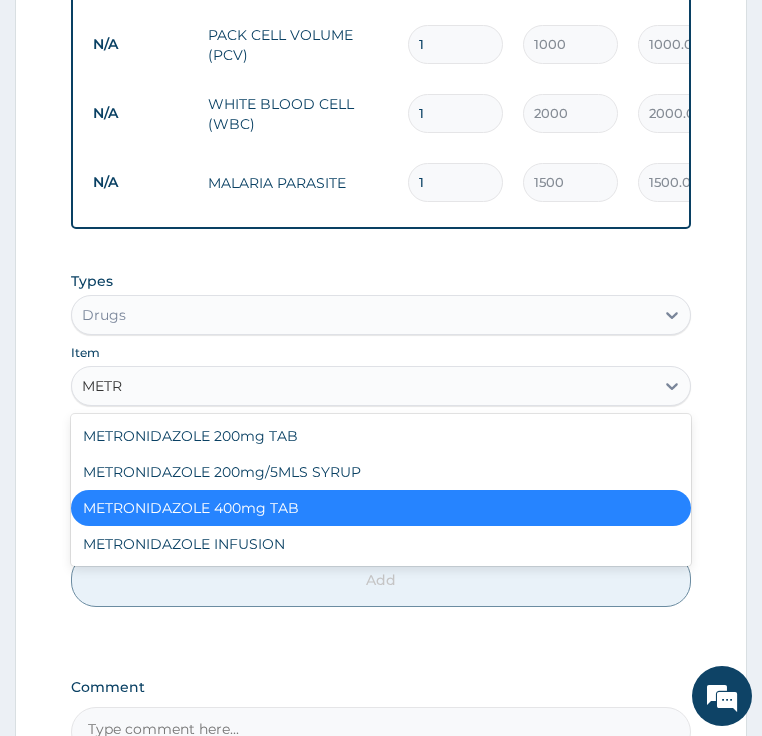type on "METRO" 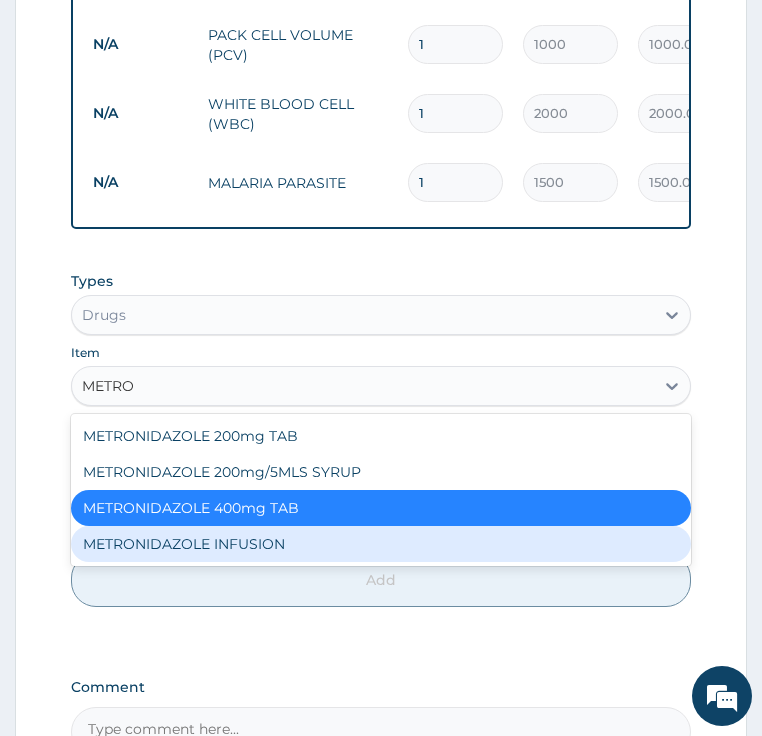 click on "METRONIDAZOLE INFUSION" at bounding box center [381, 544] 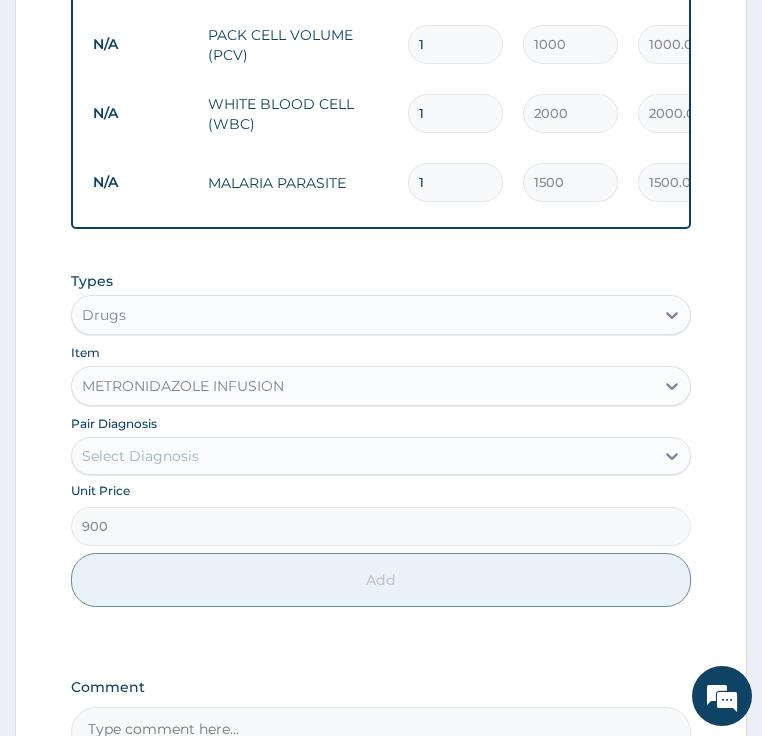 click on "Select Diagnosis" at bounding box center (140, 456) 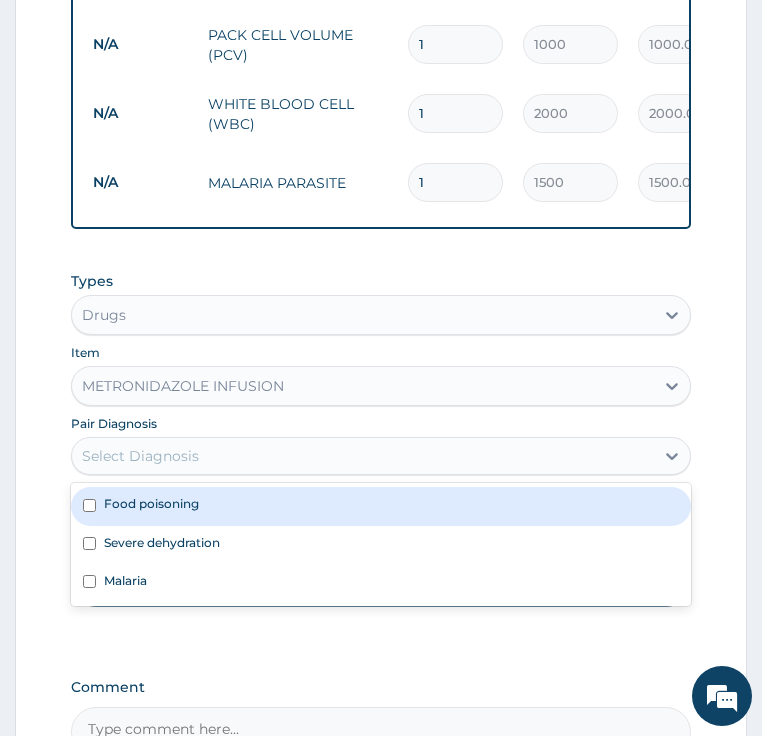 click on "Food poisoning" at bounding box center (151, 503) 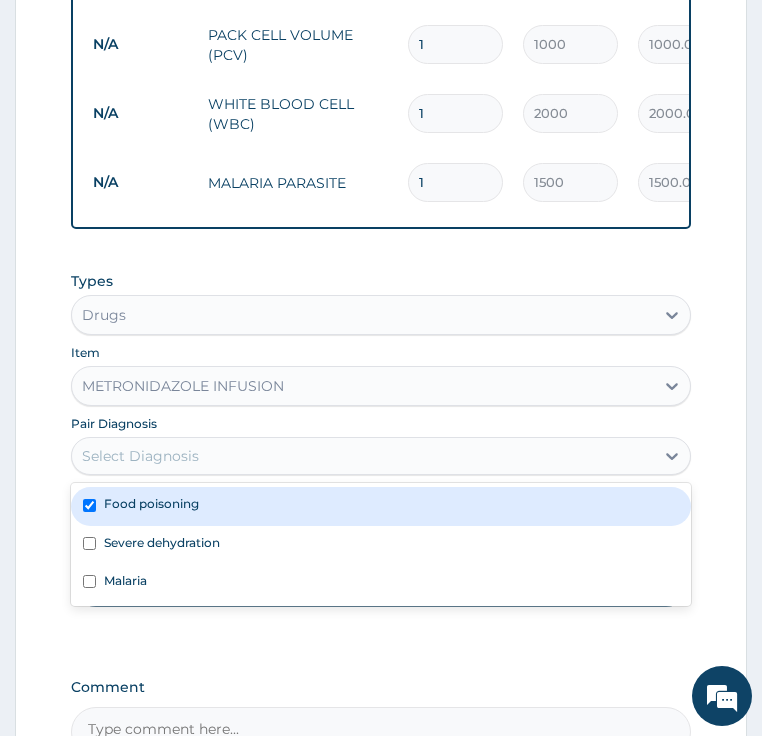 checkbox on "true" 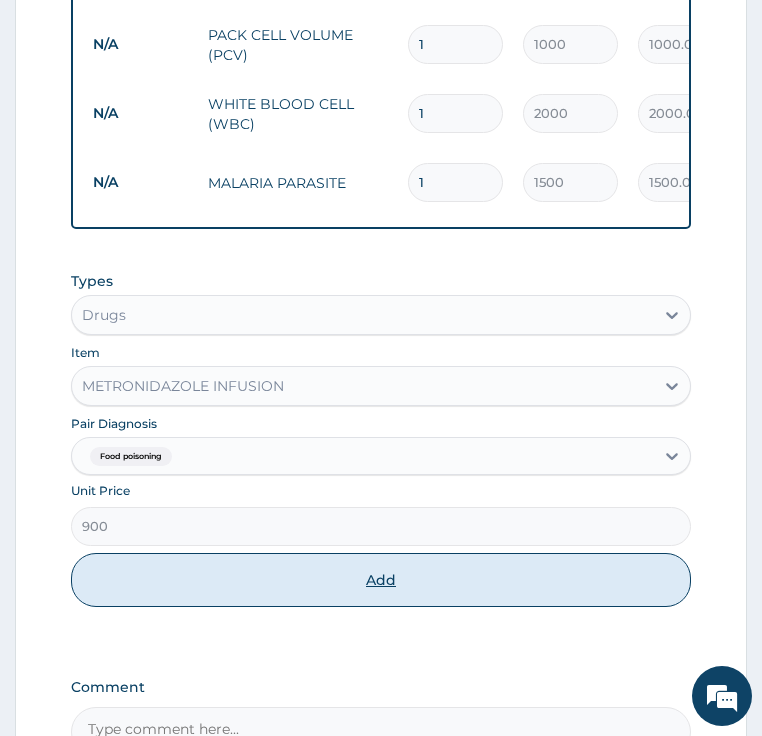 click on "Add" at bounding box center [381, 580] 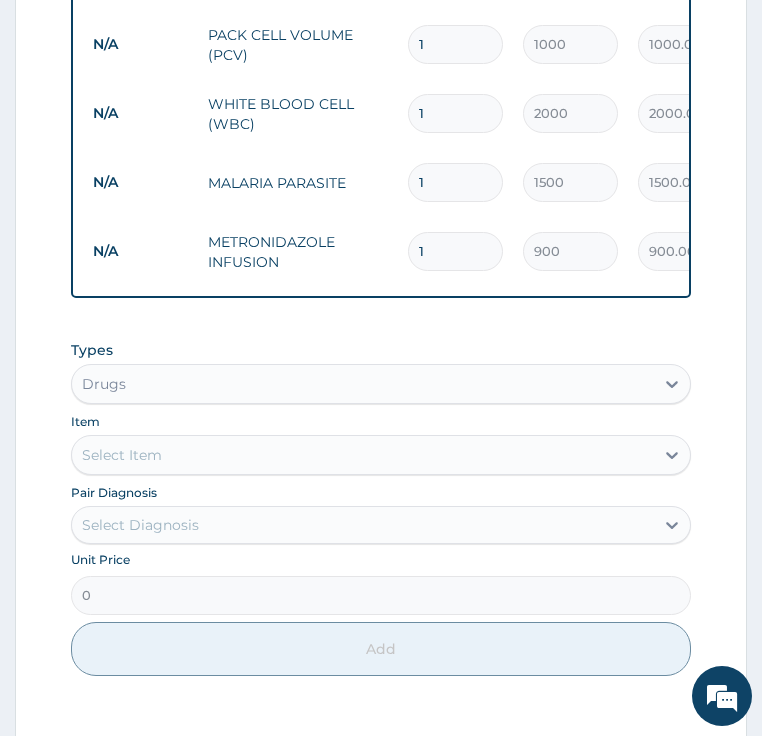 type 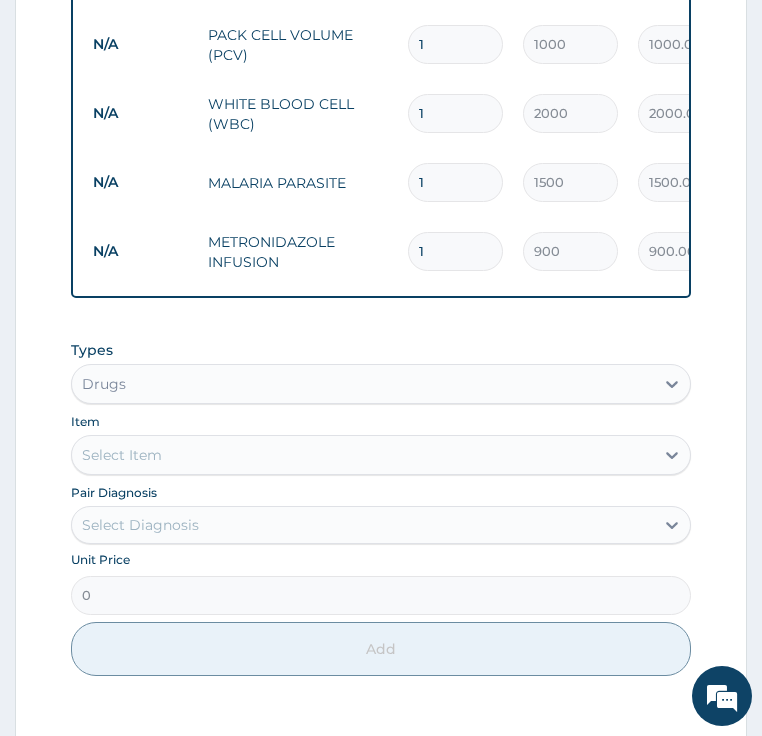 type on "0.00" 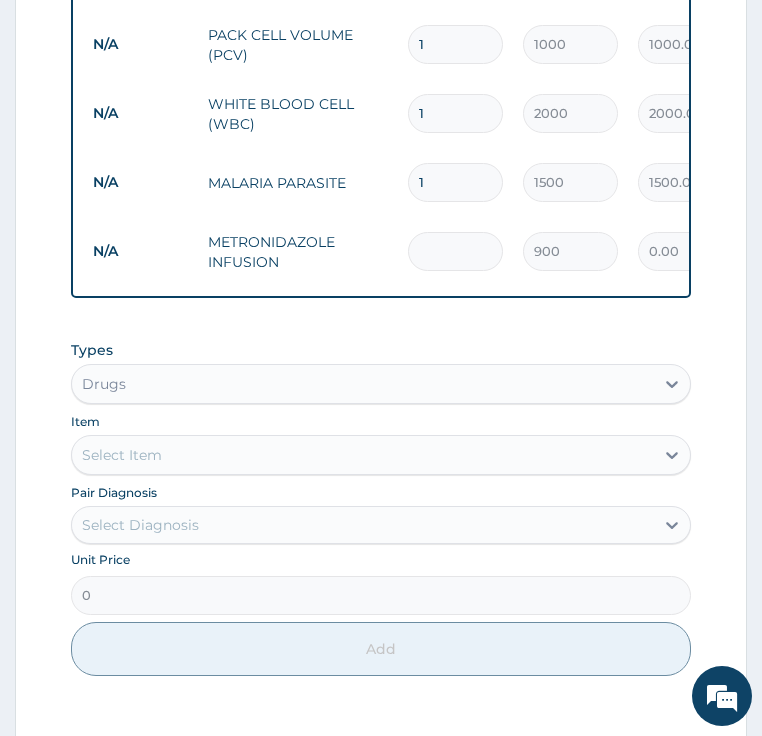type on "3" 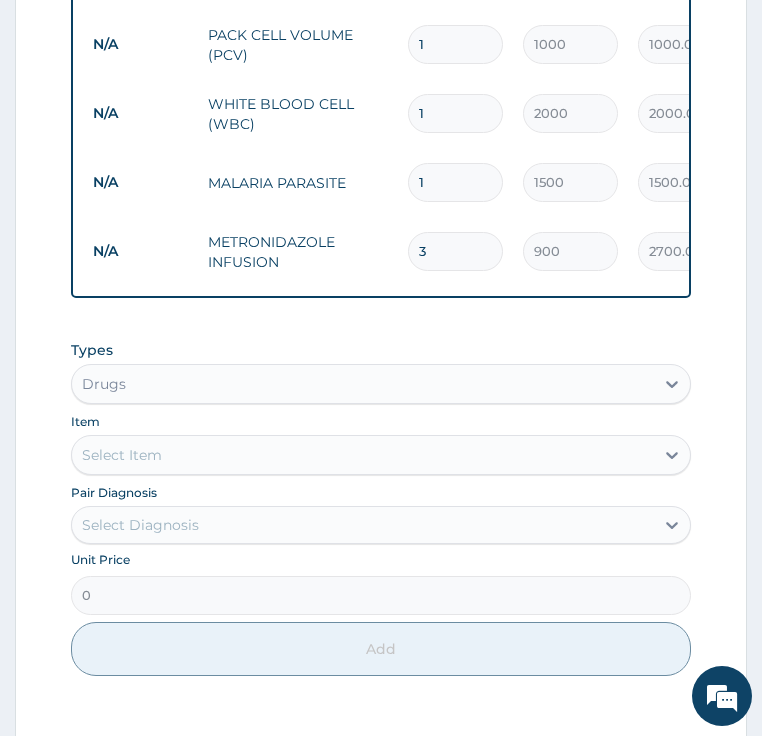 type on "3" 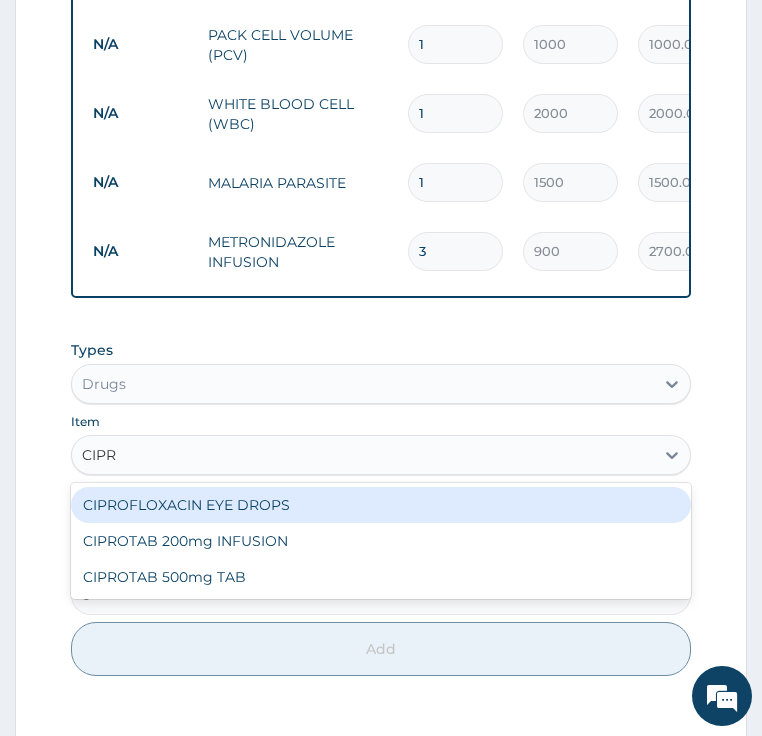 type on "CIPRO" 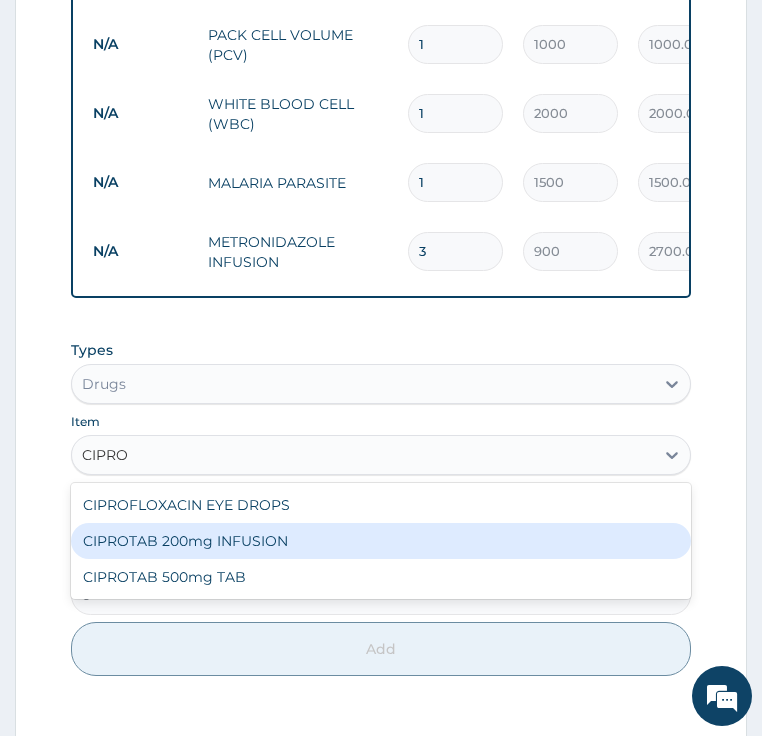 click on "CIPROTAB 200mg INFUSION" at bounding box center [381, 541] 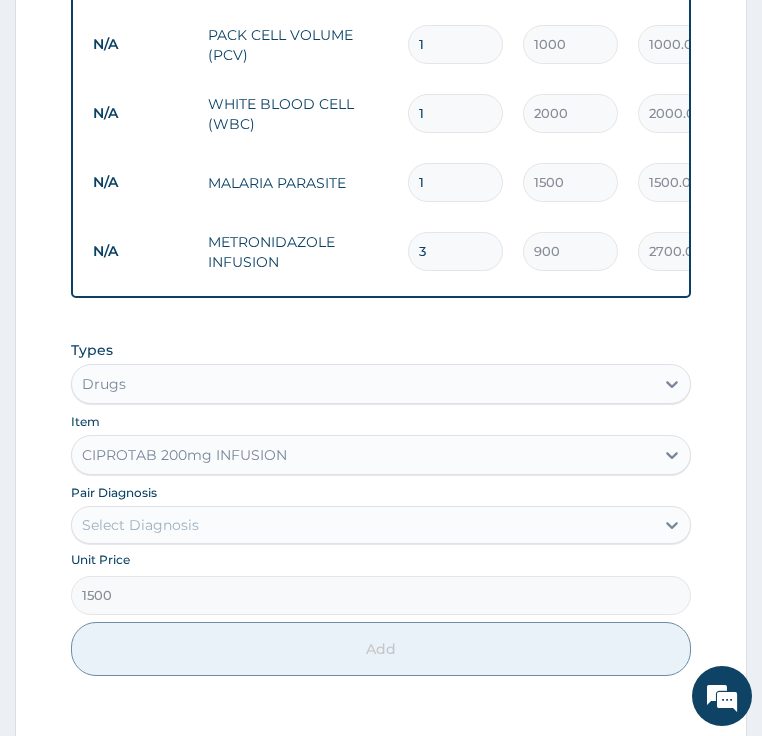 click on "Select Diagnosis" at bounding box center [140, 525] 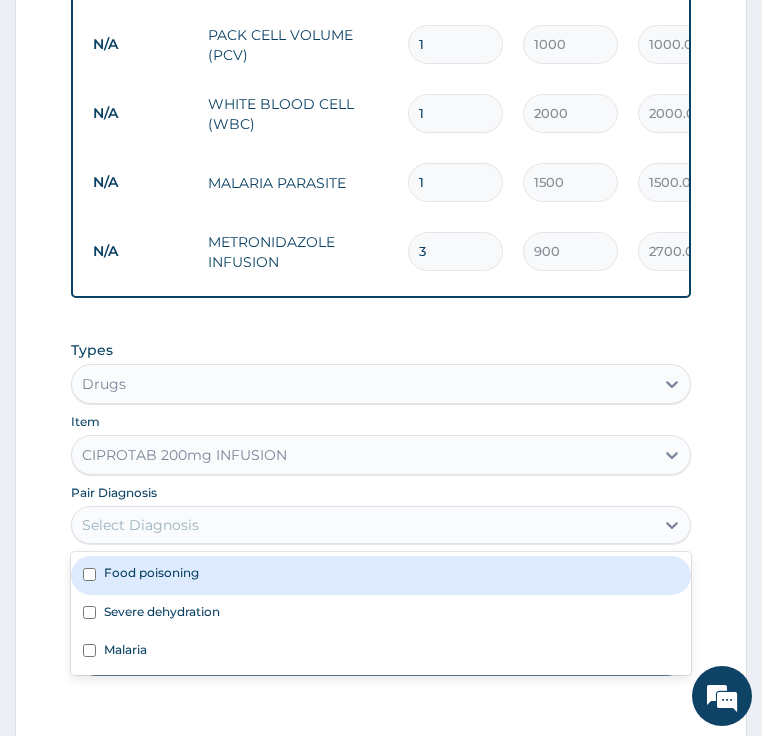 click on "Food poisoning" at bounding box center [151, 572] 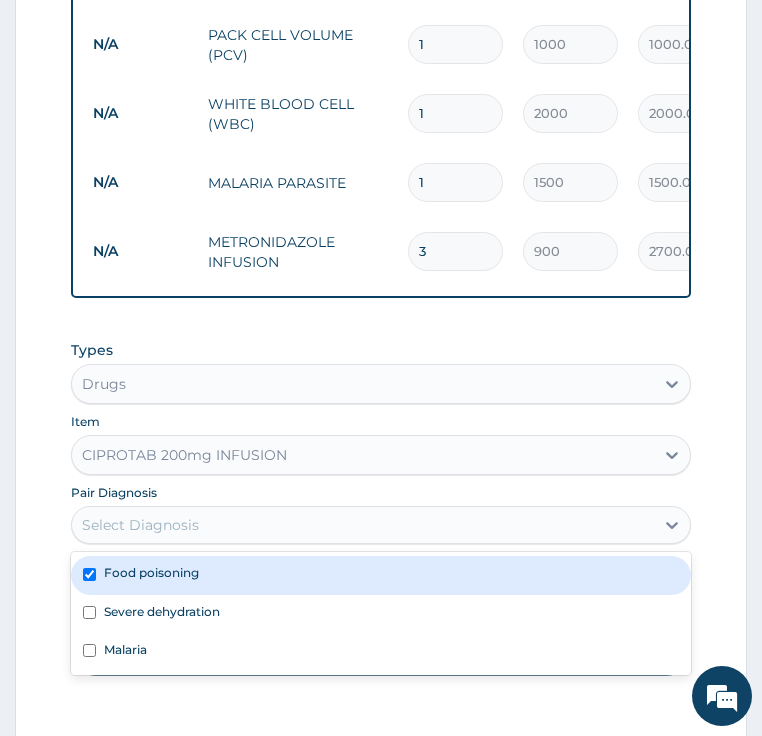 checkbox on "true" 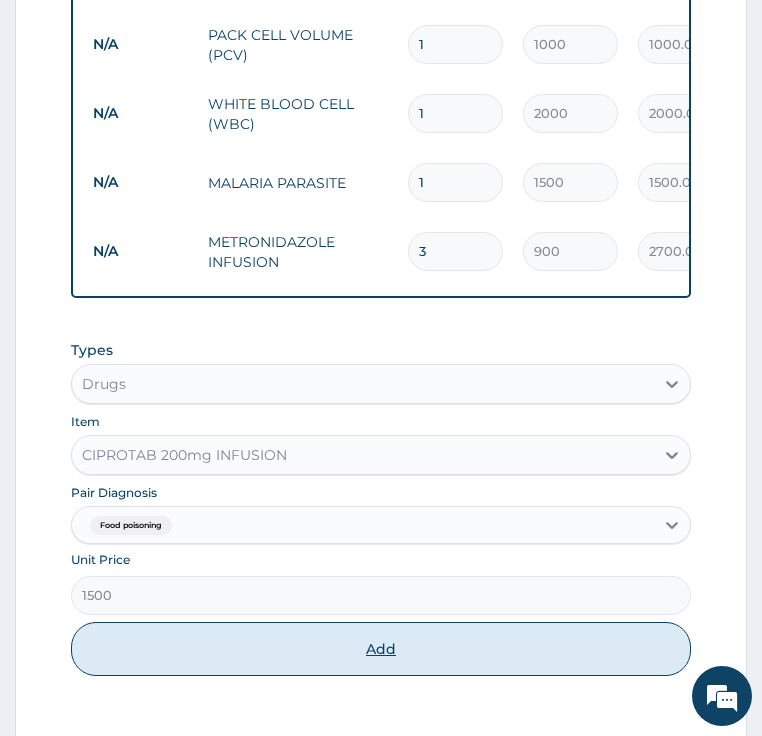 click on "Add" at bounding box center (381, 649) 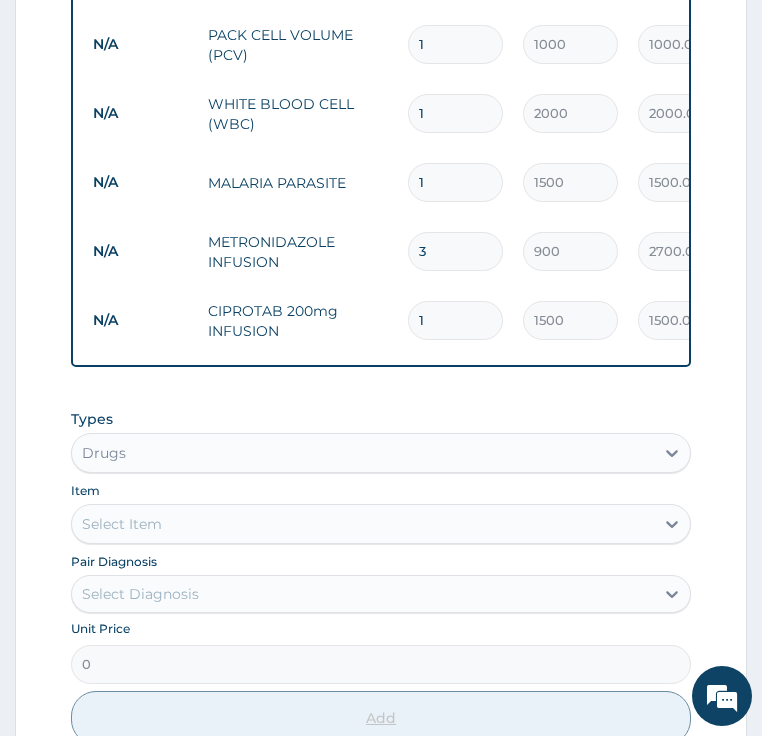 type 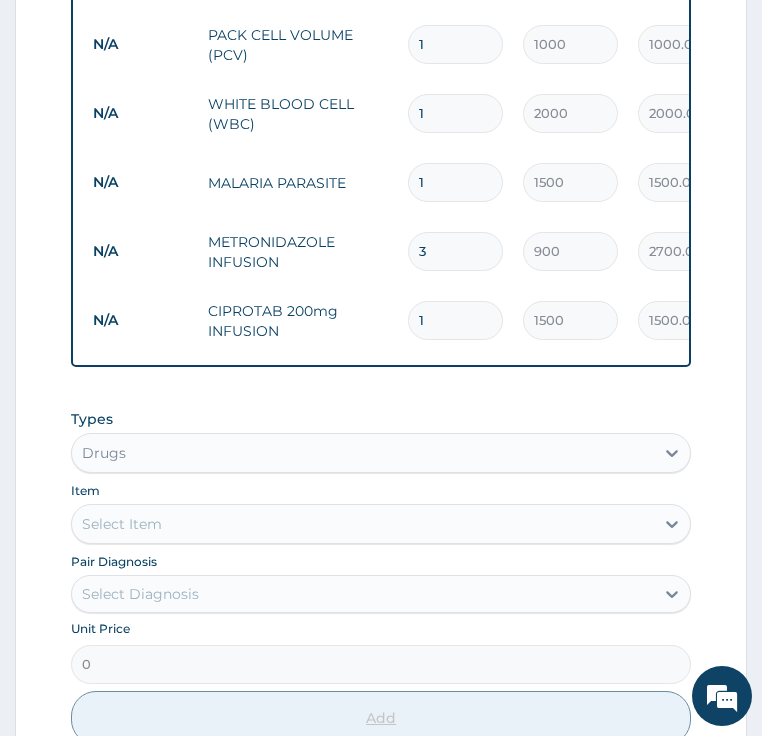 type on "0.00" 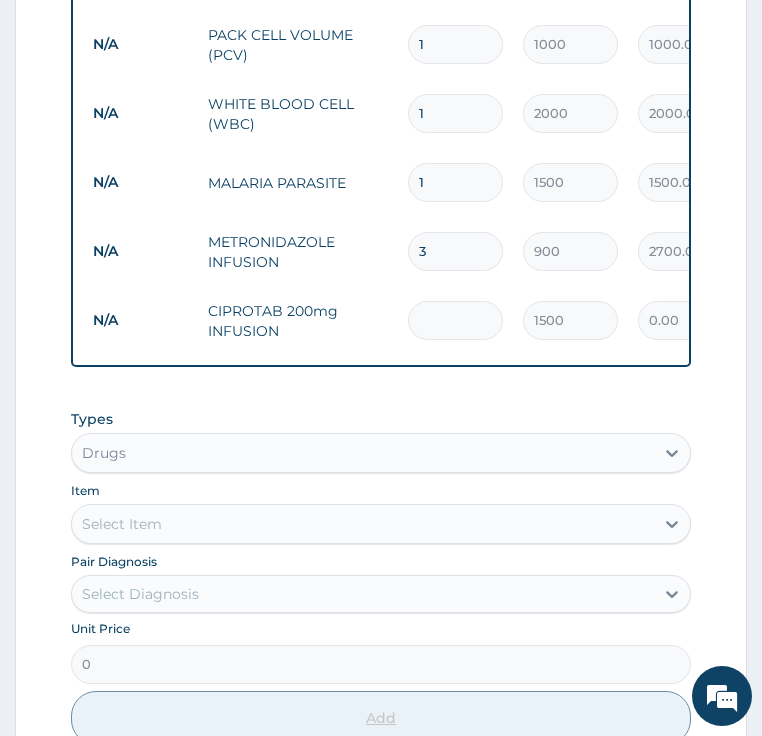 type on "2" 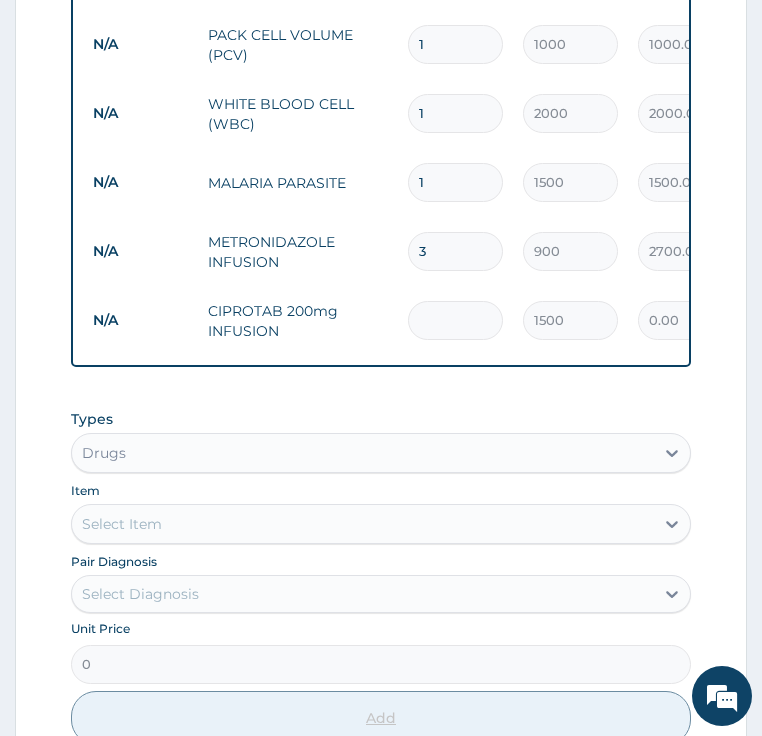 type on "3000.00" 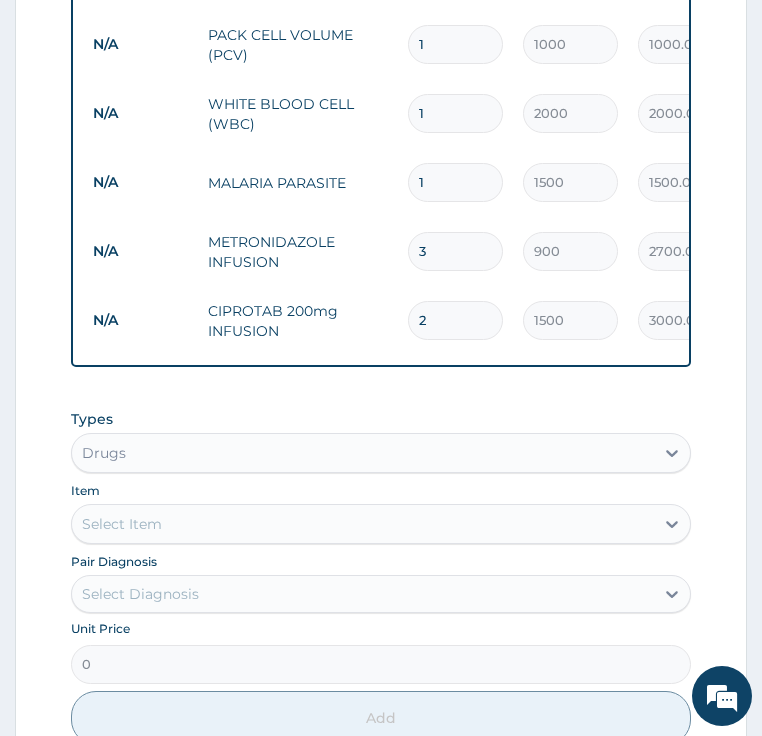 type on "2" 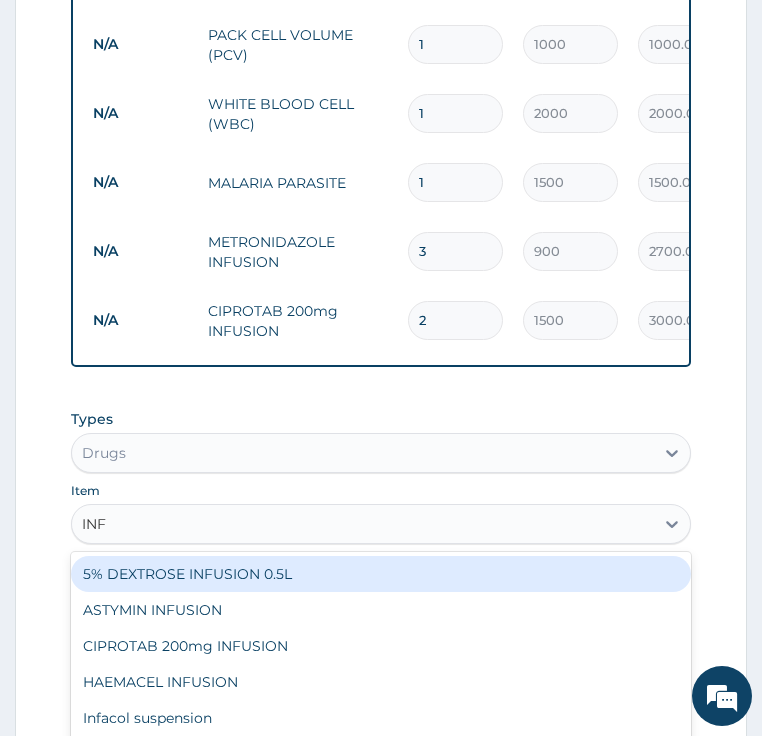 type on "INFU" 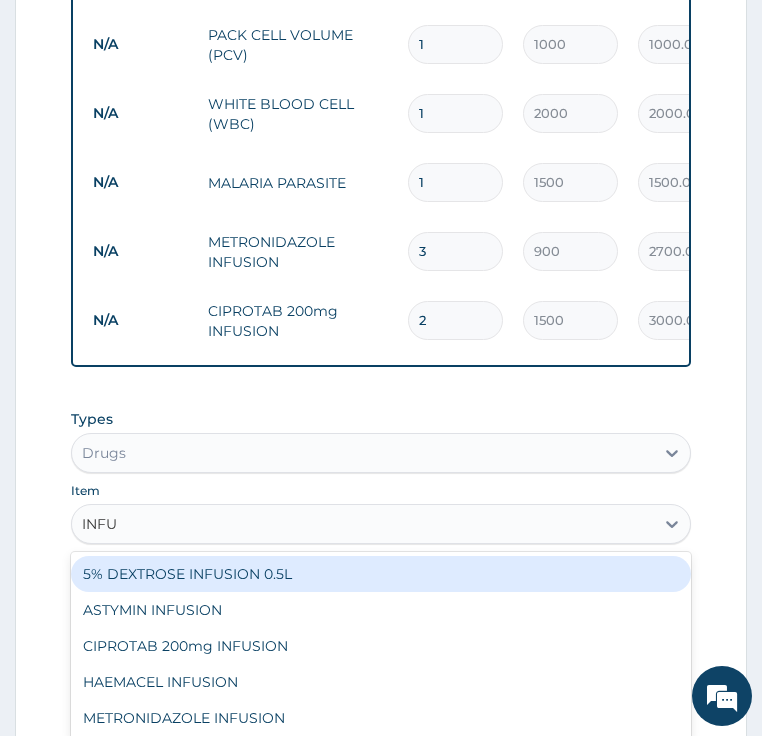 click on "5% DEXTROSE INFUSION 0.5L" at bounding box center [381, 574] 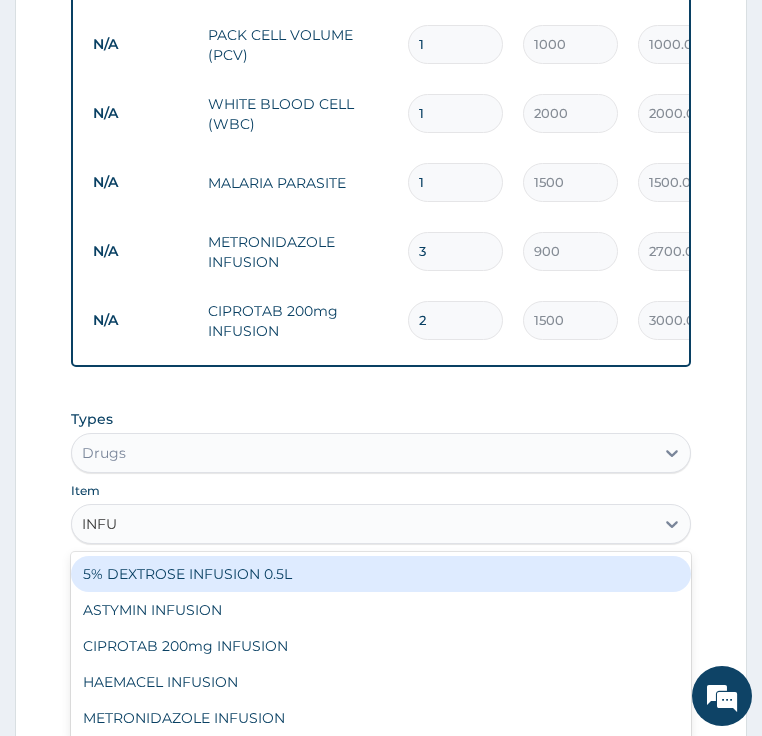 type 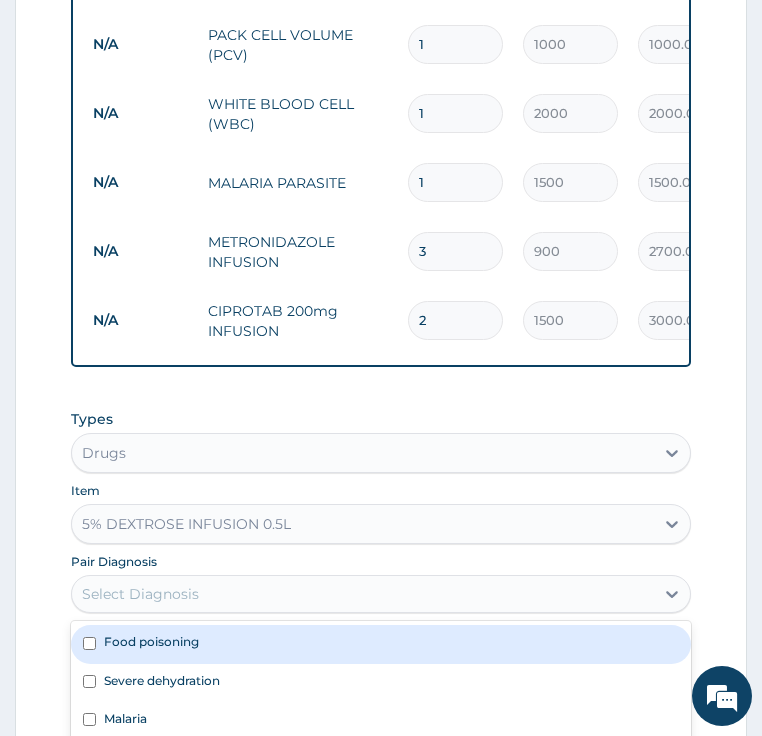 click on "Select Diagnosis" at bounding box center (140, 594) 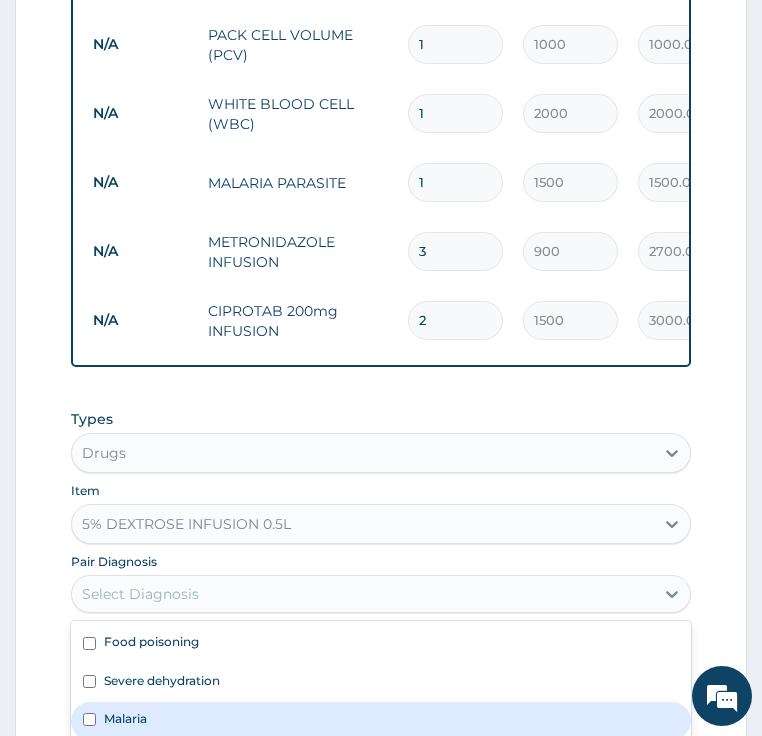 click on "Malaria" at bounding box center [125, 718] 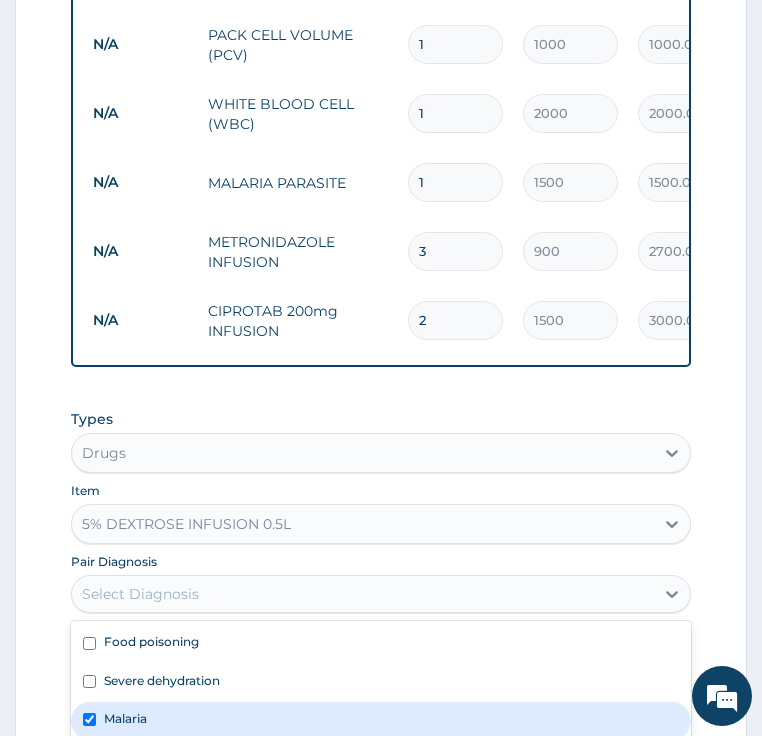checkbox on "true" 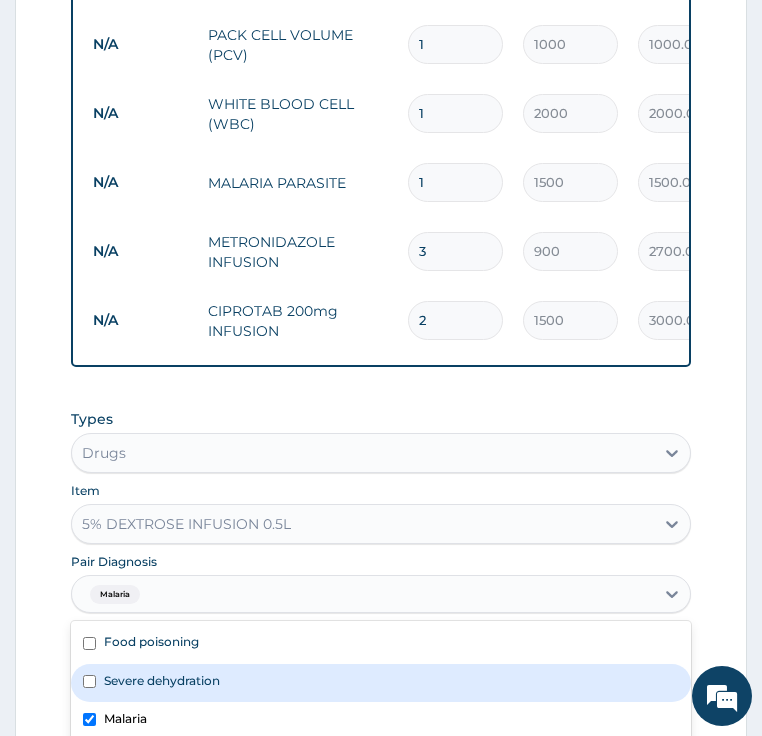 click on "Severe dehydration" at bounding box center (162, 680) 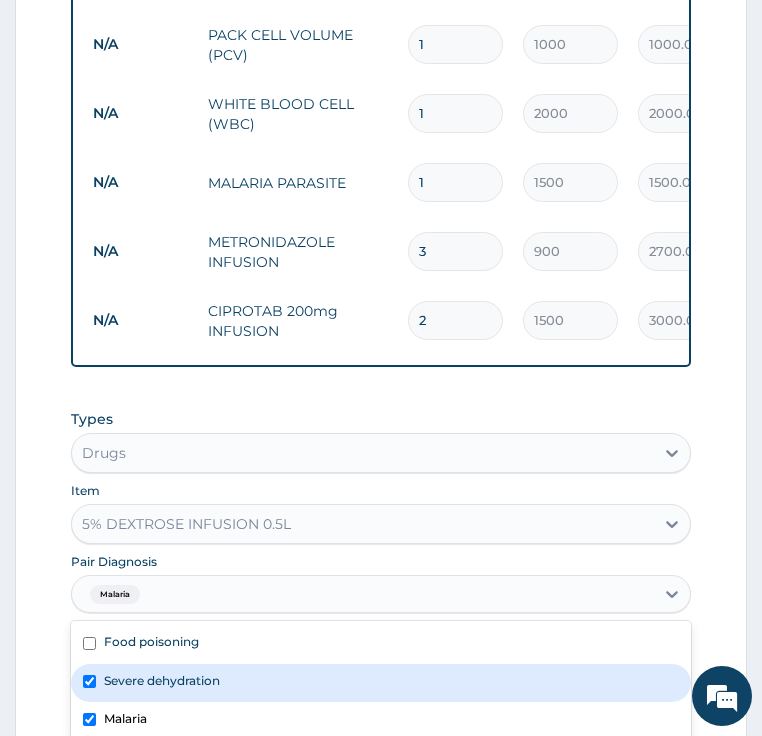 checkbox on "true" 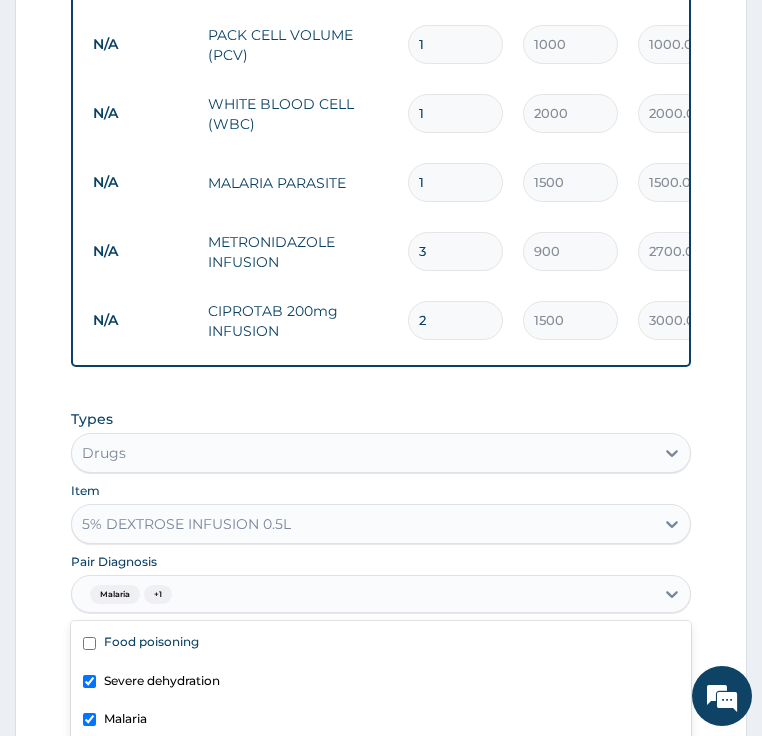 click on "Malaria" at bounding box center [125, 718] 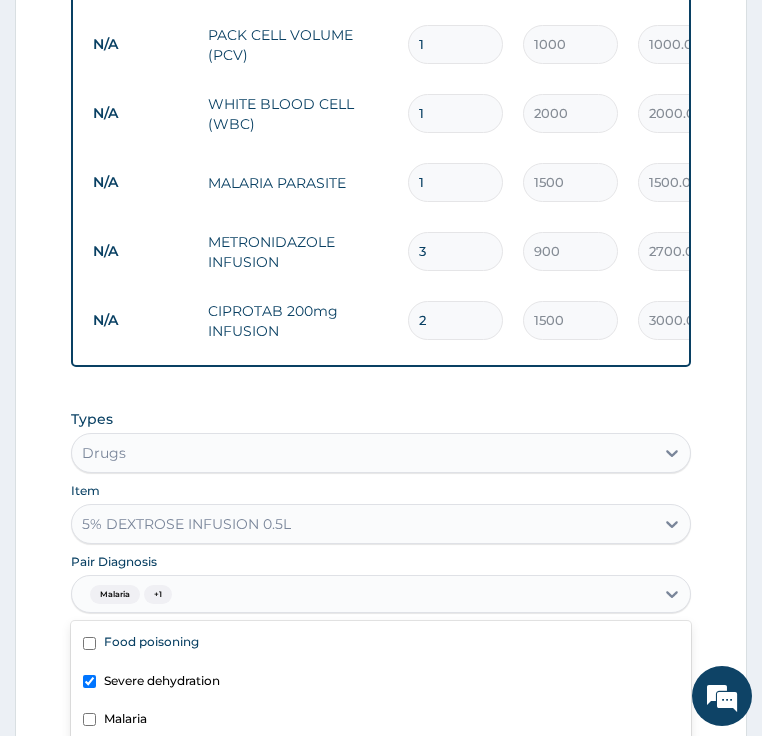 checkbox on "false" 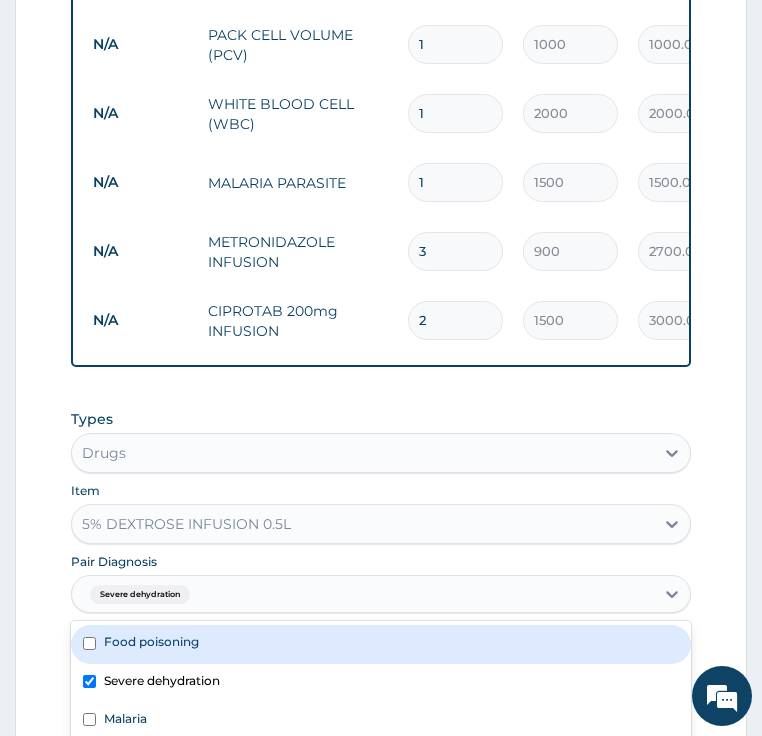 click on "Food poisoning" at bounding box center [151, 641] 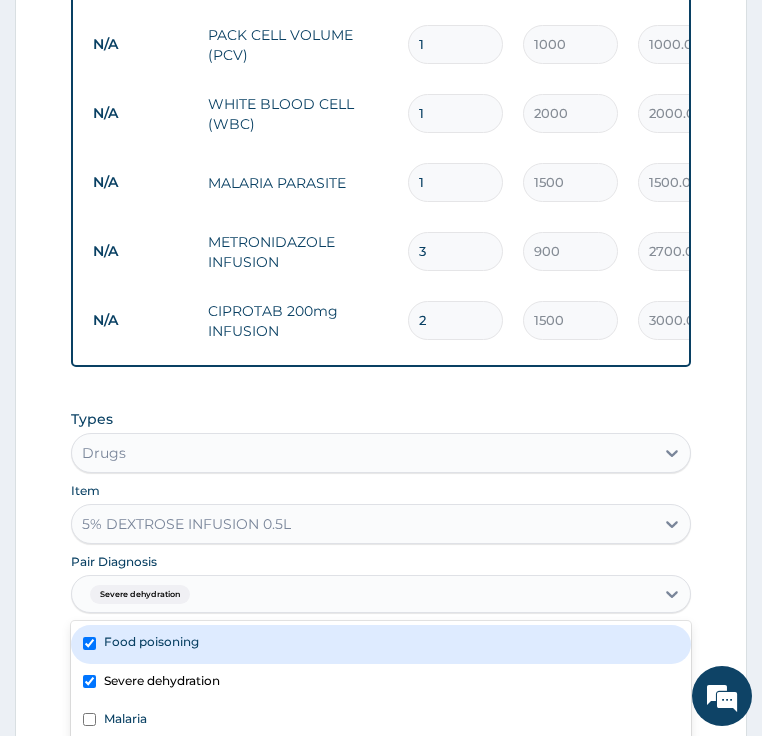 checkbox on "true" 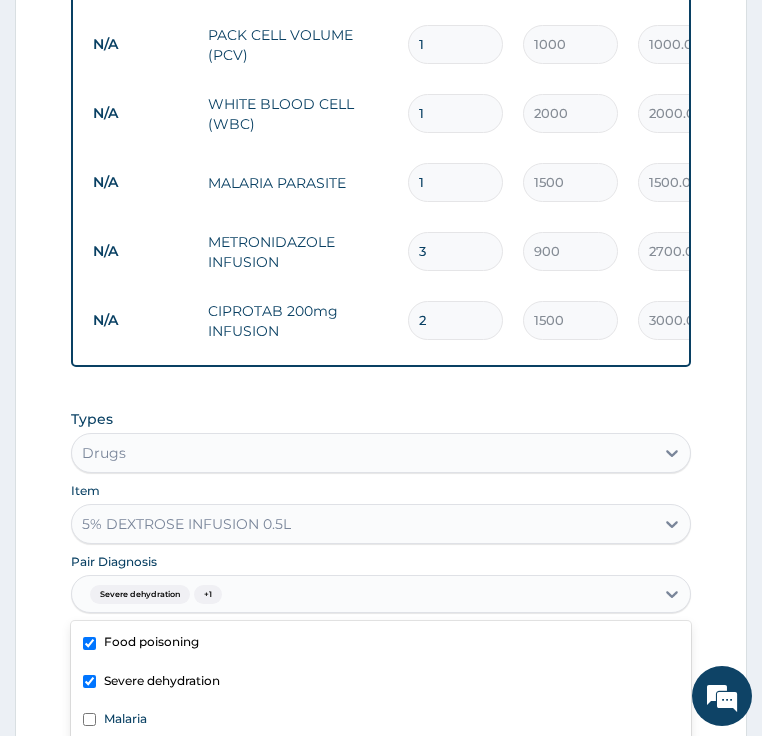 click on "Add" at bounding box center [381, 718] 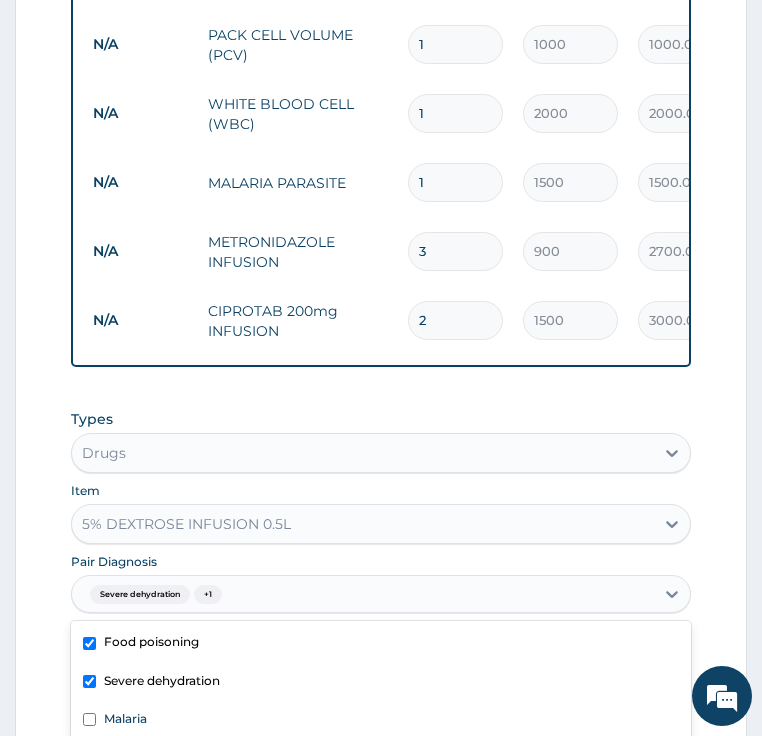 type on "0" 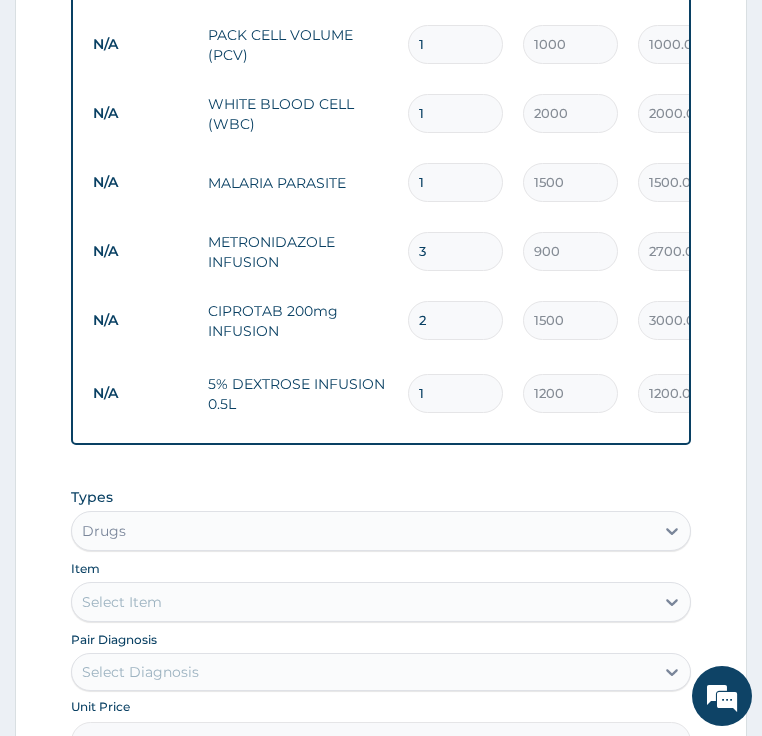 type 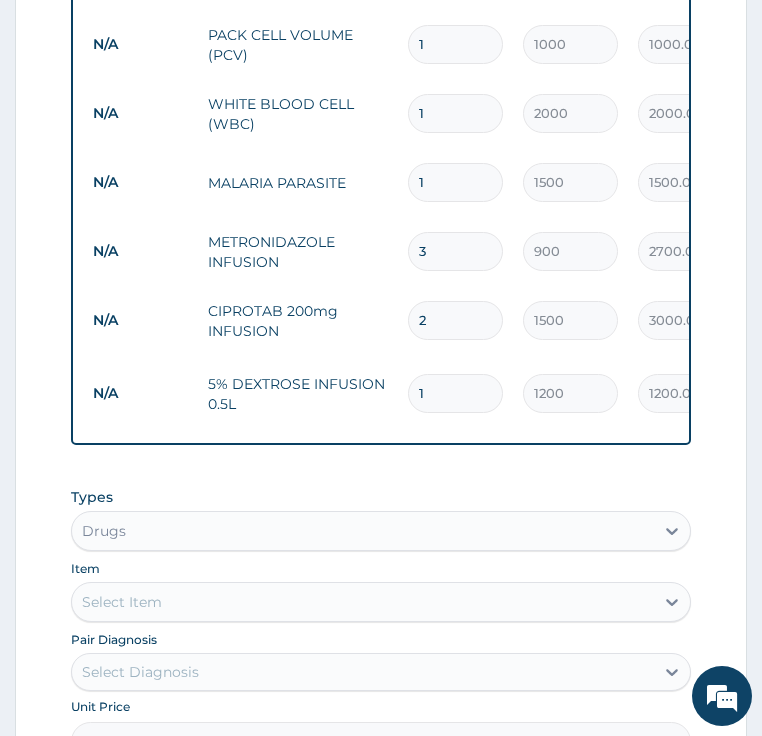 type on "0.00" 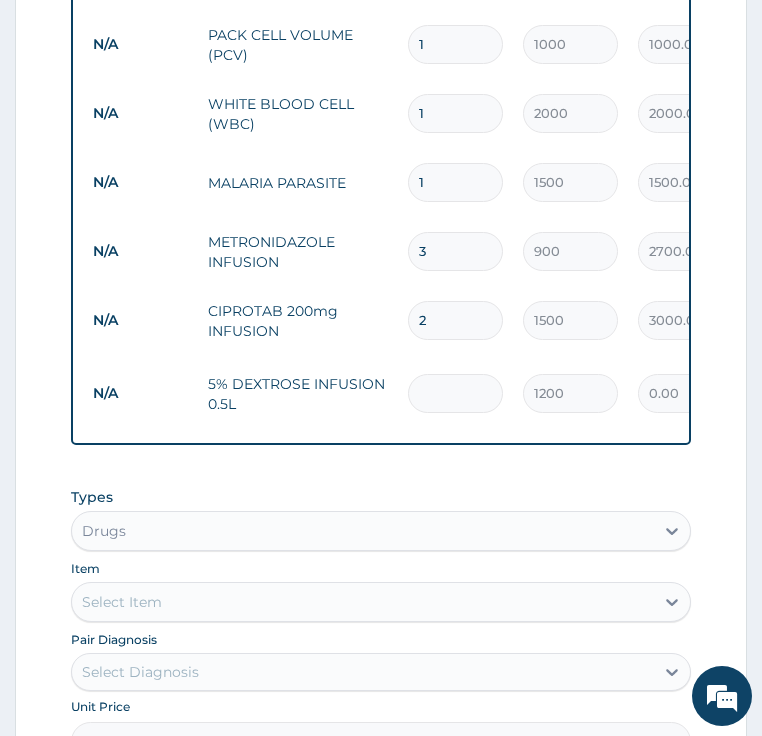 type on "4" 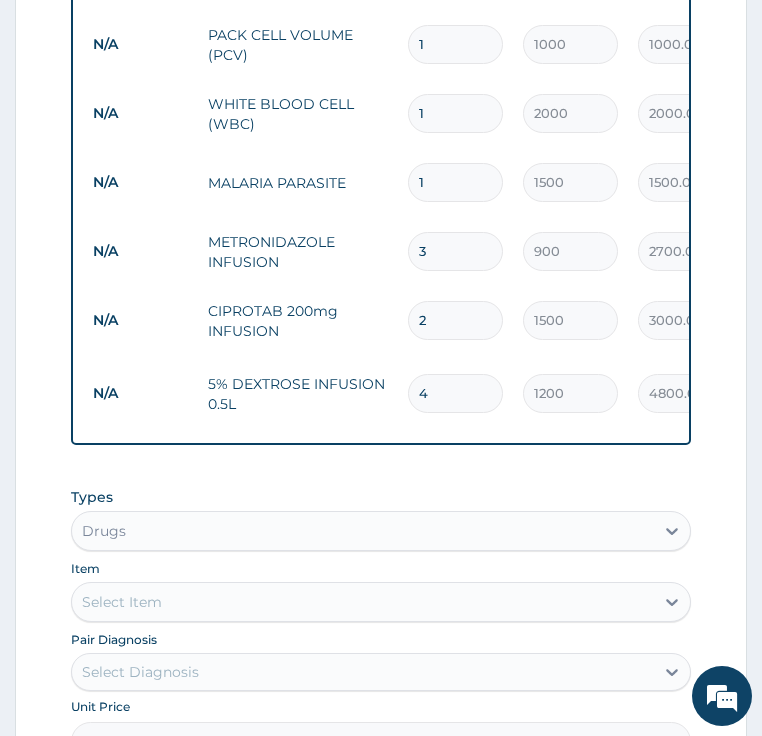 type on "4" 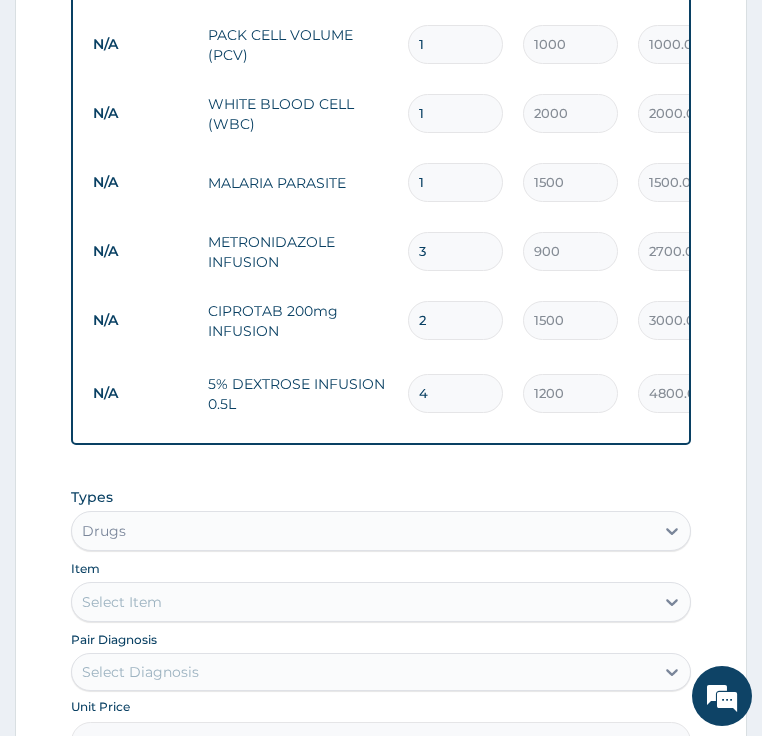 click on "Select Item" at bounding box center (363, 602) 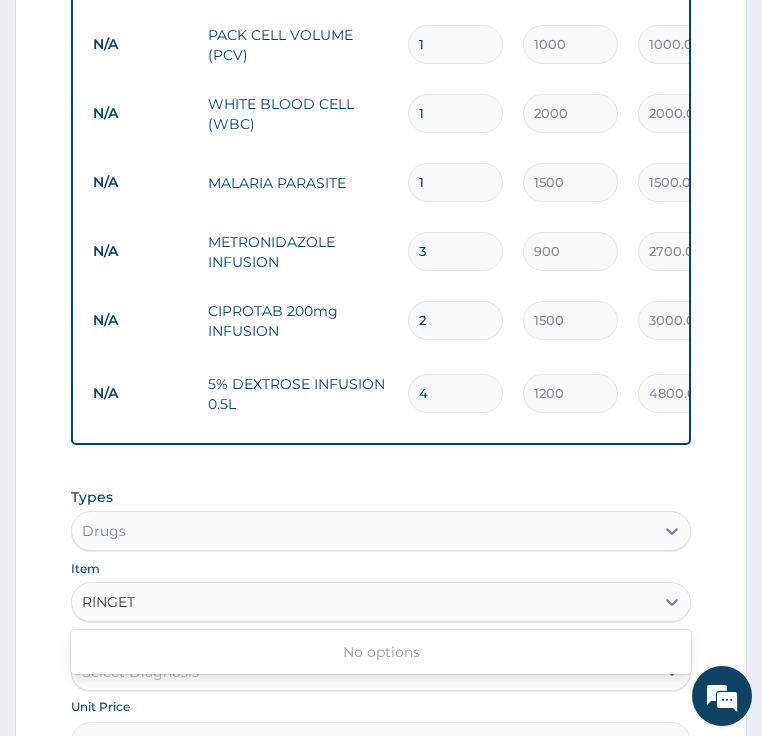 type on "RINGE" 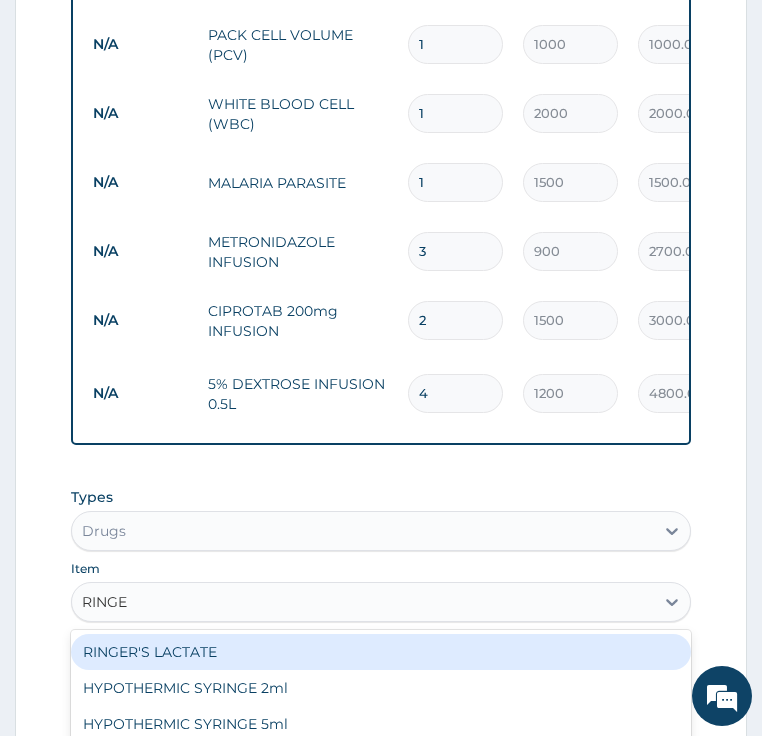 click on "RINGER'S LACTATE" at bounding box center (381, 652) 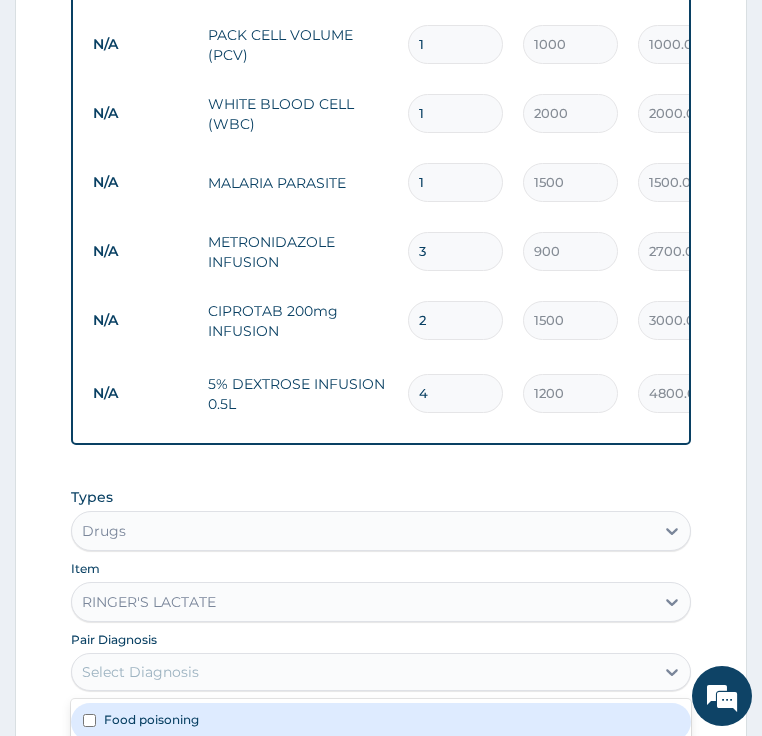 click on "Select Diagnosis" at bounding box center (140, 672) 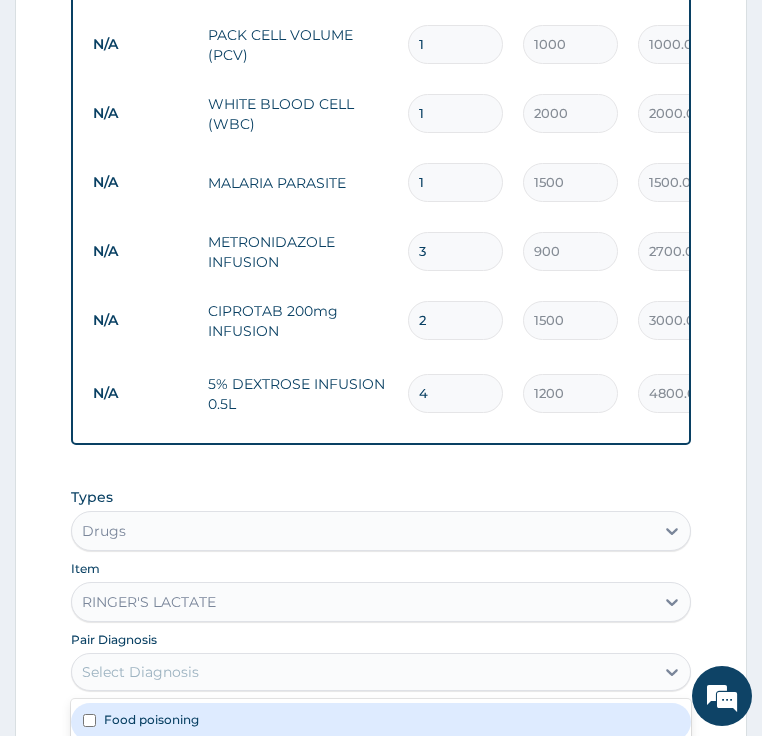 click on "Food poisoning" at bounding box center (151, 719) 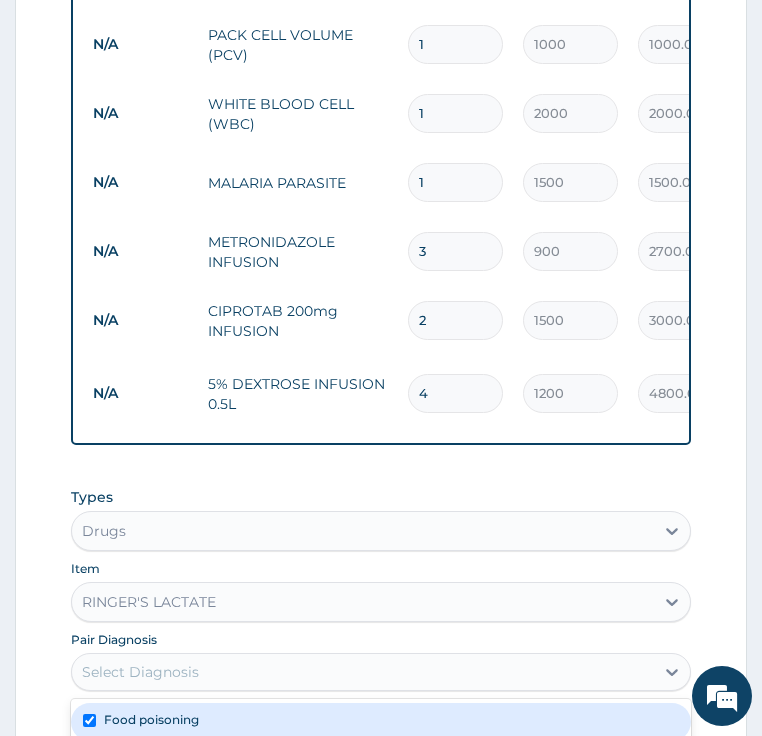 checkbox on "true" 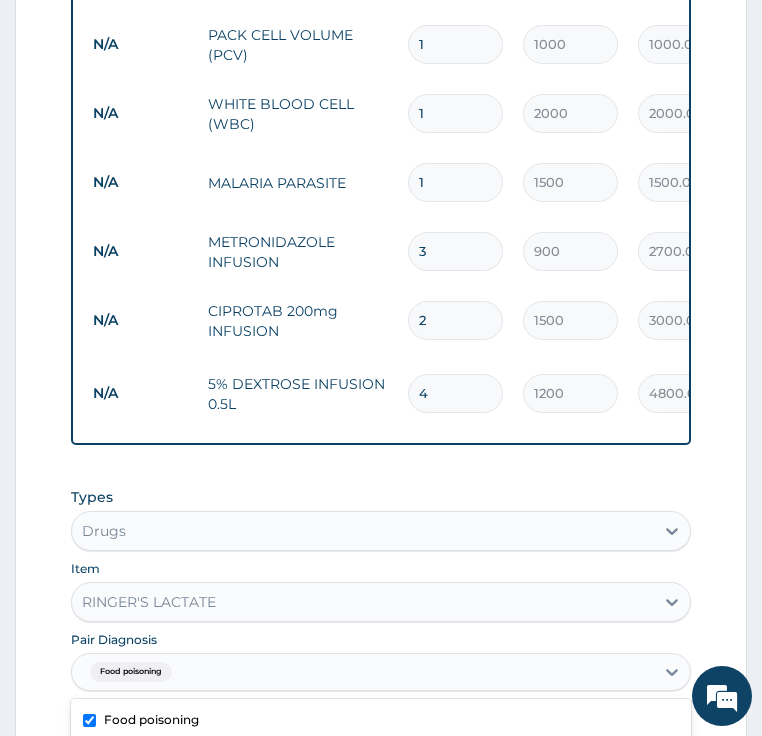 click on "Severe dehydration" at bounding box center (162, 757) 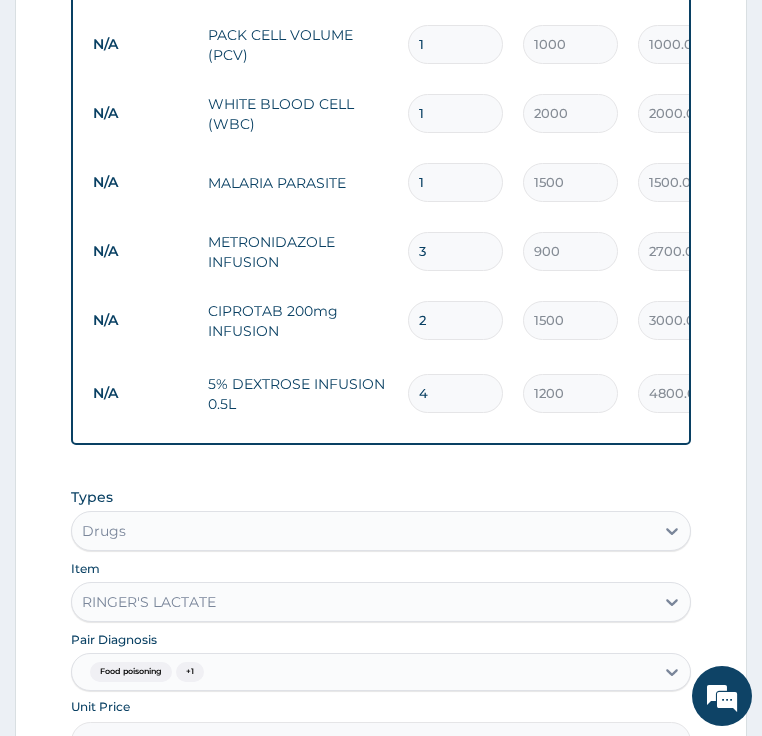 click on "Add" at bounding box center [381, 795] 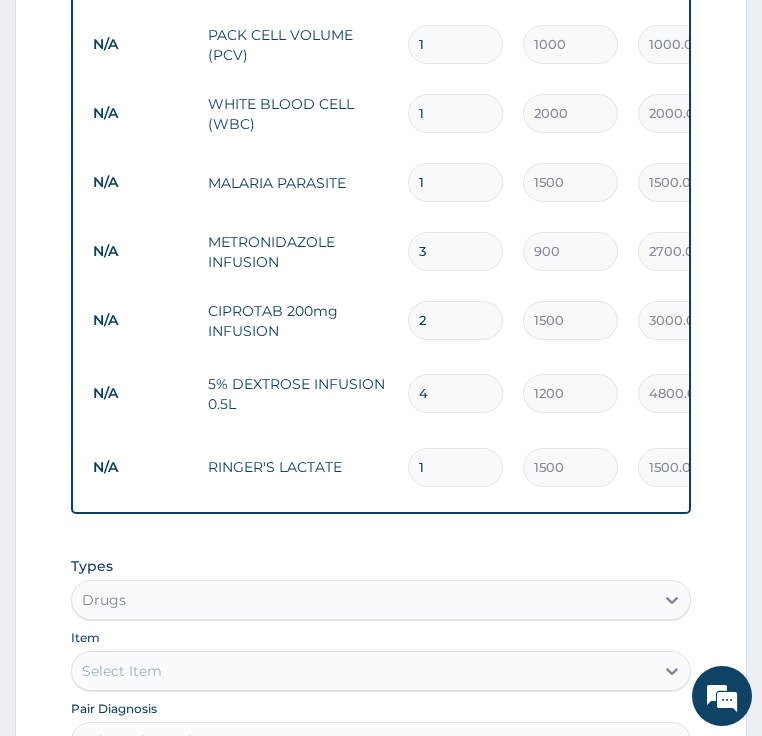 type 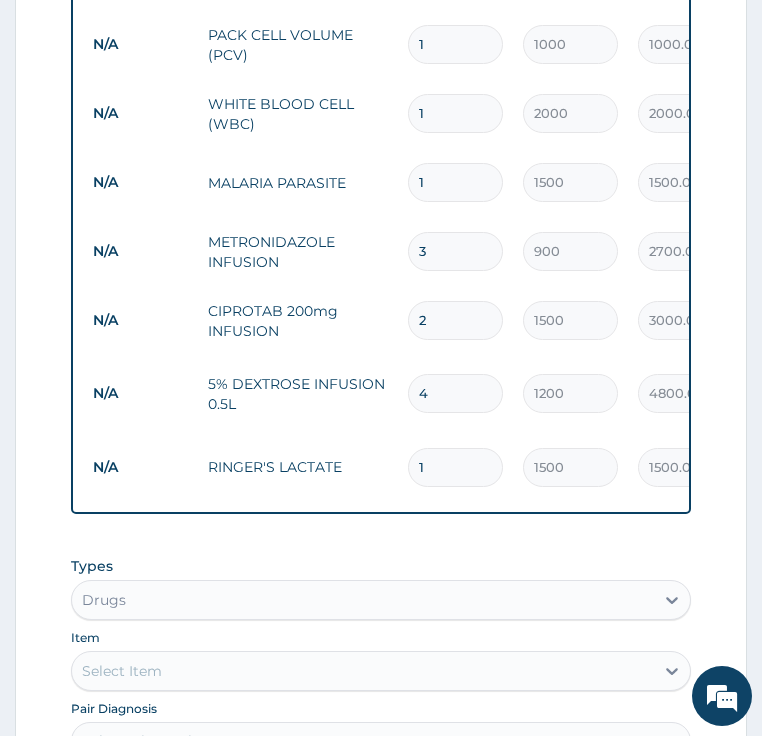 type on "0.00" 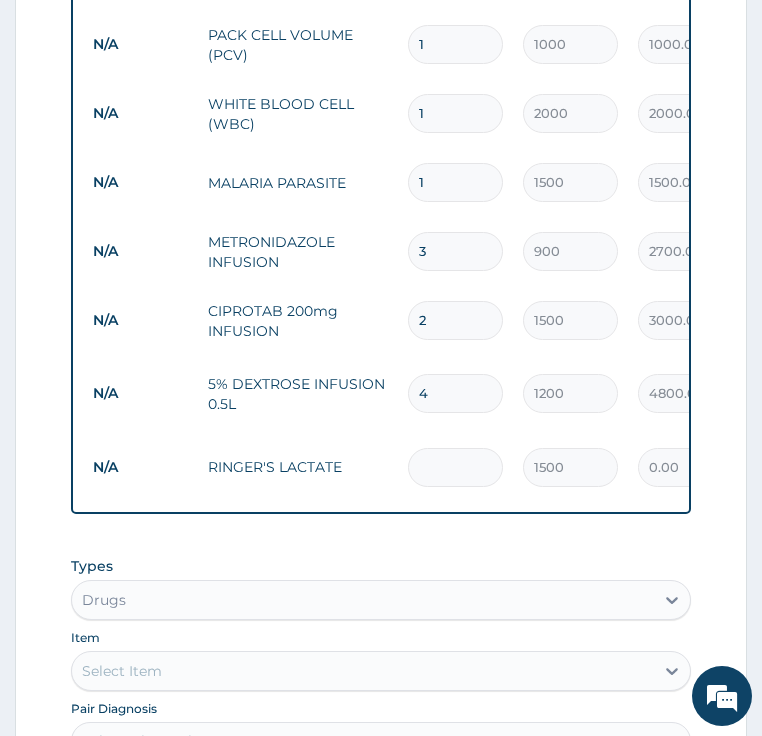 type on "4" 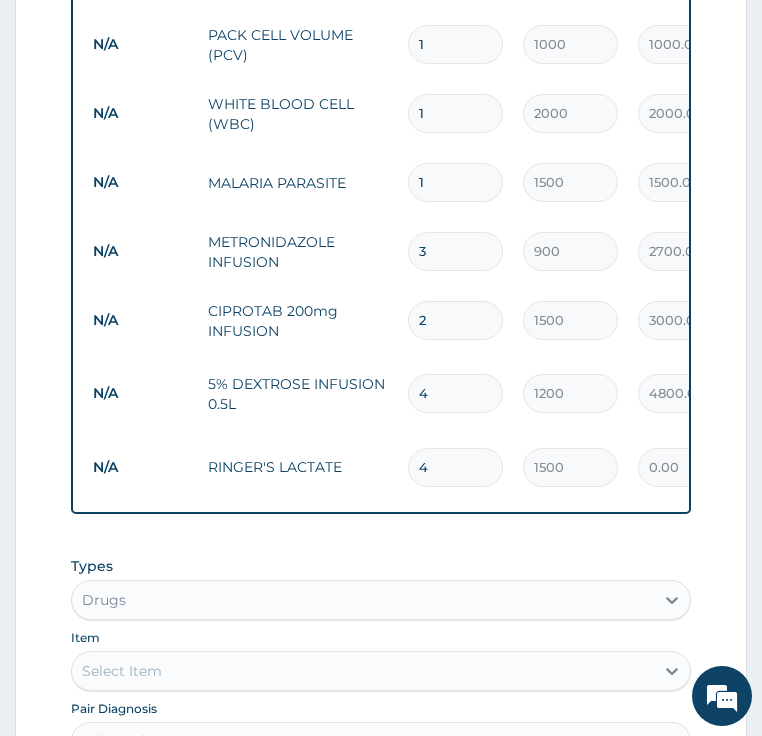 type on "6000.00" 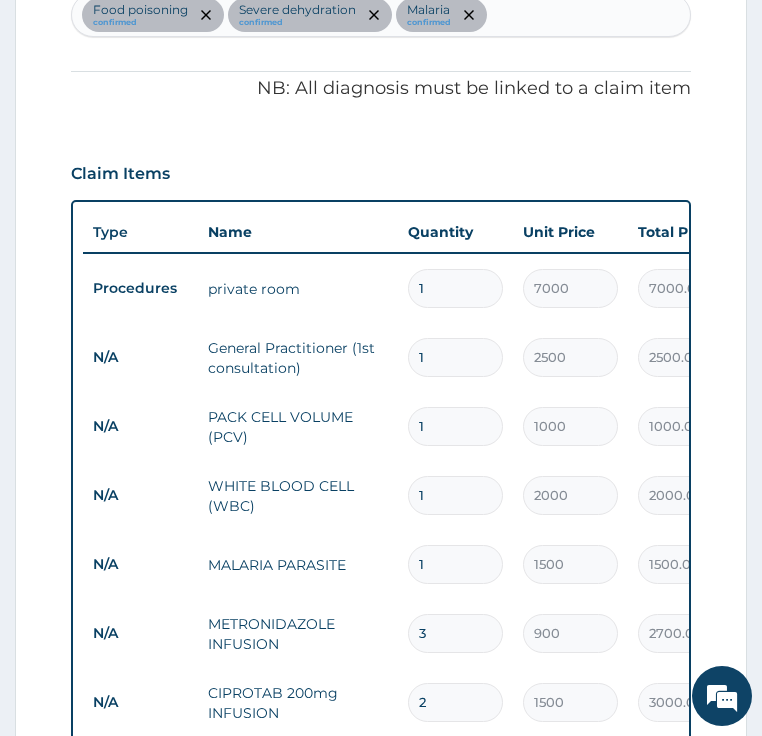 scroll, scrollTop: 614, scrollLeft: 0, axis: vertical 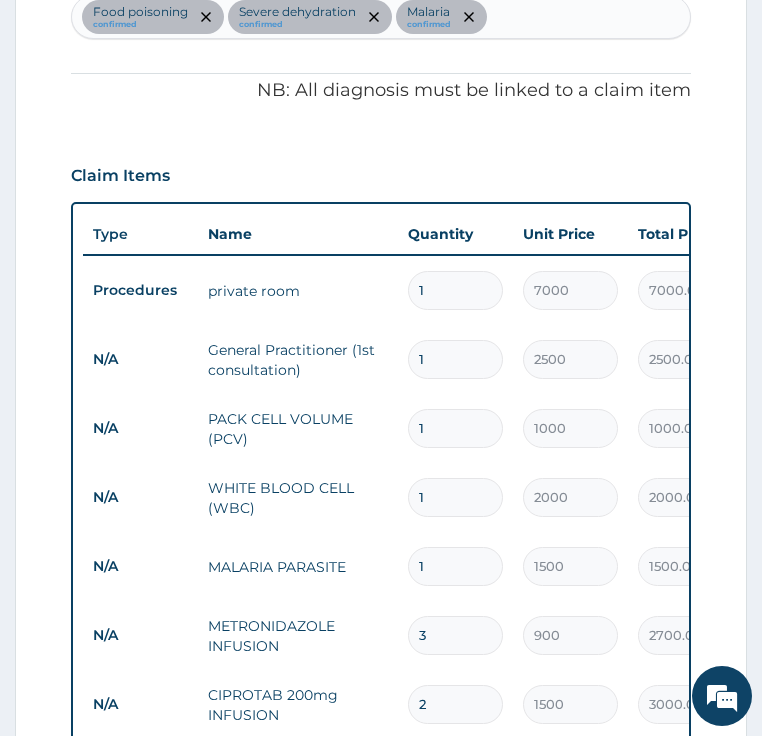 type on "4" 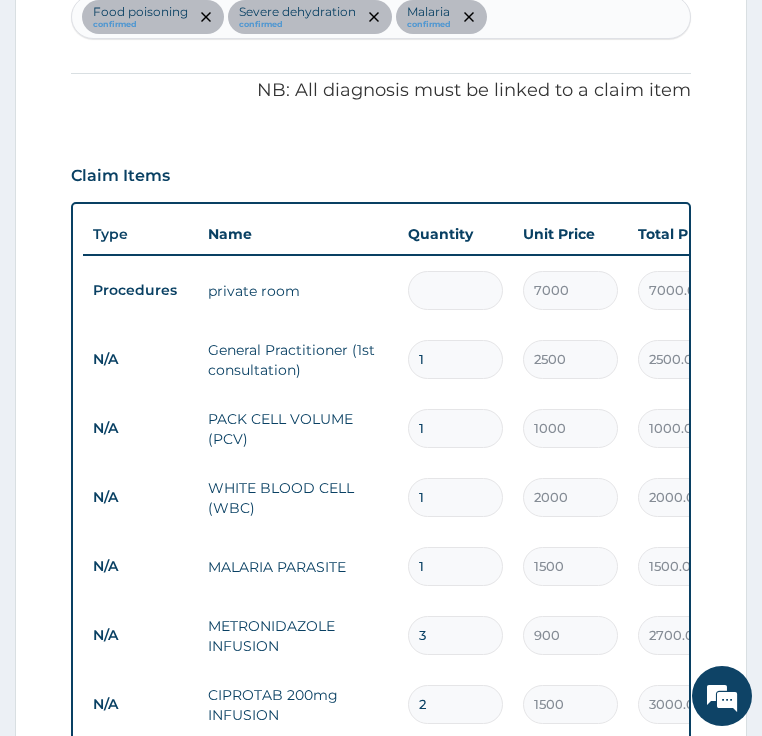 type on "0.00" 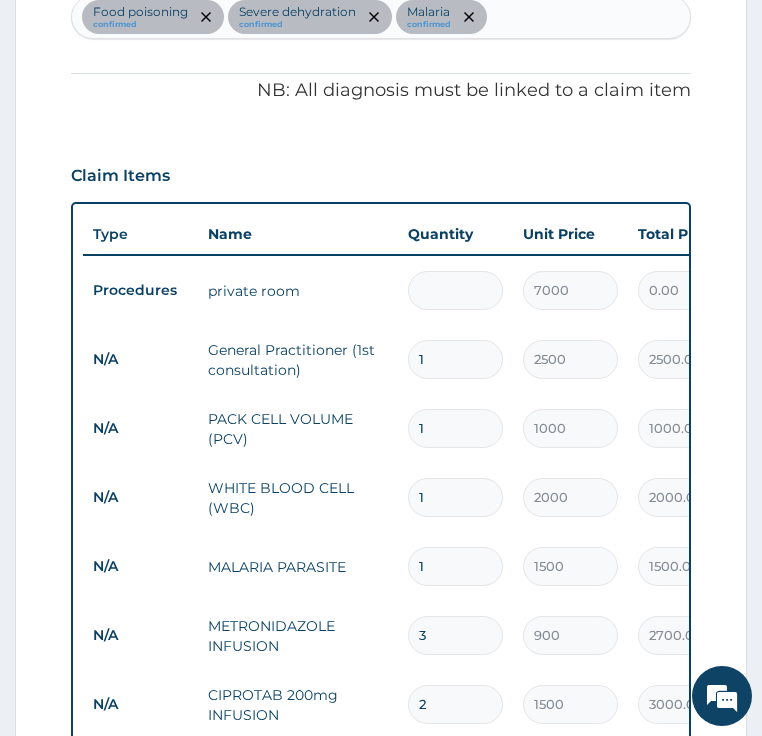type on "2" 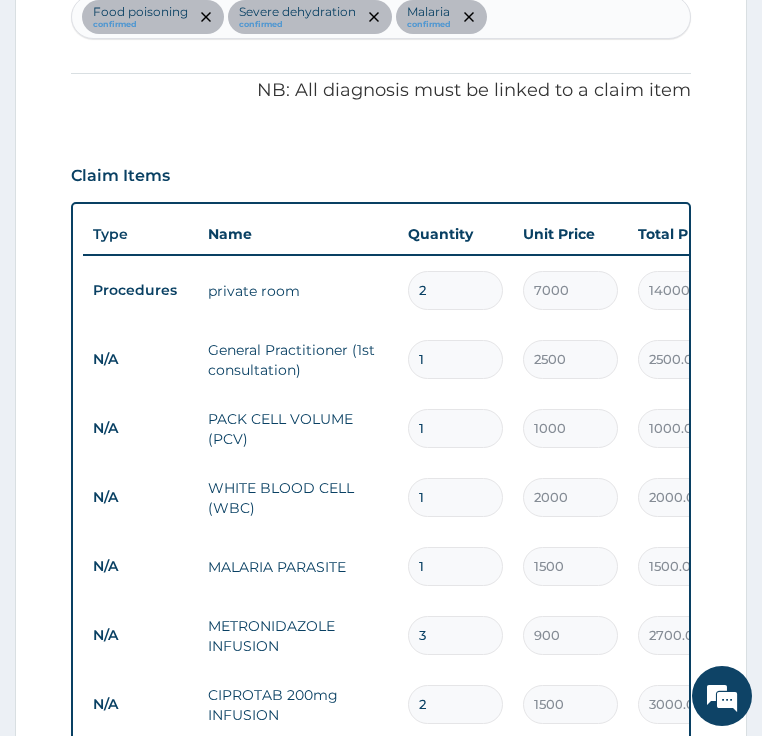 type on "0" 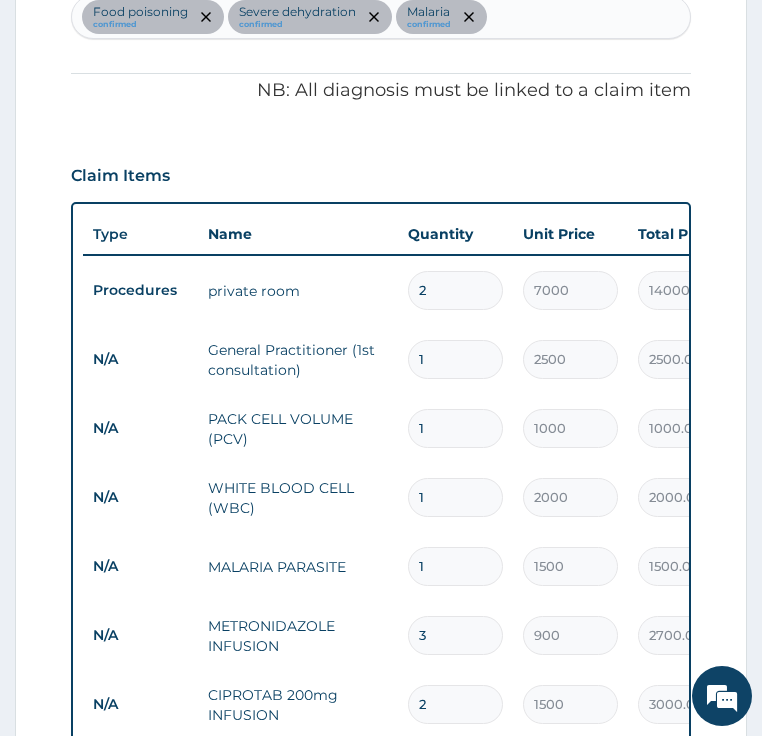 type on "0.00" 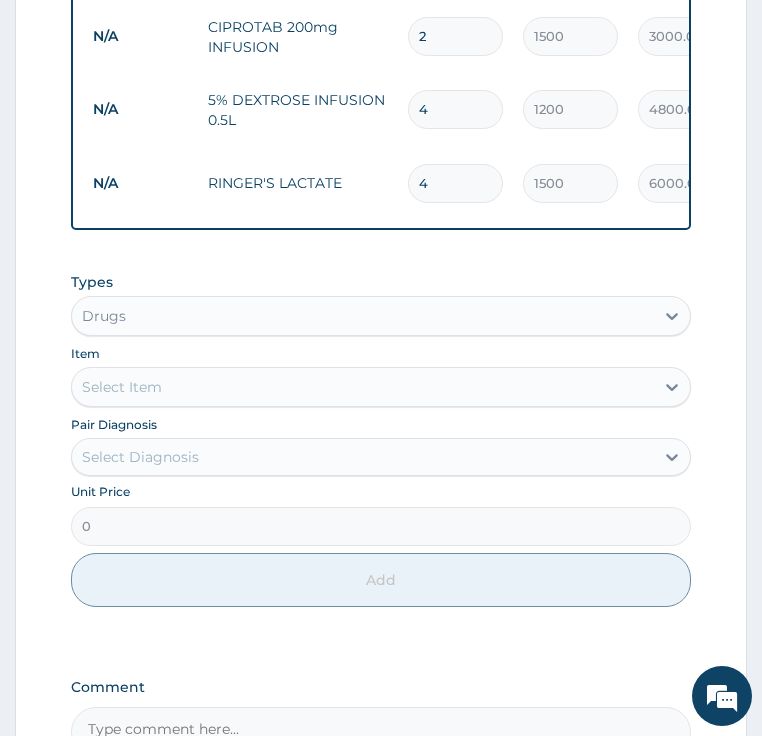 scroll, scrollTop: 880, scrollLeft: 0, axis: vertical 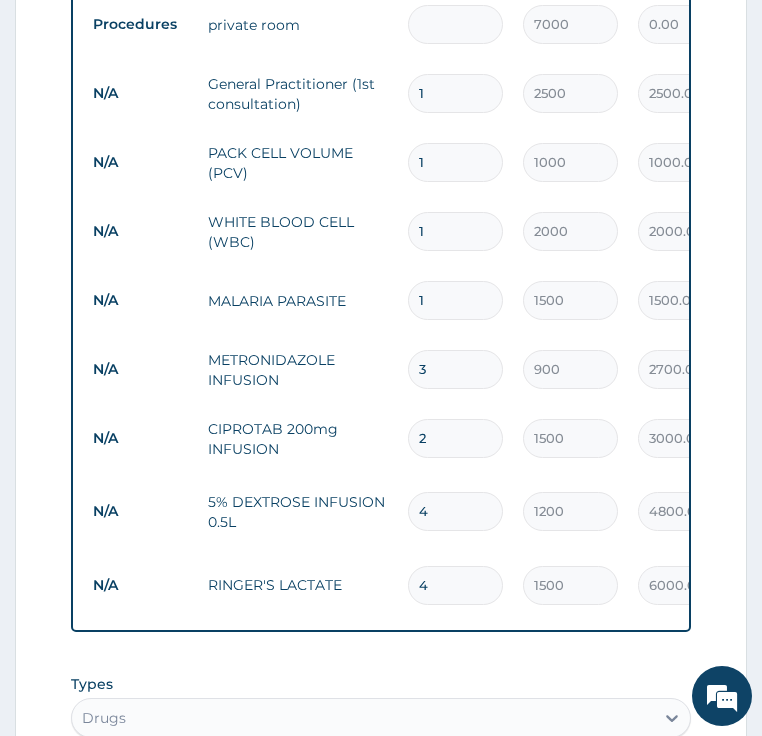 type on "2" 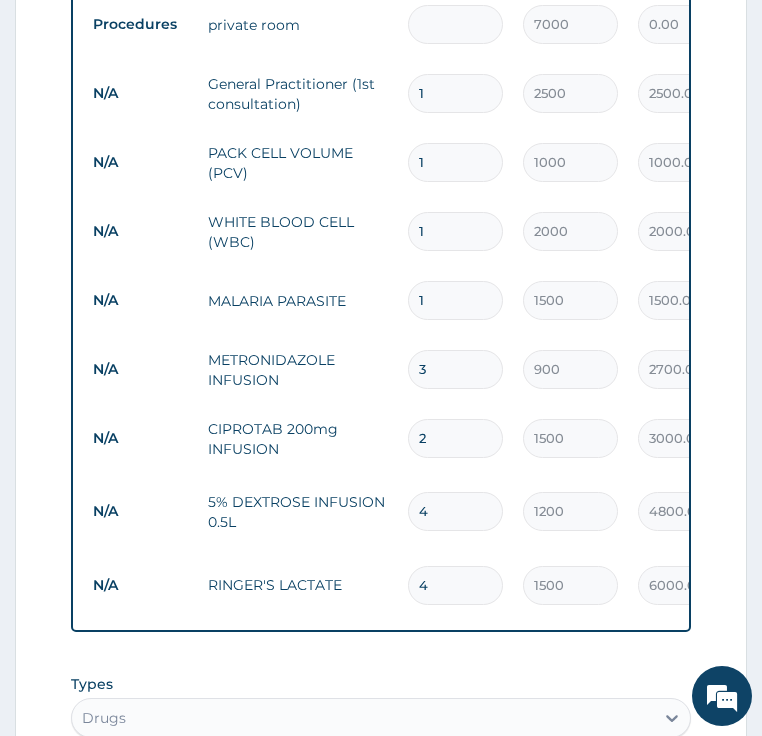 type on "14000.00" 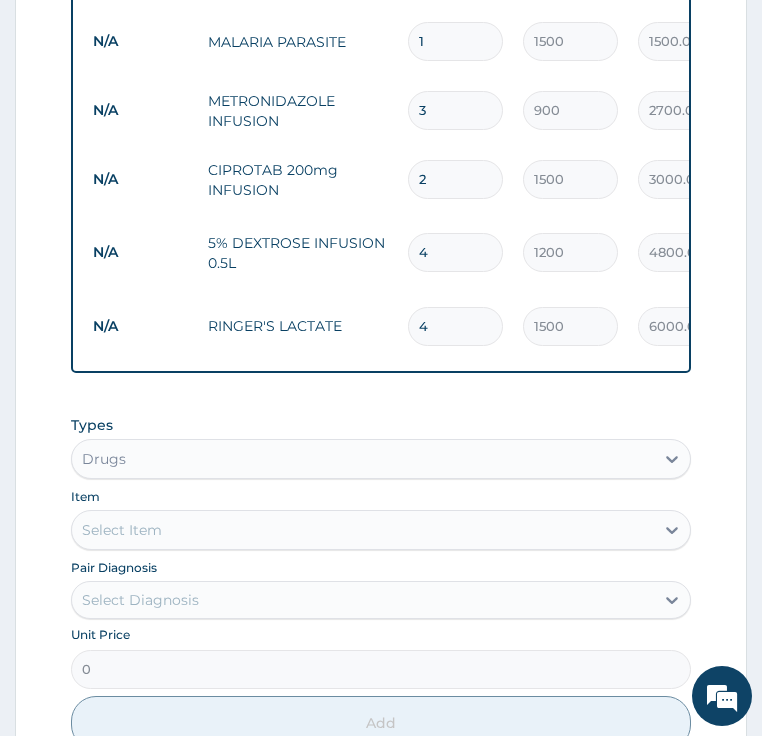 scroll, scrollTop: 1165, scrollLeft: 0, axis: vertical 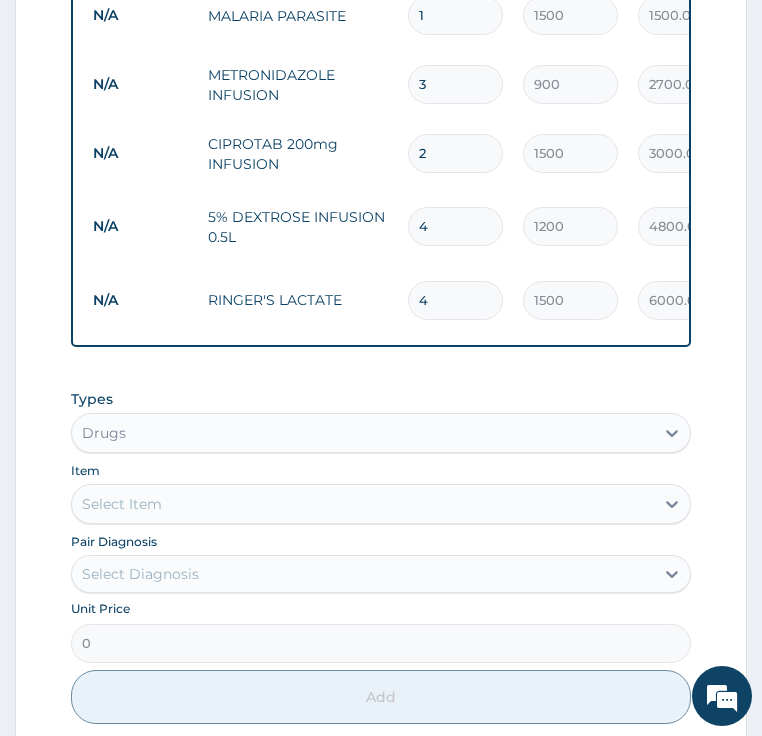 type on "2" 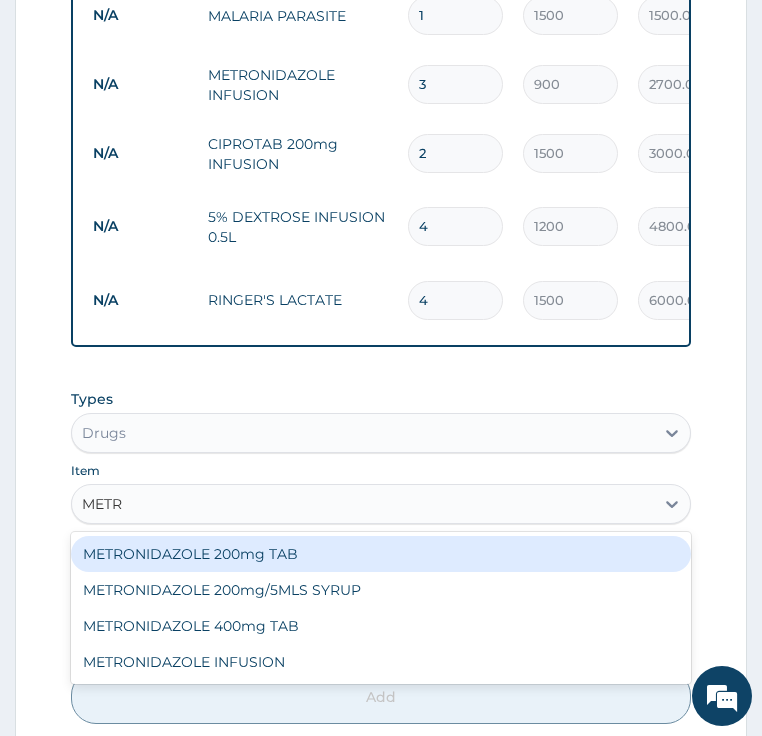 type on "METRO" 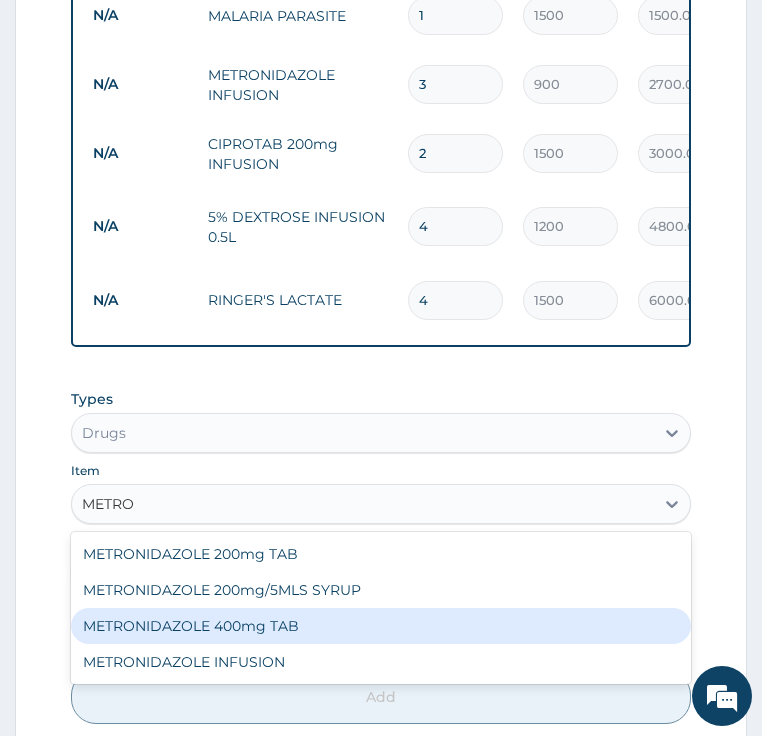 click on "METRONIDAZOLE 400mg TAB" at bounding box center [381, 626] 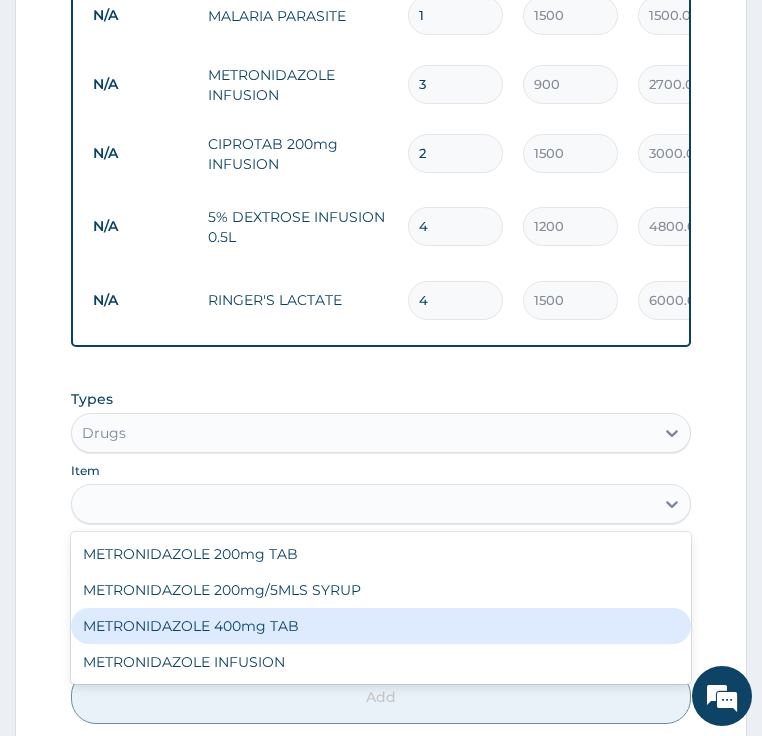 type on "50" 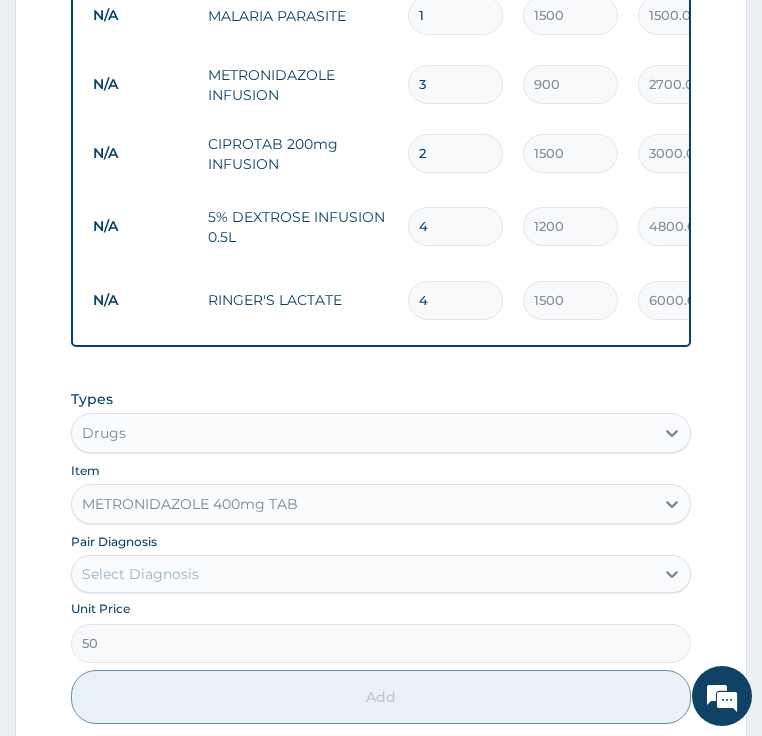 click on "Select Diagnosis" at bounding box center (140, 574) 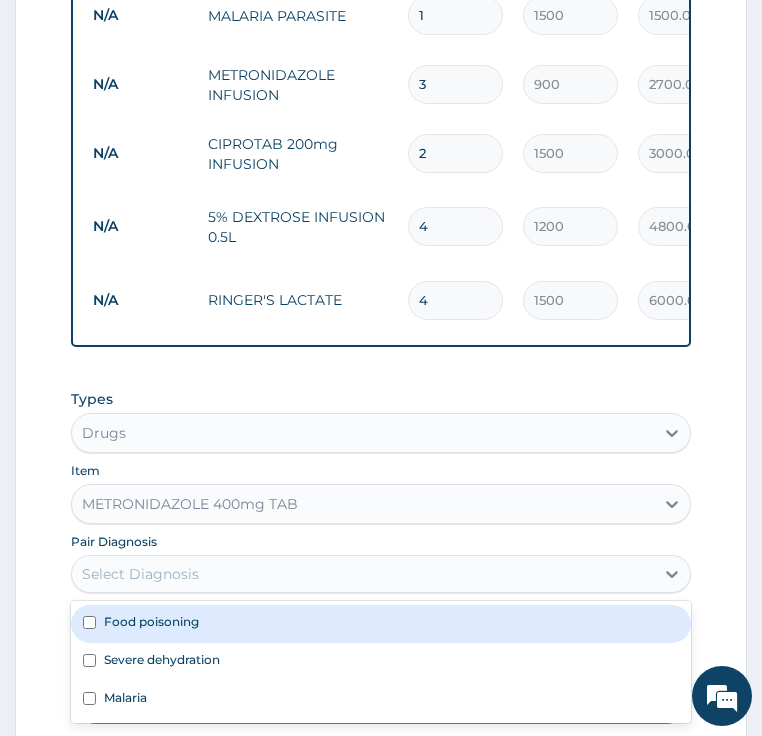 click on "Food poisoning" at bounding box center (151, 621) 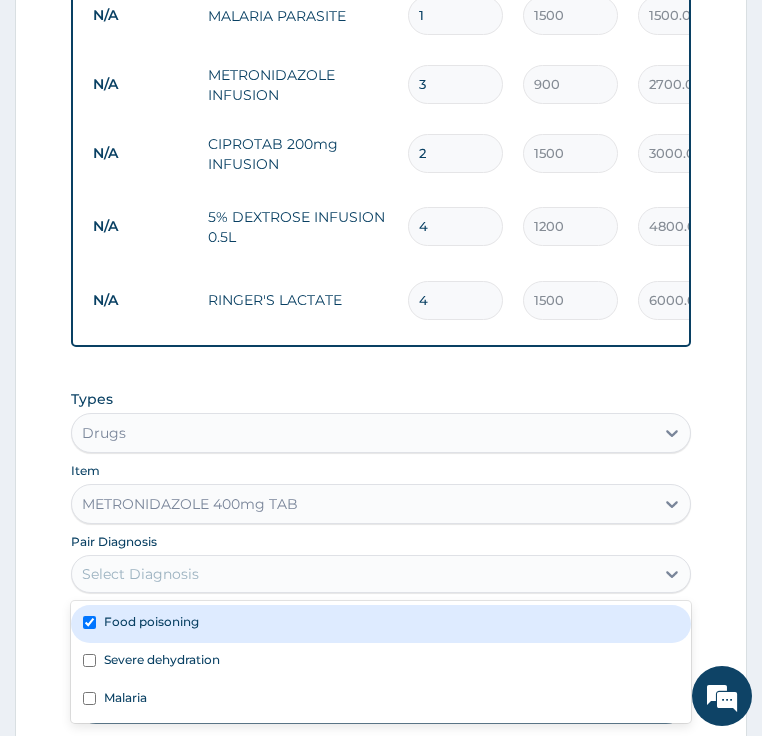 checkbox on "true" 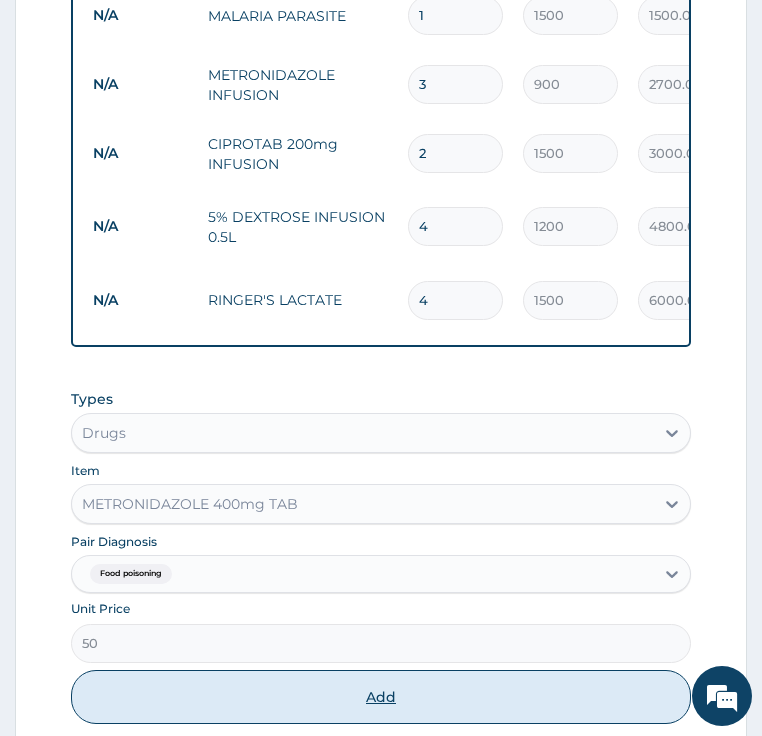 click on "Add" at bounding box center (381, 697) 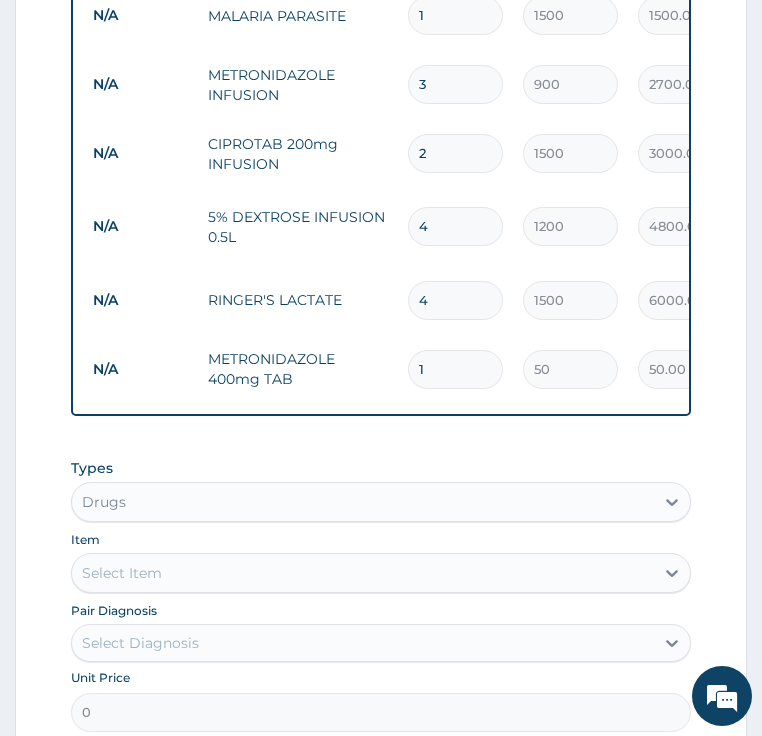 type on "15" 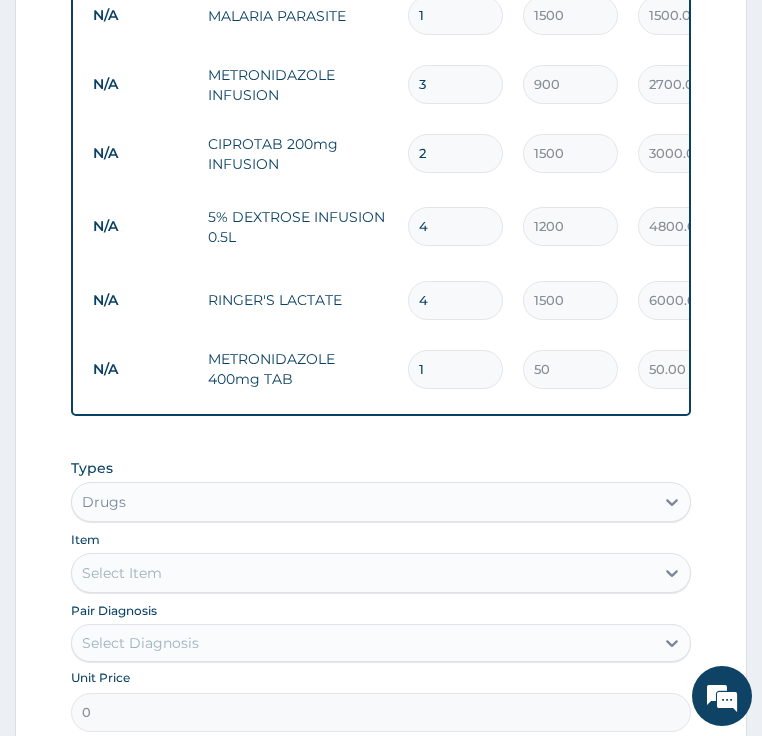 type on "750.00" 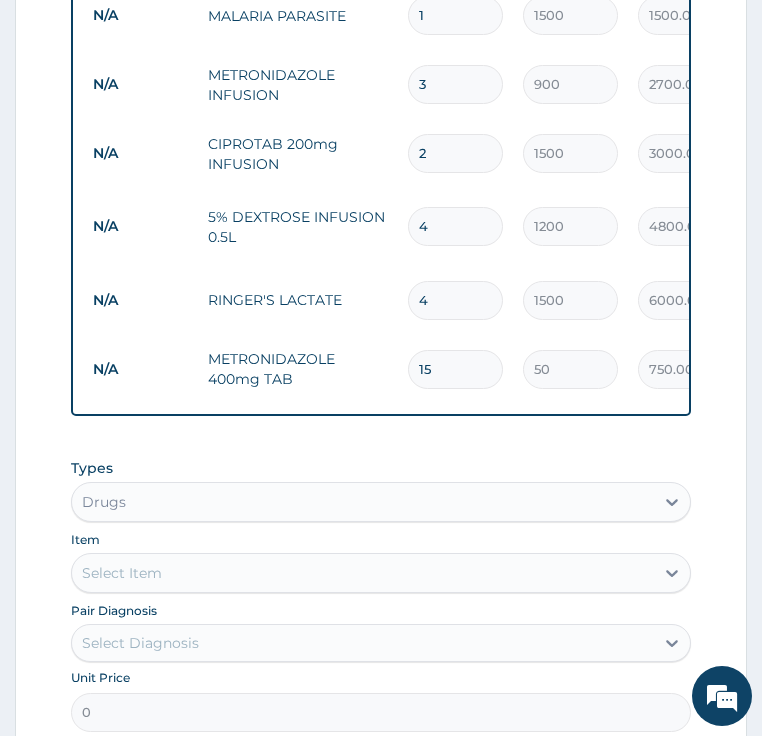 type on "15" 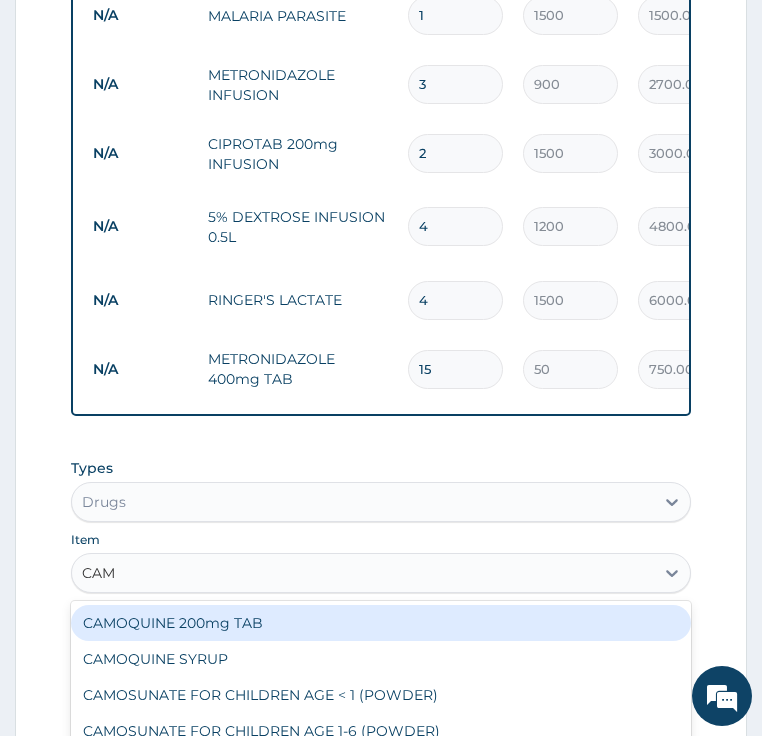 type on "CAMO" 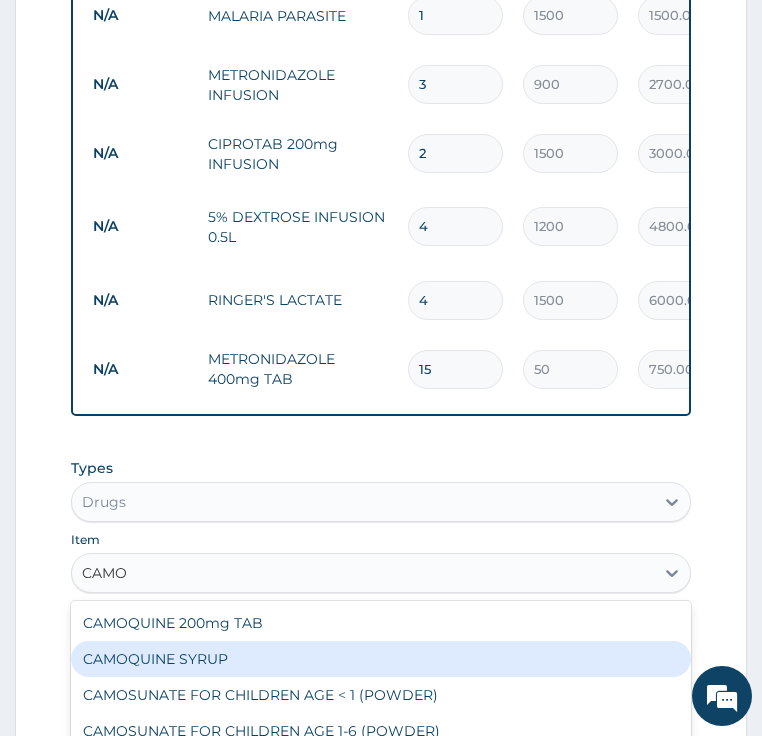 scroll, scrollTop: 0, scrollLeft: 0, axis: both 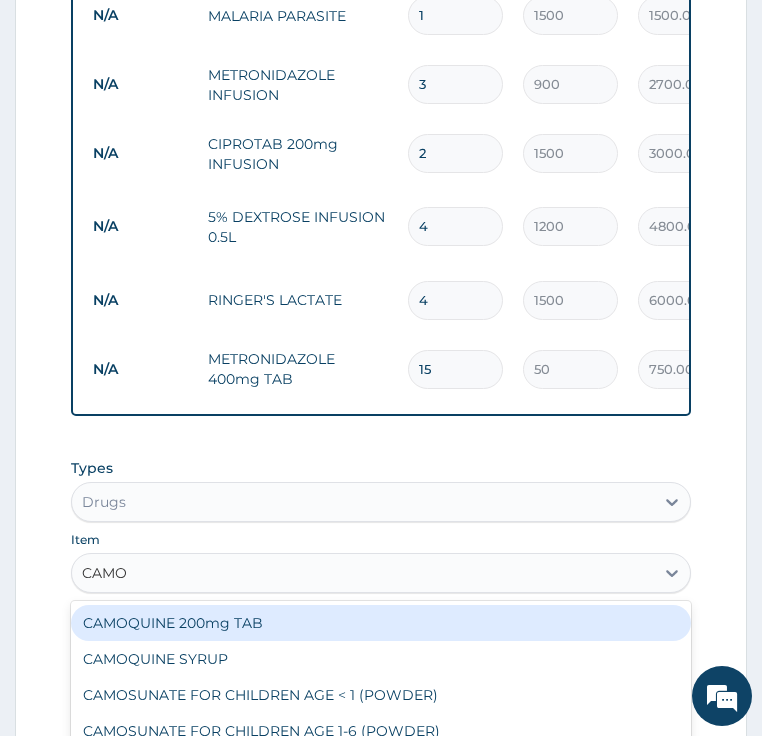 click on "CAMOQUINE 200mg TAB" at bounding box center (381, 623) 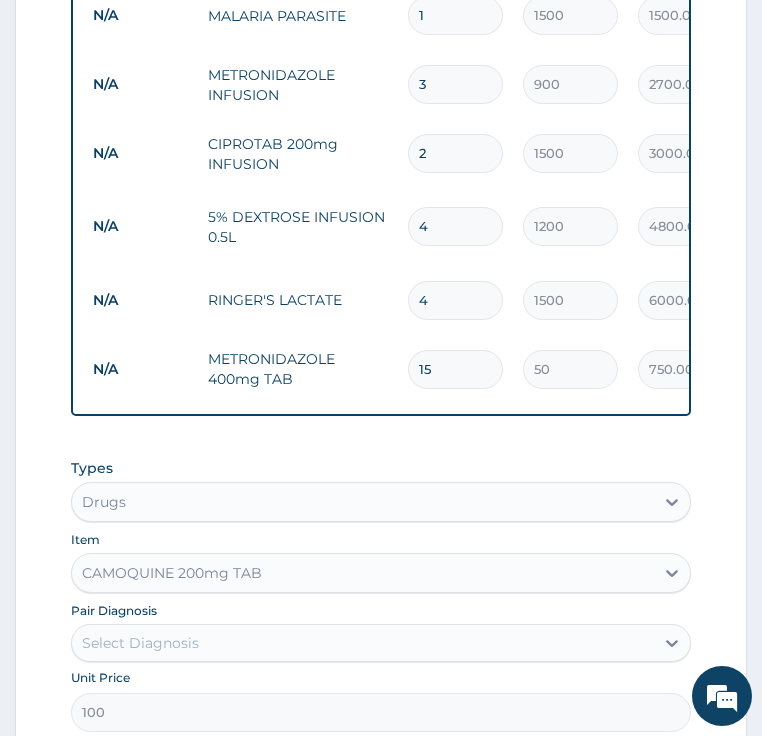 click on "Select Diagnosis" at bounding box center [363, 643] 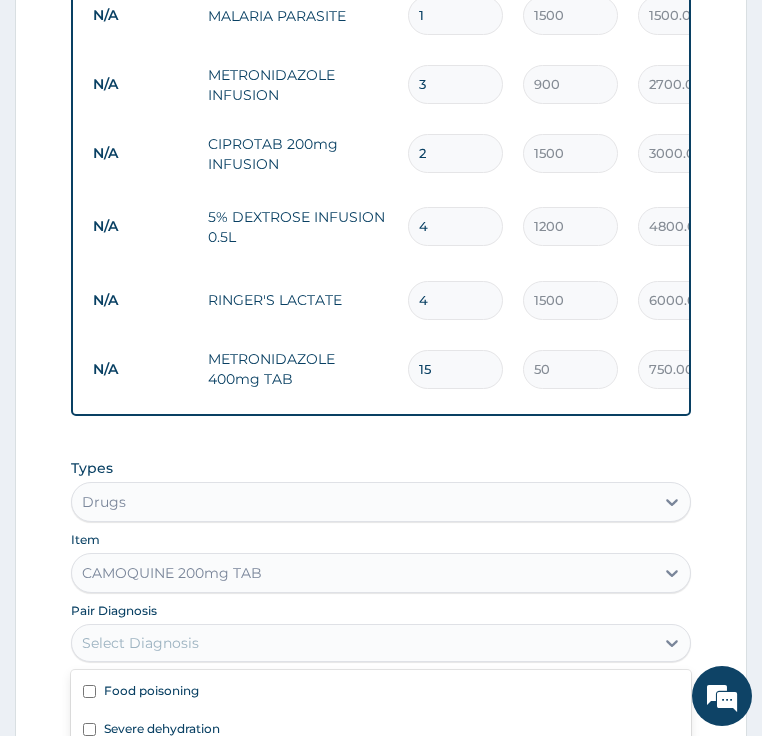 click on "Malaria" at bounding box center (125, 766) 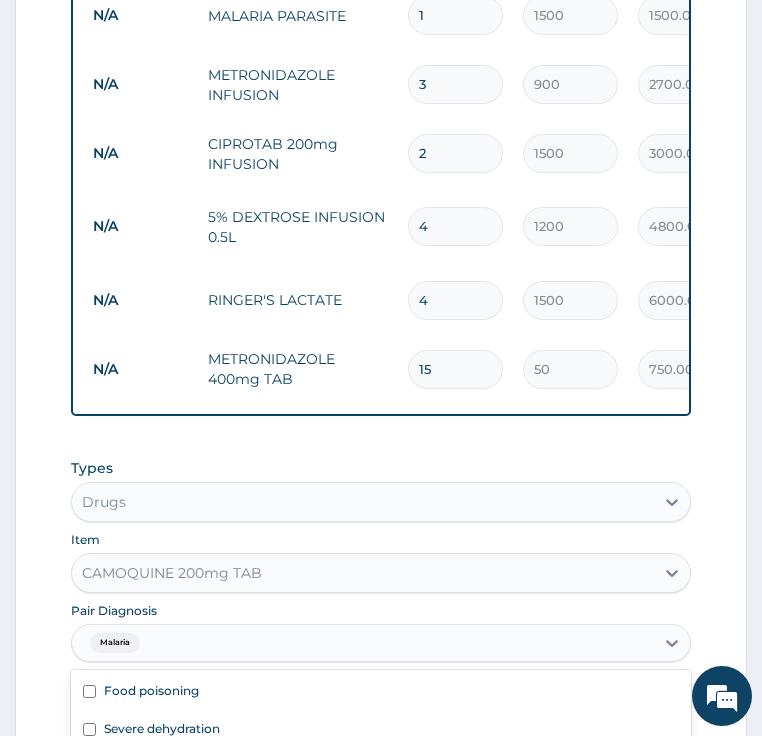 checkbox on "true" 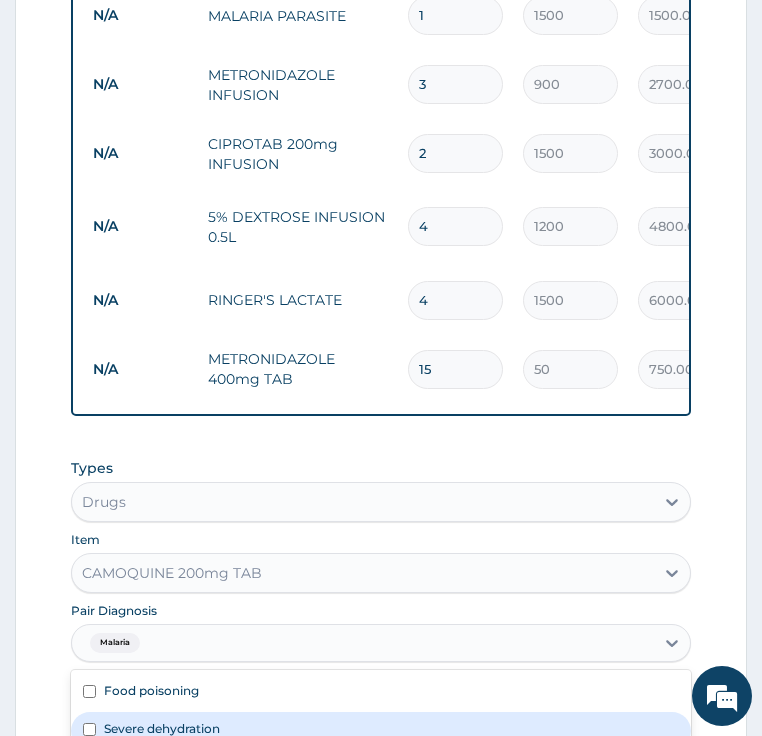 click on "Add" at bounding box center (381, 766) 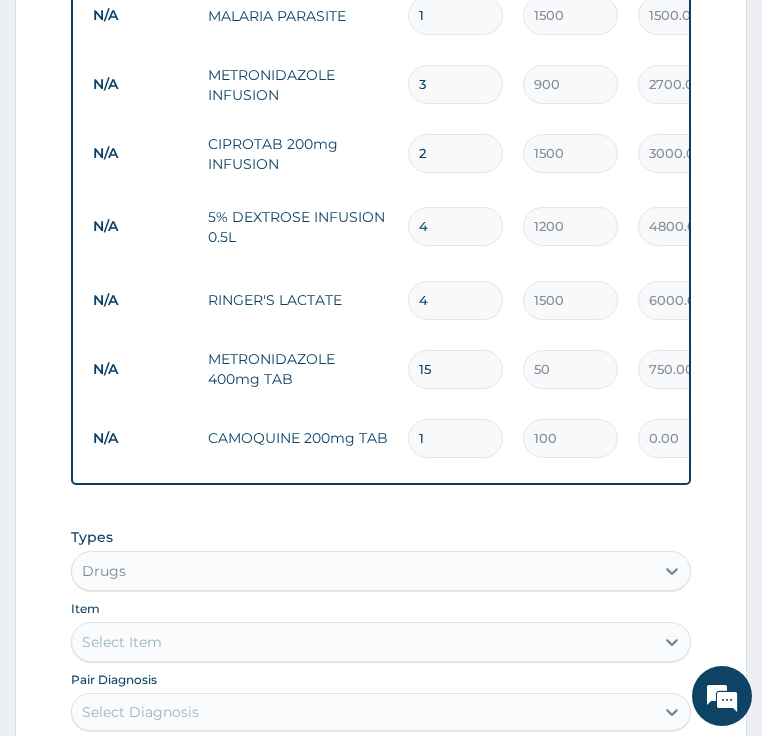 type 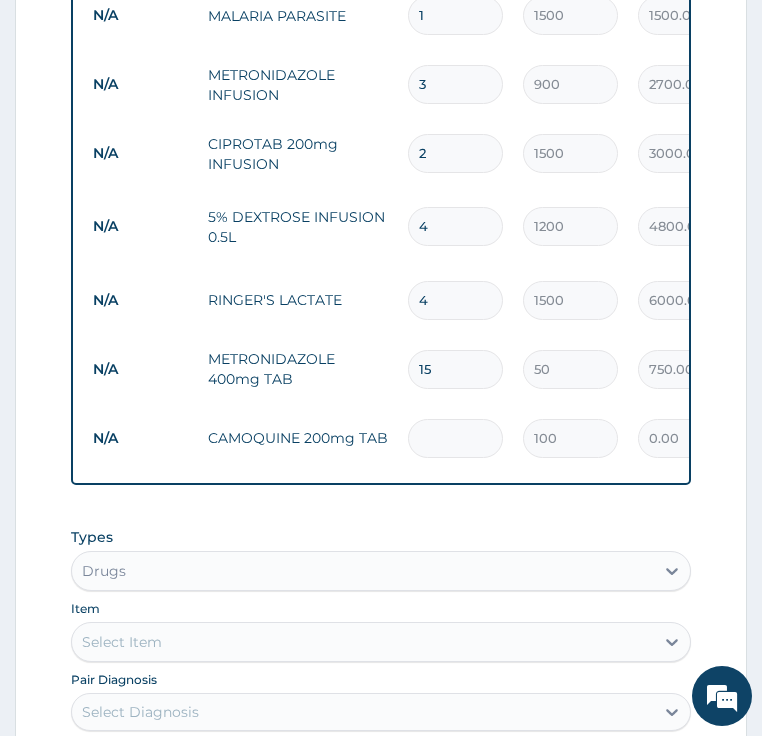 type on "0.00" 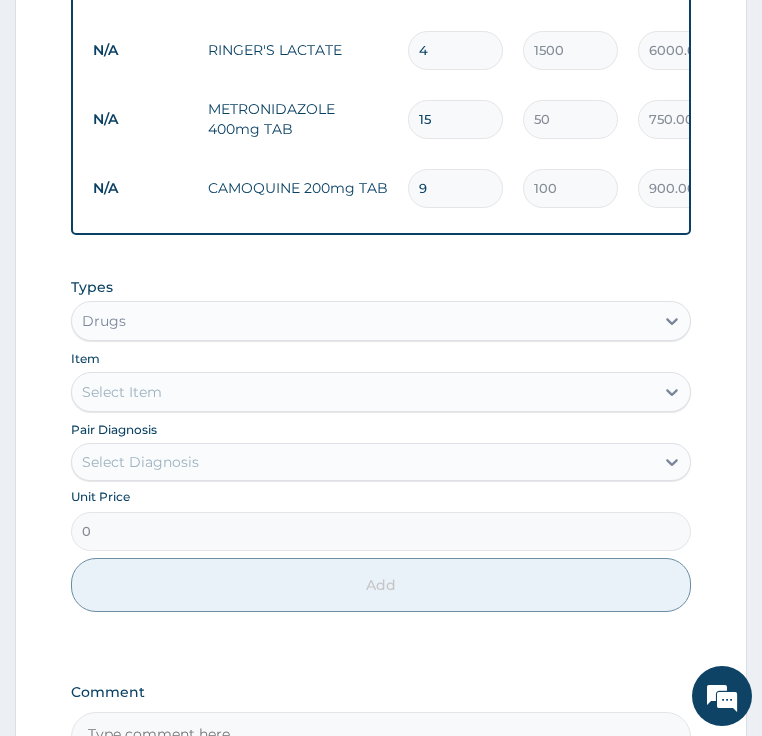 scroll, scrollTop: 1420, scrollLeft: 0, axis: vertical 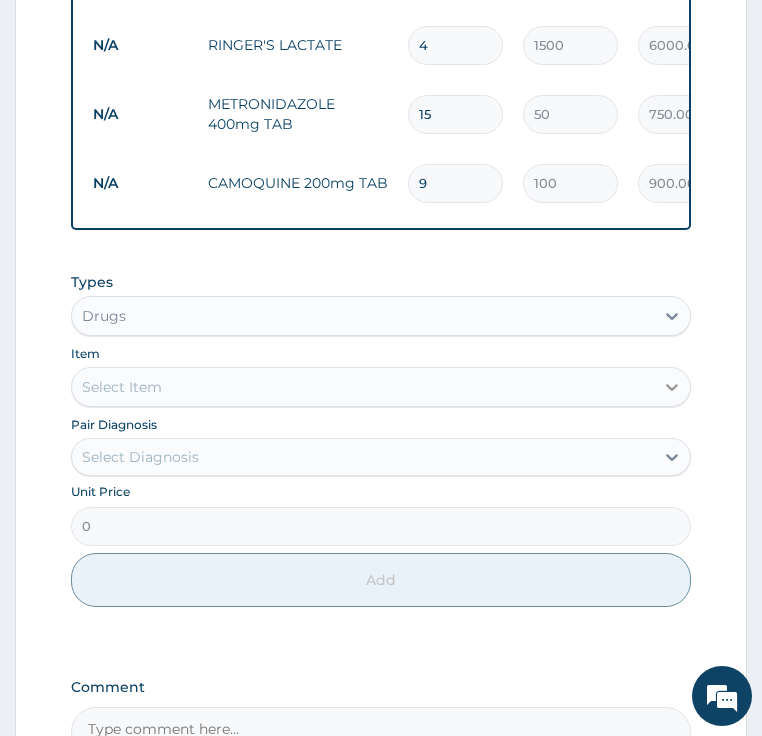 type on "9" 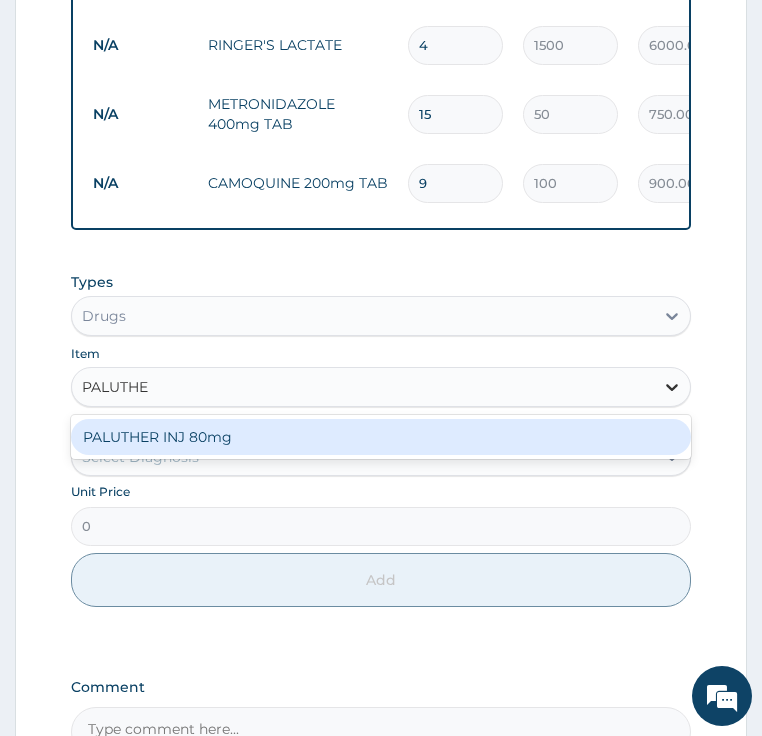 type on "PALUTHER" 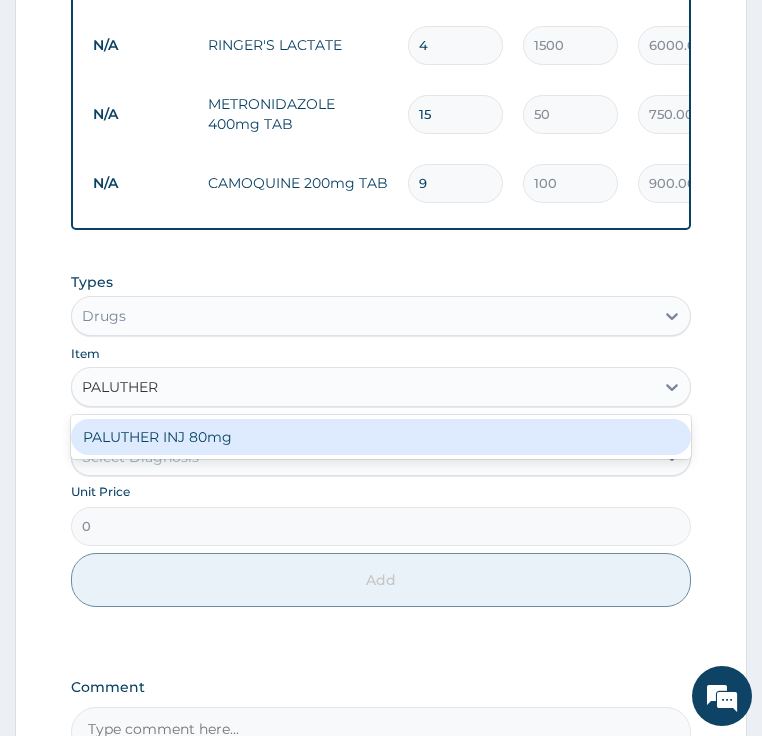 click on "PALUTHER INJ 80mg" at bounding box center (381, 437) 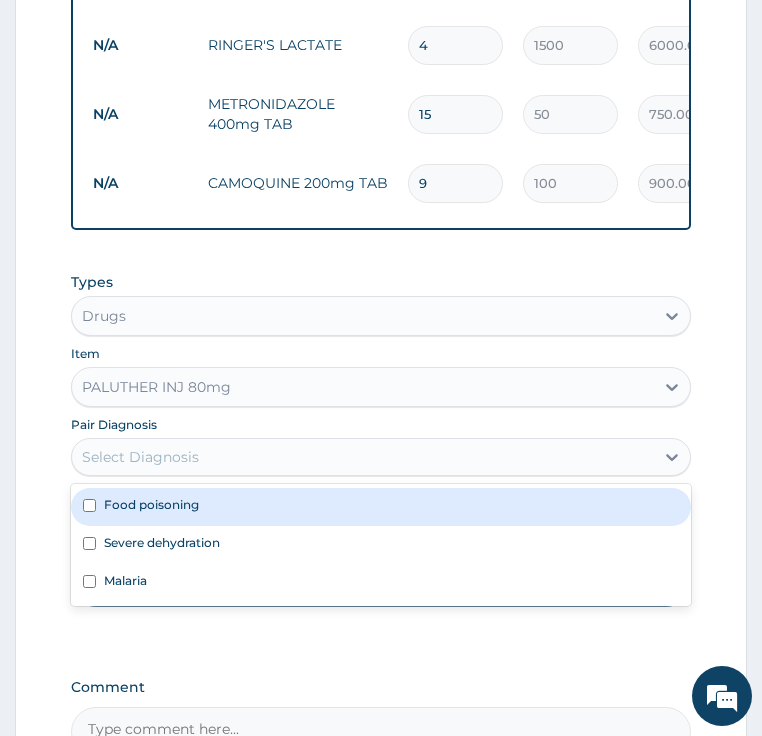 click on "Select Diagnosis" at bounding box center (140, 457) 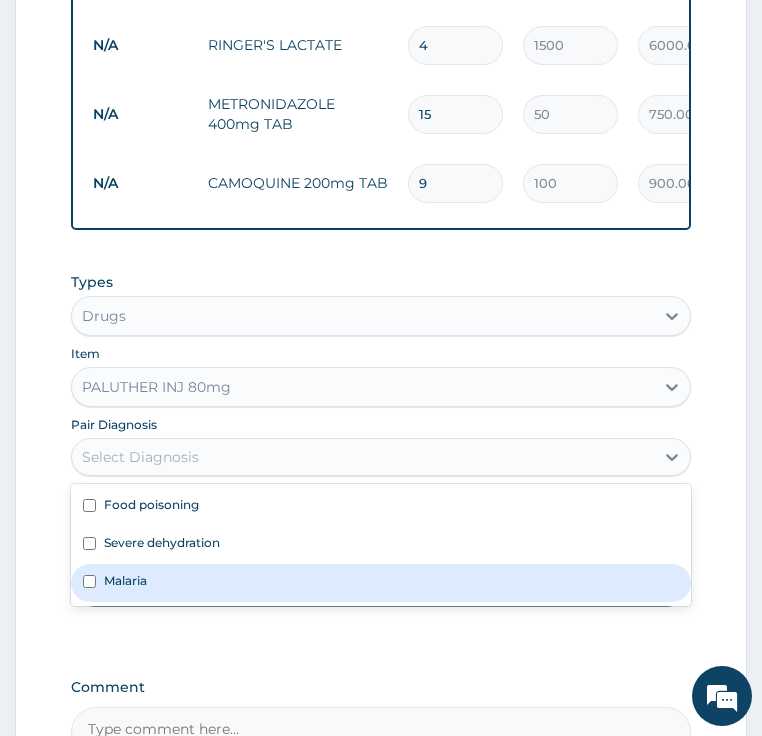 click on "Malaria" at bounding box center (125, 580) 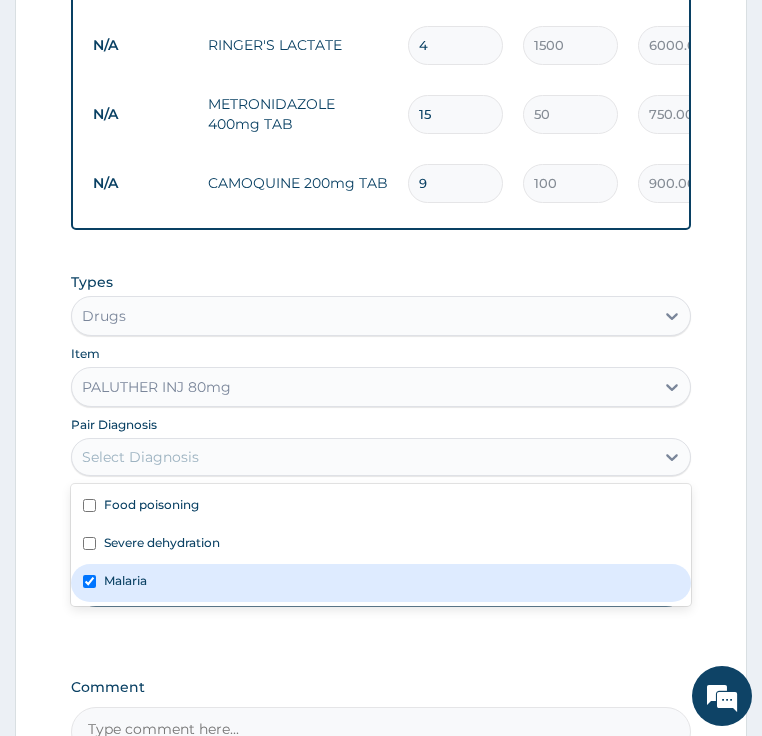 checkbox on "true" 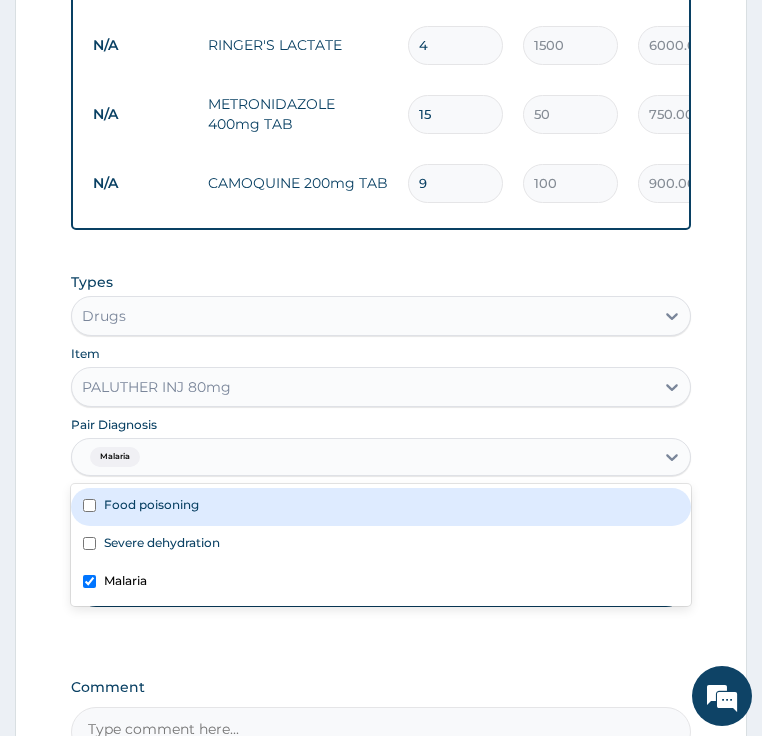 click on "Add" at bounding box center (381, 580) 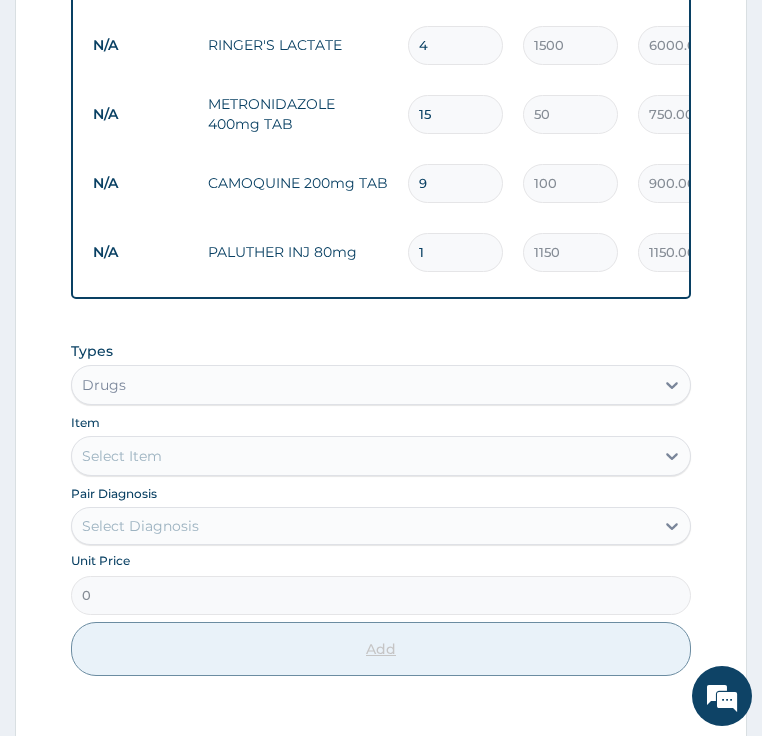 type 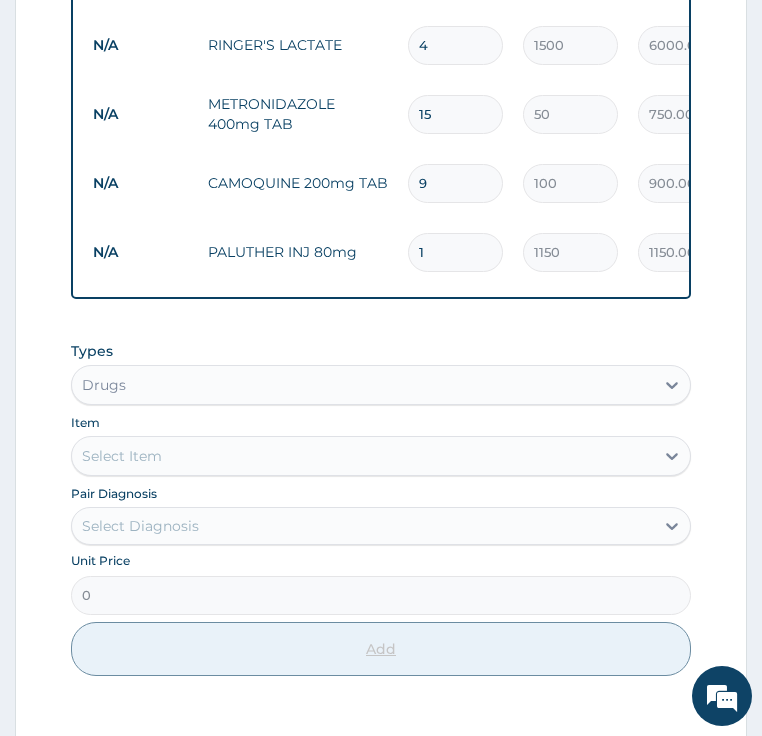 type on "0.00" 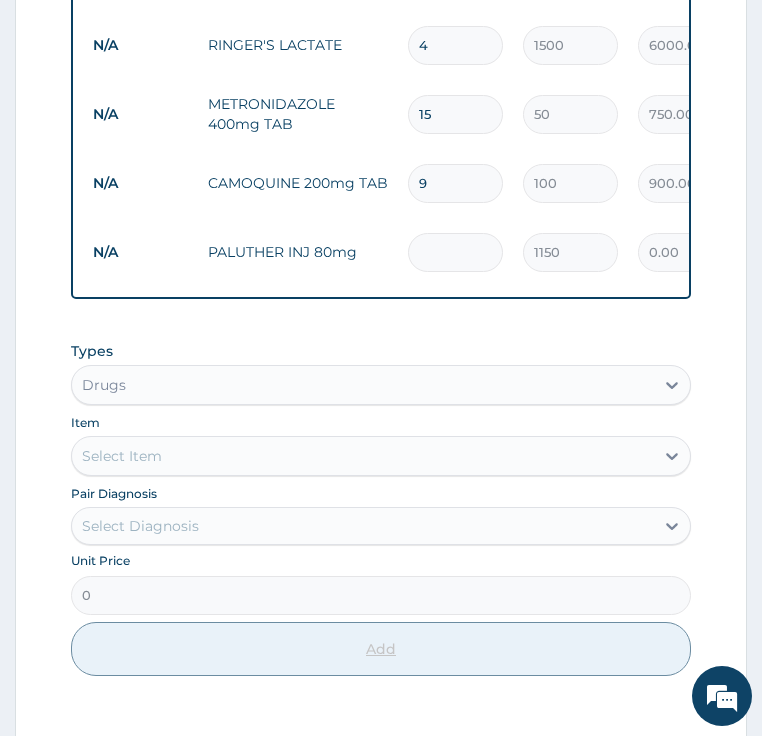 type on "6" 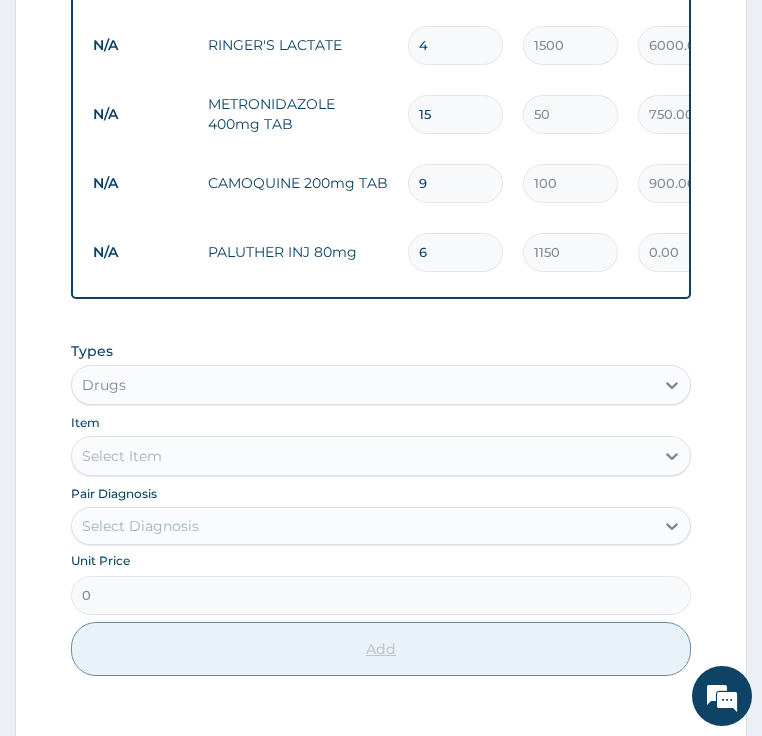 type on "6900.00" 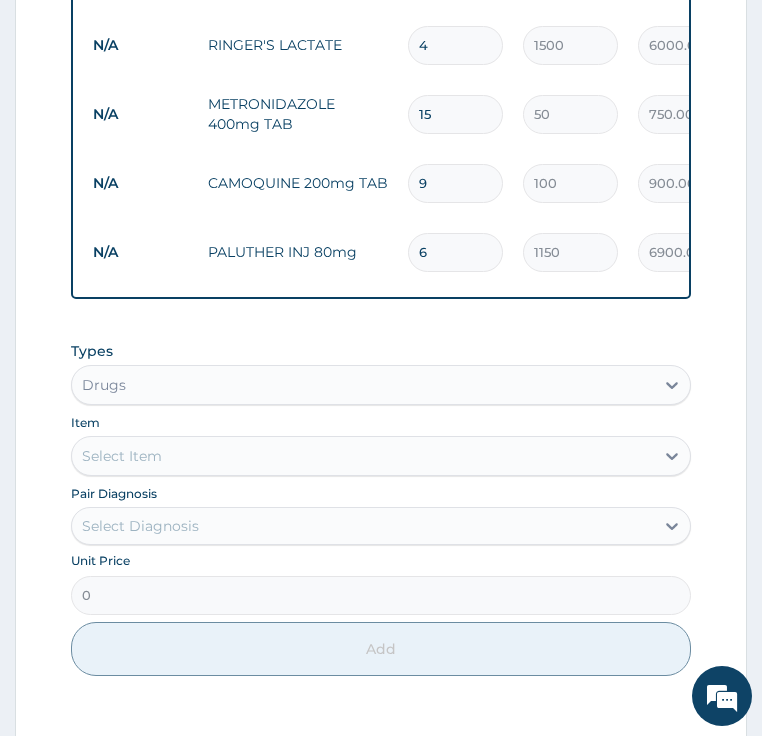 type on "6" 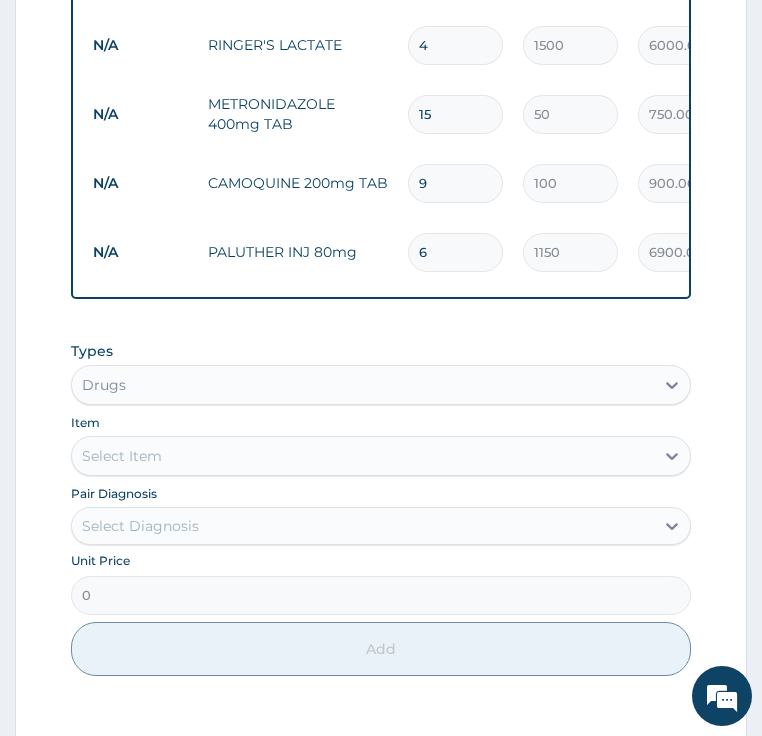 click on "Select Item" at bounding box center (122, 456) 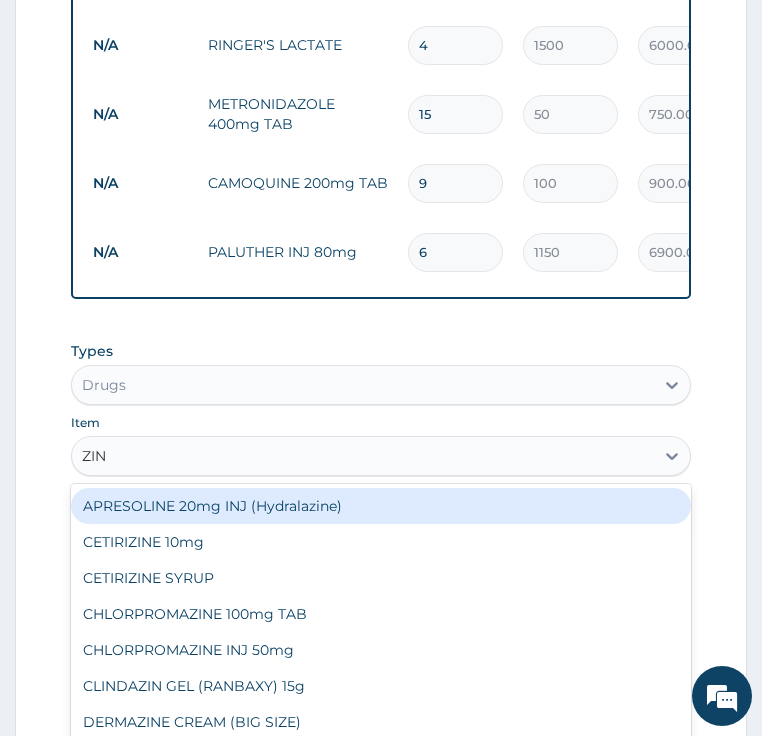 type on "ZINC" 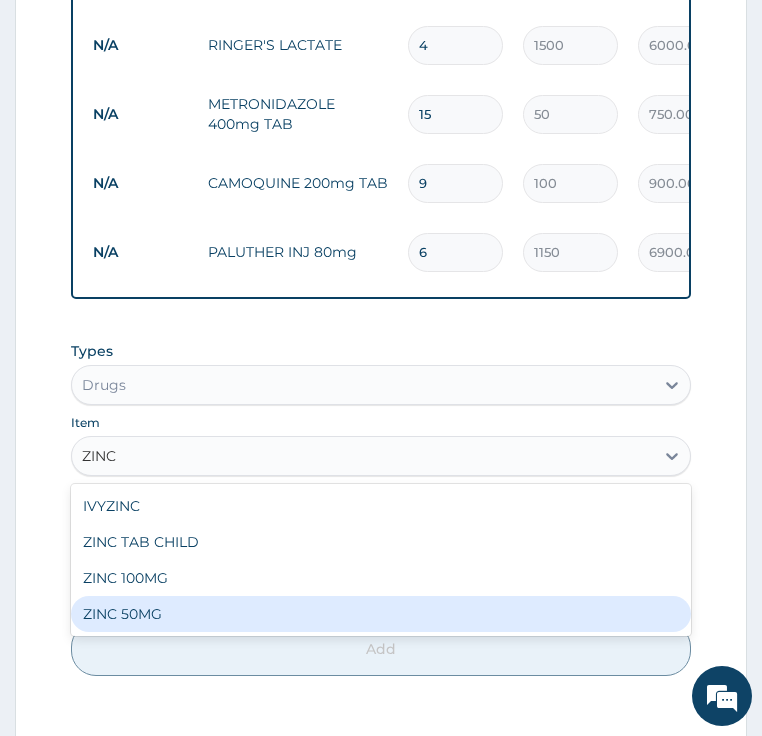 click on "ZINC 50MG" at bounding box center [381, 614] 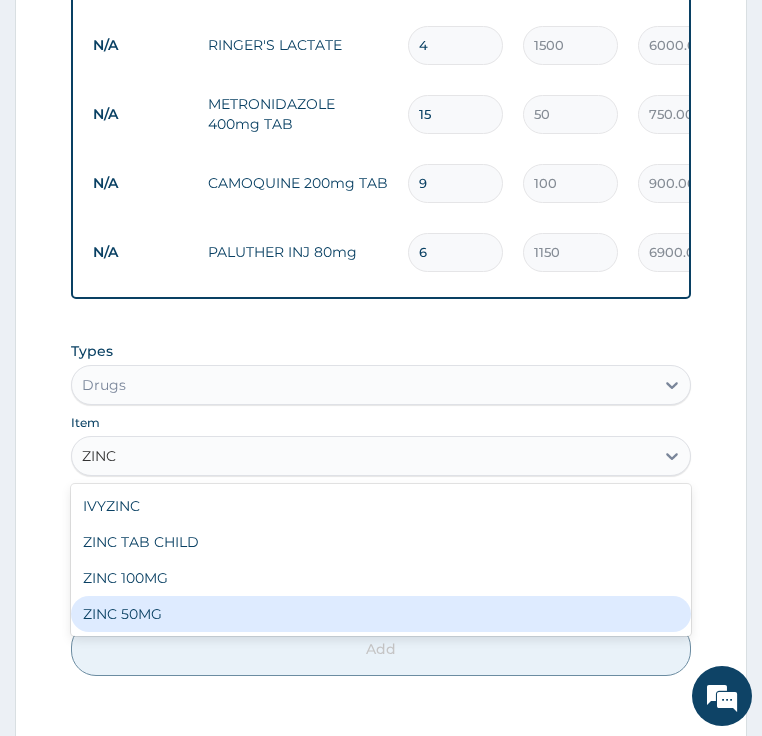 type 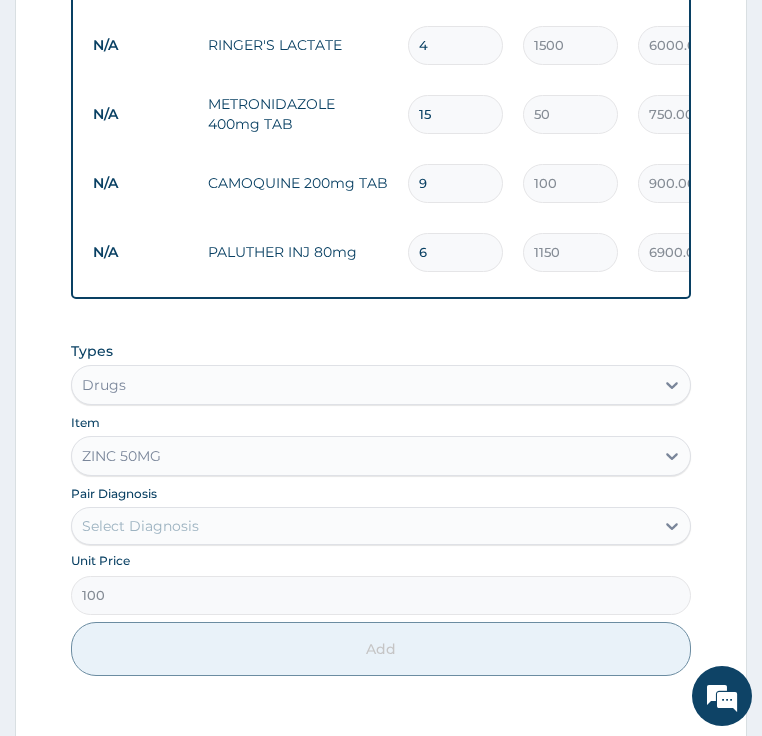 click on "Select Diagnosis" at bounding box center [140, 526] 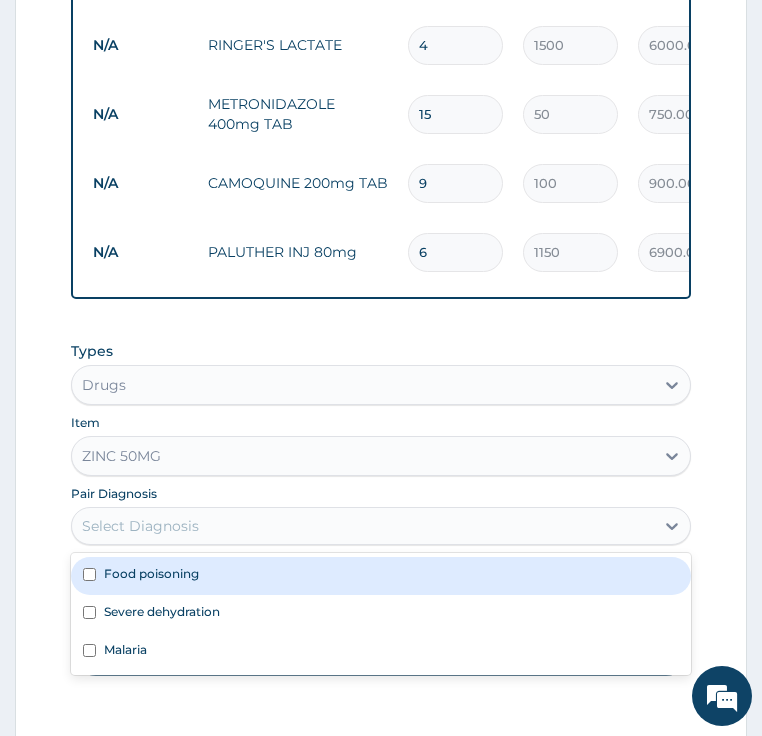 click on "Food poisoning" at bounding box center (151, 573) 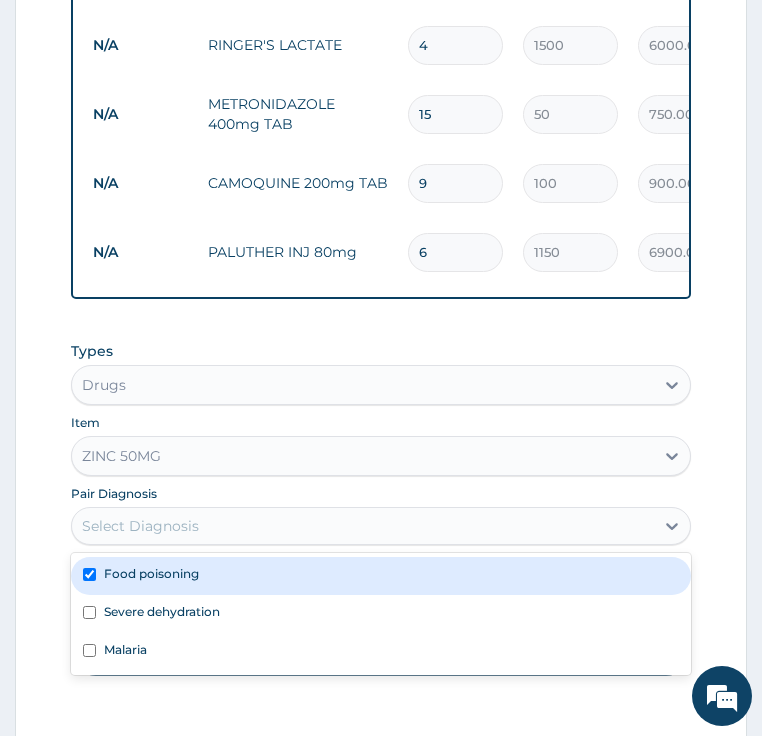 checkbox on "true" 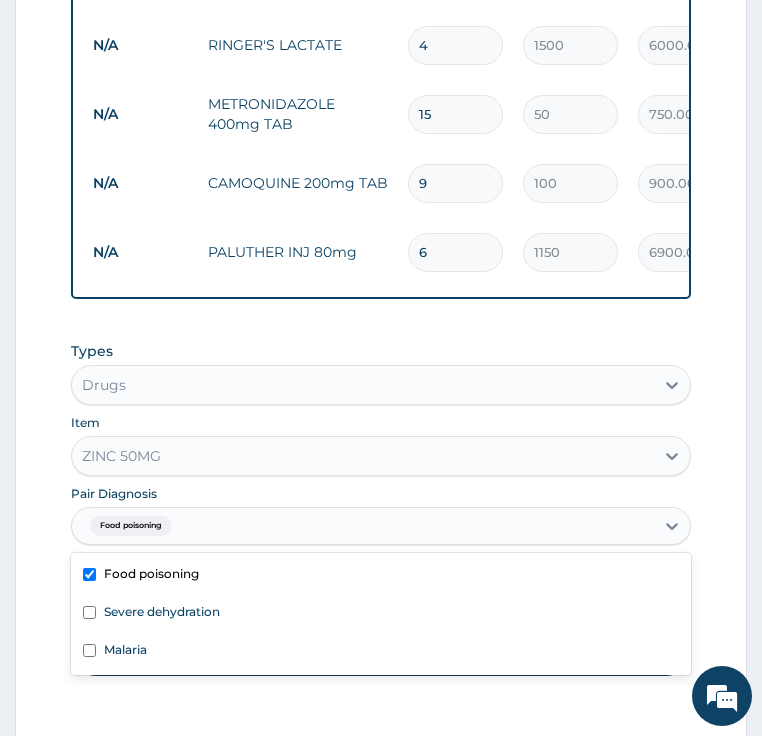 click on "Add" at bounding box center (381, 649) 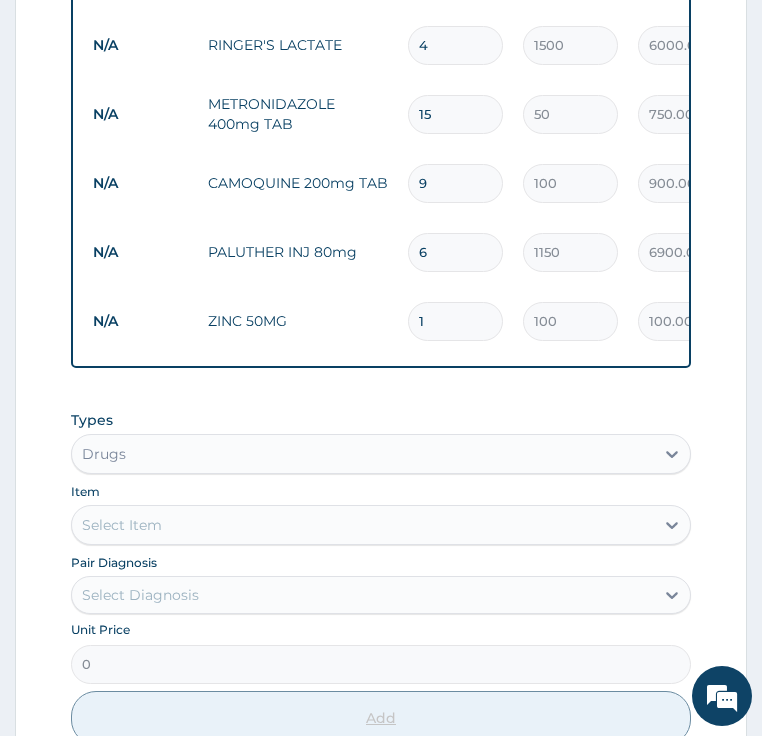type 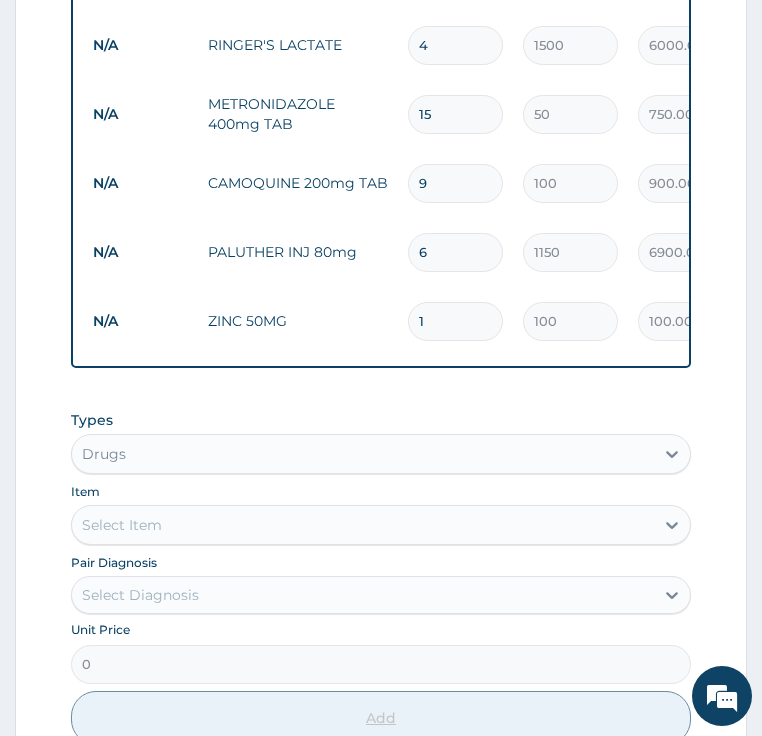 type on "0.00" 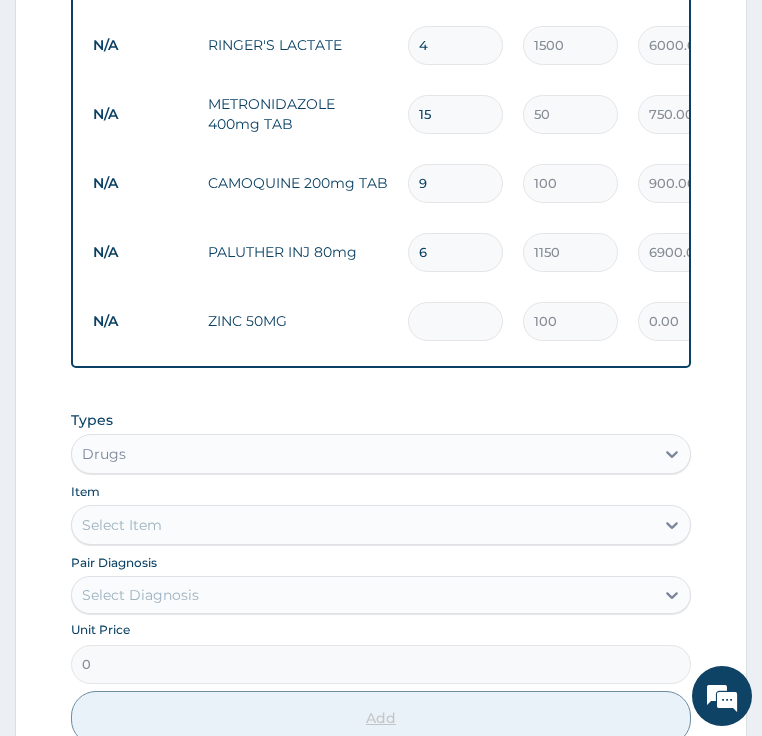 type on "6" 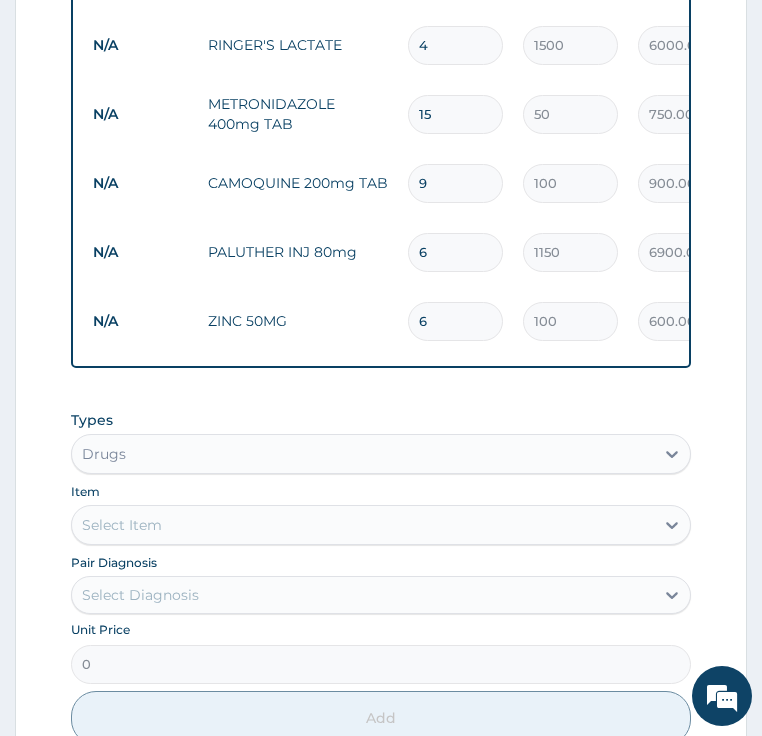 type on "6" 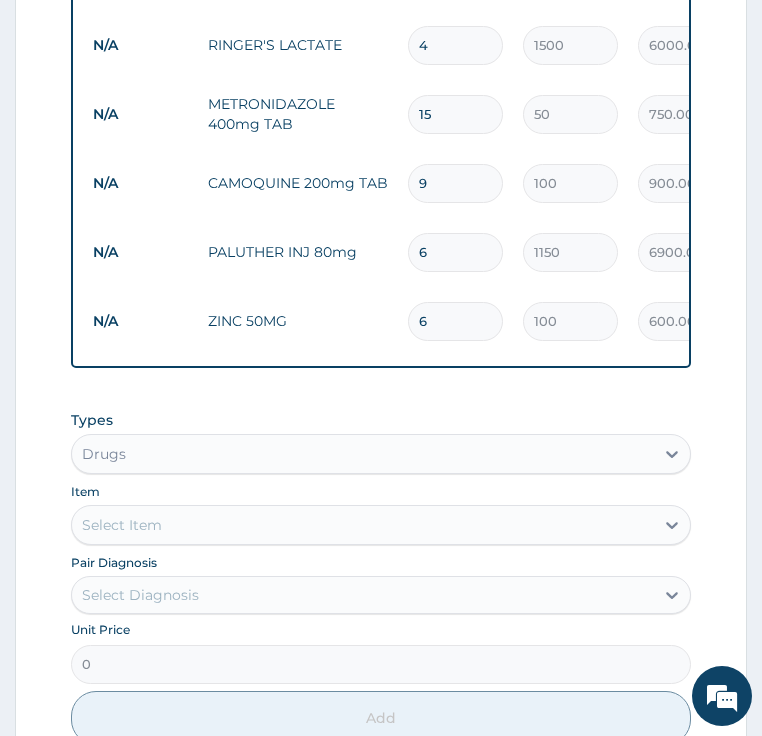 click on "Select Item" at bounding box center (363, 525) 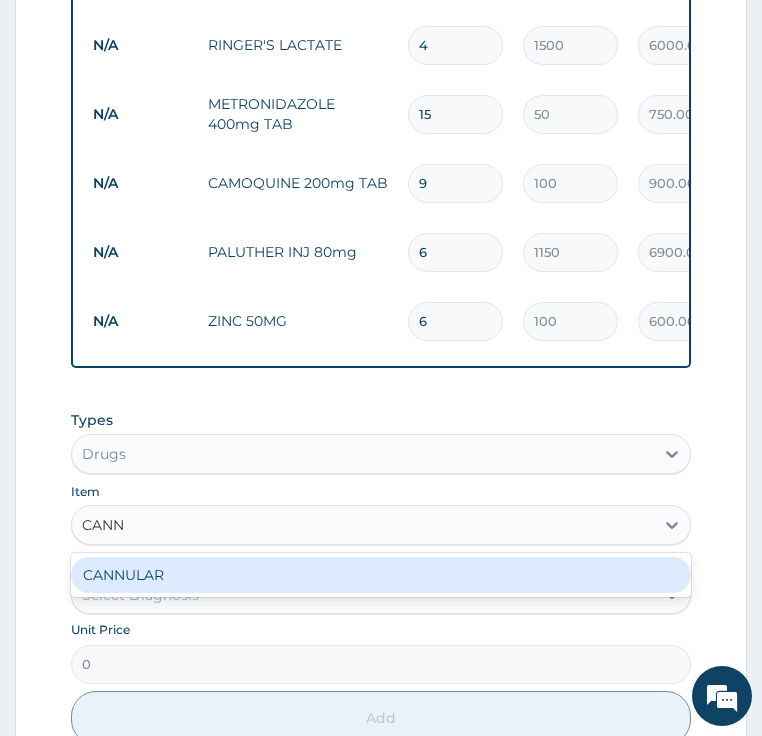 type on "CANNU" 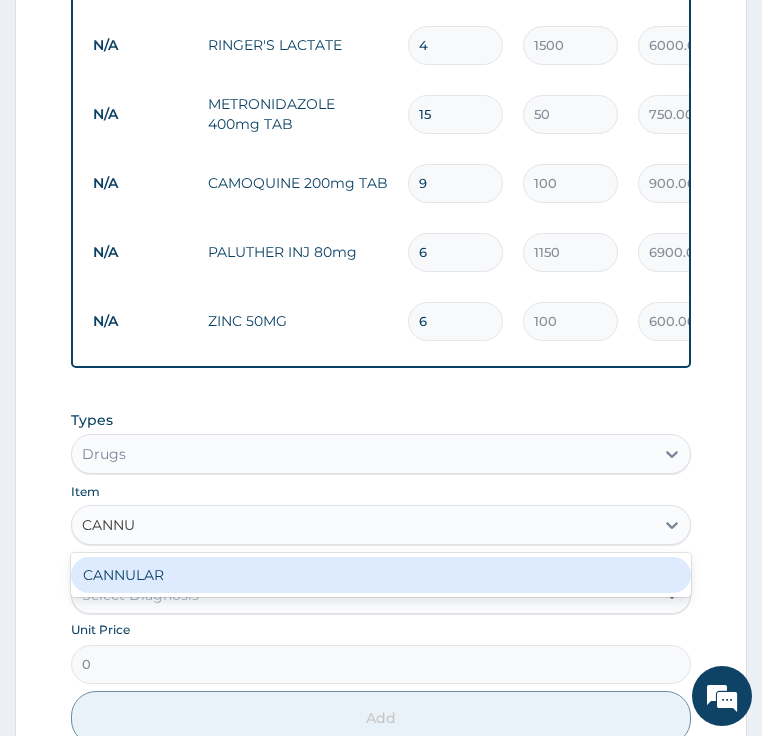 click on "CANNULAR" at bounding box center (381, 575) 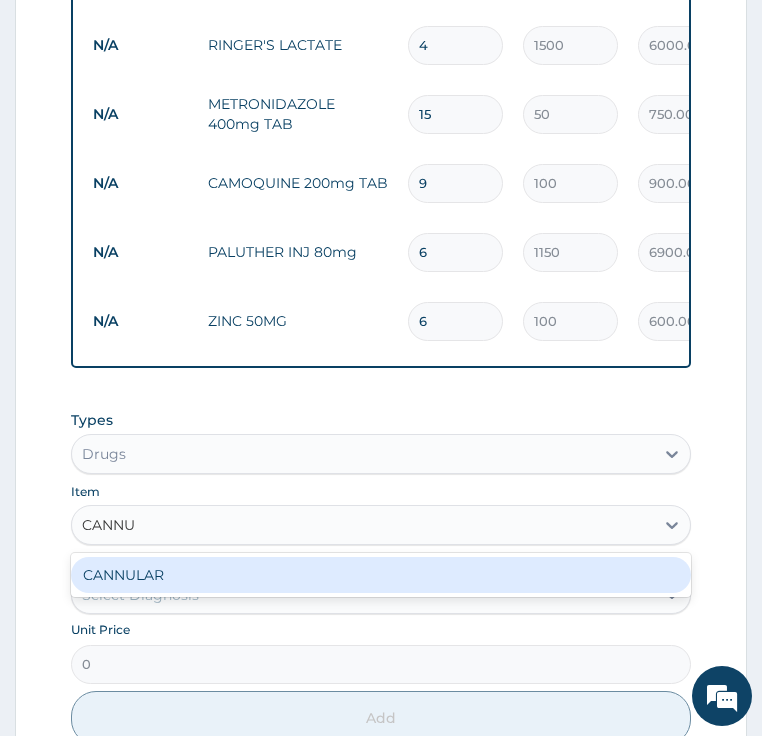 type 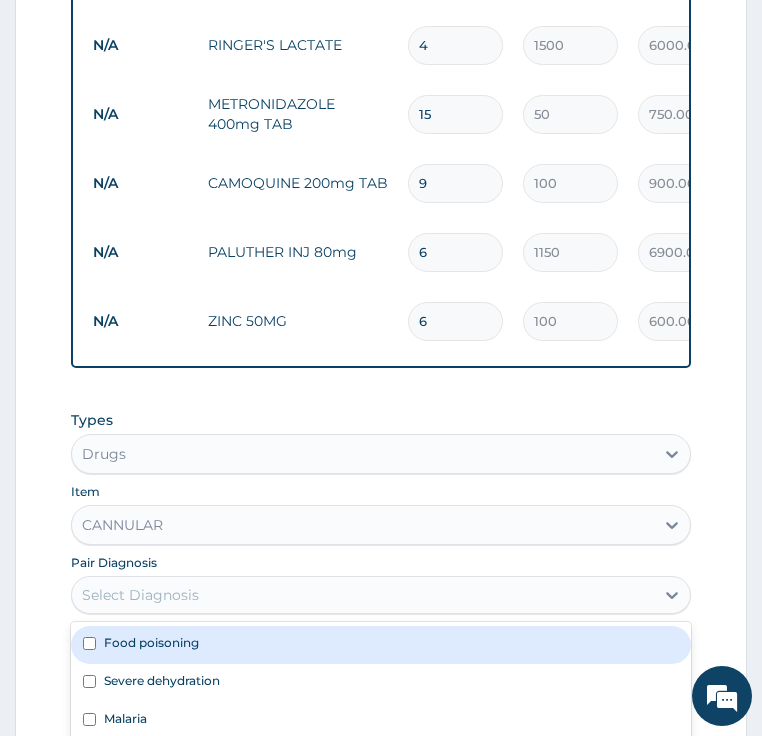 click on "Select Diagnosis" at bounding box center [140, 595] 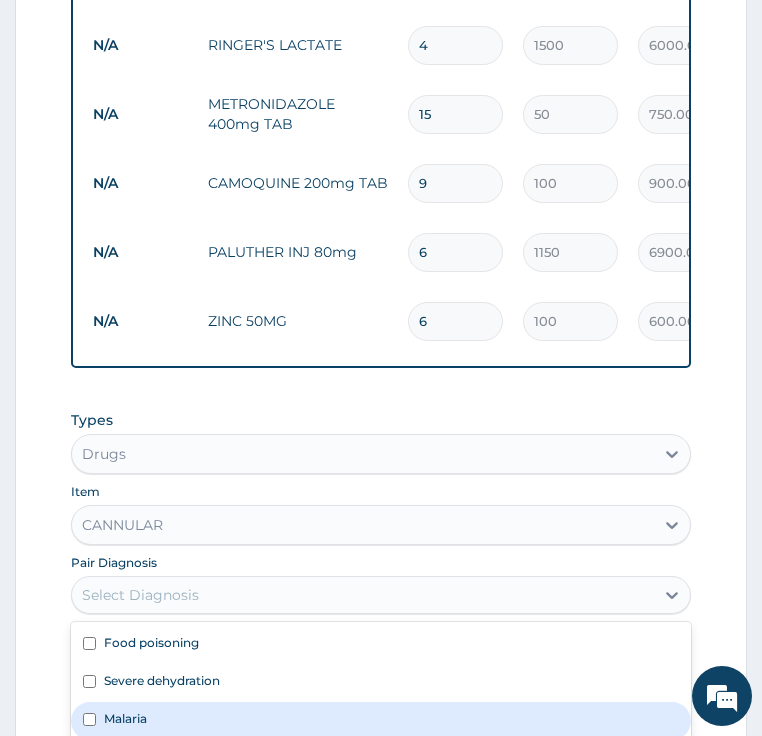 click on "Malaria" at bounding box center (125, 718) 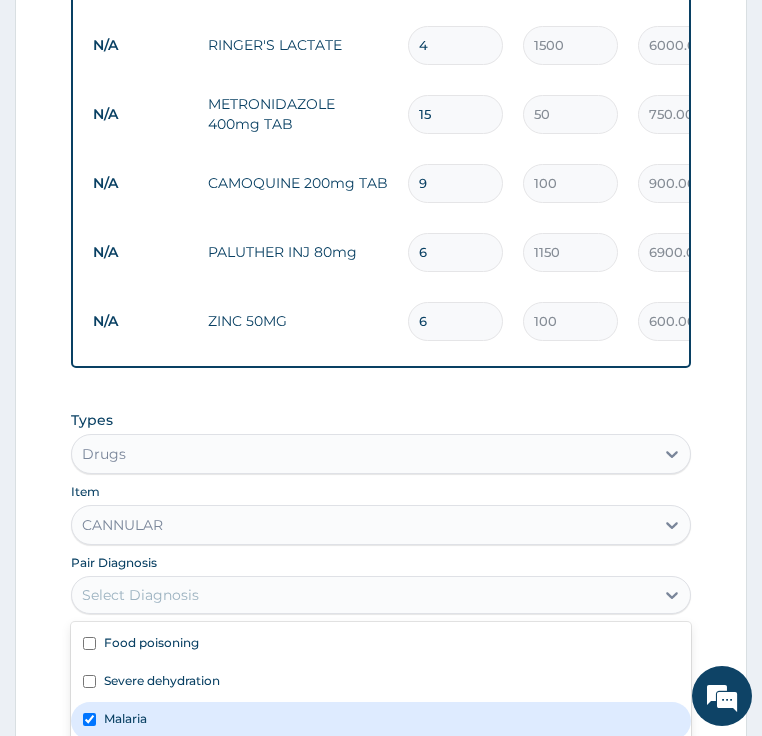 checkbox on "true" 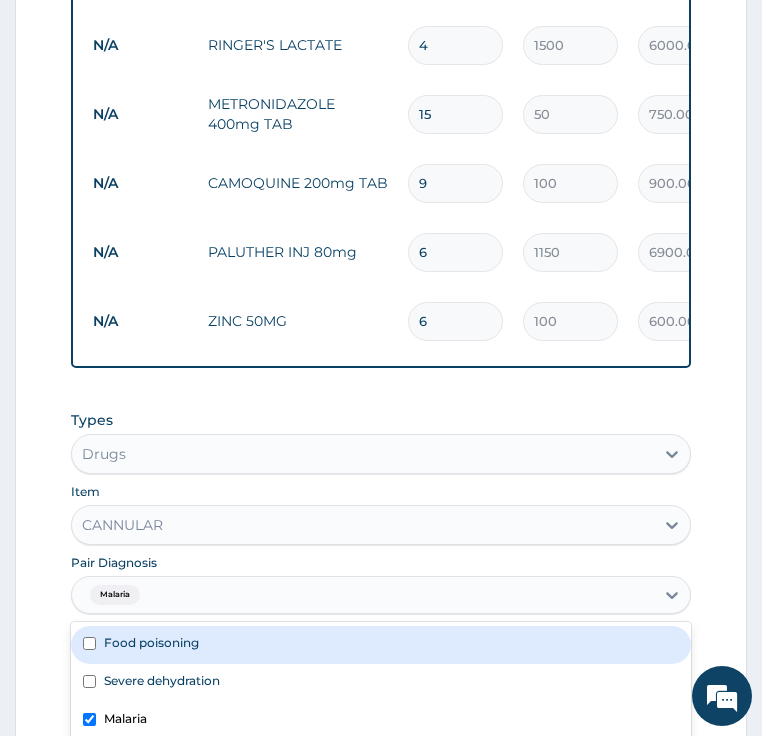 click on "Food poisoning" at bounding box center (151, 642) 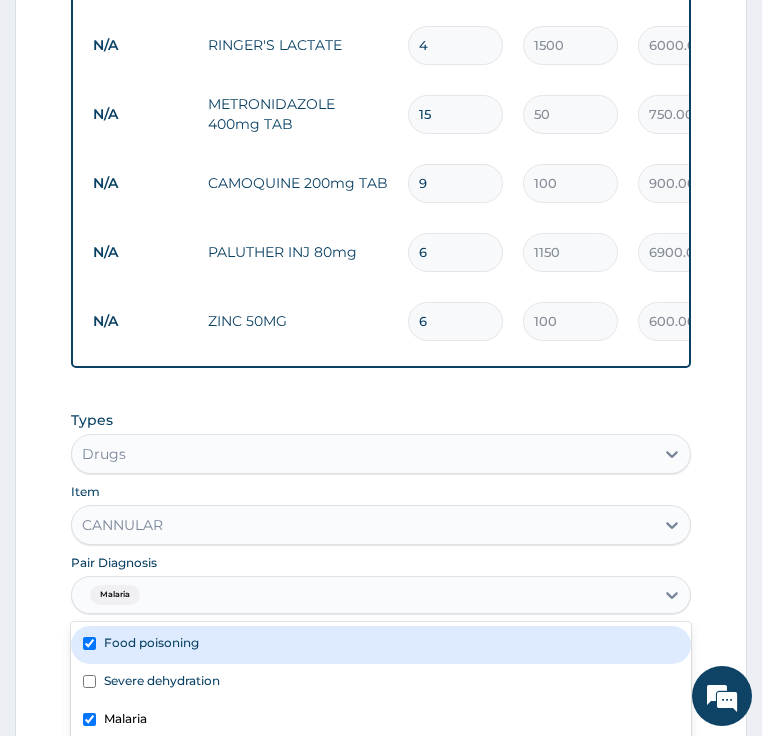 checkbox on "true" 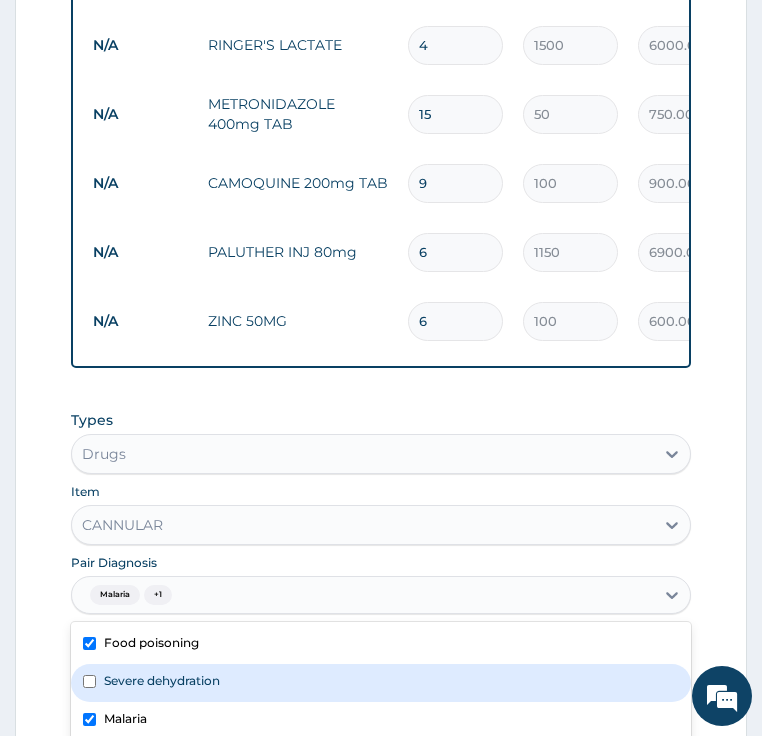 click on "Severe dehydration" at bounding box center [162, 680] 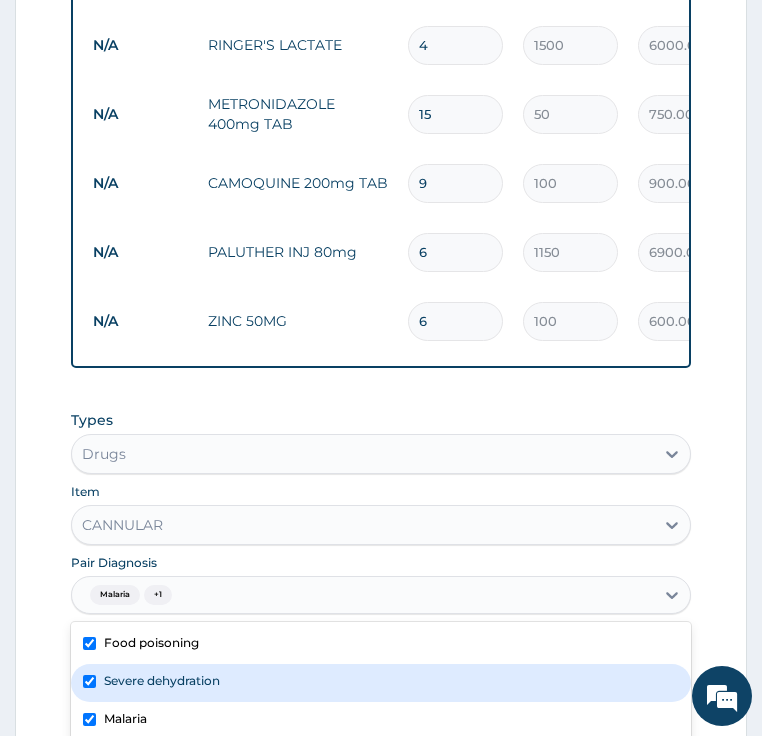 checkbox on "true" 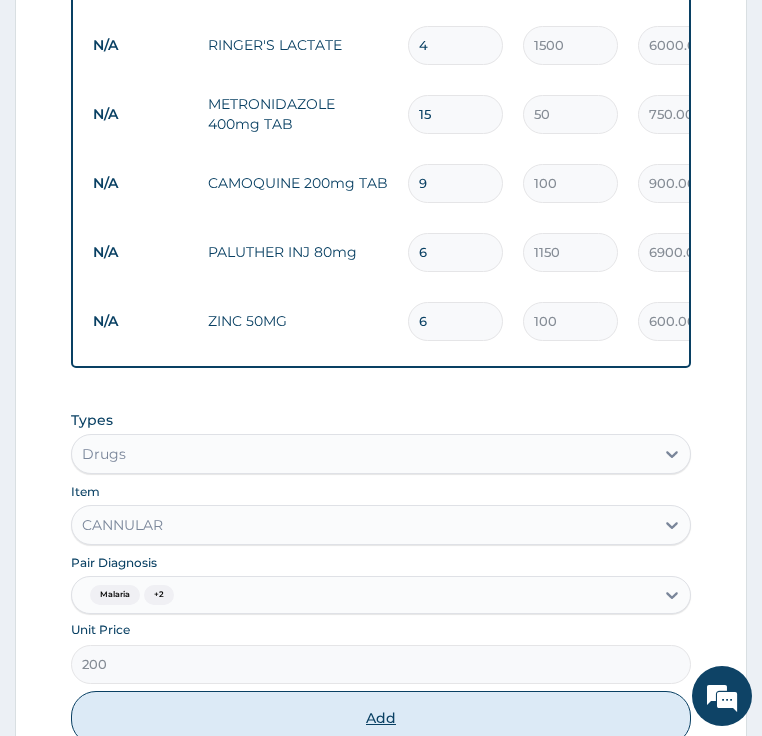 click on "Add" at bounding box center [381, 718] 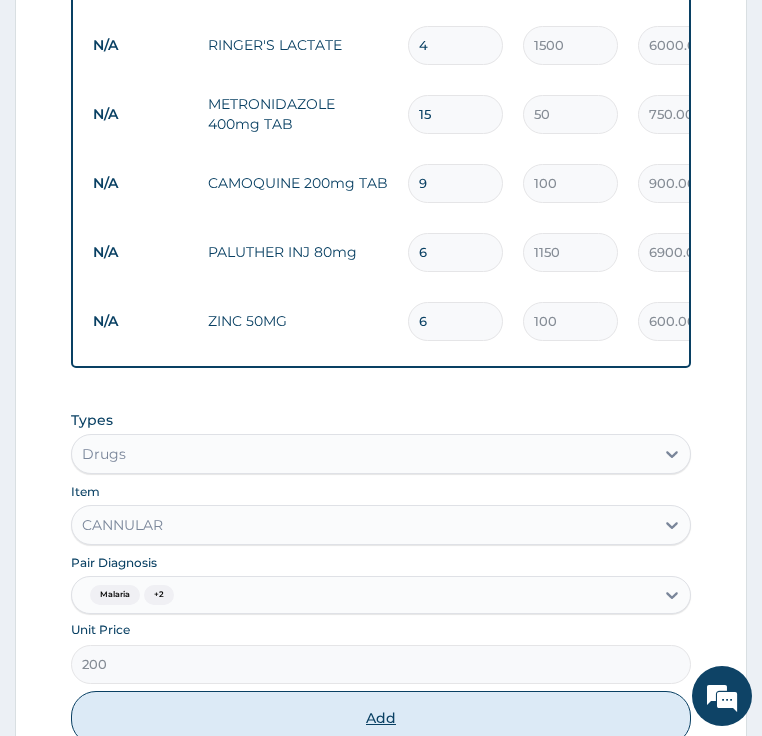 type on "0" 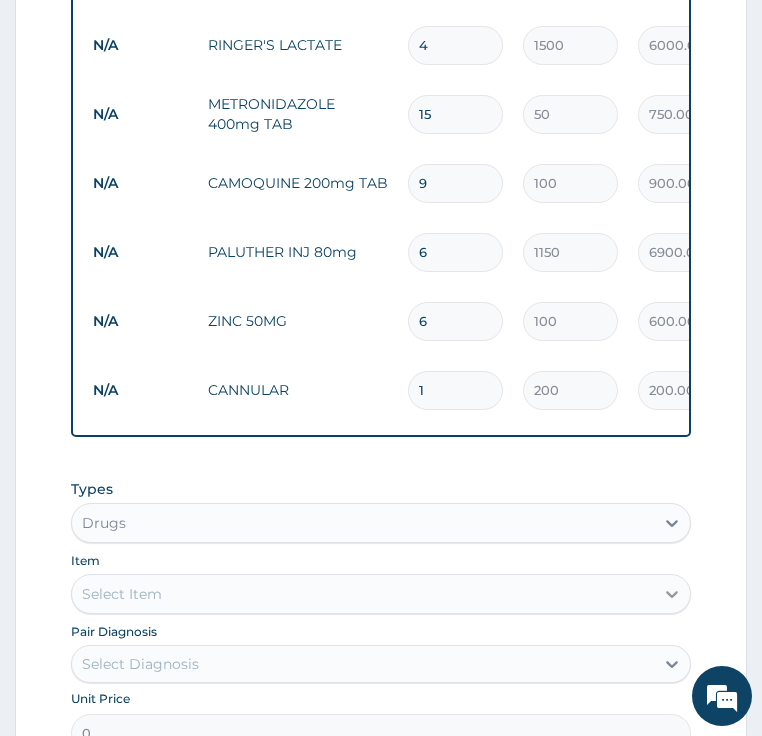click at bounding box center (672, 594) 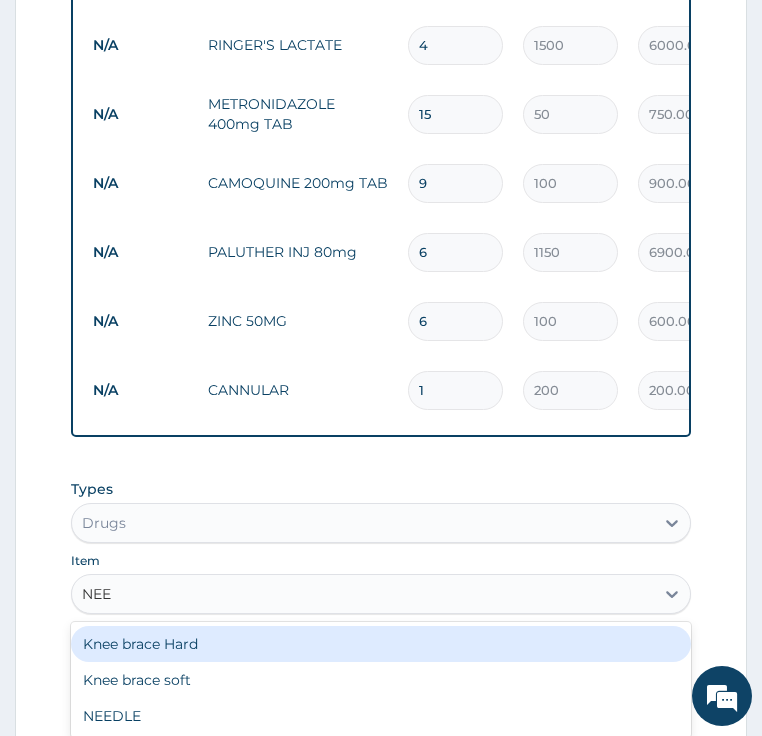 scroll, scrollTop: 0, scrollLeft: 0, axis: both 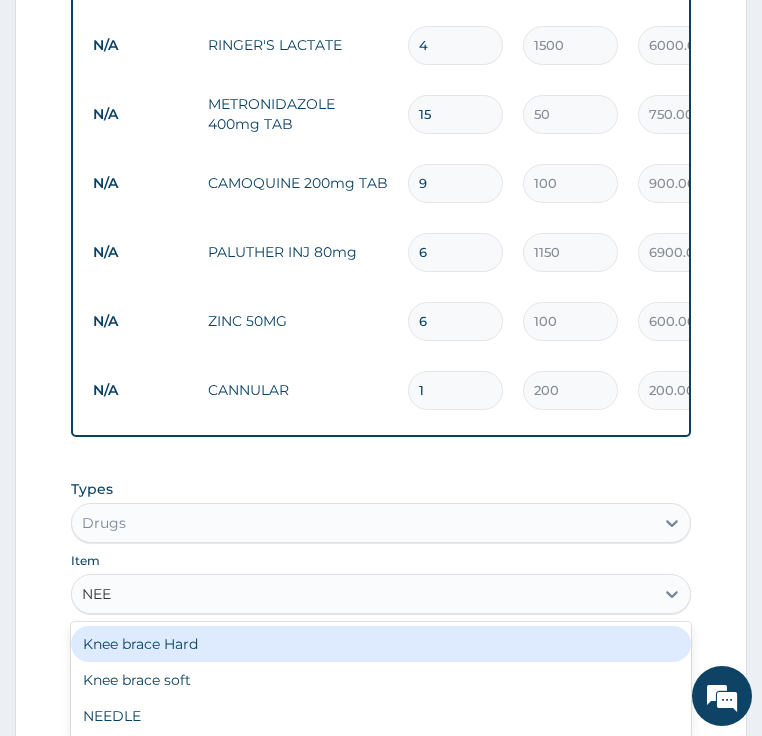 type on "NEED" 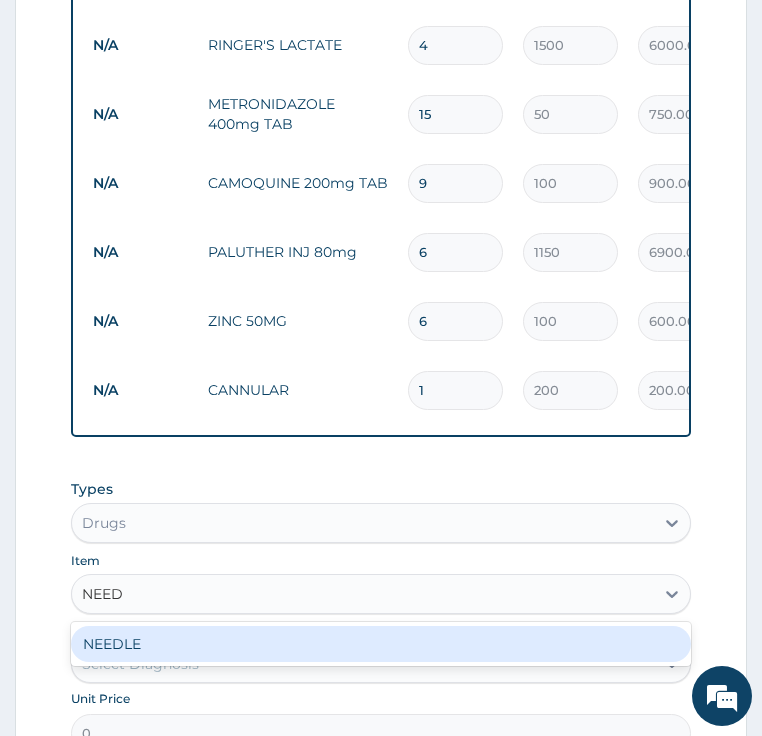 click on "NEEDLE" at bounding box center (381, 644) 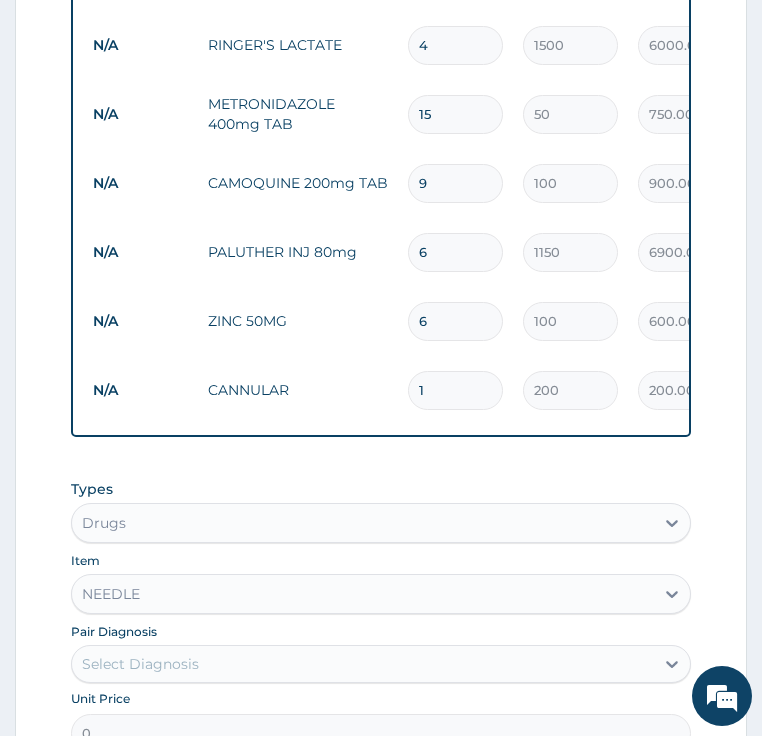 type 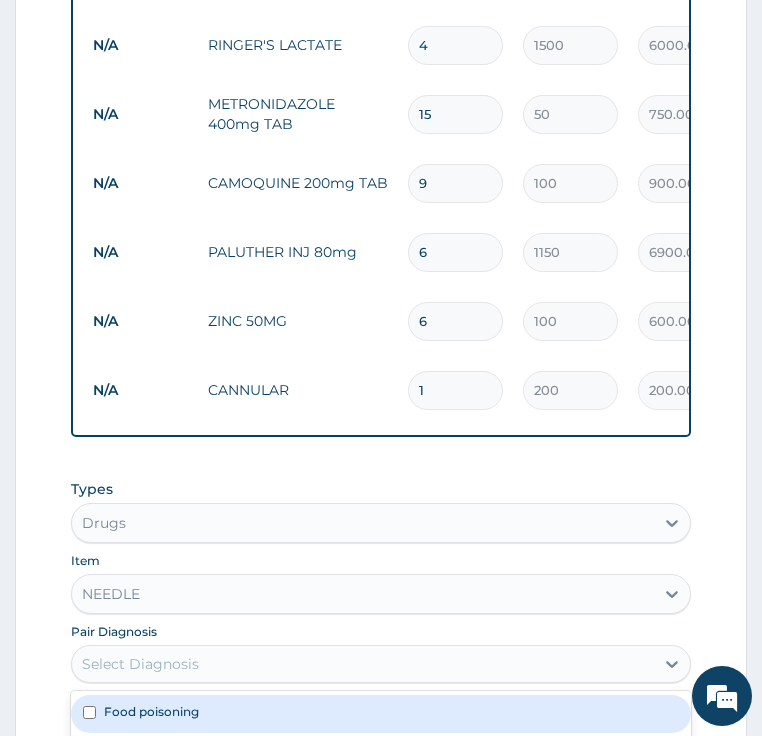 click on "Select Diagnosis" at bounding box center (140, 664) 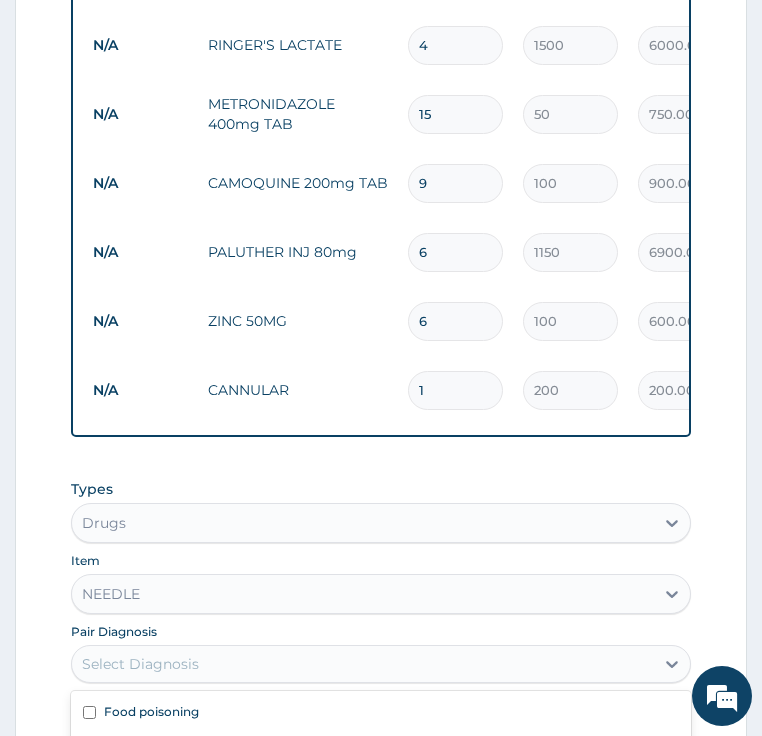 click on "Malaria" at bounding box center (125, 787) 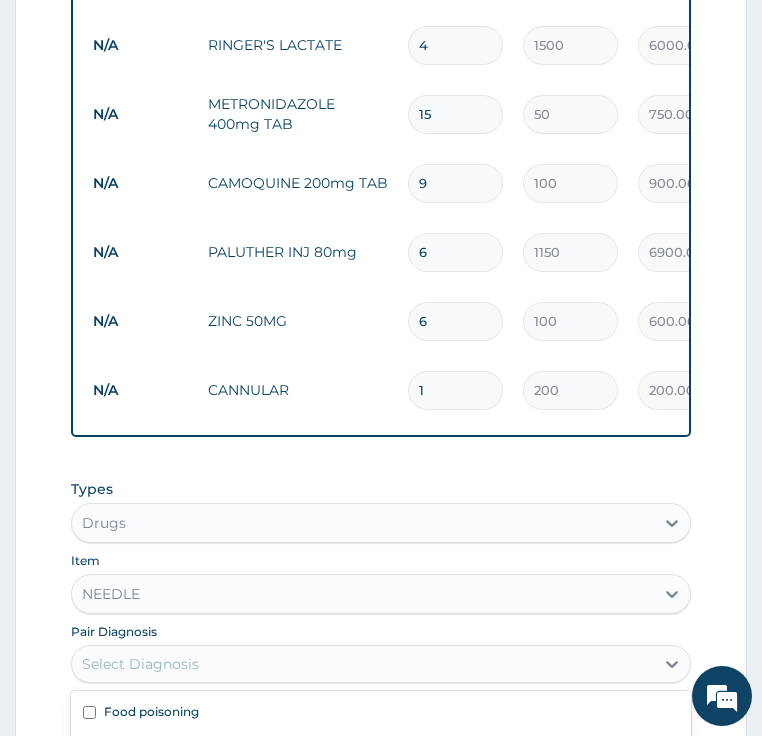 checkbox on "true" 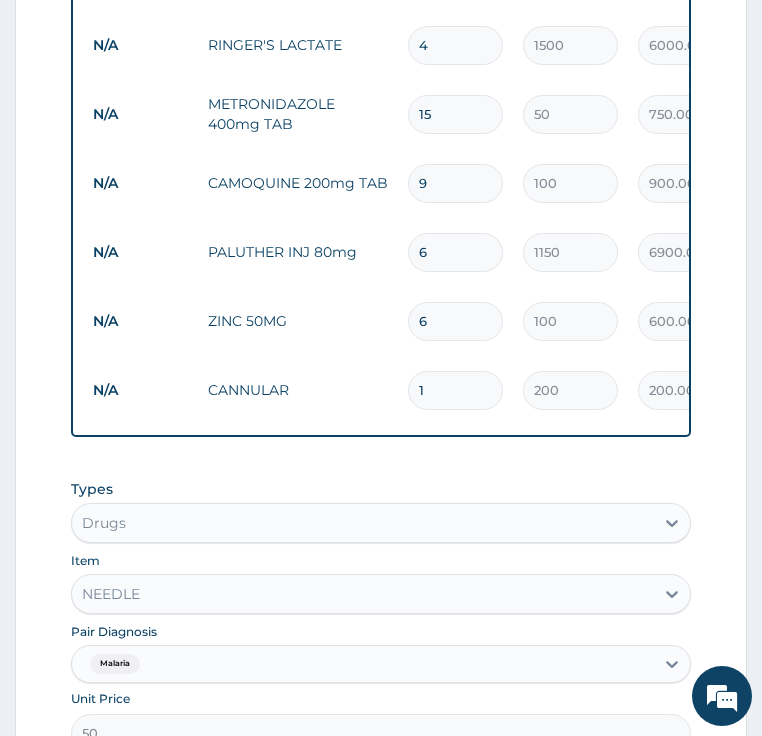 click on "Add" at bounding box center [381, 787] 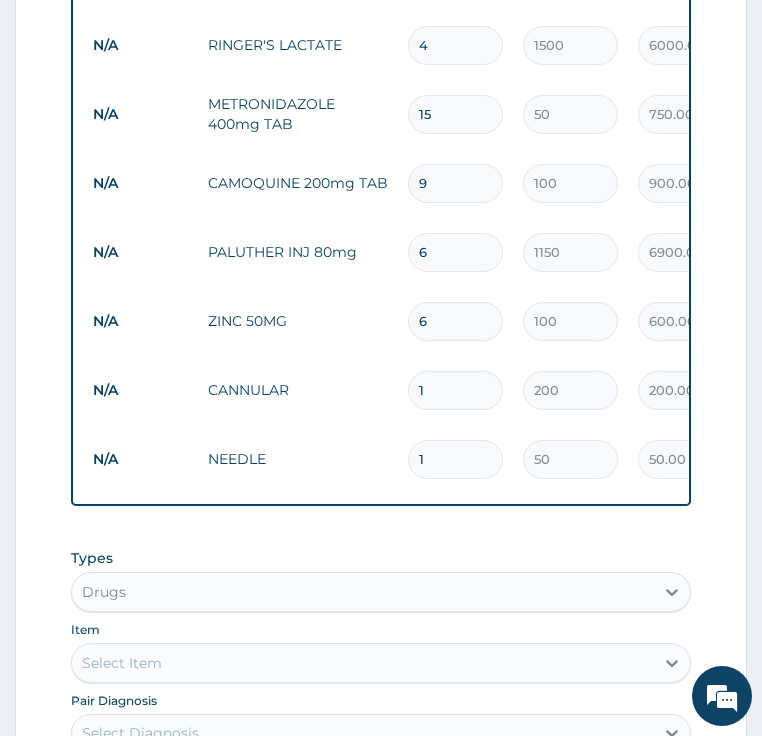 type 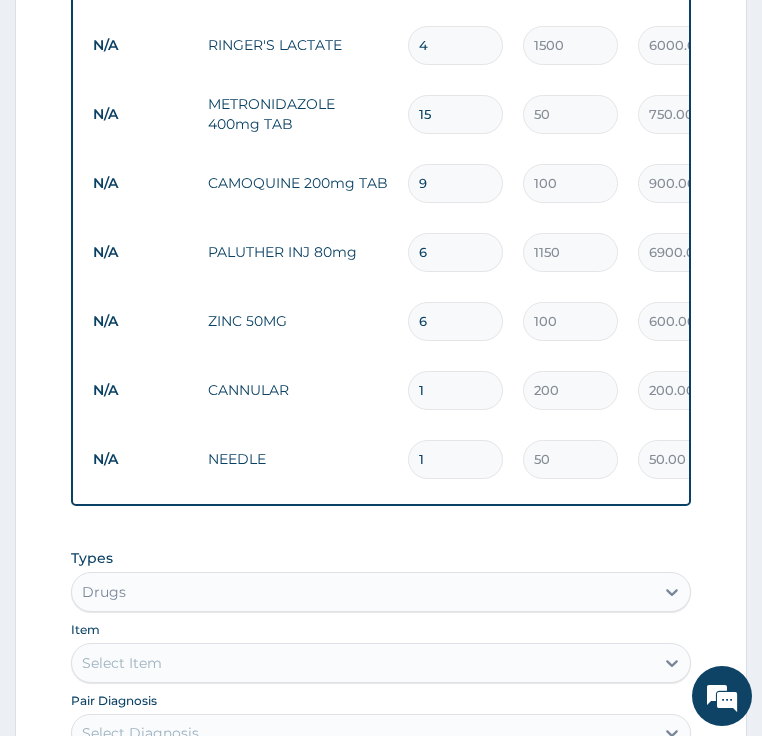 type on "0.00" 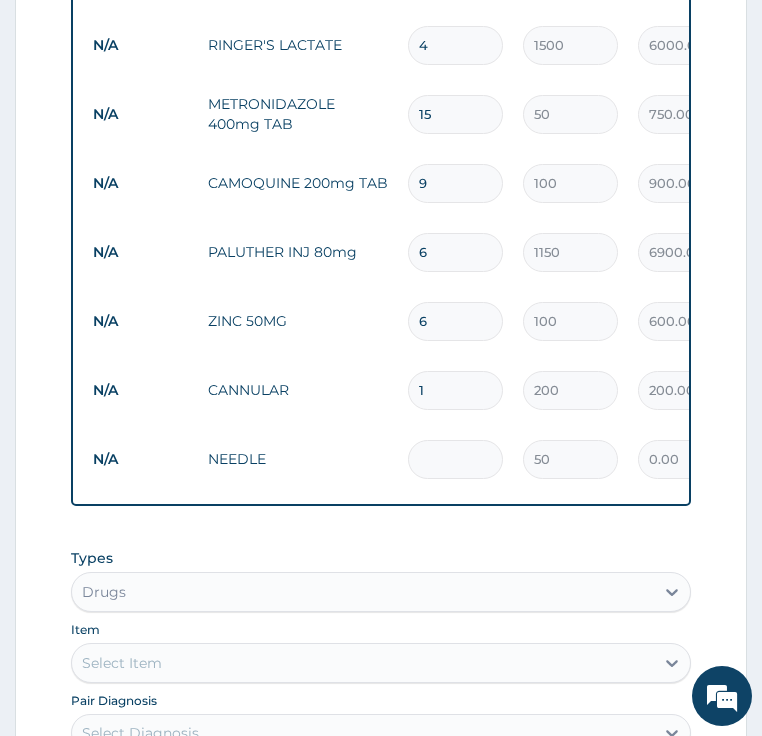 type on "3" 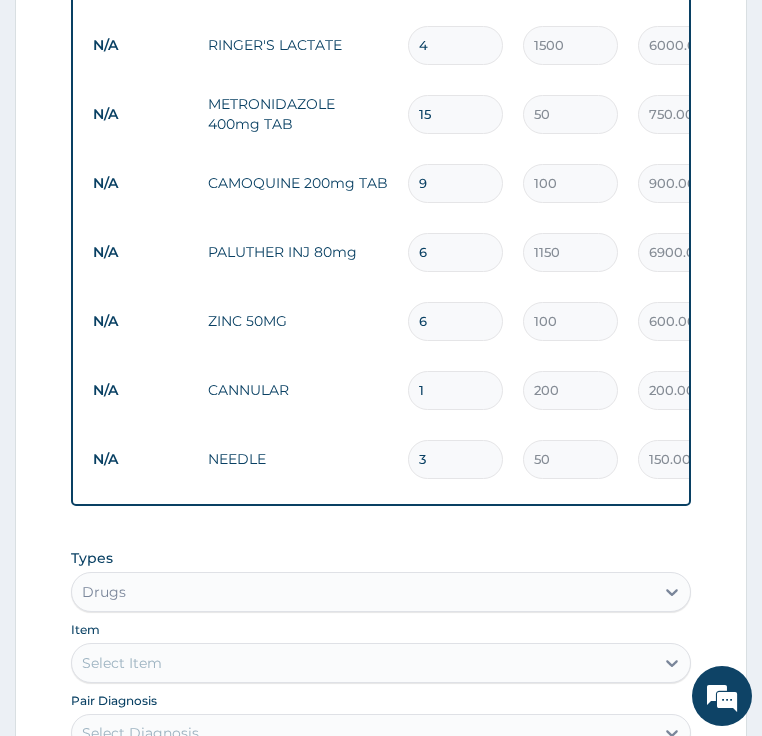 type on "3" 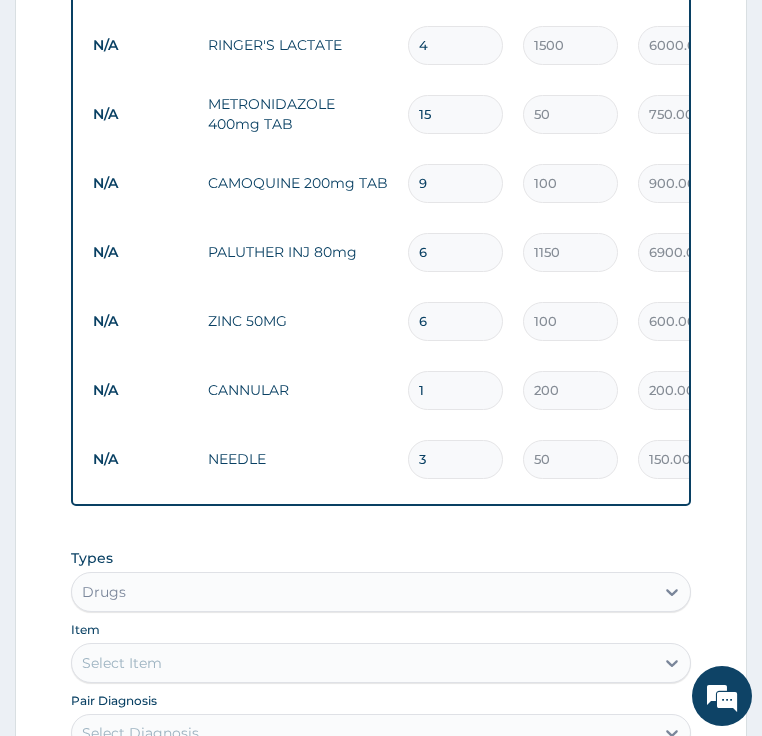 click on "Select Item" at bounding box center [363, 663] 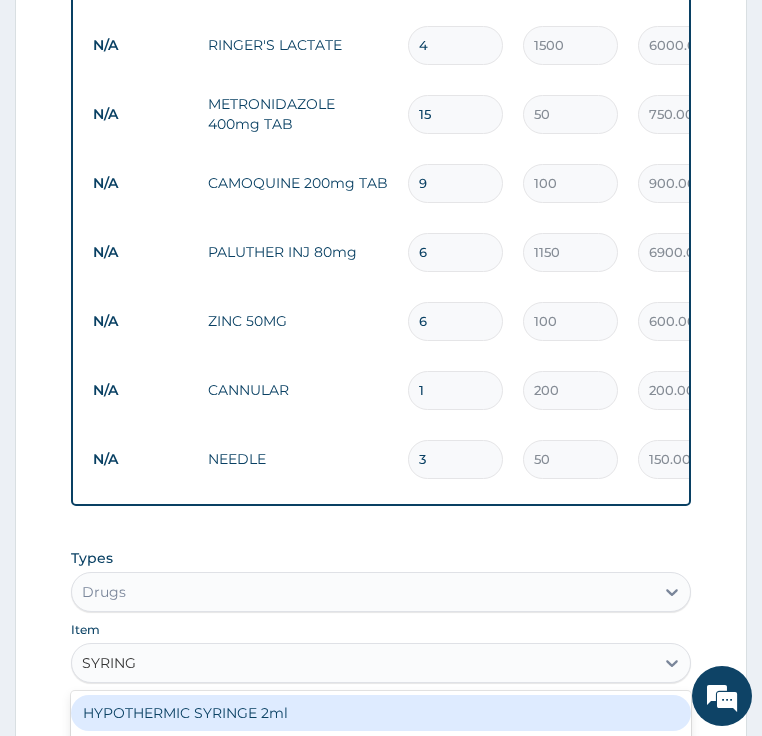 type on "SYRINGE" 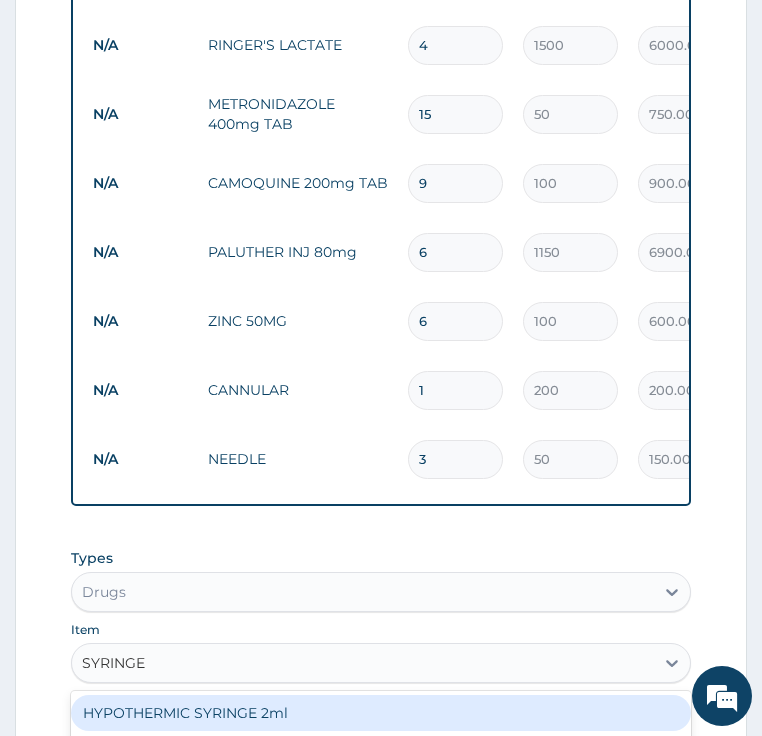 click on "HYPOTHERMIC SYRINGE 2ml" at bounding box center (381, 713) 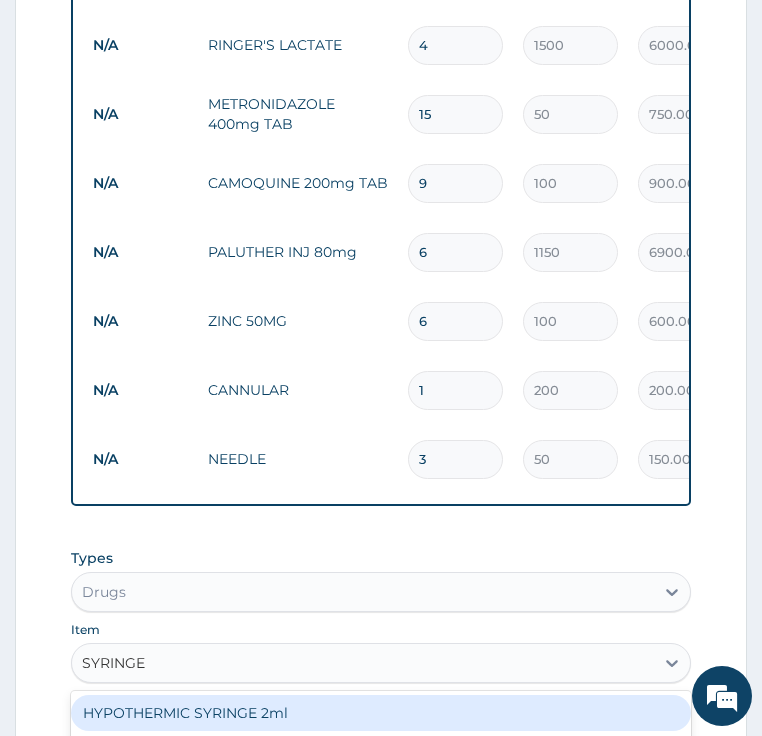 type 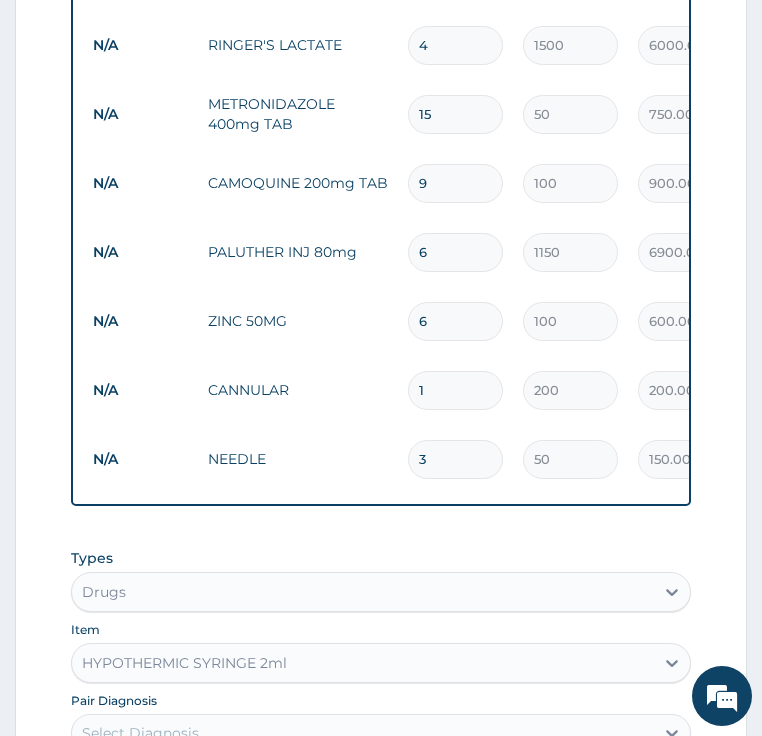 click on "Select Diagnosis" at bounding box center (140, 733) 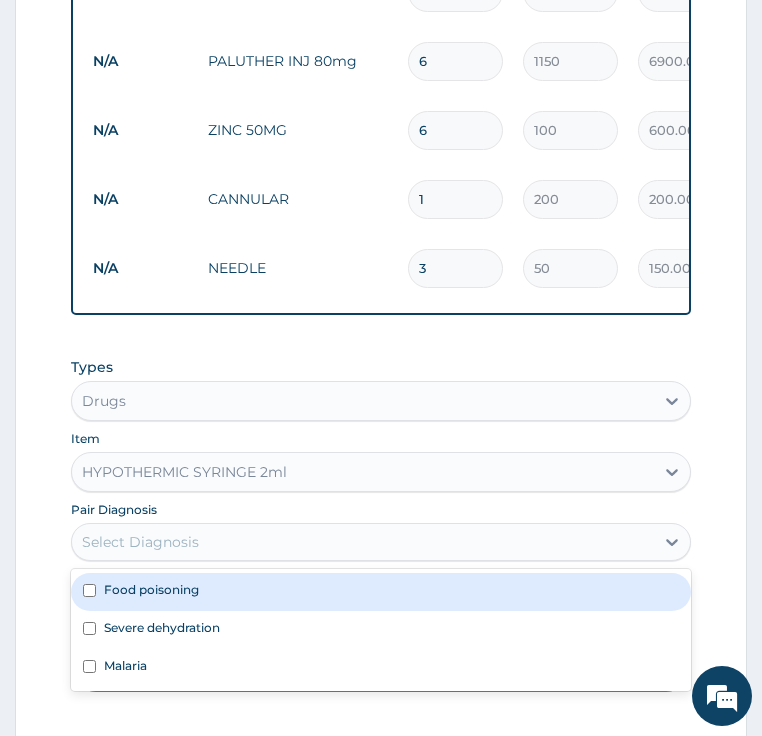 scroll, scrollTop: 1612, scrollLeft: 0, axis: vertical 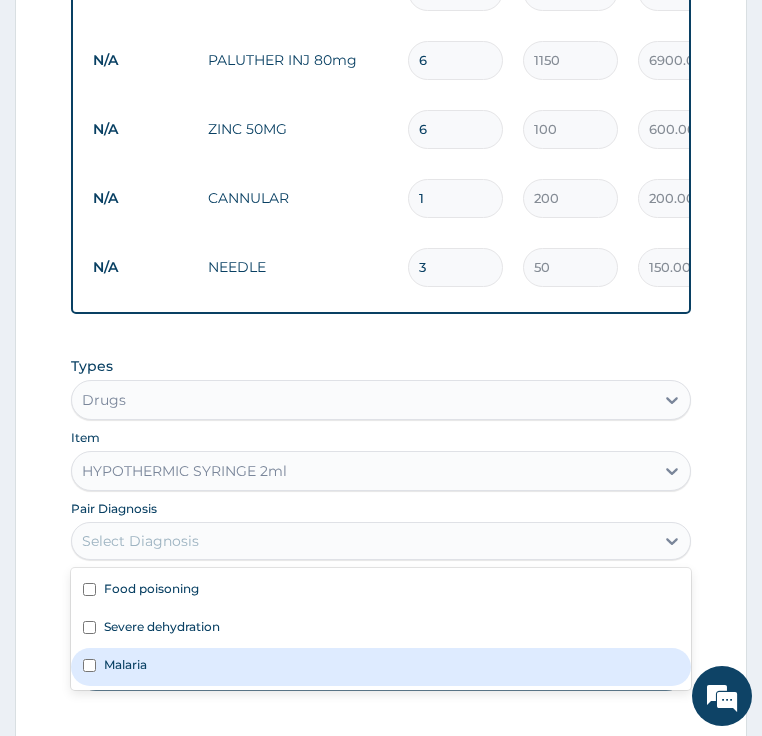 click on "Malaria" at bounding box center (381, 667) 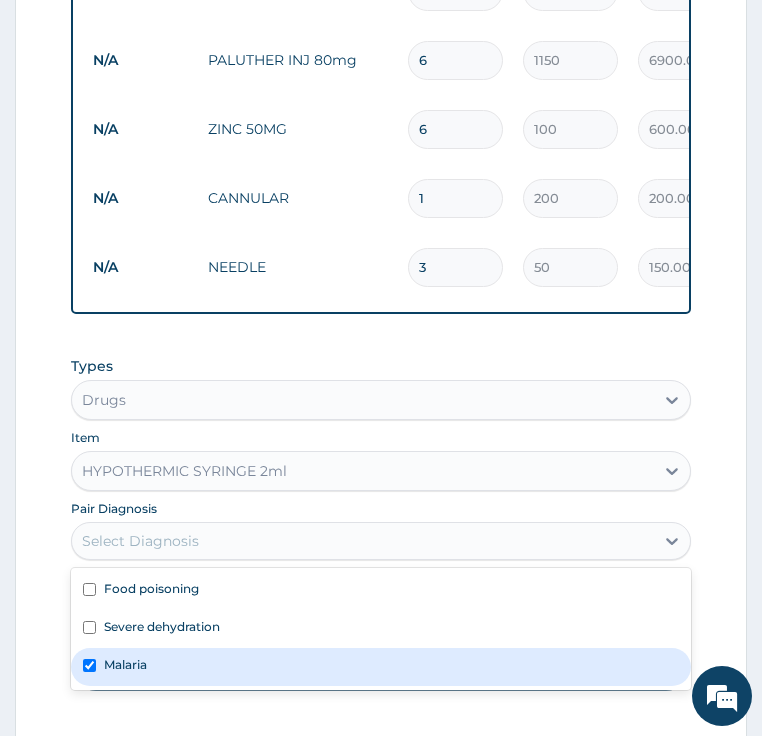 checkbox on "true" 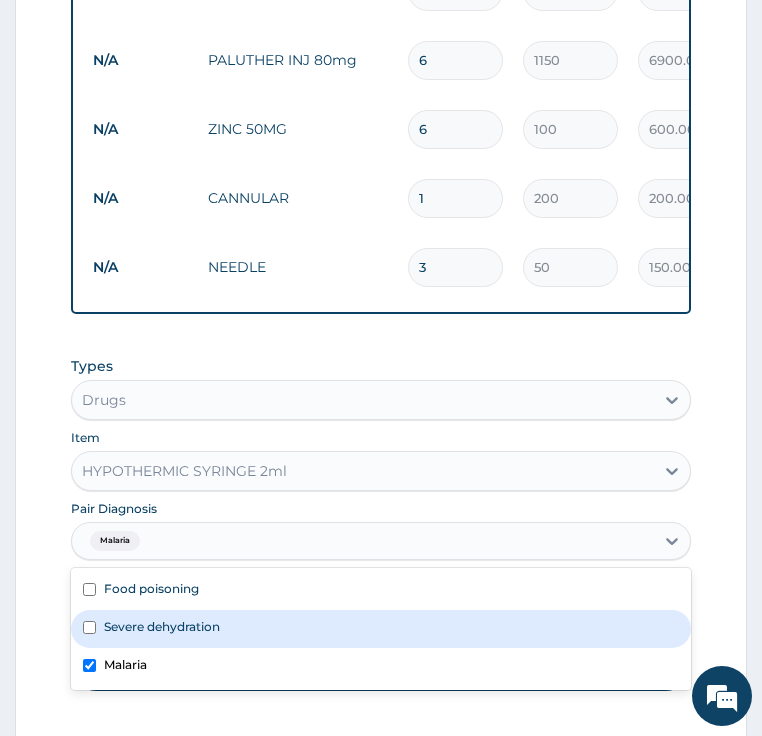 click on "Add" at bounding box center (381, 664) 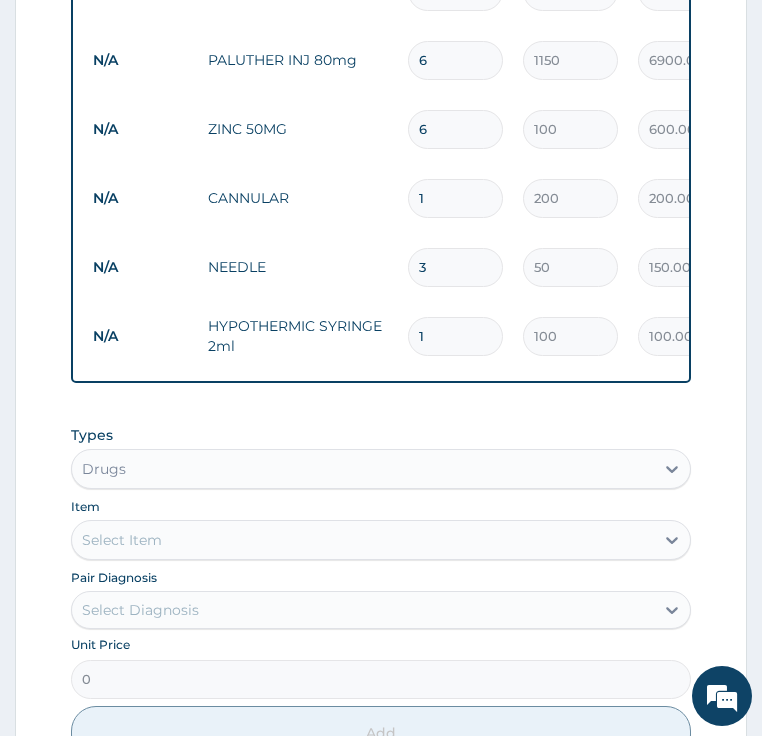 type 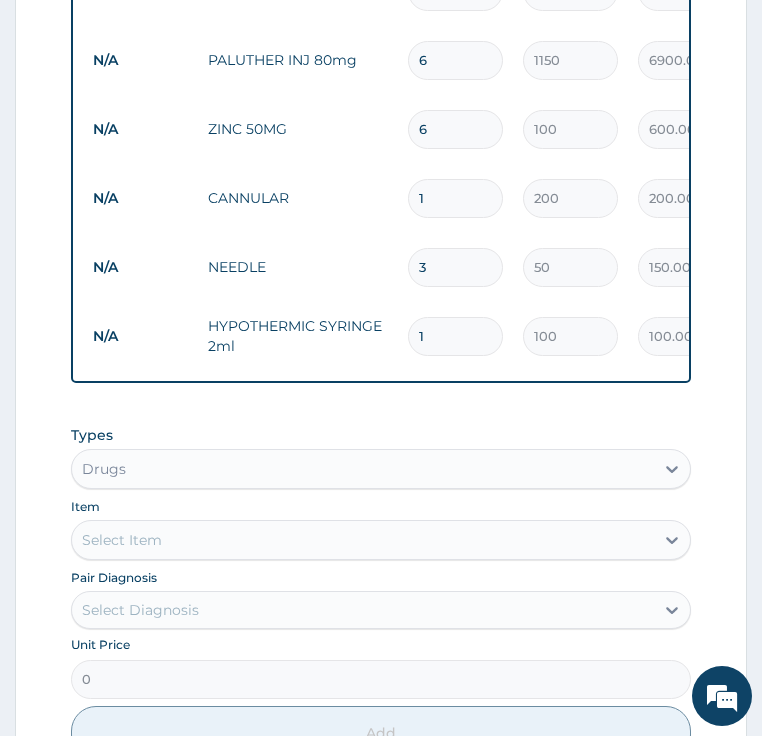type on "0.00" 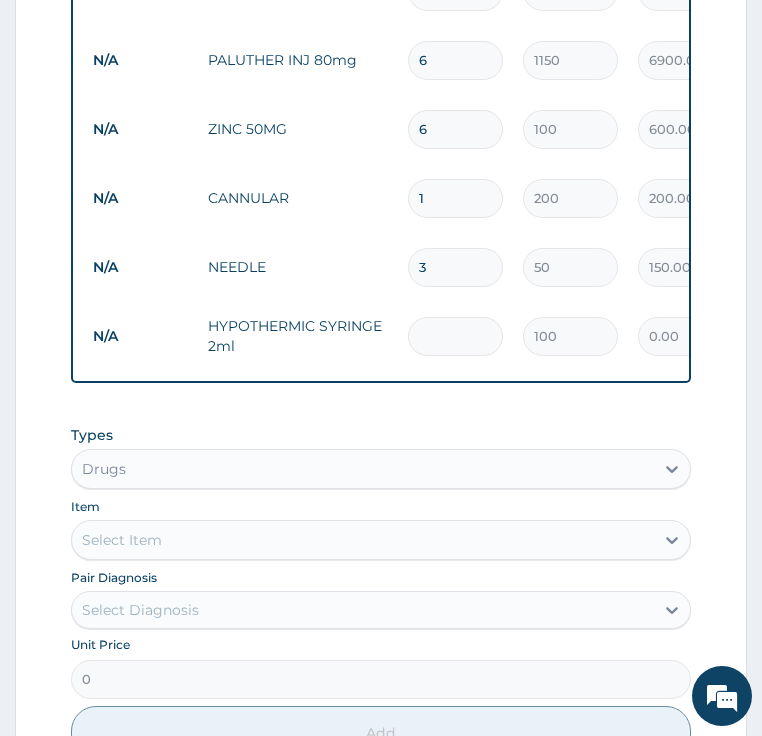 type on "3" 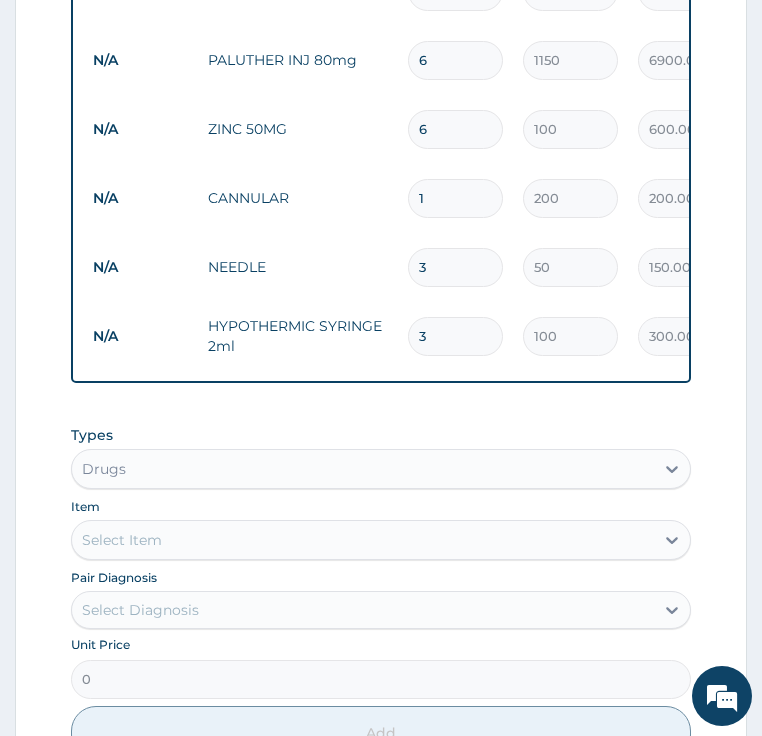 scroll, scrollTop: 1765, scrollLeft: 0, axis: vertical 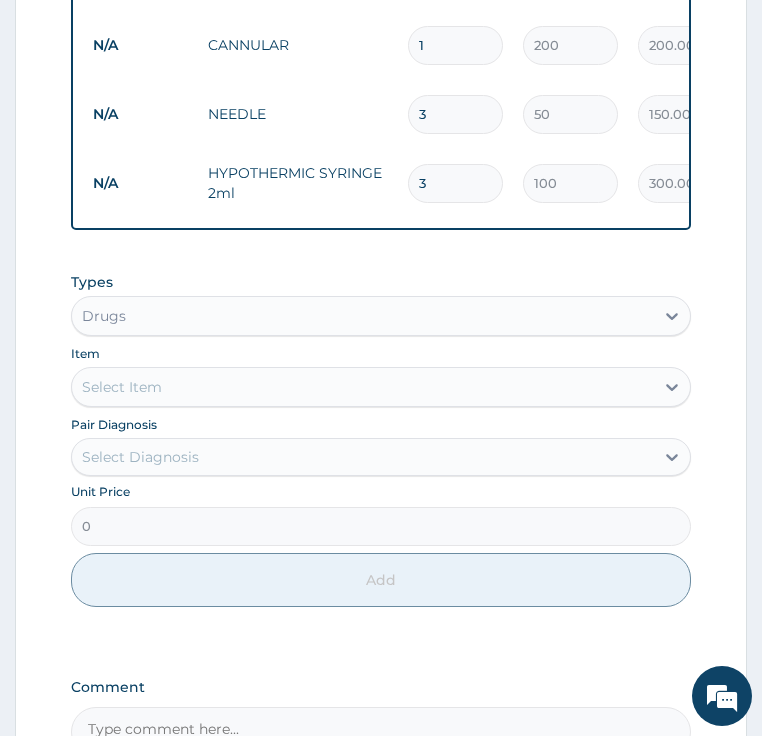 type on "3" 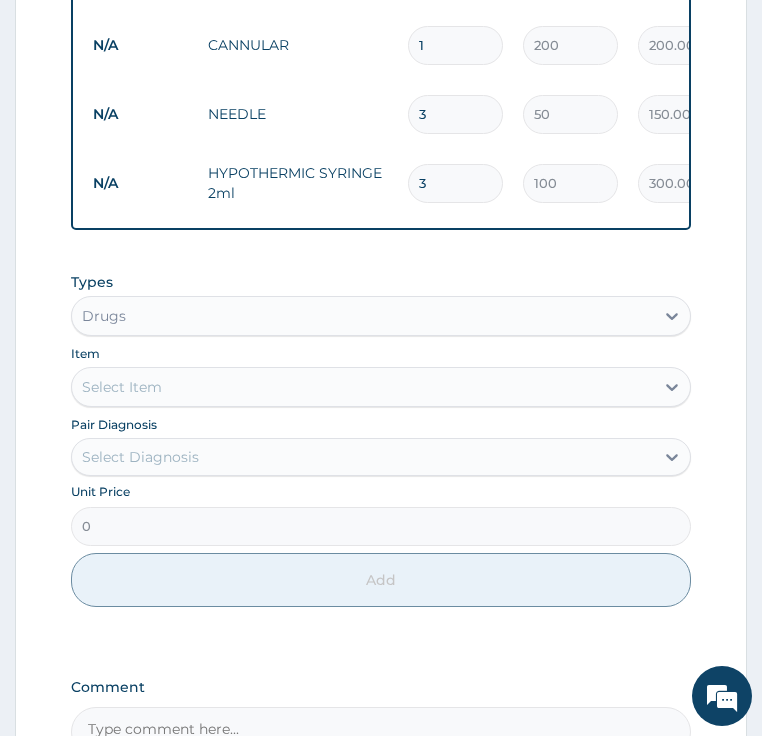 click on "Submit" at bounding box center (631, 814) 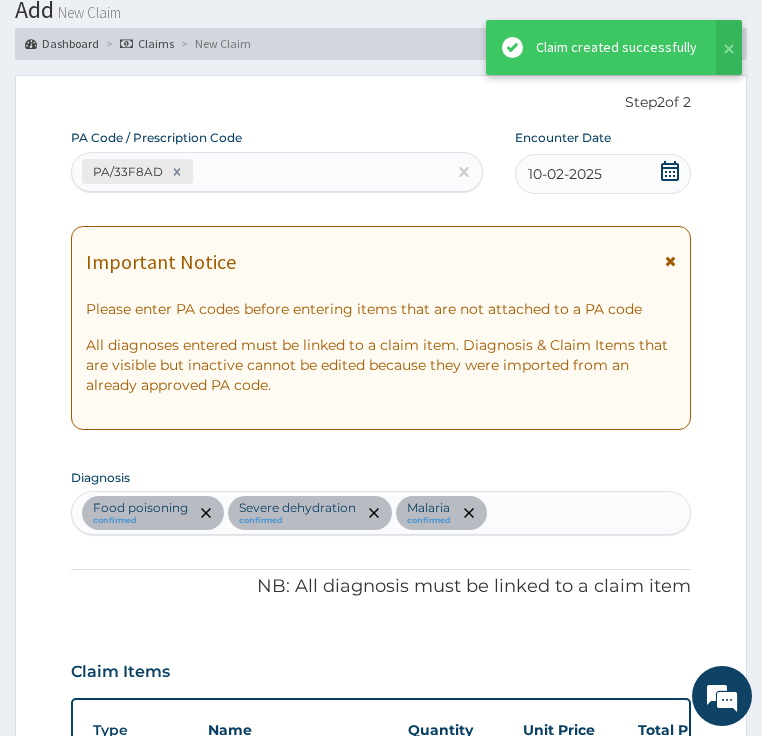 scroll, scrollTop: 1765, scrollLeft: 0, axis: vertical 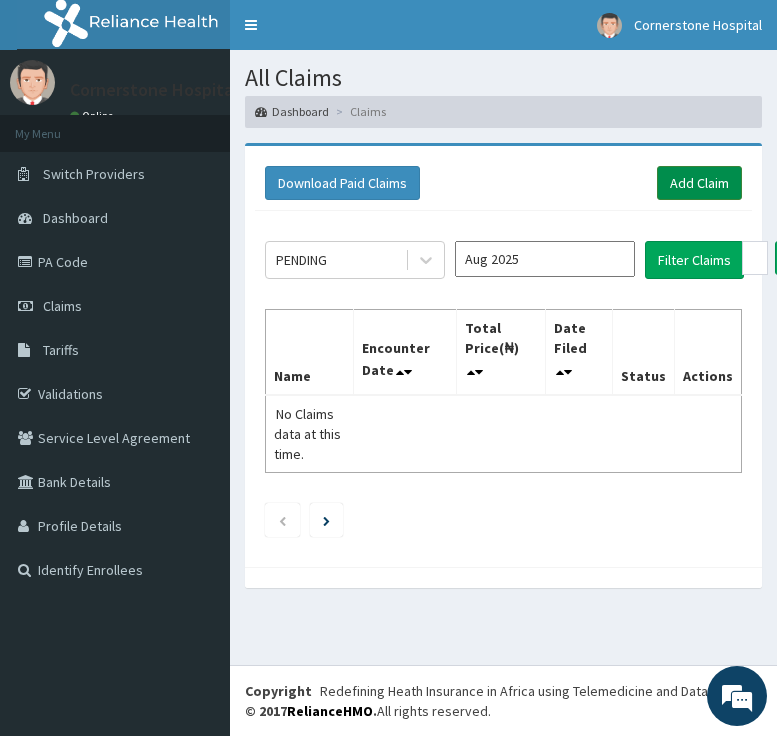 click on "Add Claim" at bounding box center [699, 183] 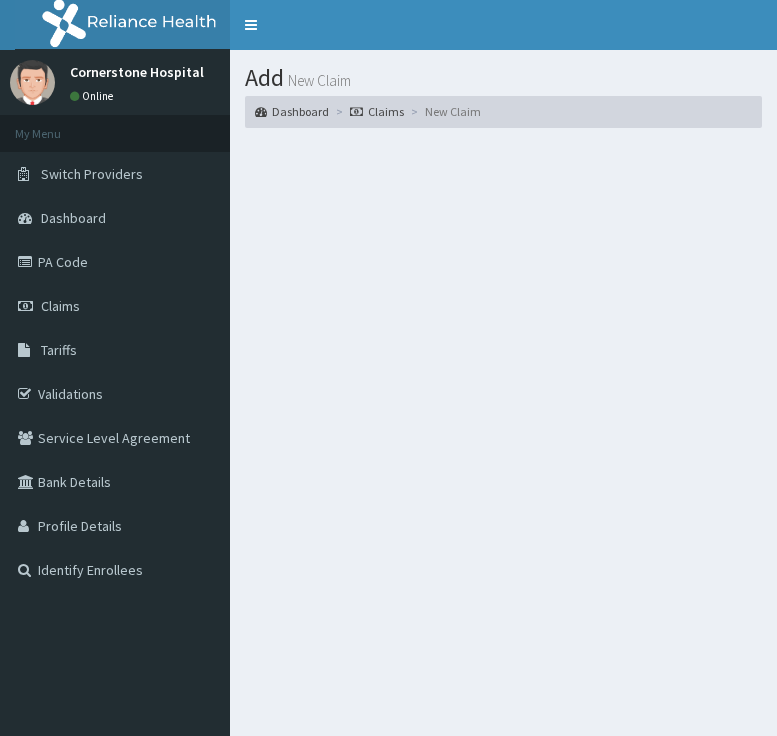 scroll, scrollTop: 0, scrollLeft: 0, axis: both 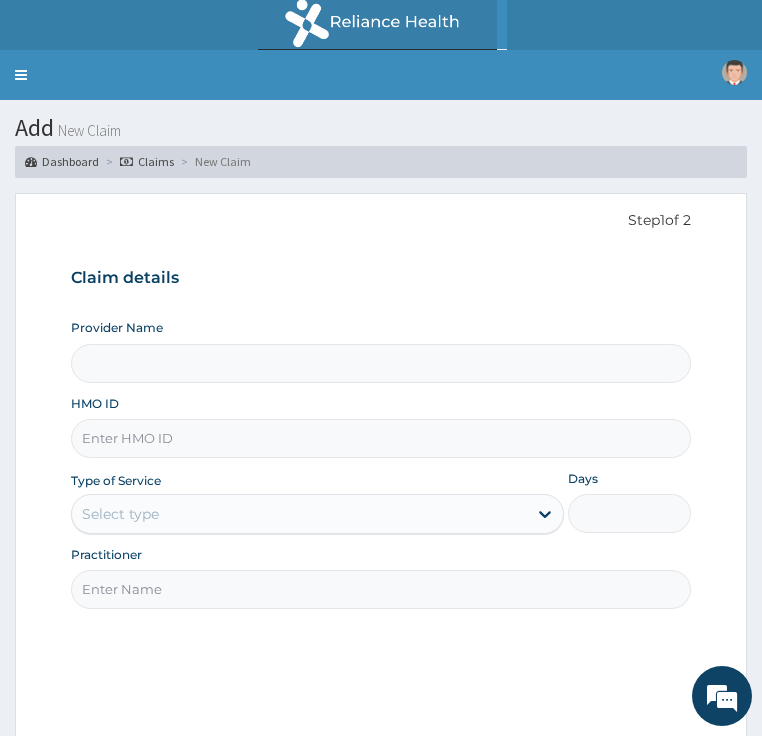 type on "Cornerstone Hospital" 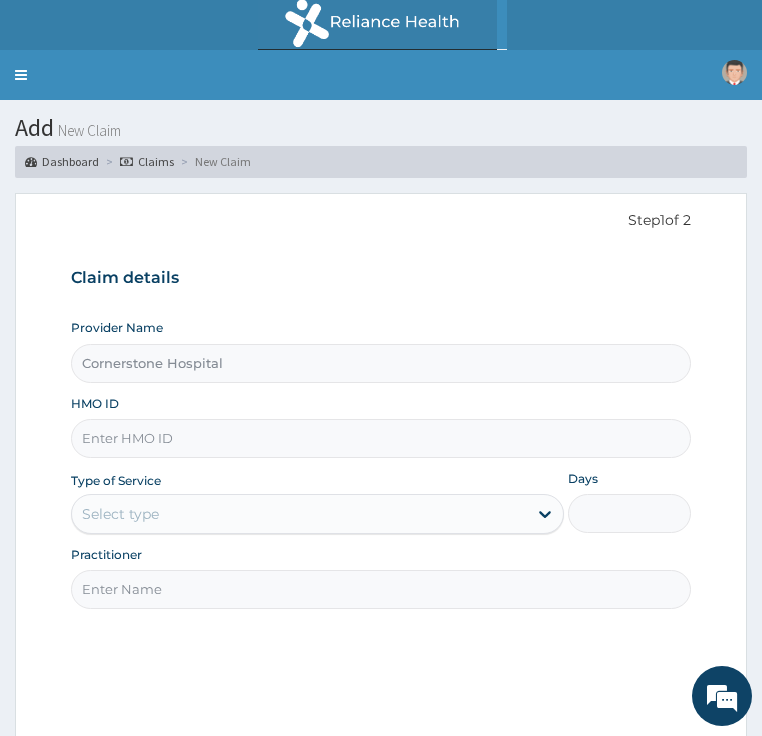 scroll, scrollTop: 0, scrollLeft: 0, axis: both 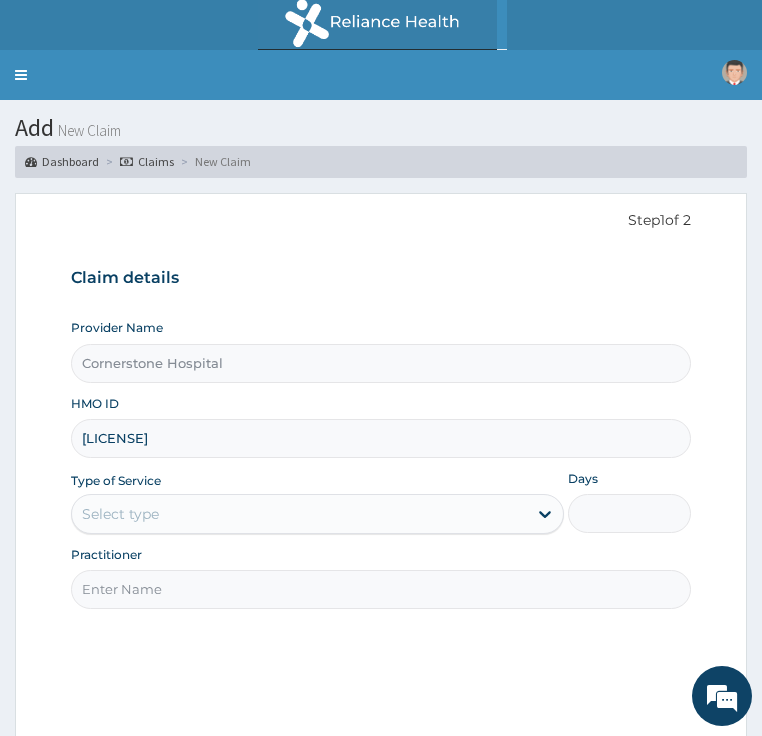 type on "NBC/10145/F" 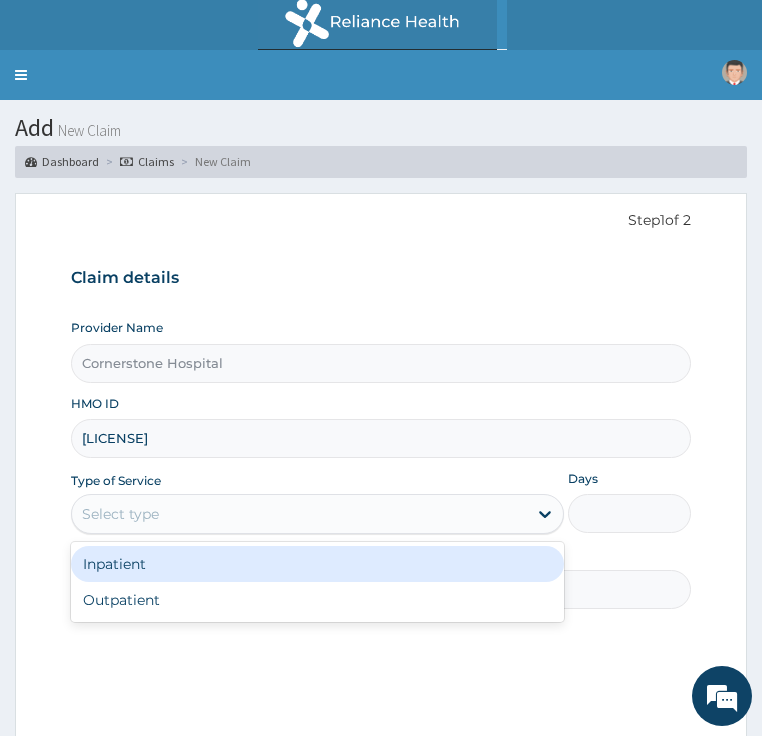 click on "Select type" at bounding box center (299, 514) 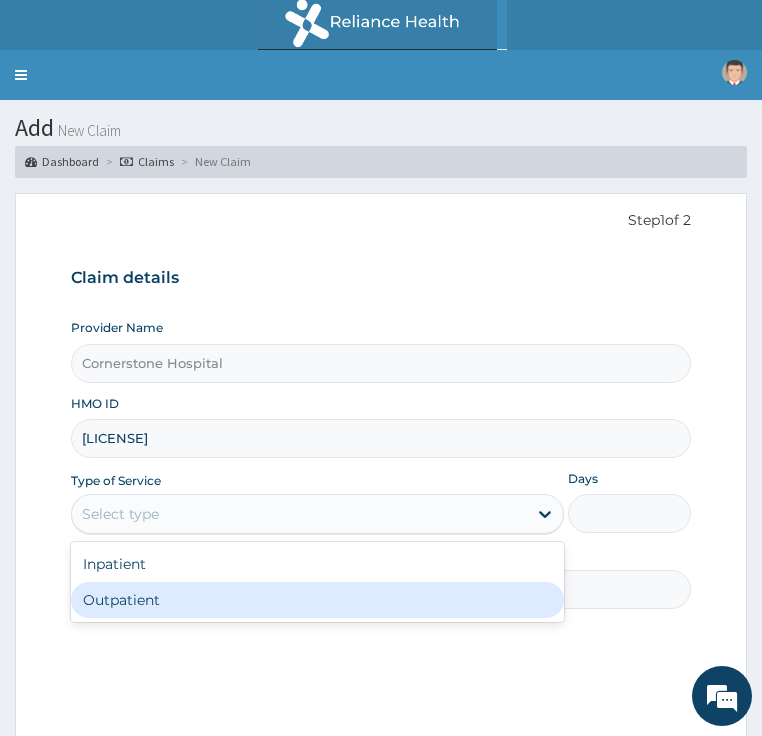 click on "Outpatient" at bounding box center (317, 600) 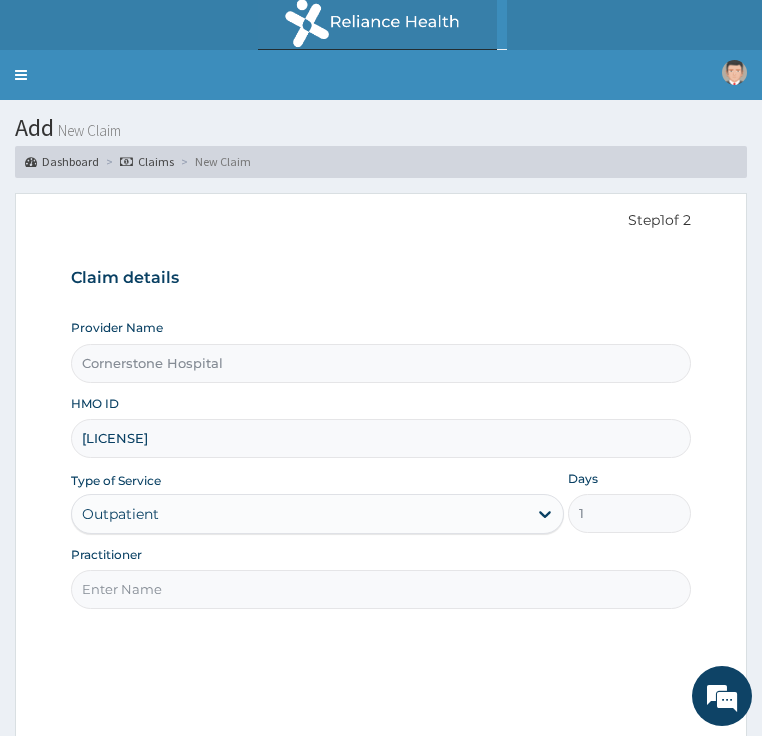 click on "Practitioner" at bounding box center (381, 589) 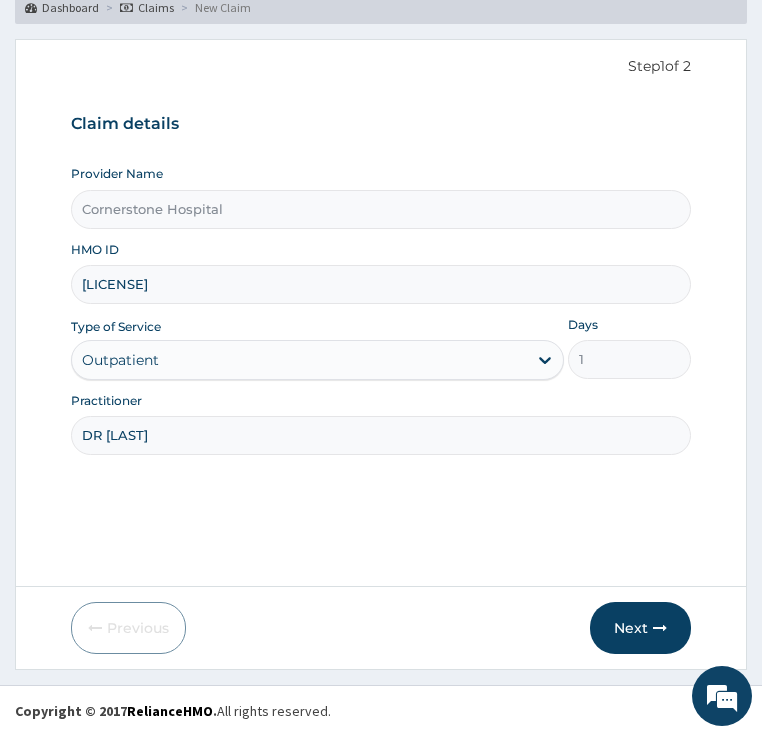 scroll, scrollTop: 220, scrollLeft: 0, axis: vertical 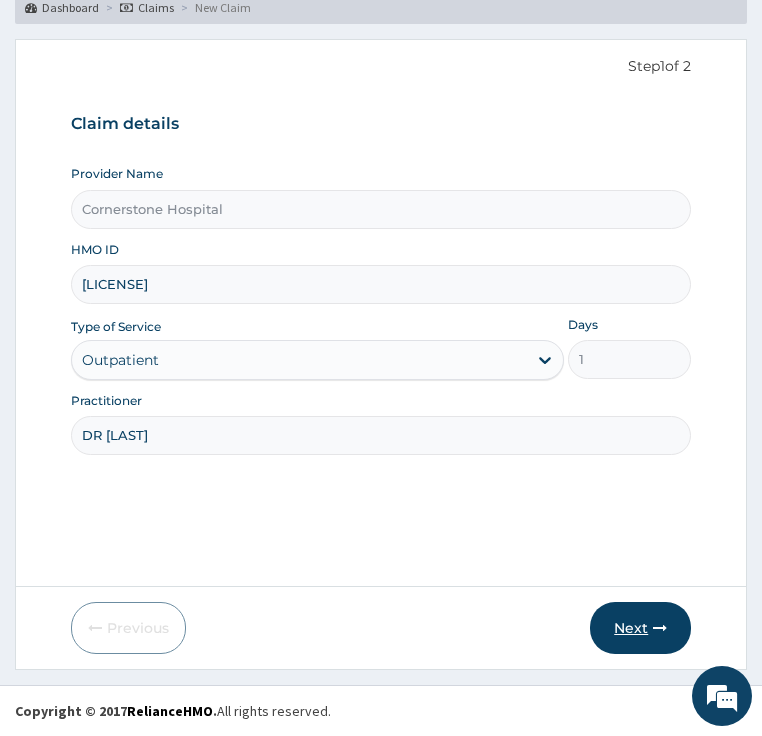 type on "DR TEMITOPE" 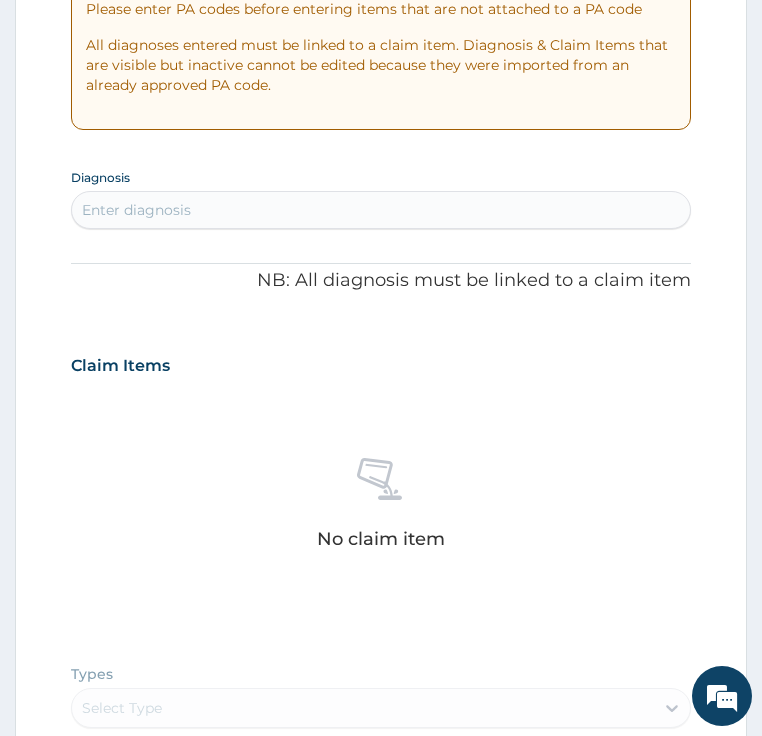 scroll, scrollTop: 419, scrollLeft: 0, axis: vertical 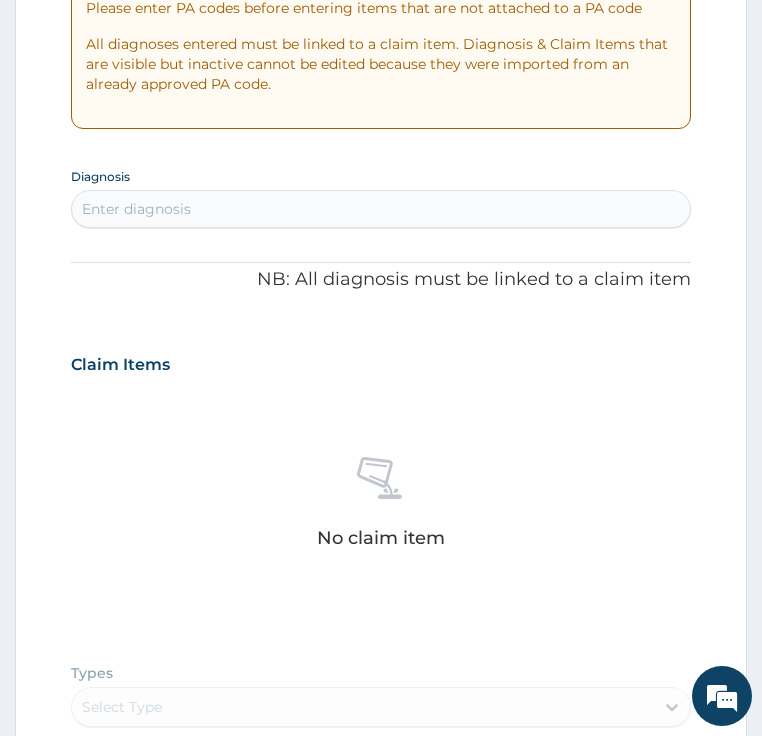 click on "Enter diagnosis" at bounding box center (381, 209) 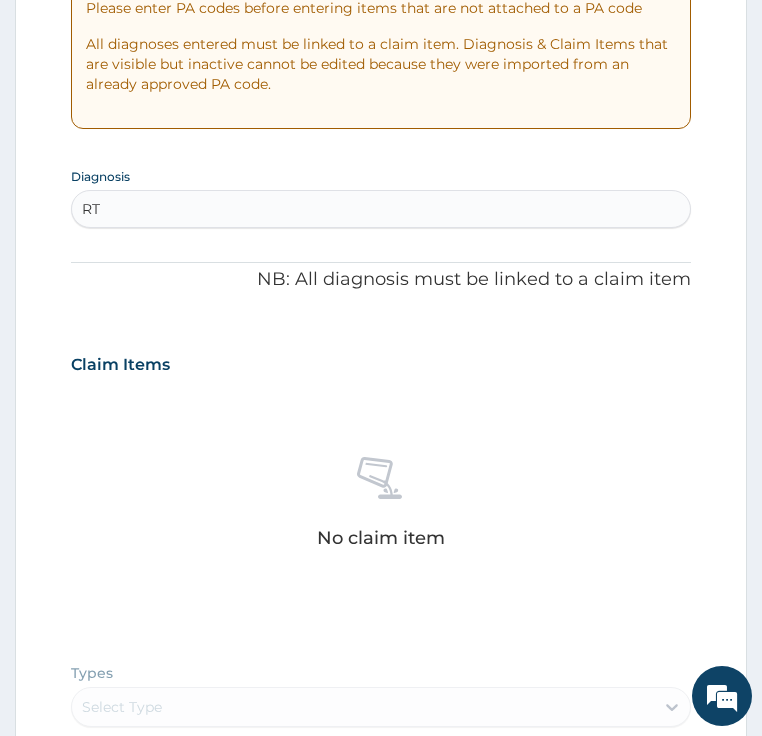 type on "RTI" 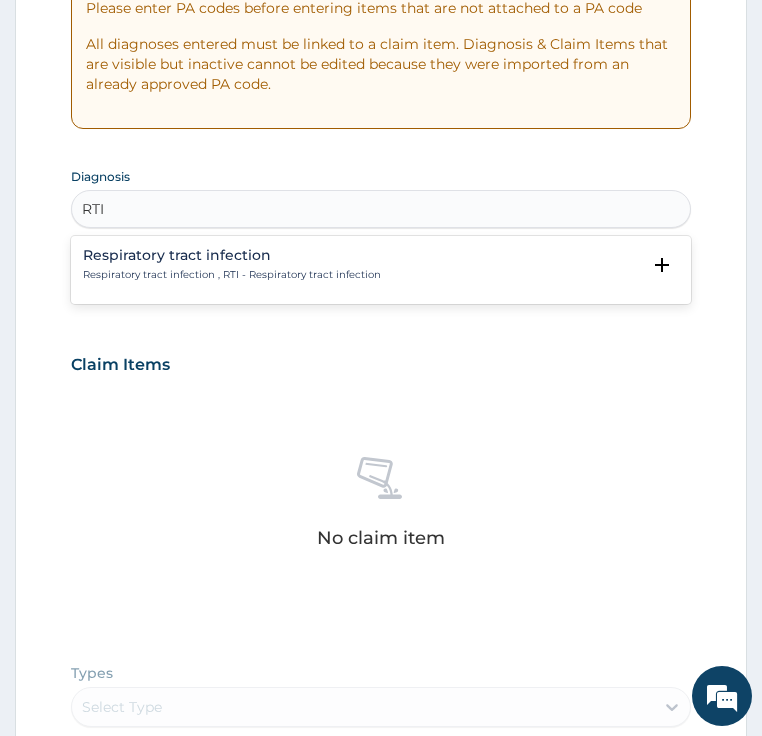 click on "Respiratory tract infection Respiratory tract infection , RTI - Respiratory tract infection" at bounding box center [232, 265] 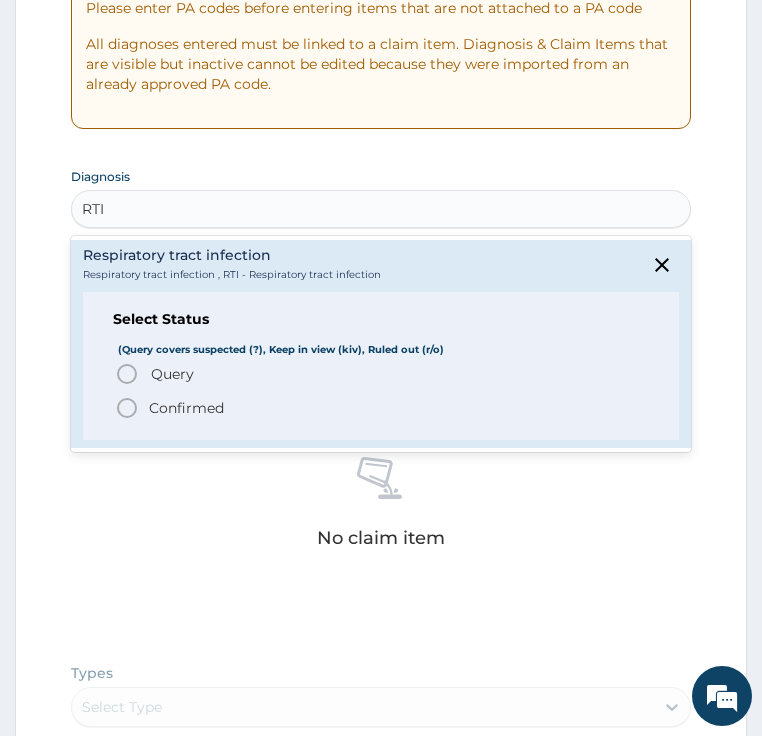 click on "Confirmed" at bounding box center (186, 408) 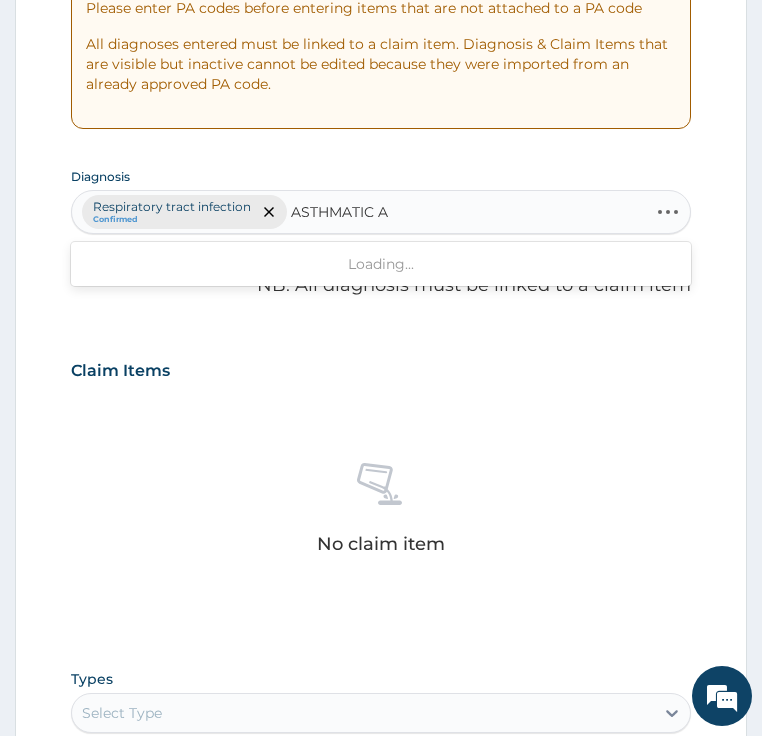 type on "ASTHMATIC" 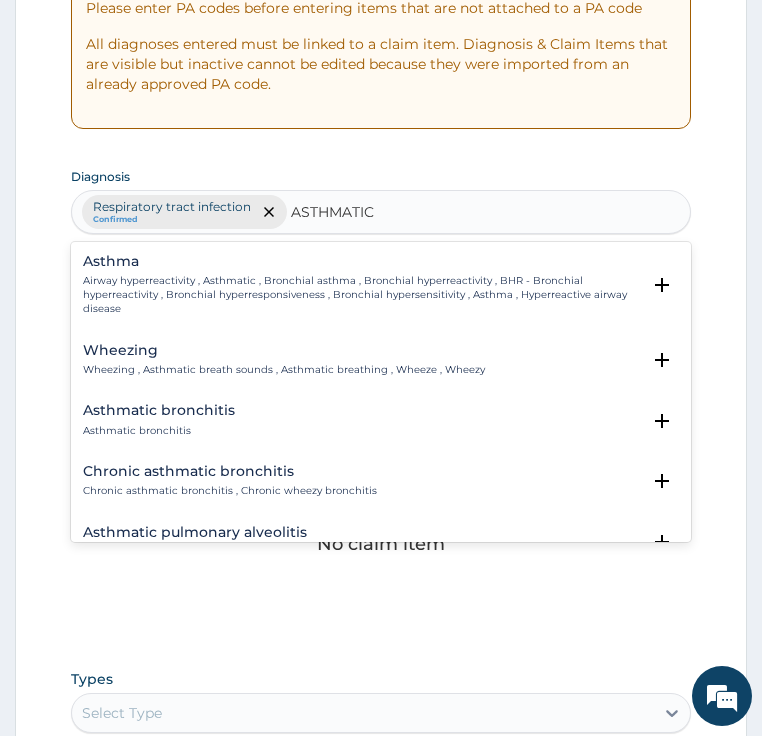 click on "Airway hyperreactivity , Asthmatic , Bronchial asthma , Bronchial hyperreactivity , BHR - Bronchial hyperreactivity , Bronchial hyperresponsiveness , Bronchial hypersensitivity , Asthma , Hyperreactive airway disease" at bounding box center [362, 295] 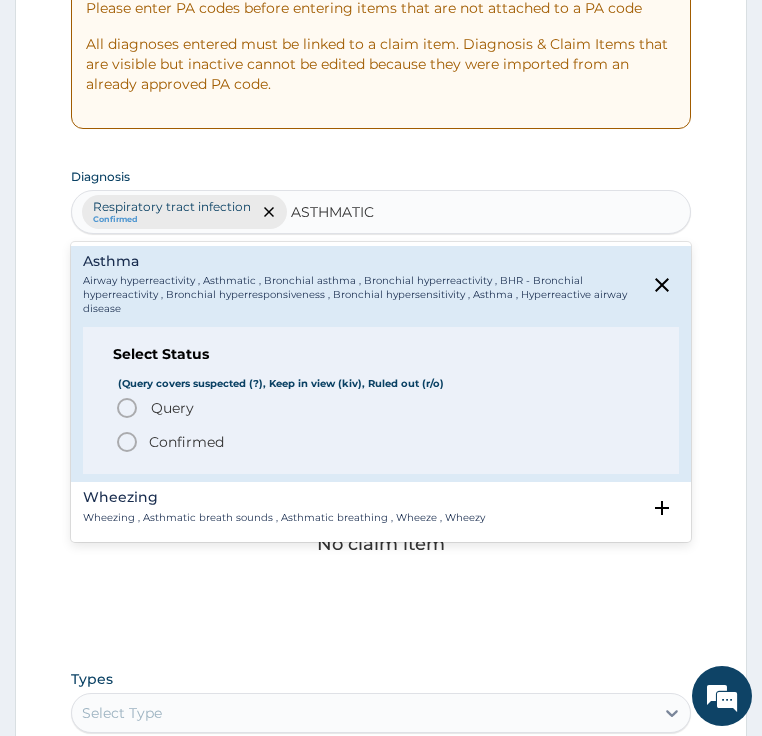 click on "Confirmed" at bounding box center [382, 442] 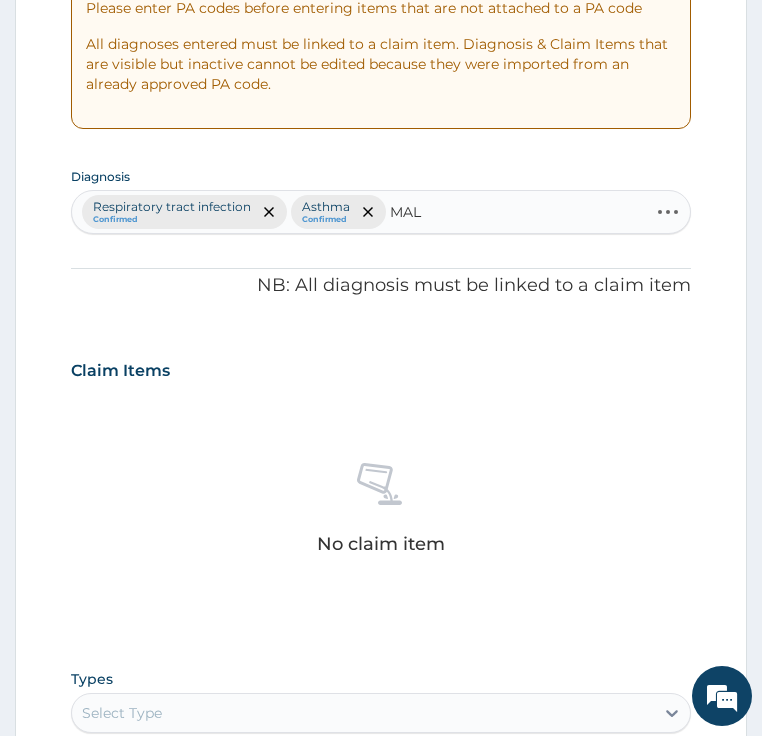 type on "MALA" 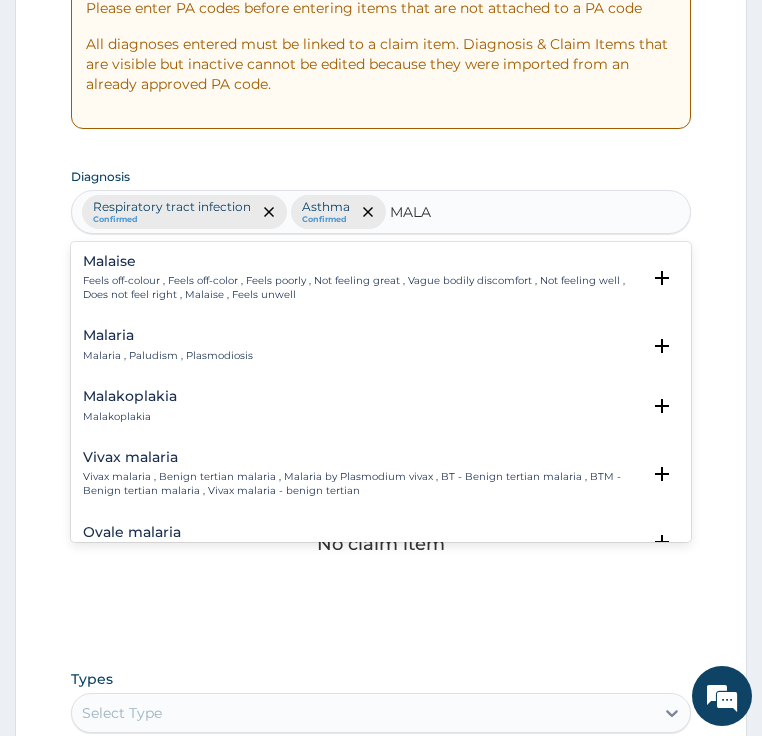 click on "Malaria , Paludism , Plasmodiosis" at bounding box center (168, 356) 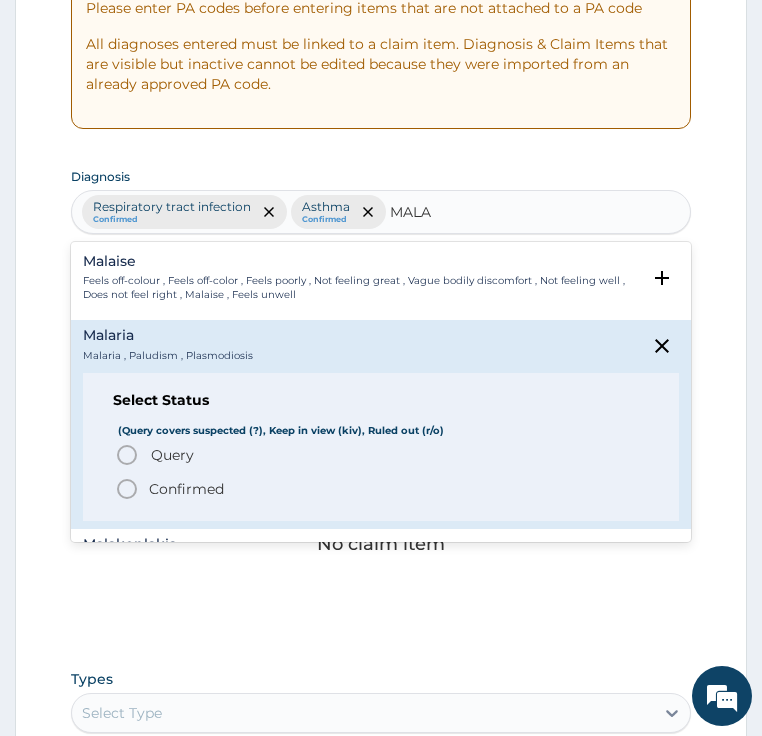 click 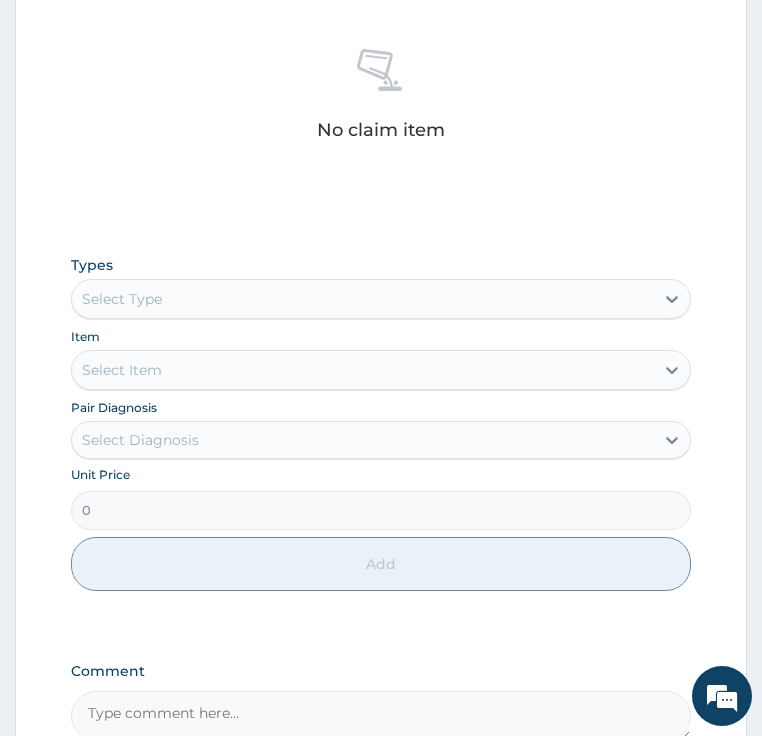scroll, scrollTop: 868, scrollLeft: 0, axis: vertical 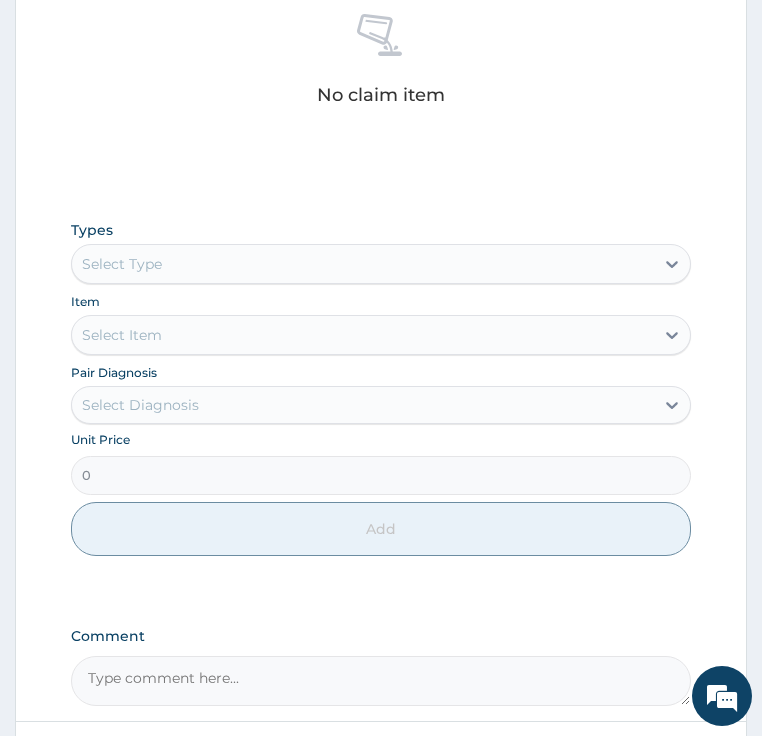 click on "Select Type" at bounding box center [122, 264] 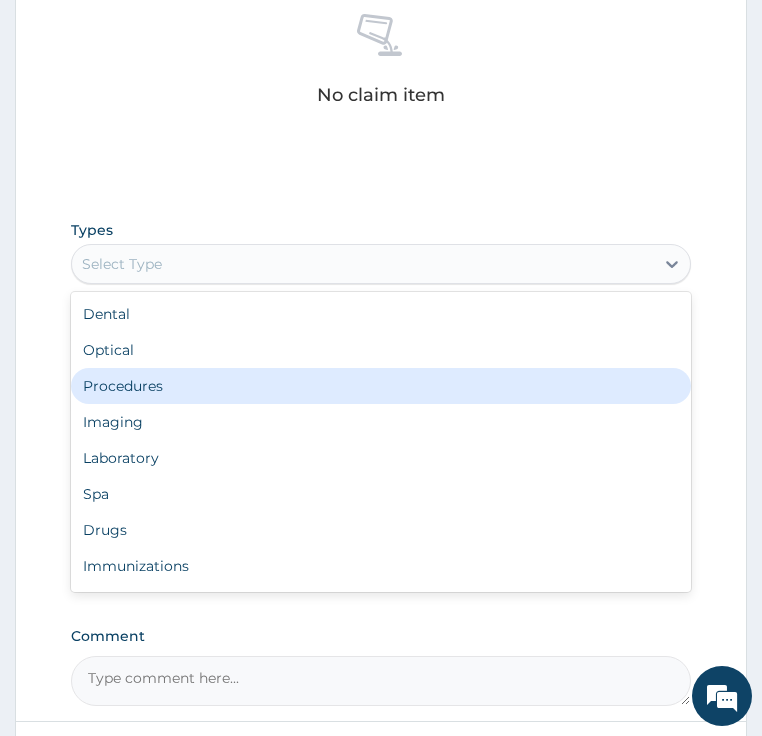 click on "Procedures" at bounding box center (381, 386) 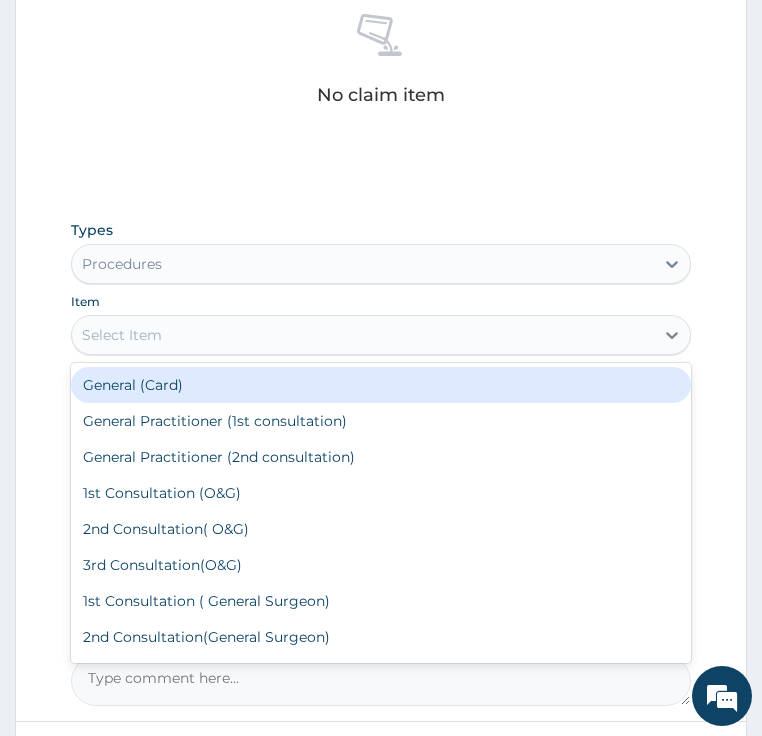 click on "Select Item" at bounding box center (122, 335) 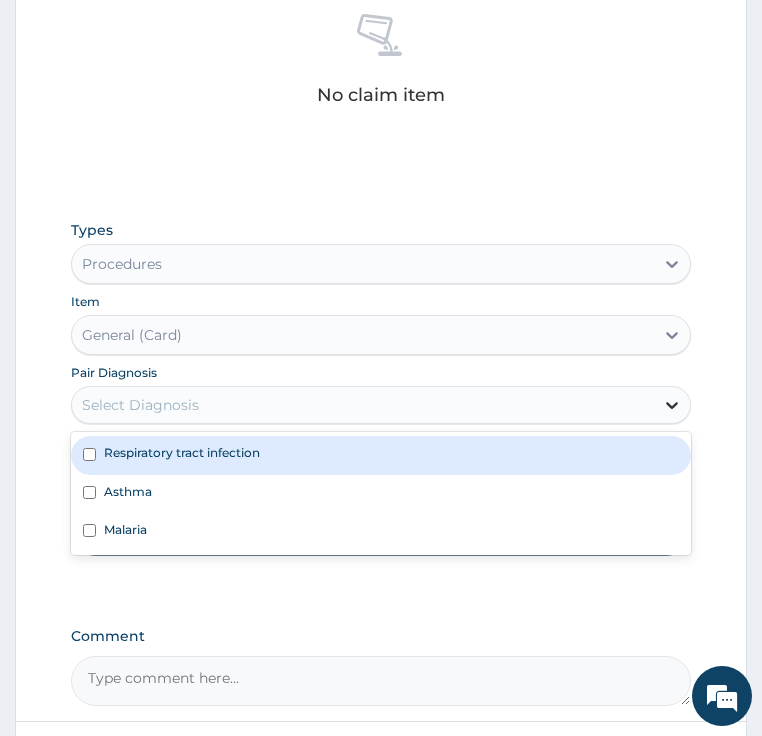 click at bounding box center [672, 405] 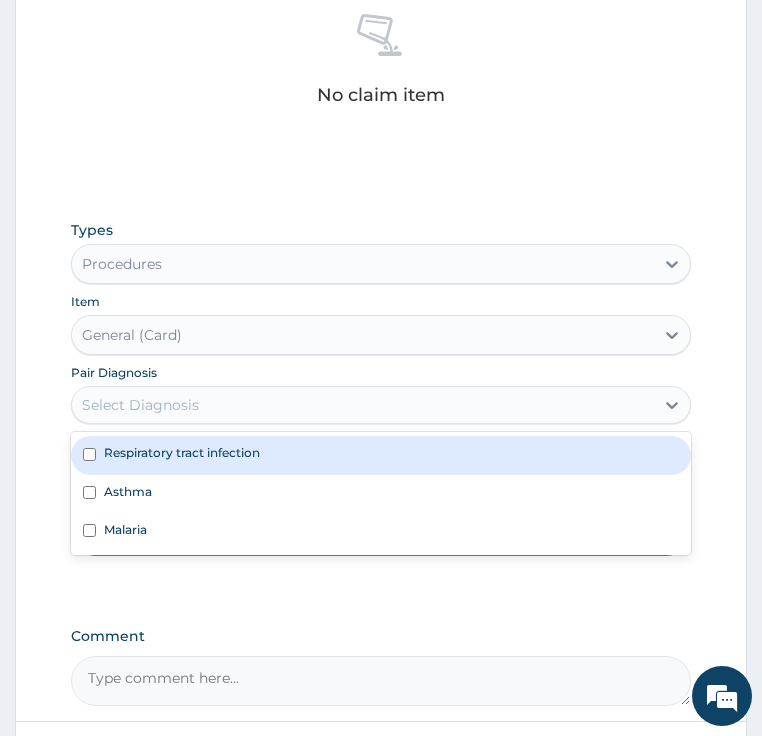 click on "Respiratory tract infection" at bounding box center [381, 455] 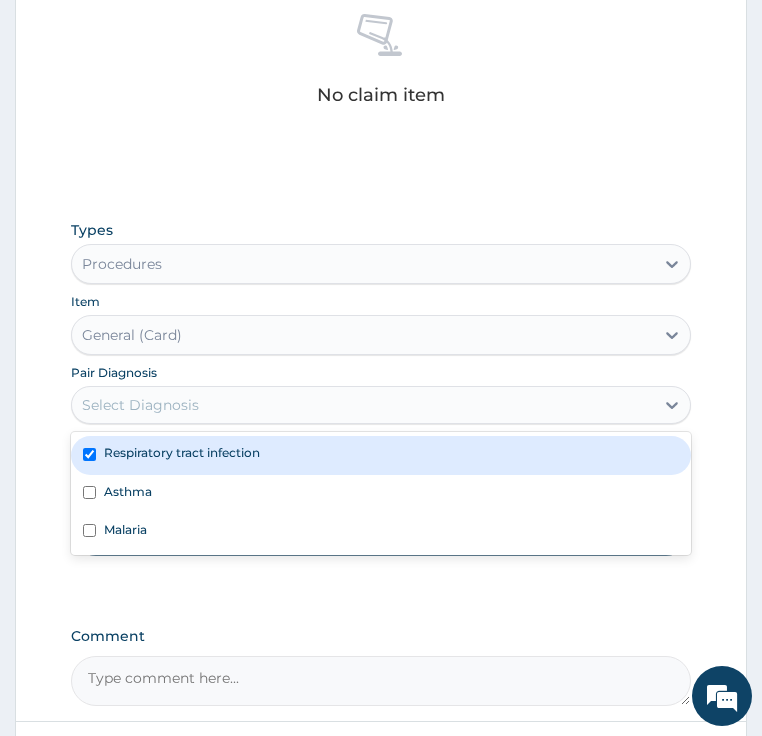 checkbox on "true" 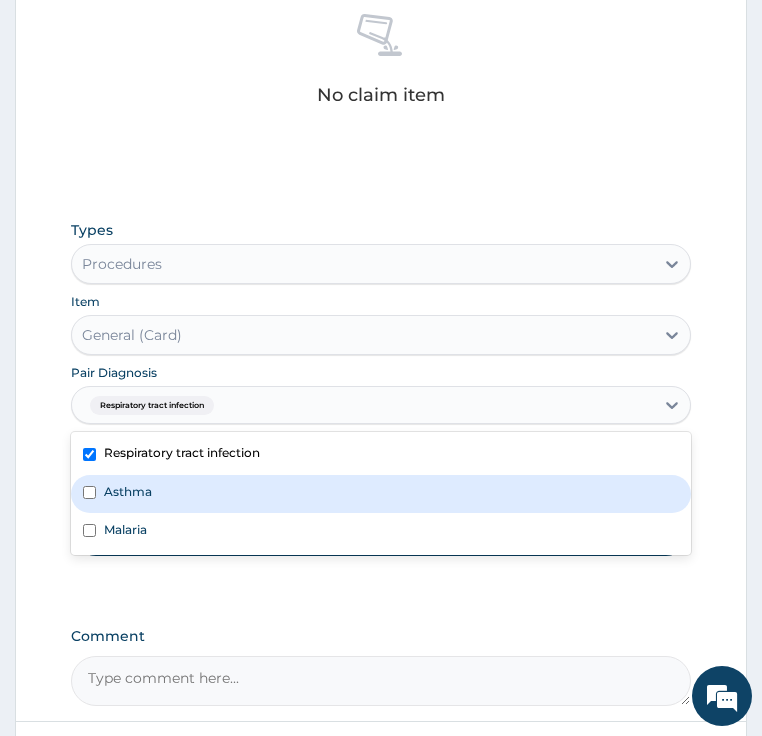 click on "Asthma" at bounding box center [381, 494] 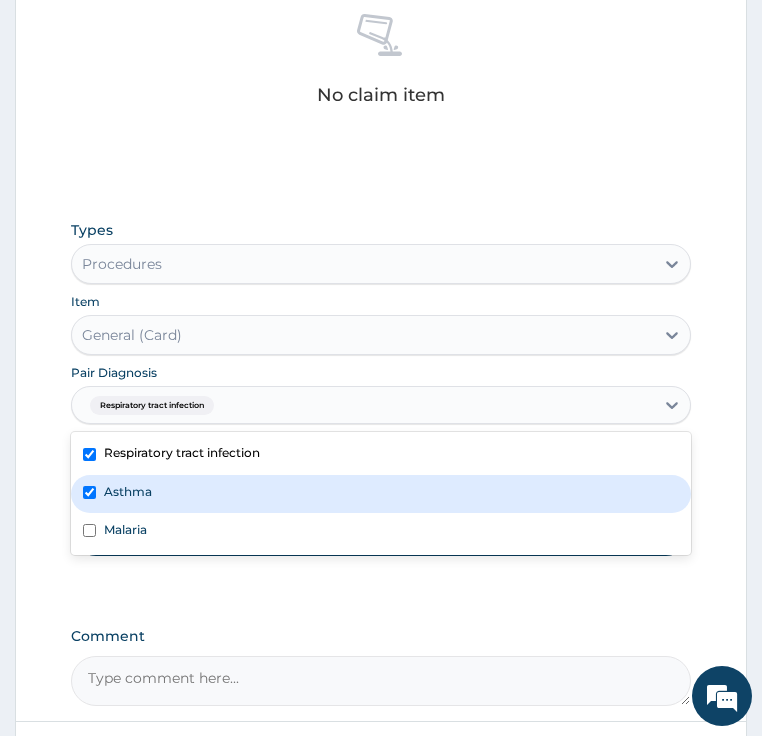 checkbox on "true" 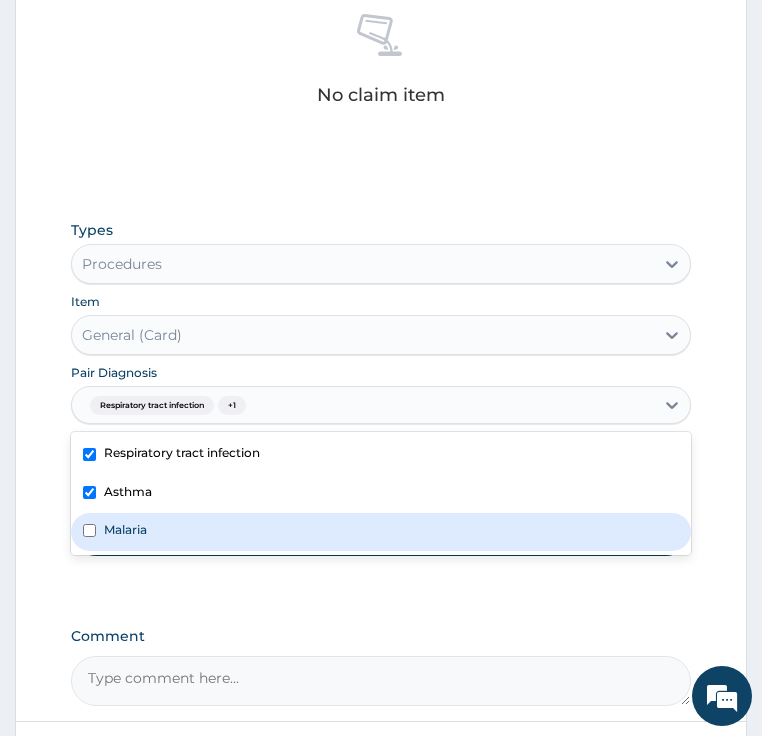 click on "Malaria" at bounding box center (381, 532) 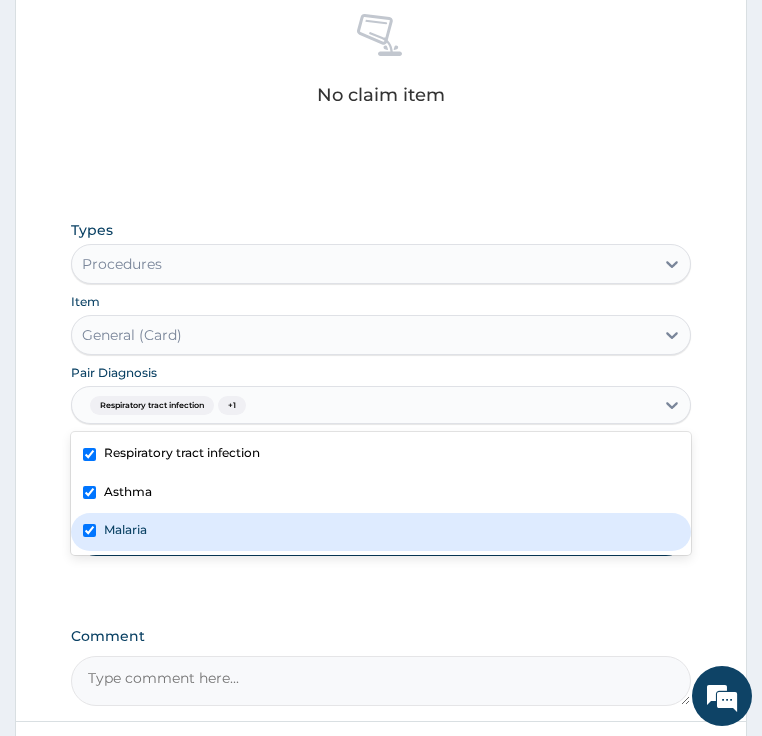 checkbox on "true" 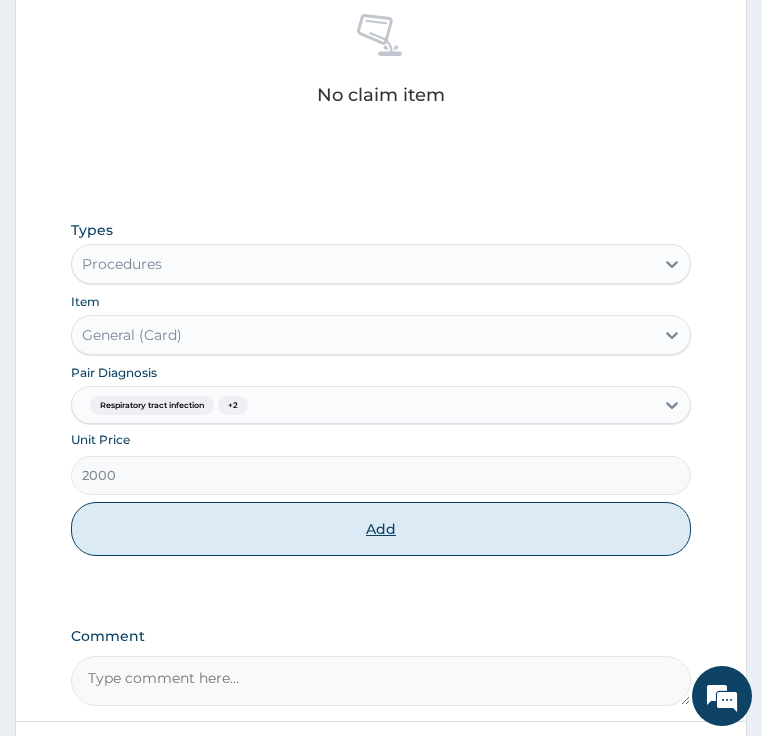 click on "Add" at bounding box center [381, 529] 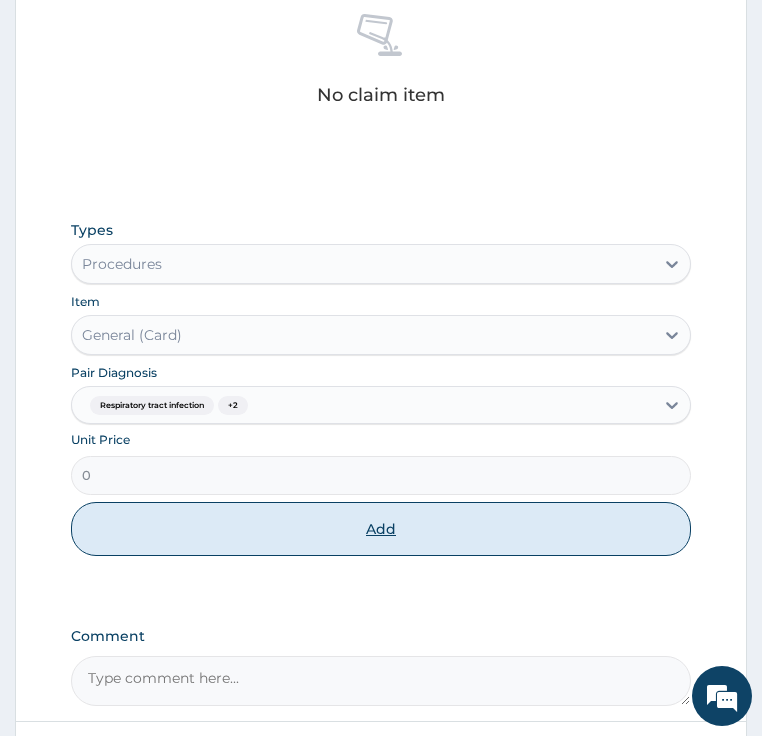 scroll, scrollTop: 796, scrollLeft: 0, axis: vertical 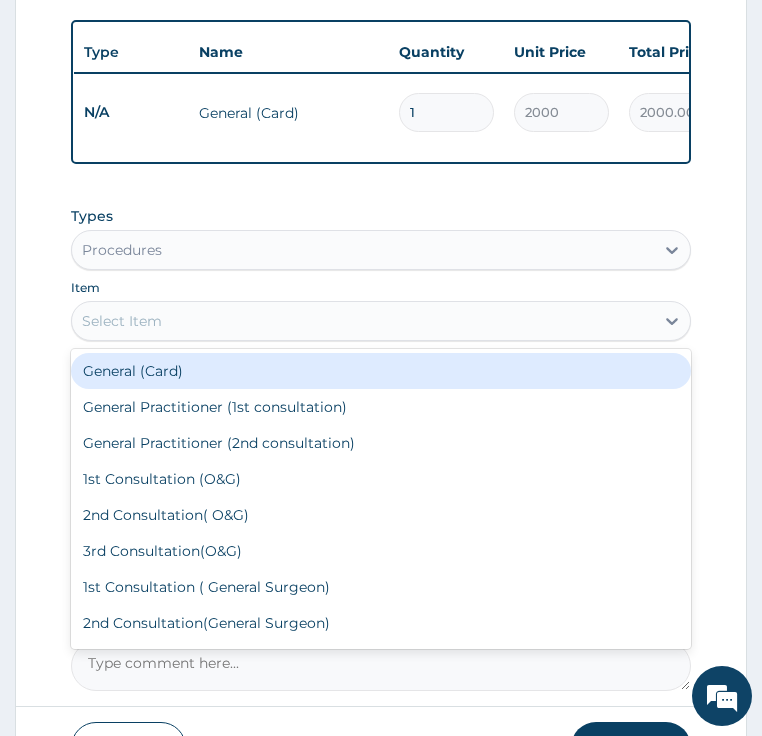 click on "Select Item" at bounding box center (122, 321) 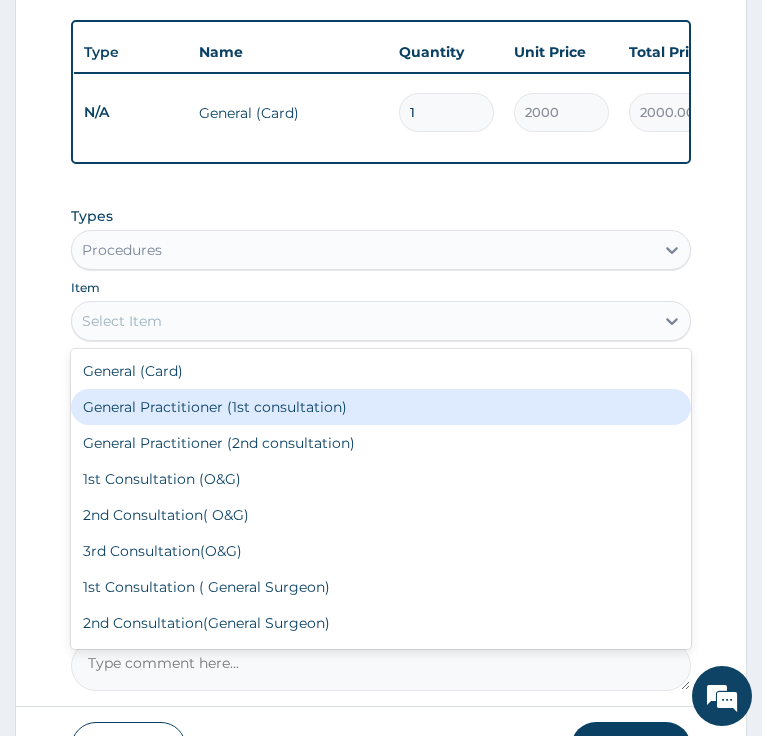 click on "General Practitioner (1st consultation)" at bounding box center [381, 407] 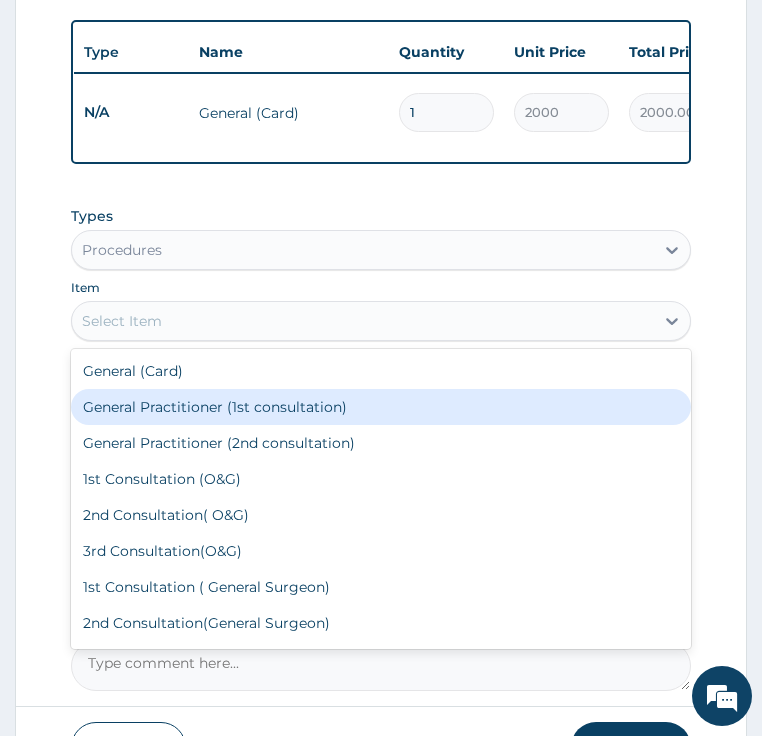 type on "2500" 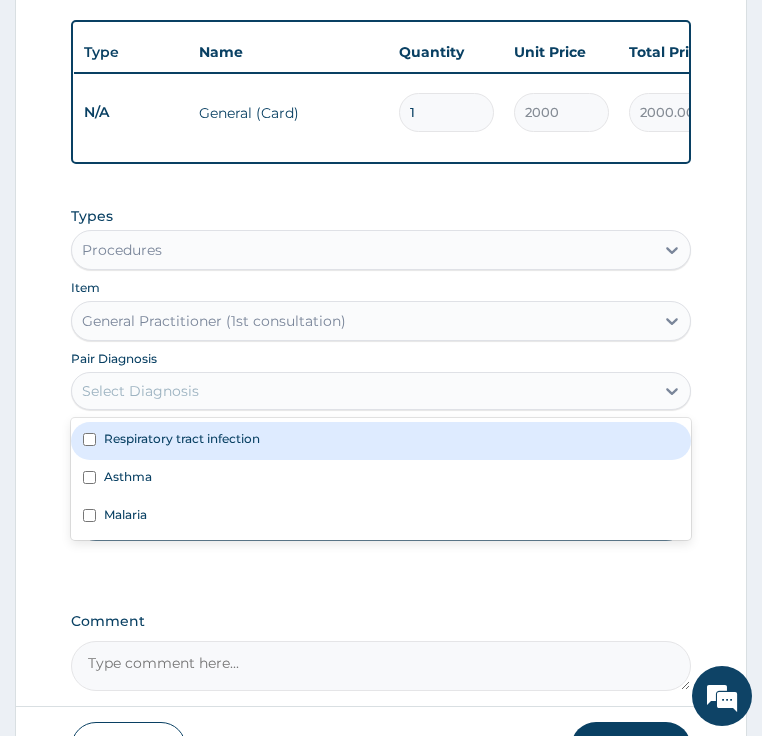 click on "Select Diagnosis" at bounding box center [140, 391] 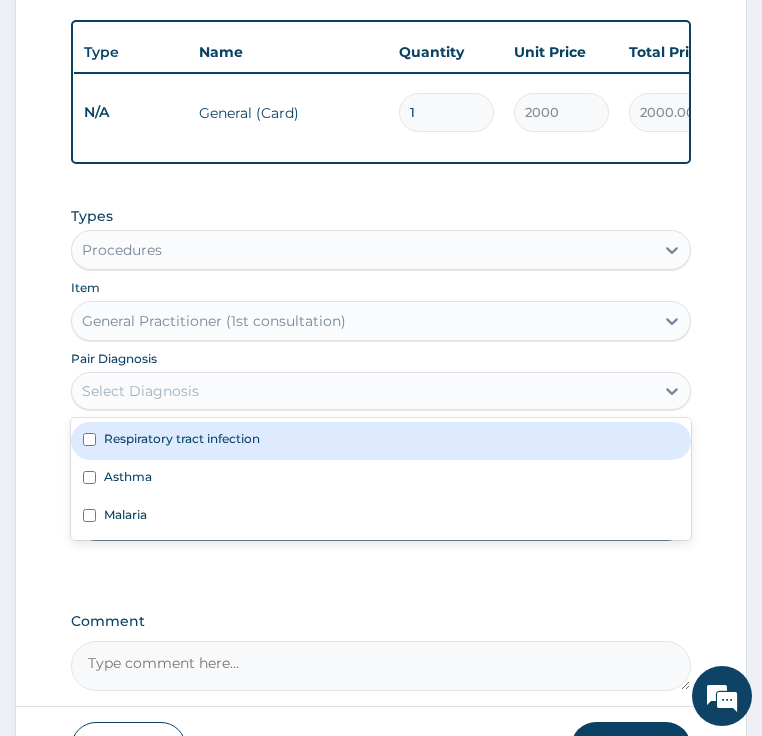 click on "Respiratory tract infection" at bounding box center [182, 438] 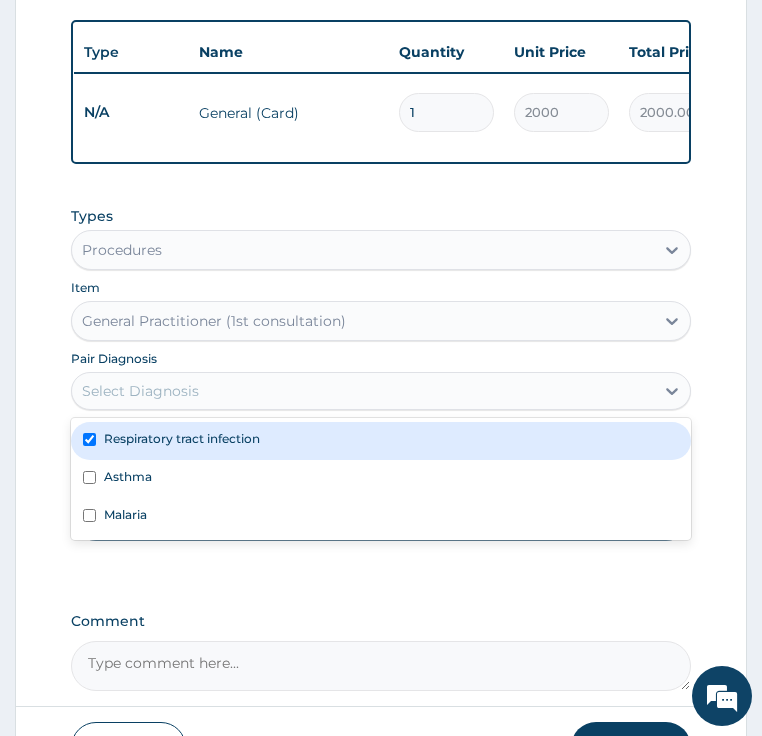 checkbox on "true" 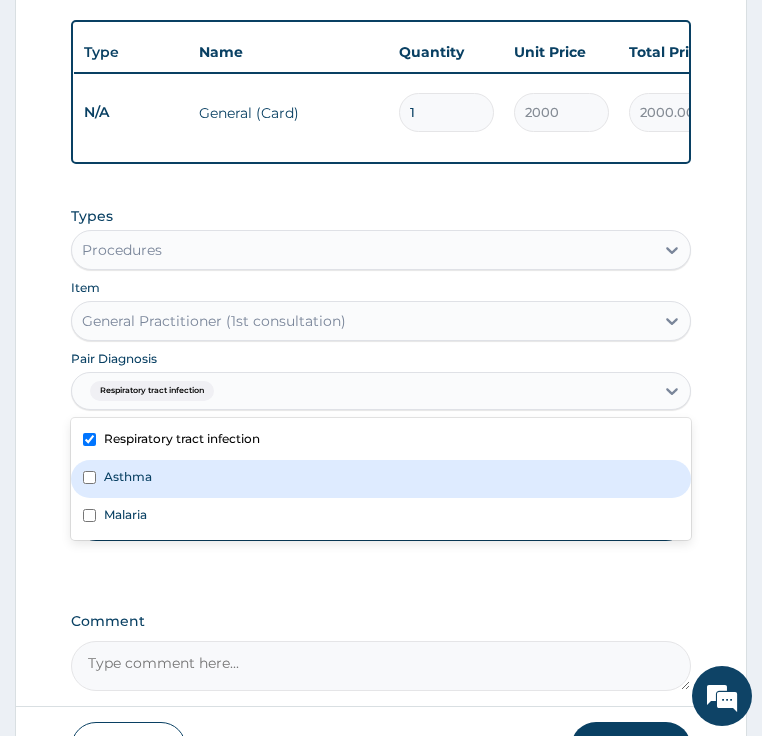 click on "Asthma" at bounding box center (381, 479) 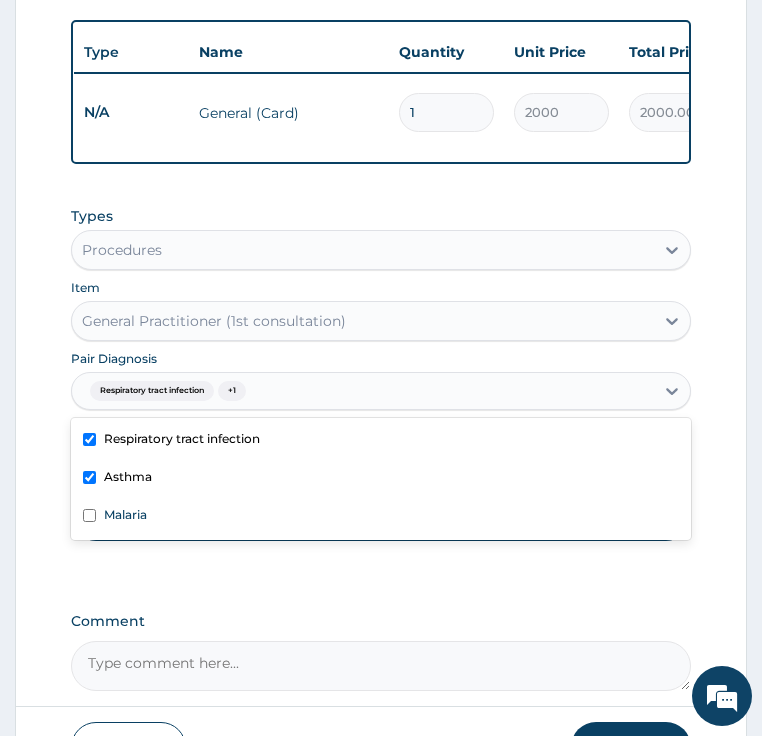 checkbox on "true" 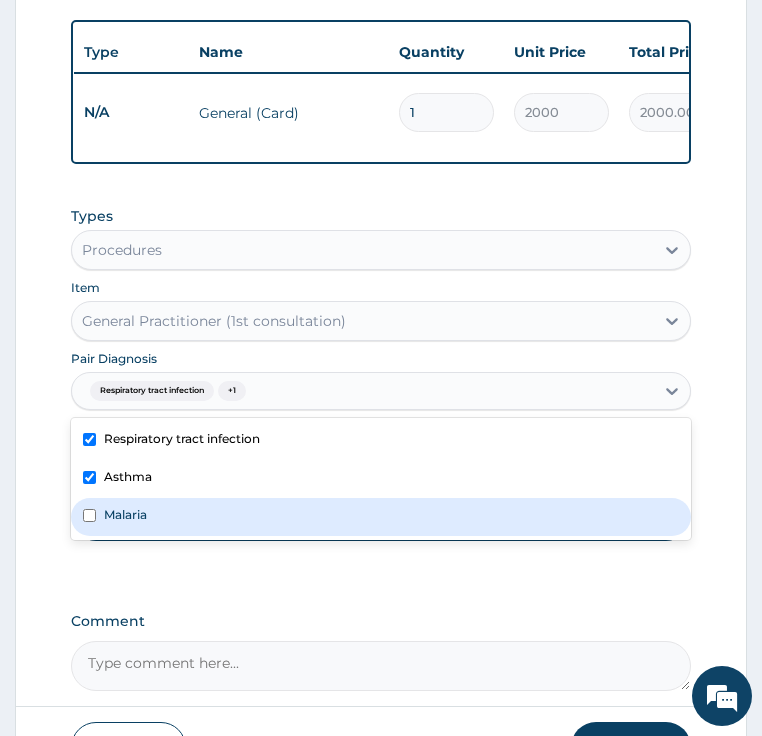 click on "Malaria" at bounding box center [381, 517] 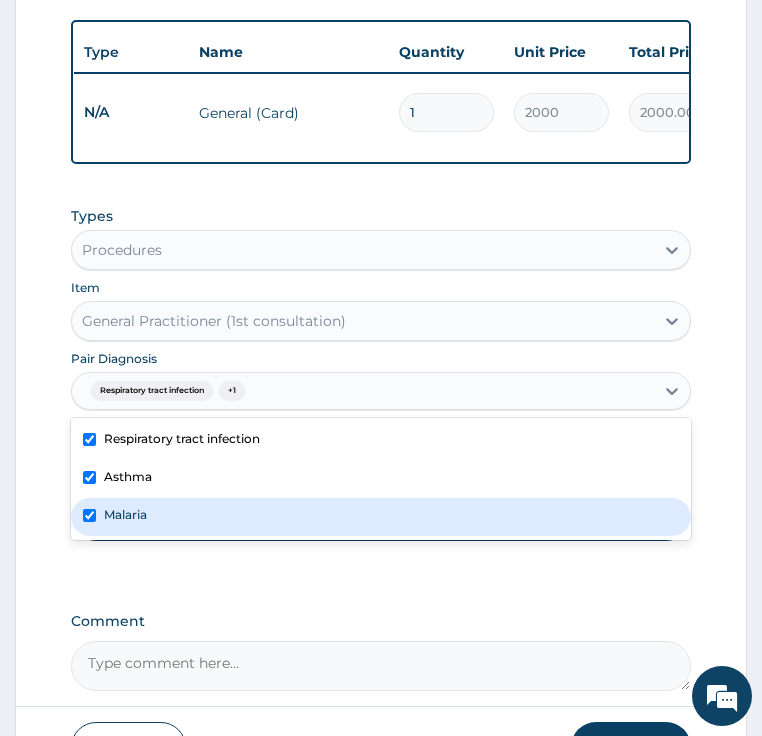 checkbox on "true" 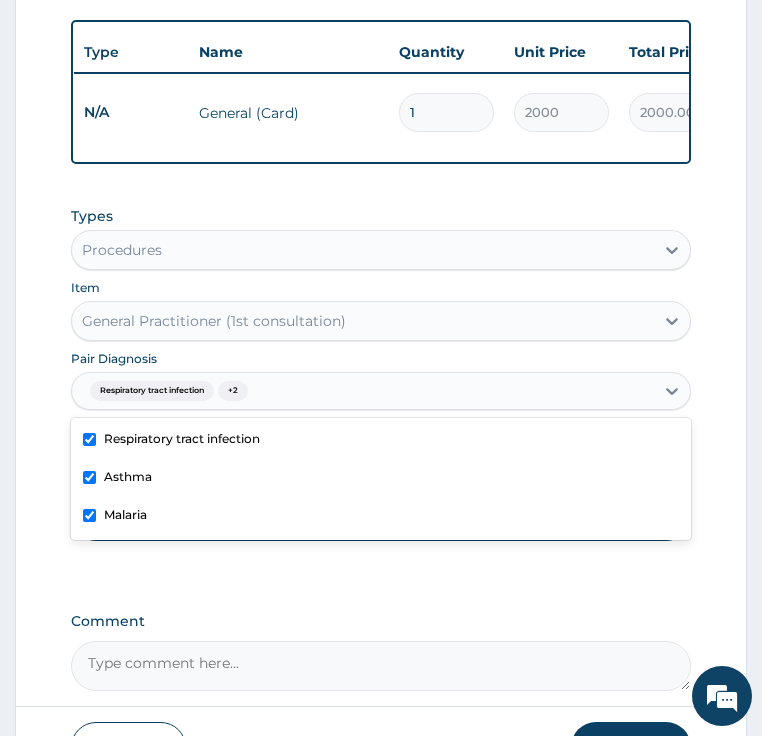click on "Add" at bounding box center (381, 514) 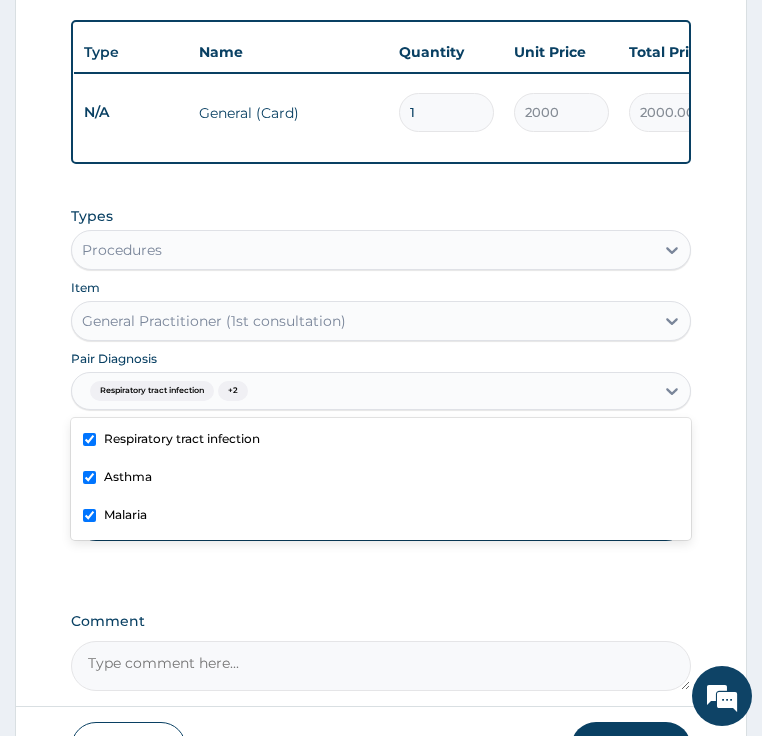 type on "0" 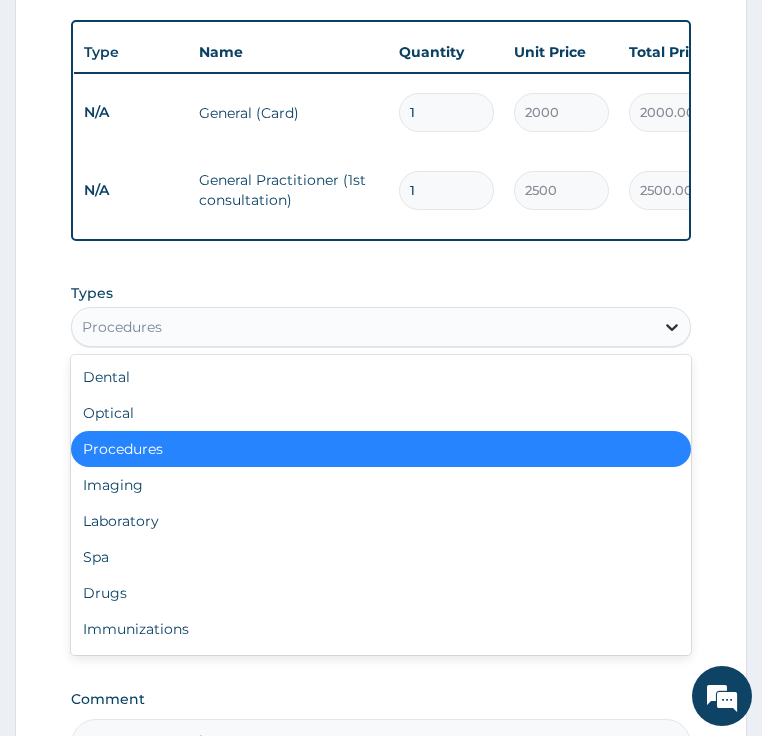 click 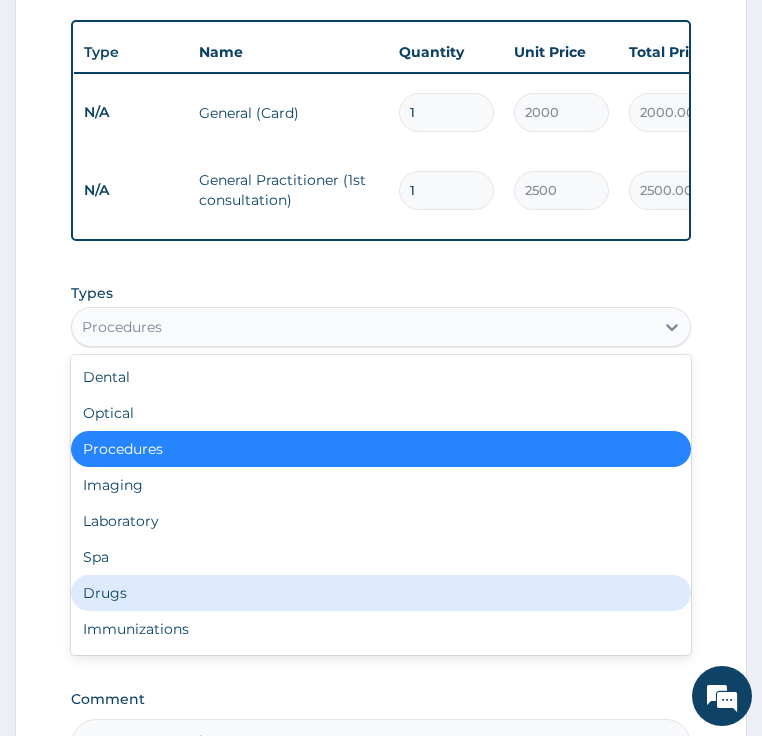click on "Drugs" at bounding box center [381, 593] 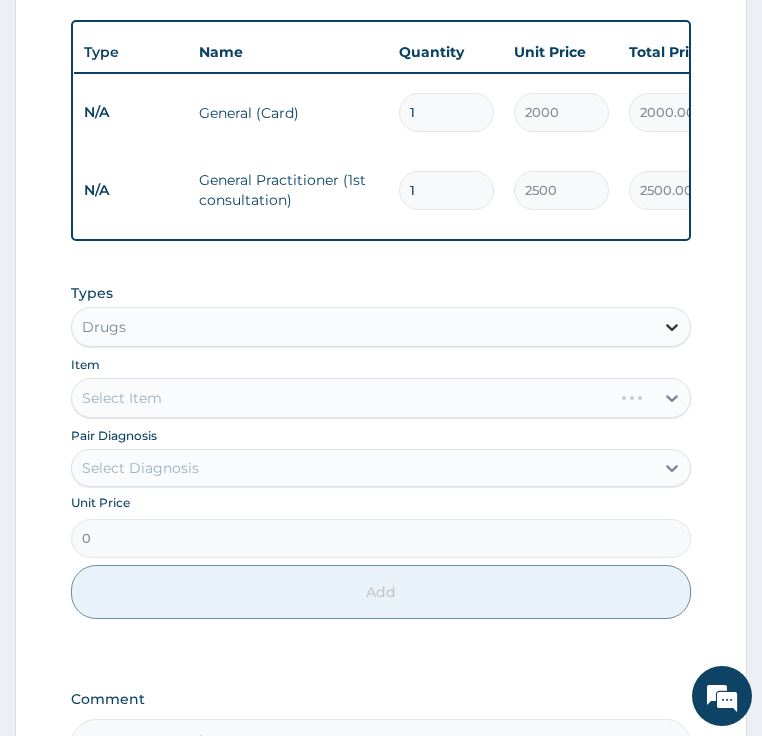 click at bounding box center (672, 327) 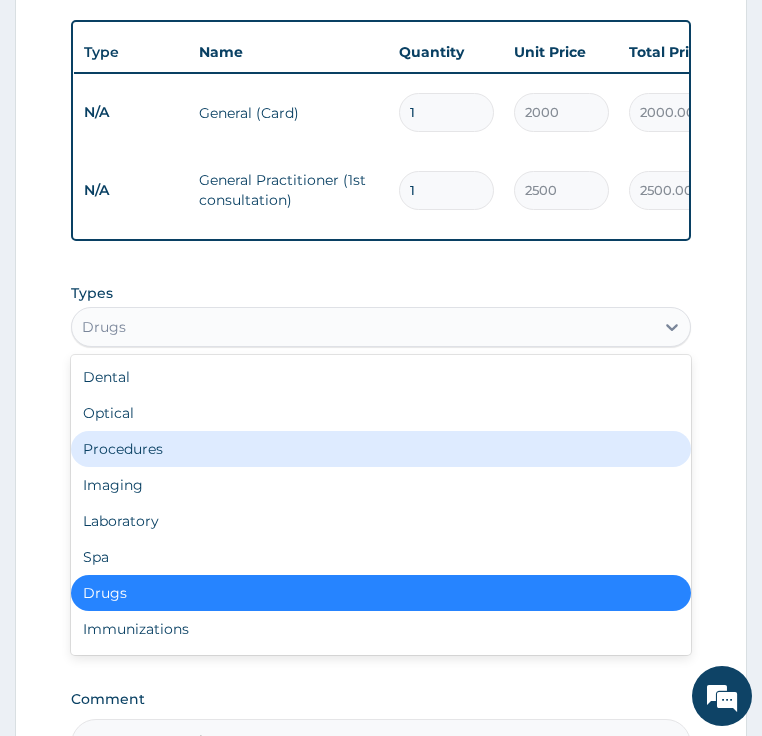 click on "Procedures" at bounding box center [381, 449] 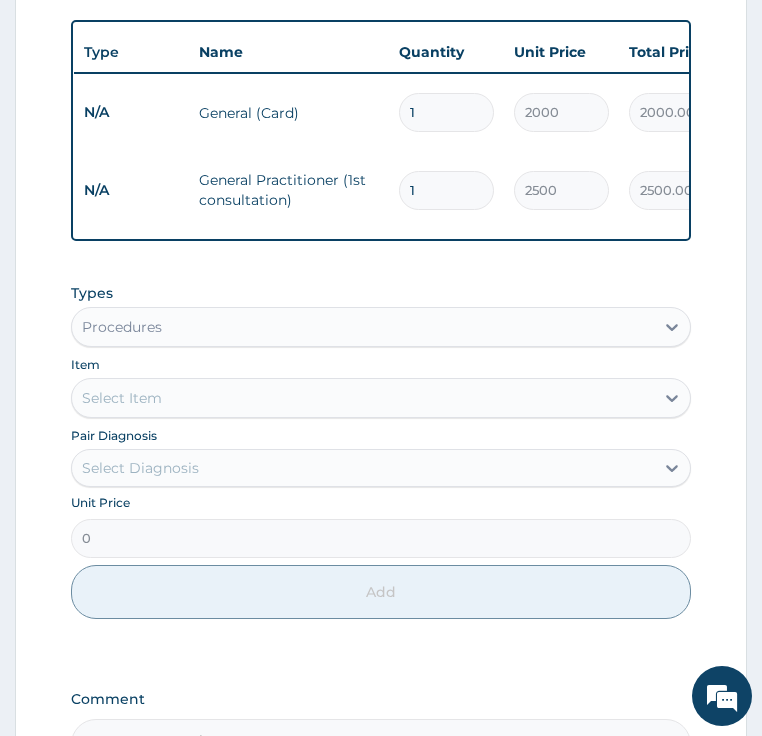 click on "Select Item" at bounding box center [122, 398] 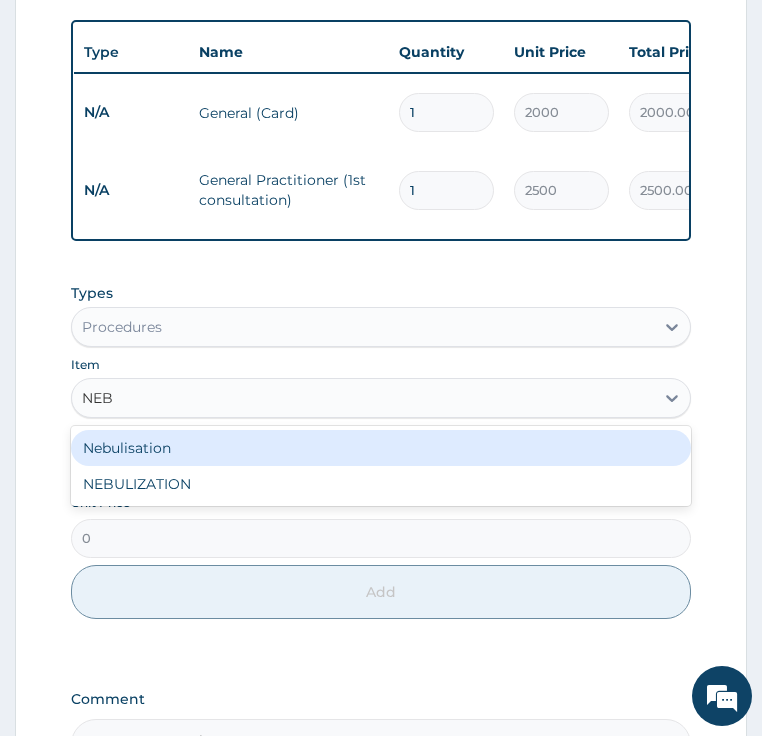type on "NEBU" 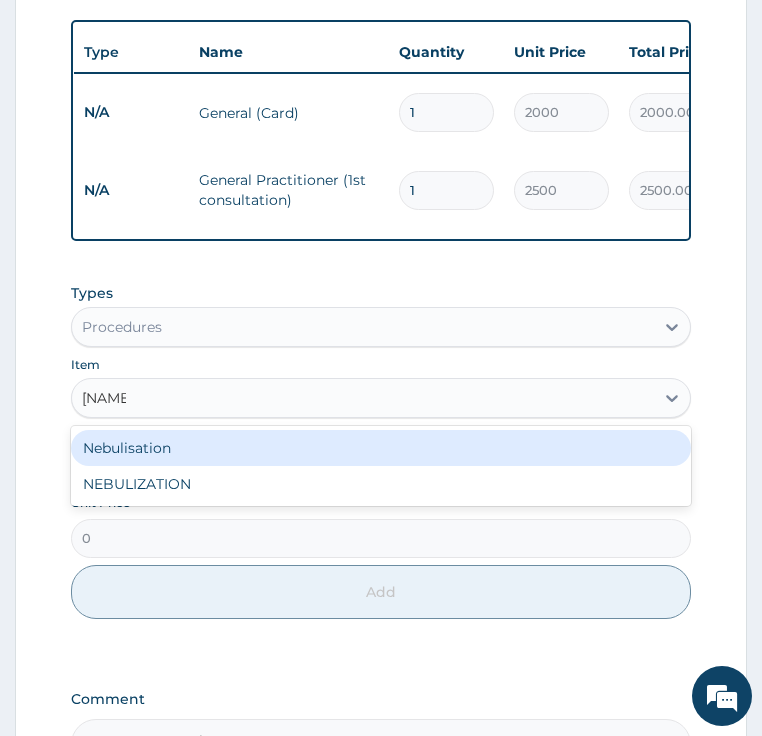 click on "Nebulisation" at bounding box center (381, 448) 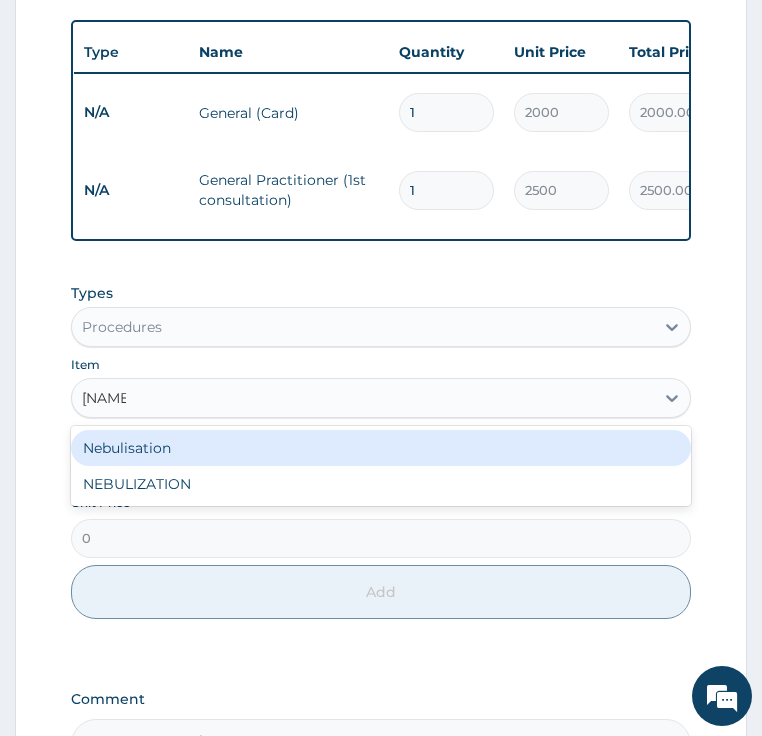type on "6000" 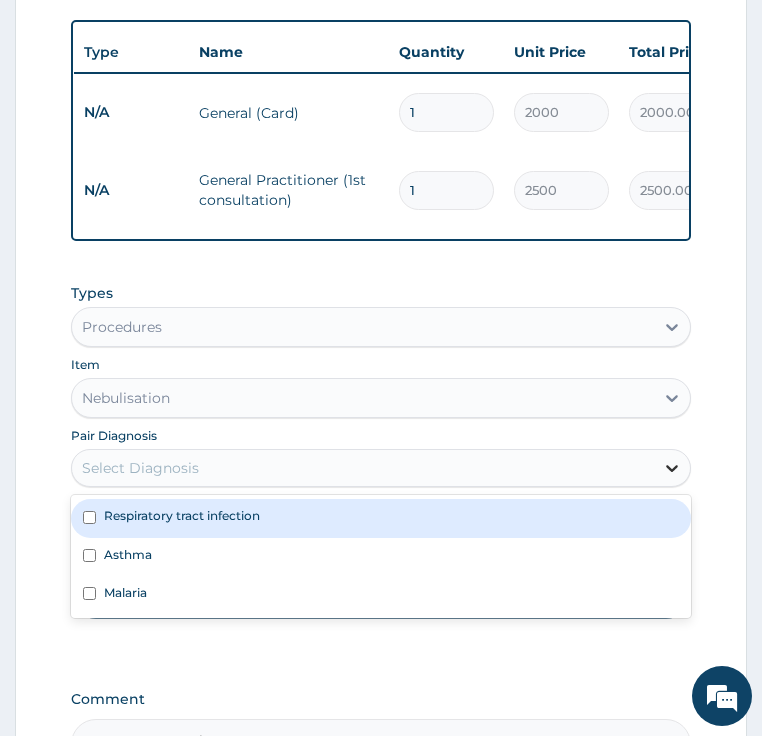 click 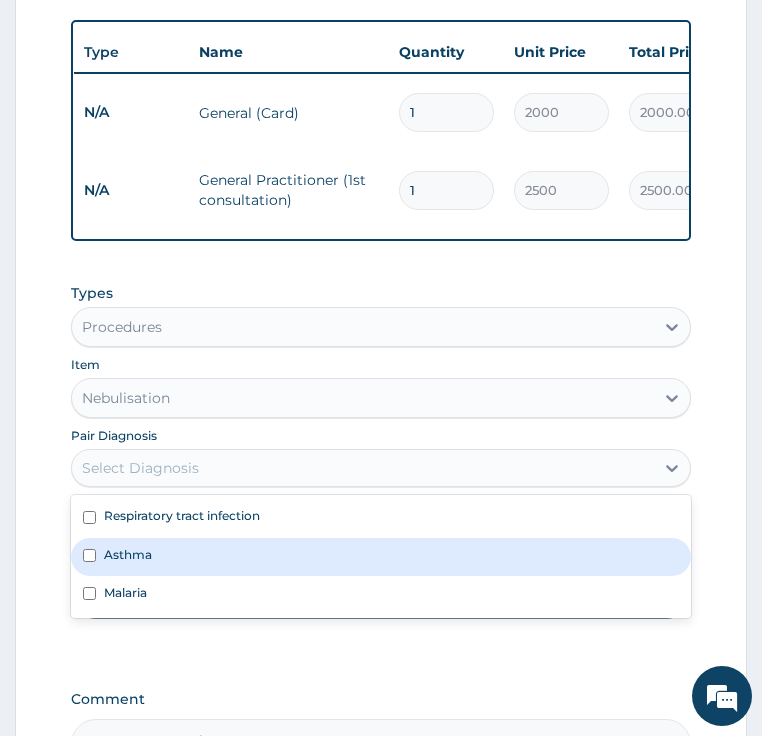 click on "Asthma" at bounding box center [128, 554] 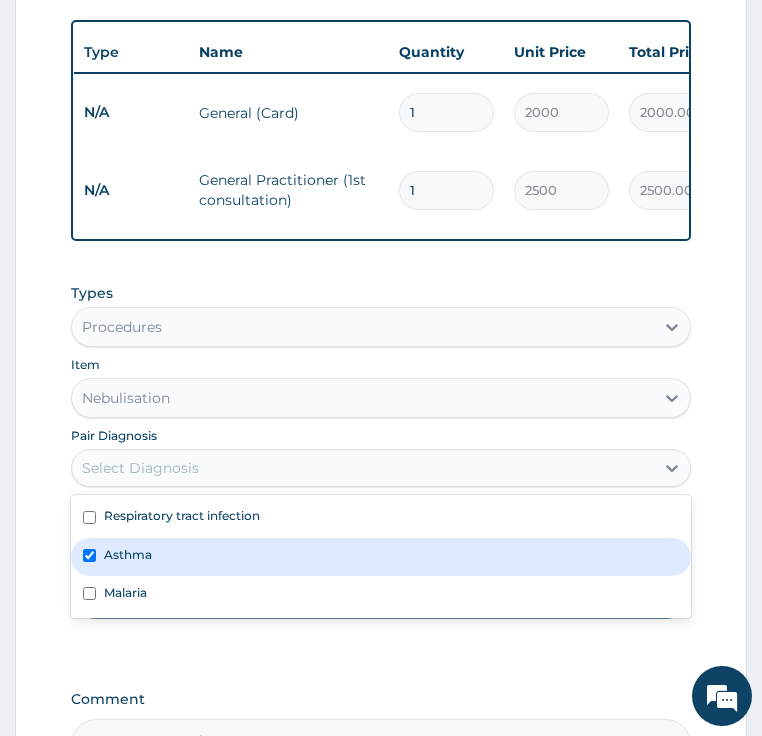 checkbox on "true" 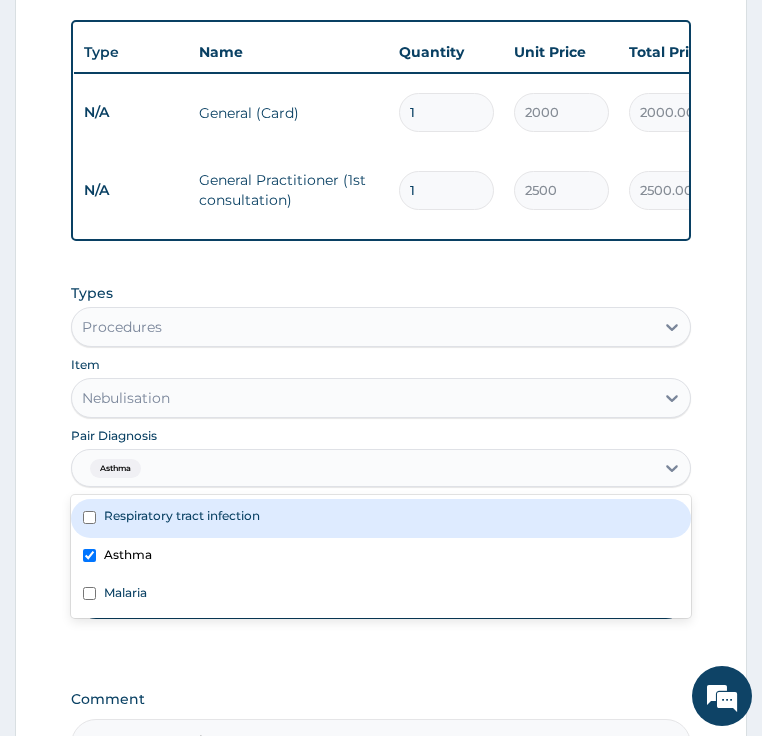 click on "Respiratory tract infection" at bounding box center (182, 515) 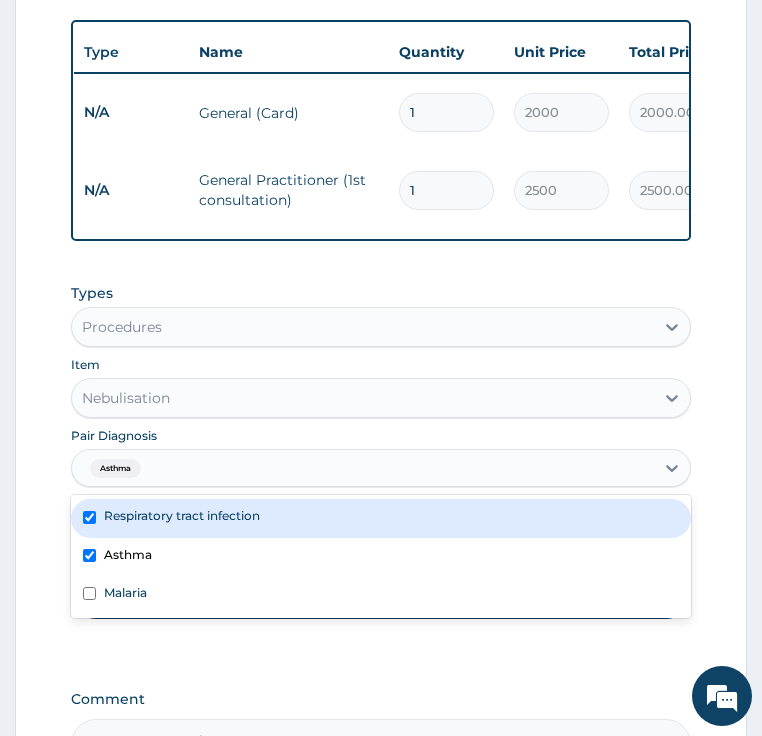 checkbox on "true" 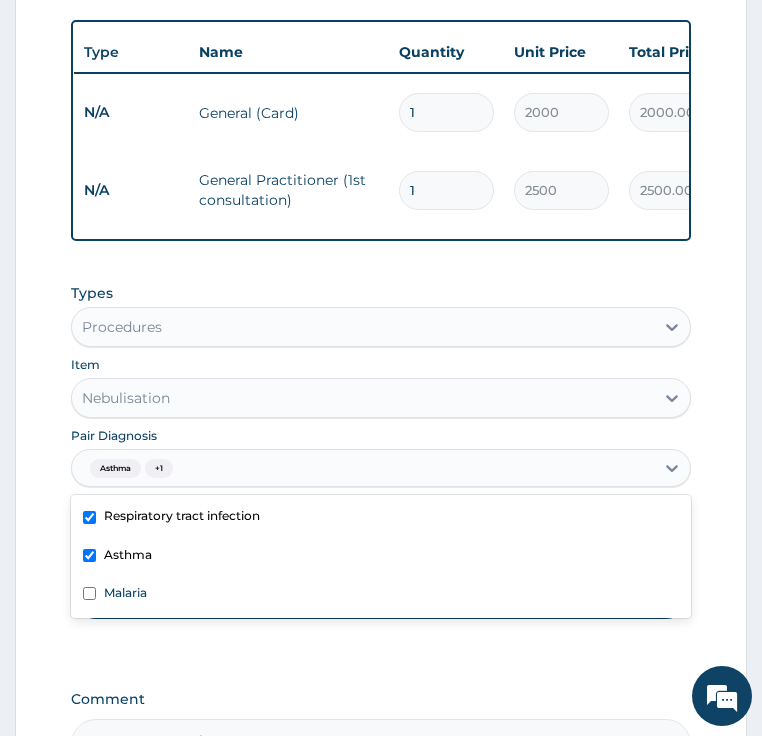 click on "Add" at bounding box center (381, 592) 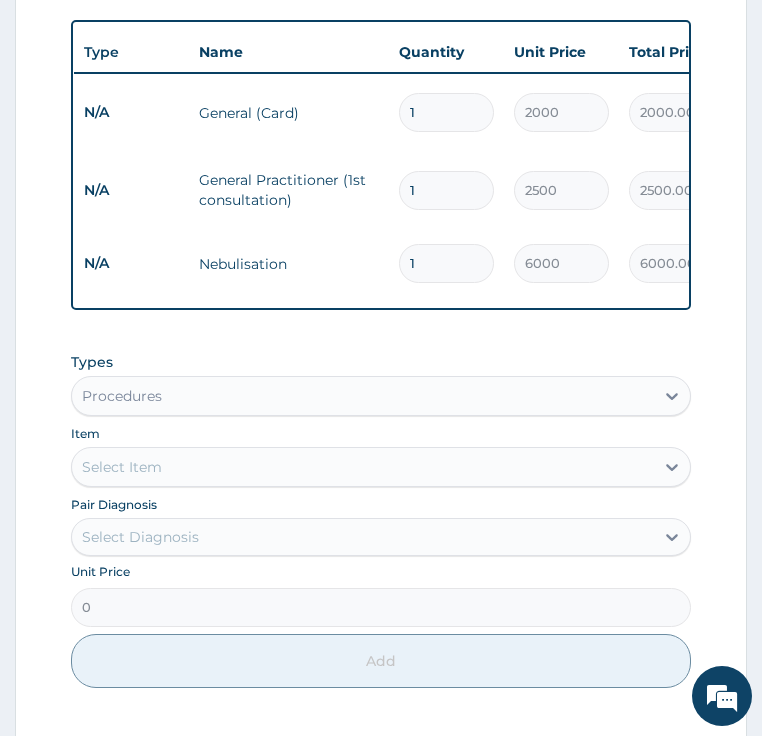 scroll, scrollTop: 0, scrollLeft: 377, axis: horizontal 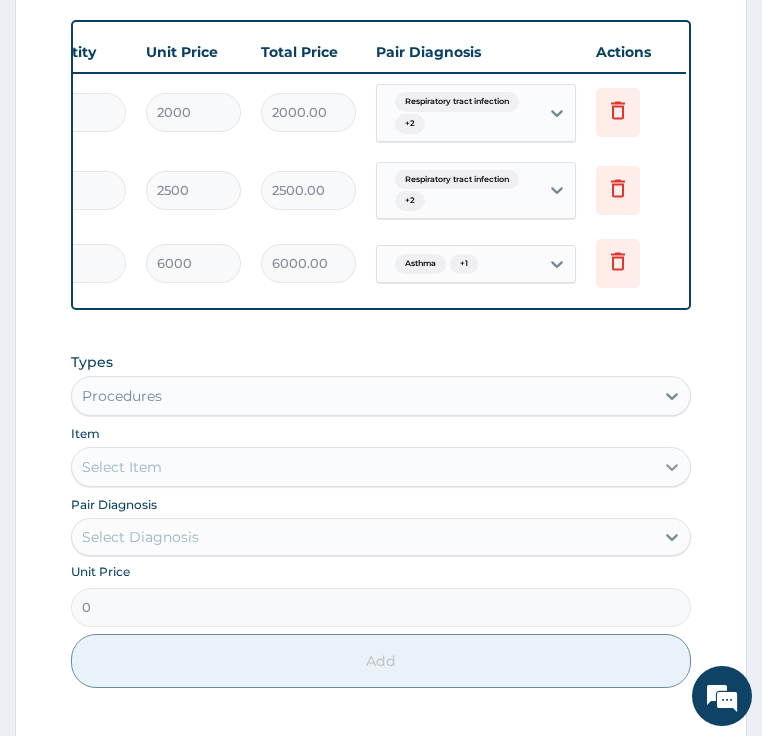 click at bounding box center (672, 467) 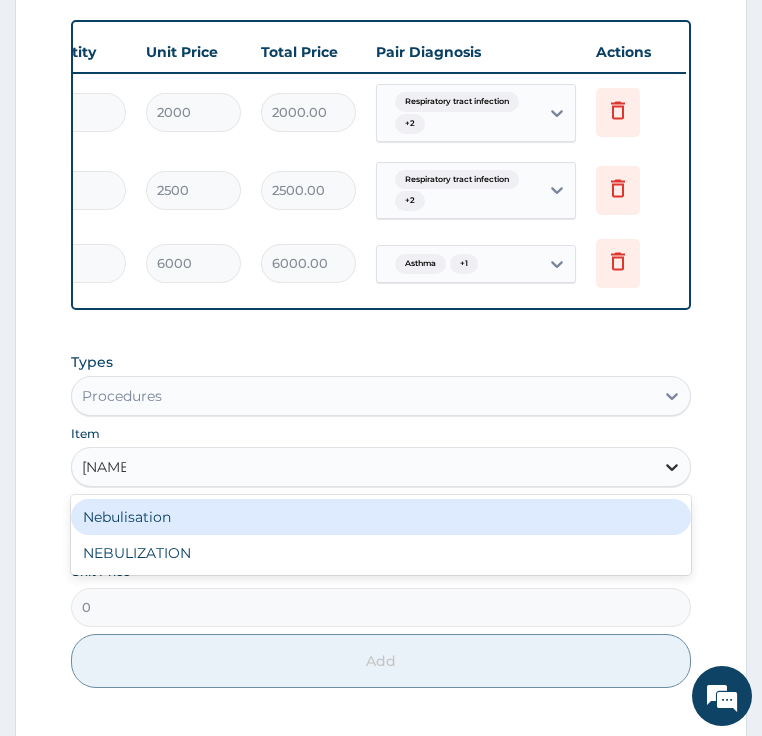 type on "NEBUL" 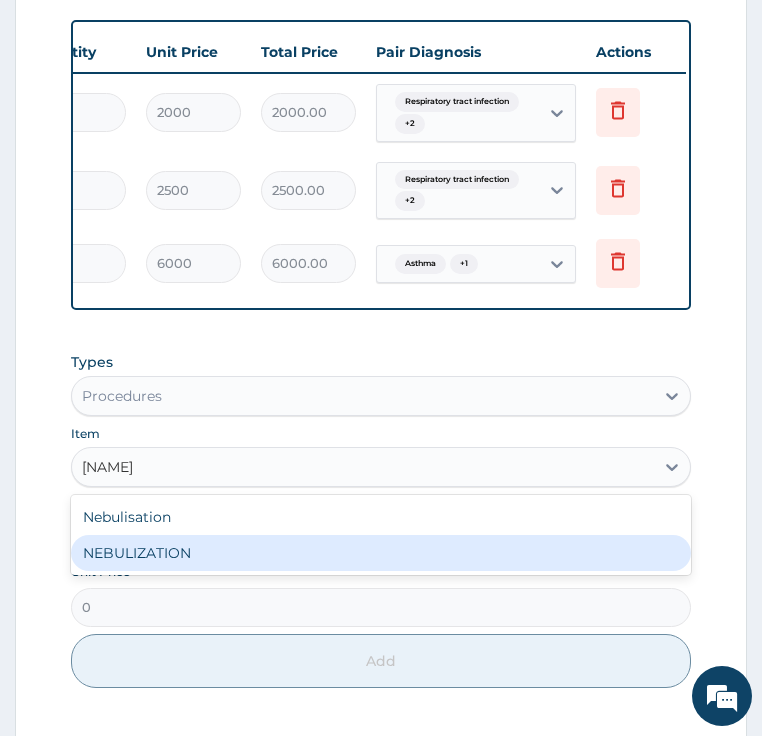 click on "NEBULIZATION" at bounding box center [381, 553] 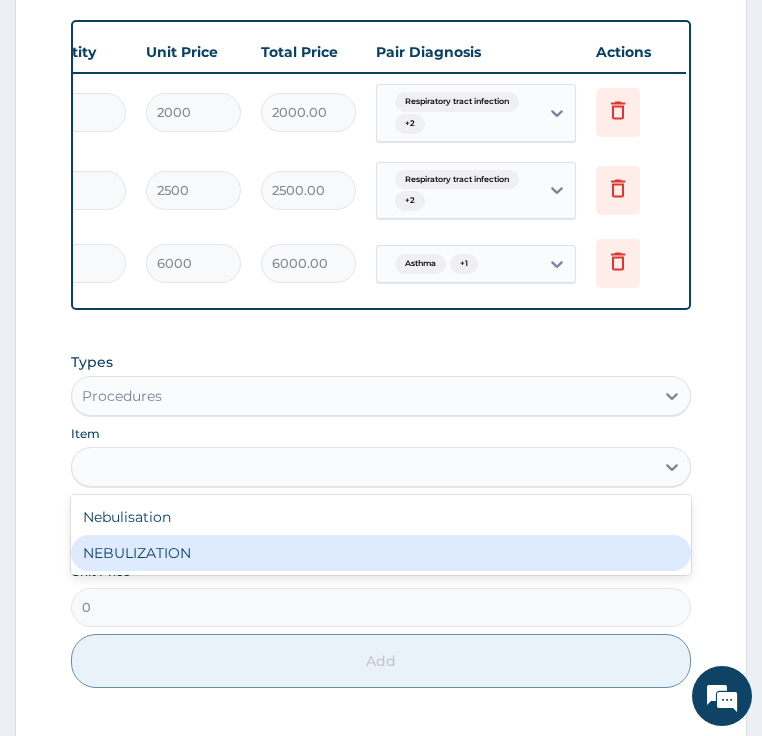 type on "5000" 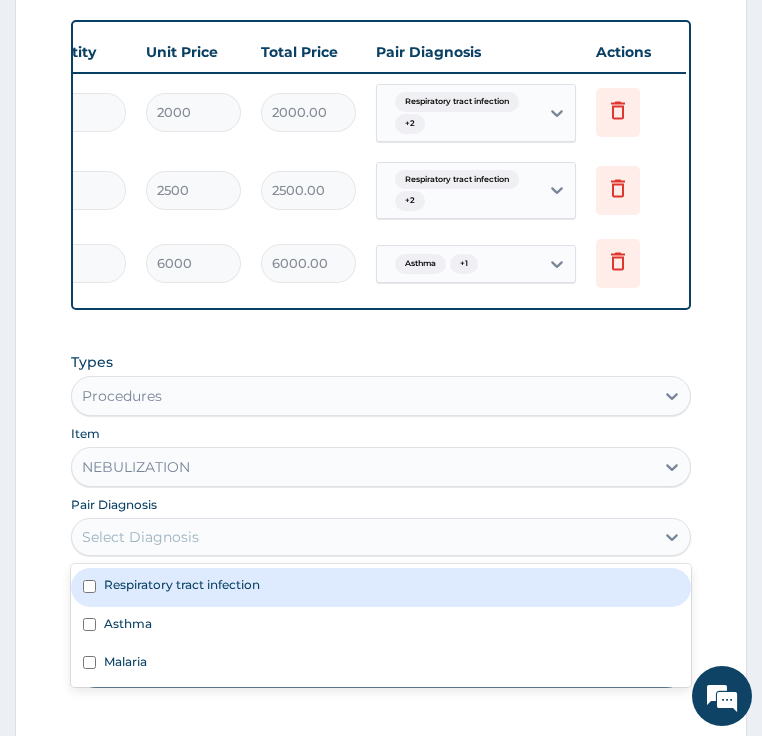 click on "Select Diagnosis" at bounding box center [140, 537] 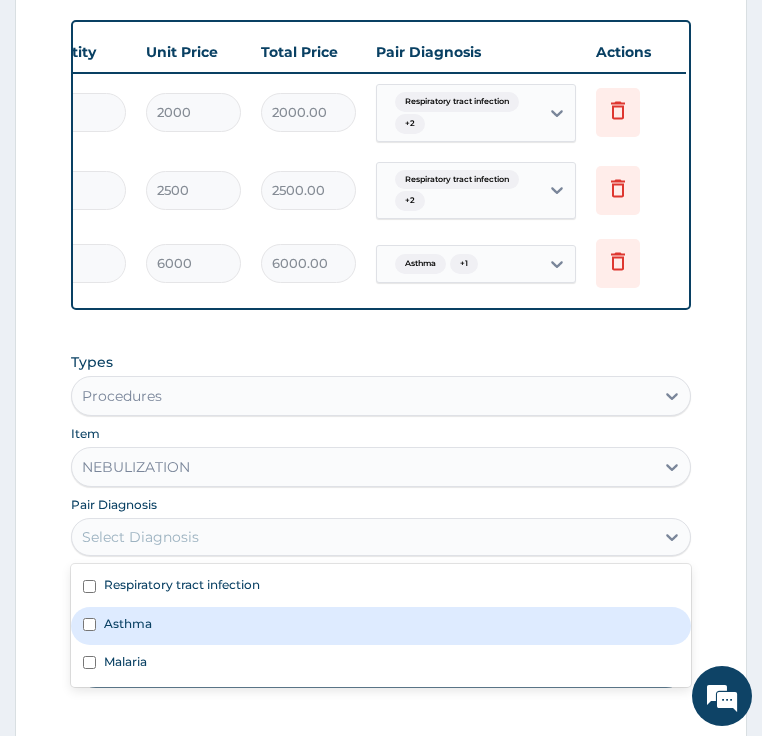 click on "Asthma" at bounding box center [128, 623] 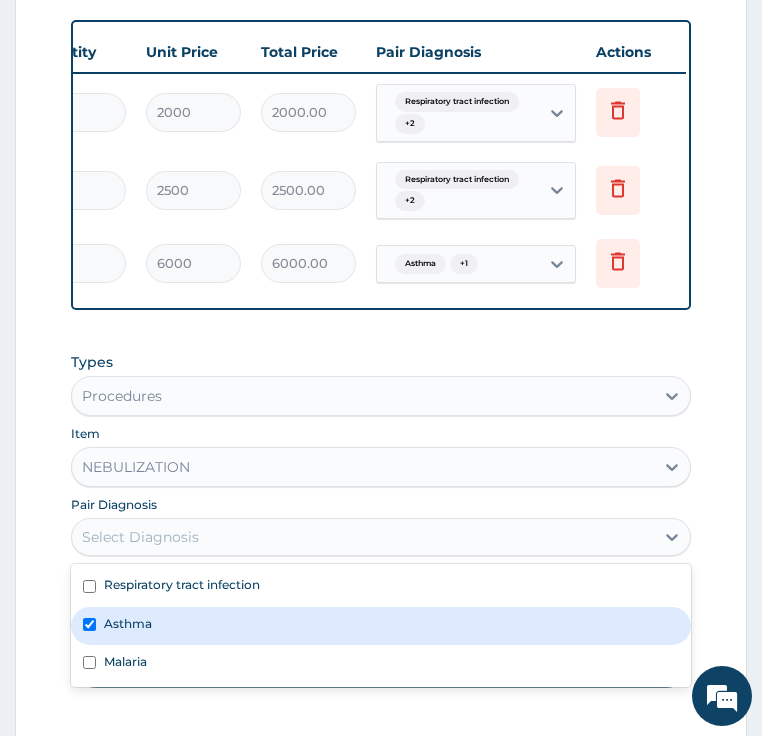 checkbox on "true" 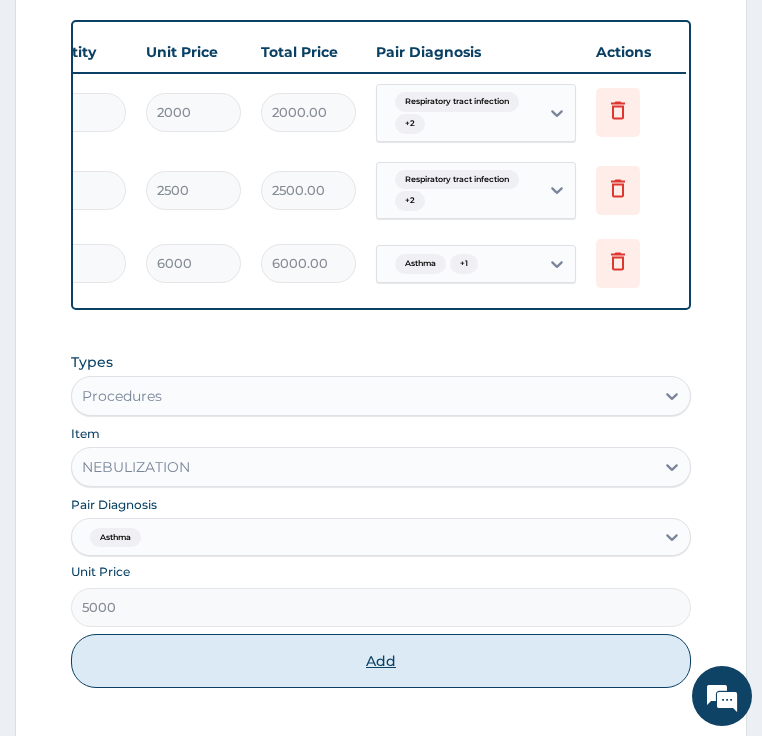 click on "Add" at bounding box center (381, 661) 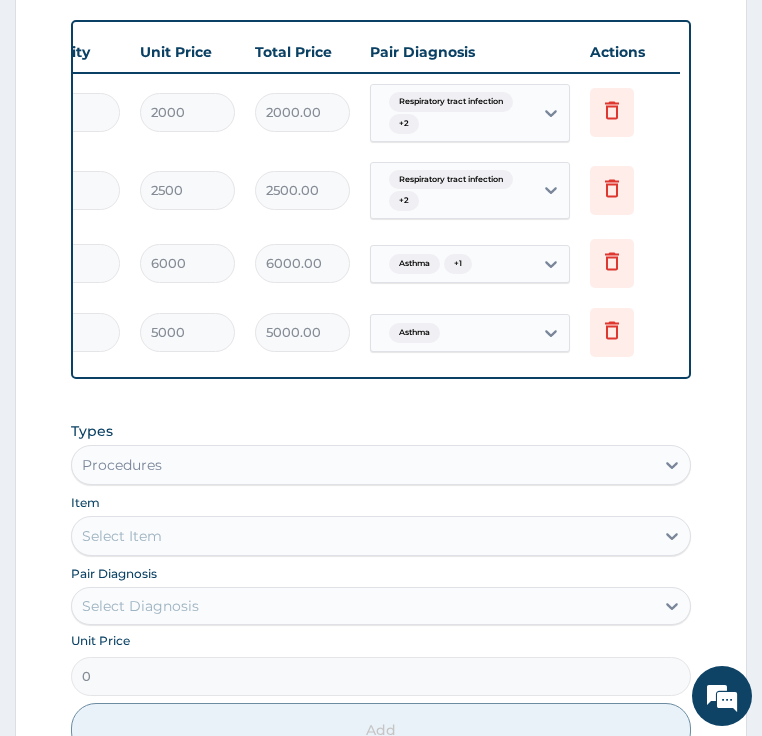 scroll, scrollTop: 0, scrollLeft: 579, axis: horizontal 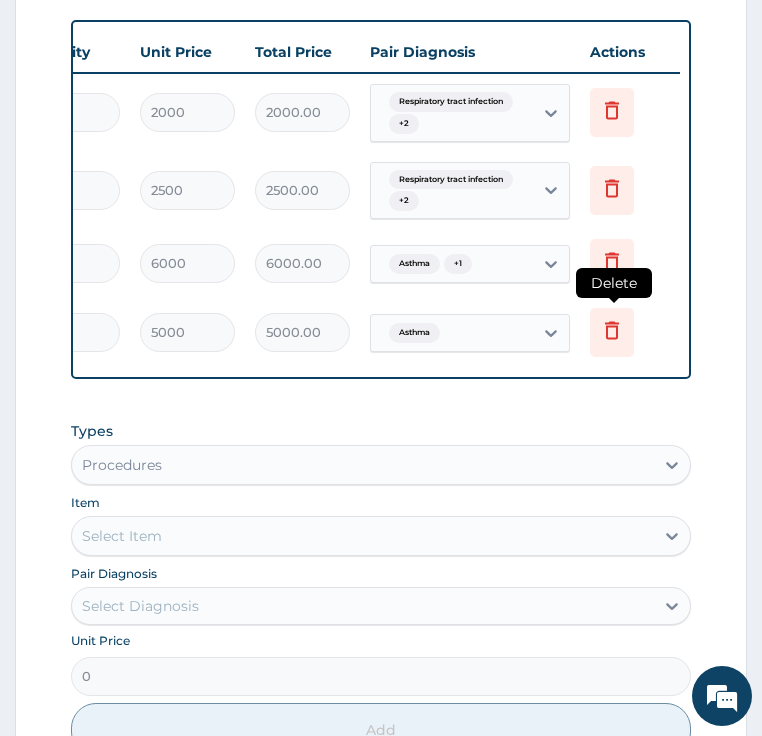 click 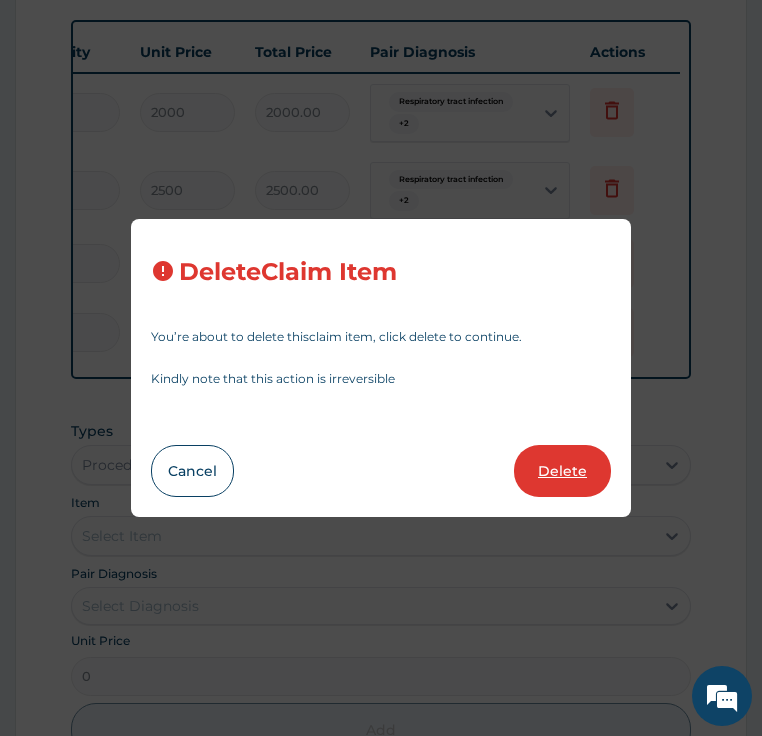 click on "Delete" at bounding box center (562, 471) 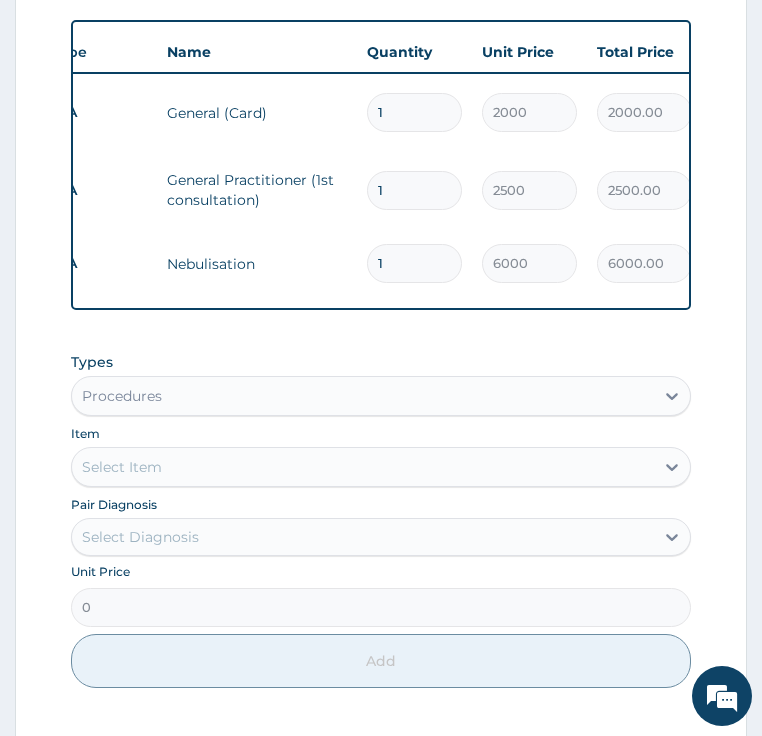 scroll, scrollTop: 0, scrollLeft: 0, axis: both 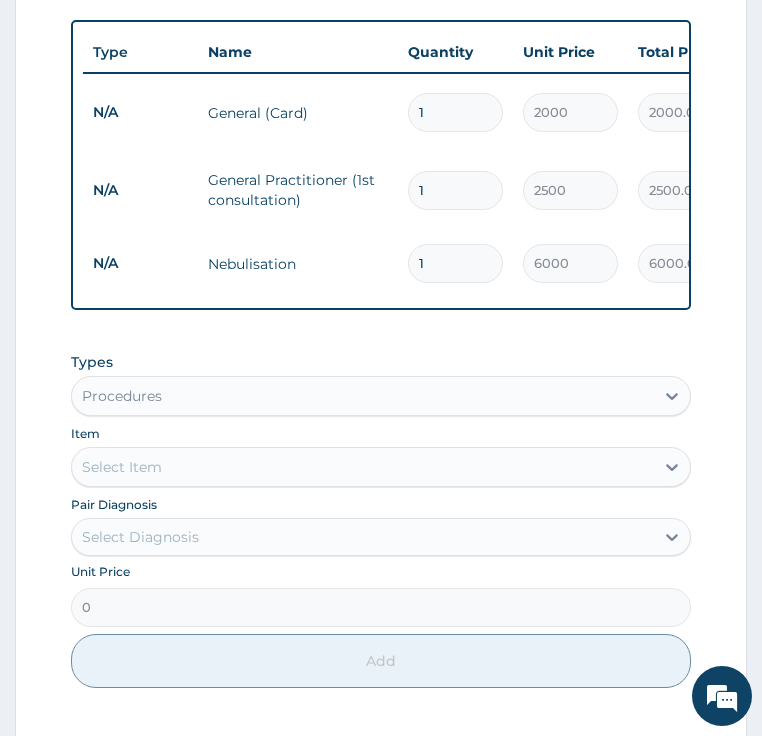 click on "Select Item" at bounding box center [122, 467] 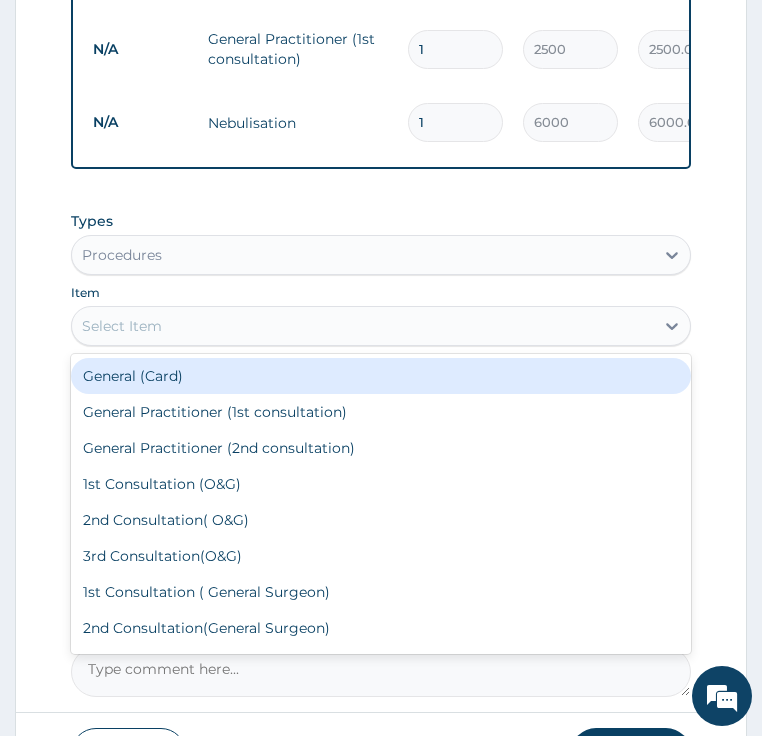 scroll, scrollTop: 943, scrollLeft: 0, axis: vertical 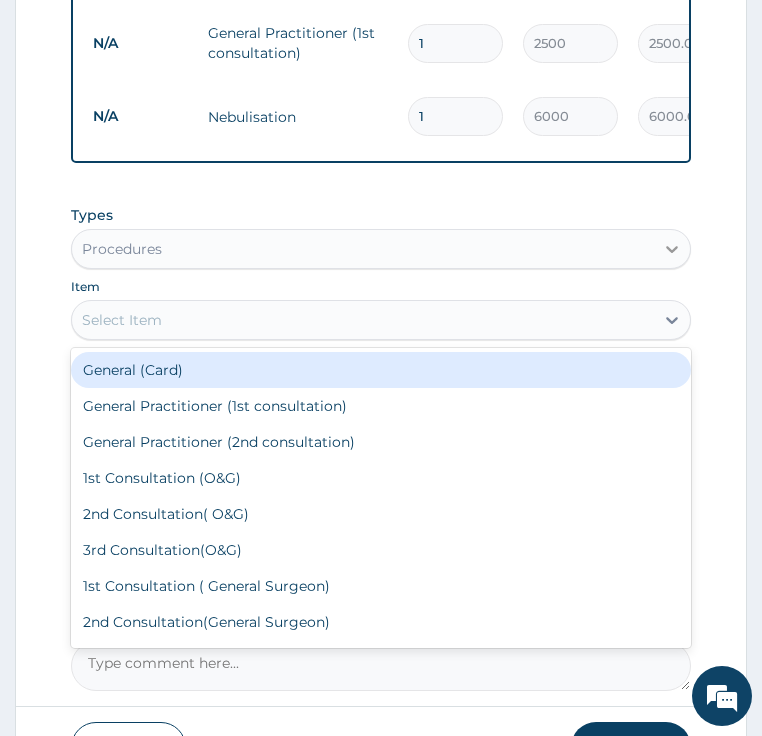 click 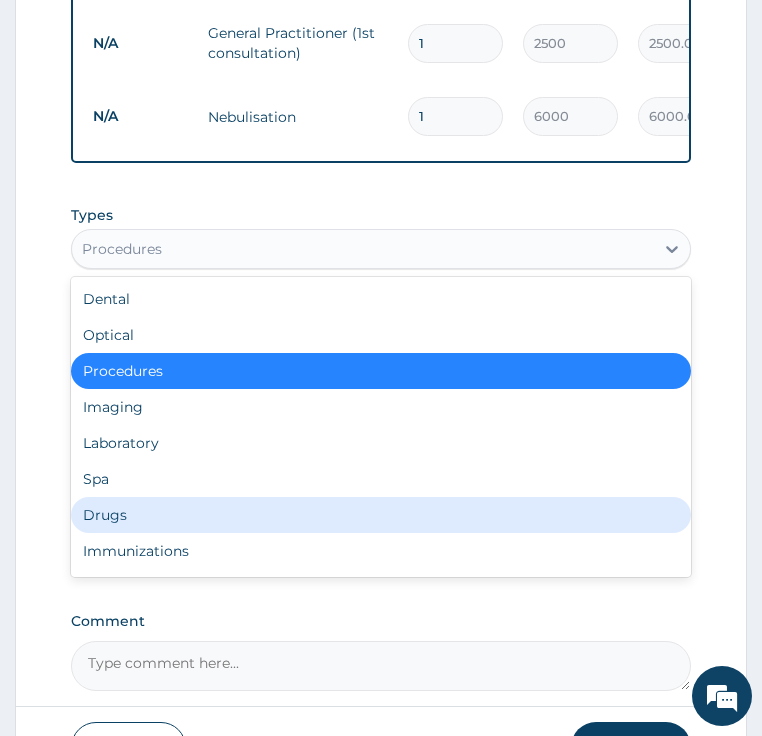 click on "Drugs" at bounding box center (381, 515) 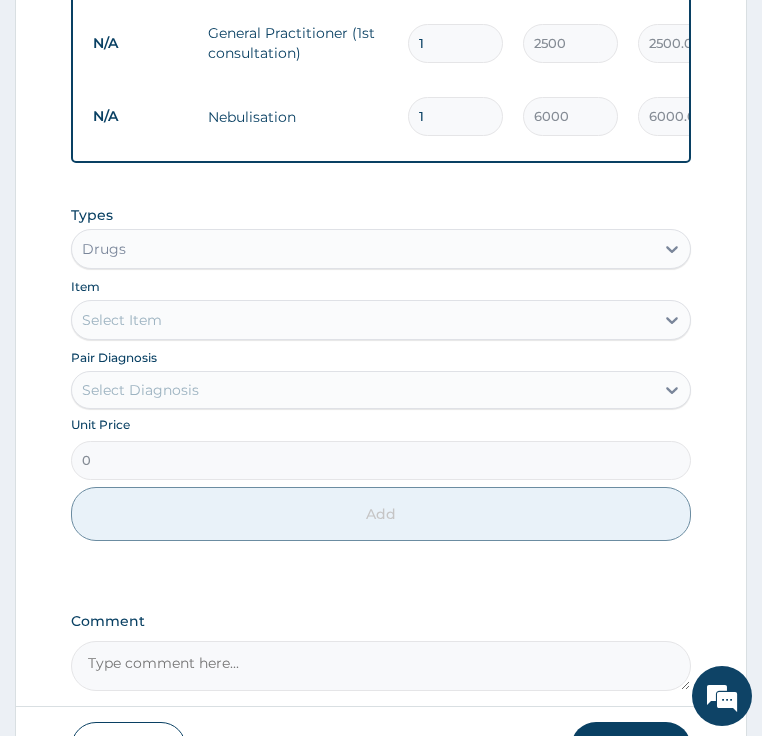click on "Select Item" at bounding box center (122, 320) 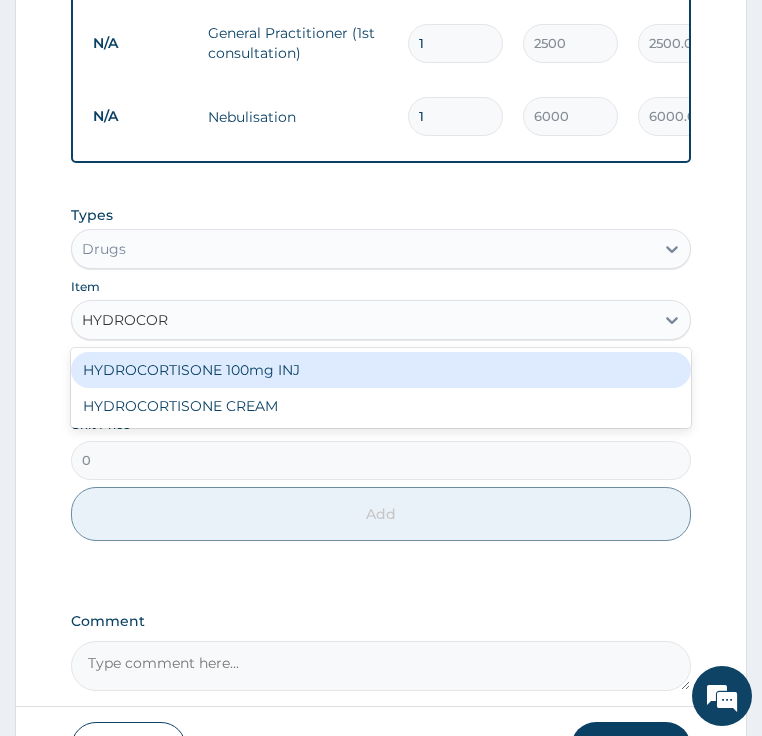 type on "HYDROCORT" 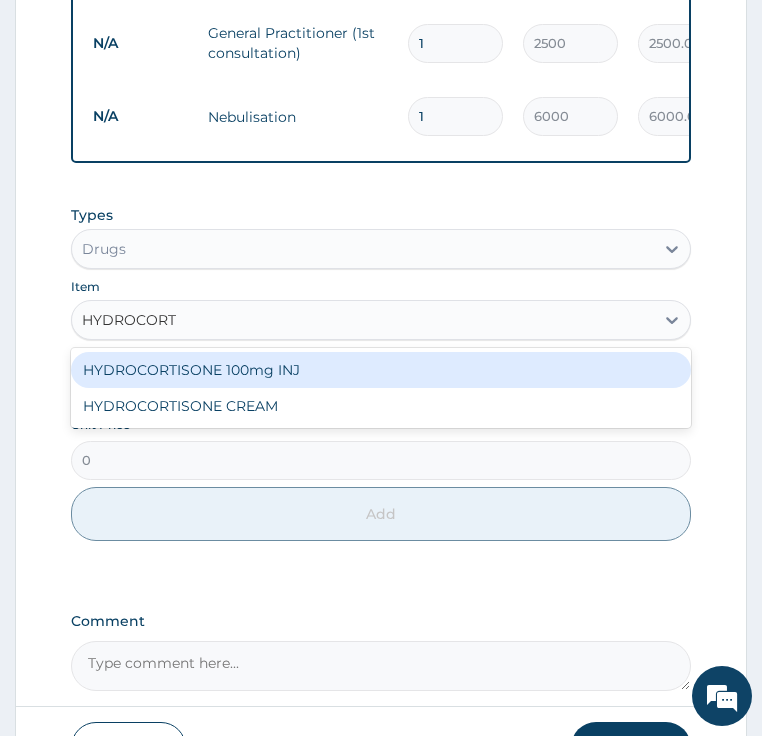 scroll, scrollTop: 0, scrollLeft: 14, axis: horizontal 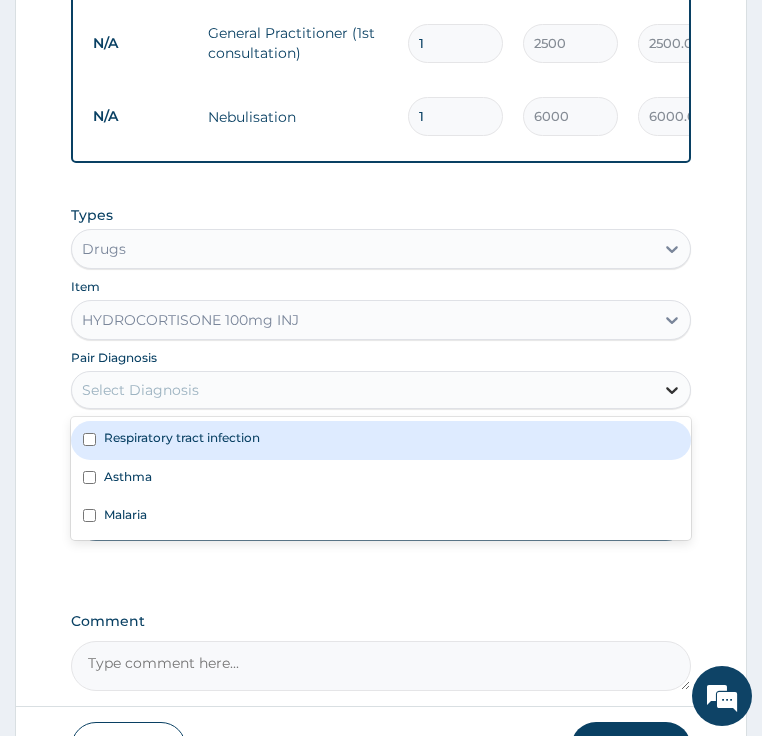 click 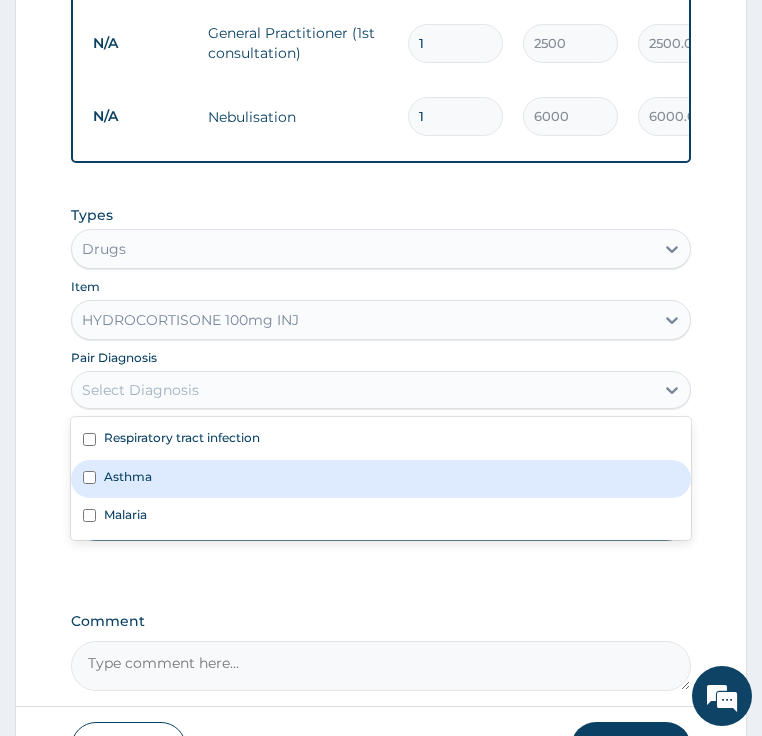 click on "Asthma" at bounding box center (128, 476) 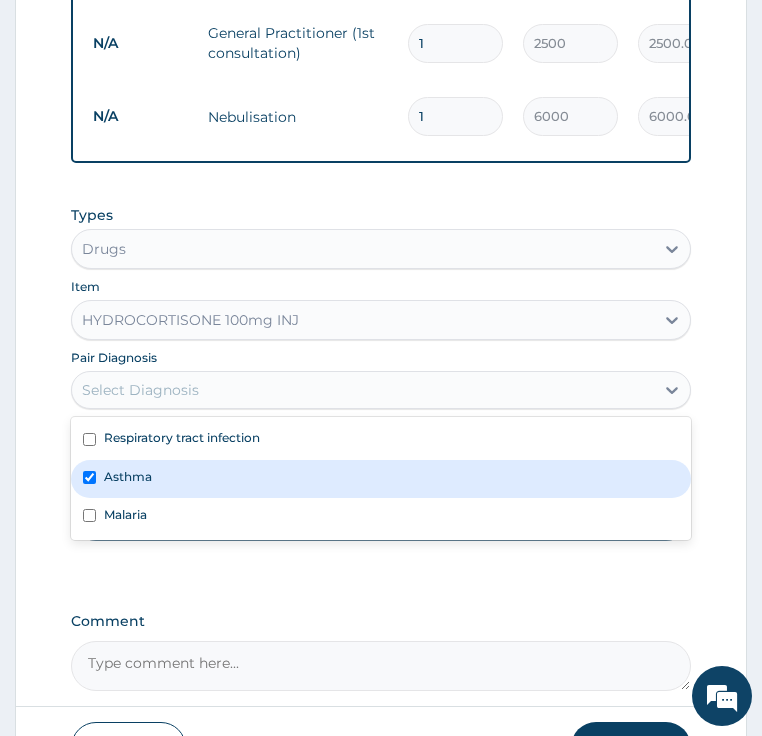 checkbox on "true" 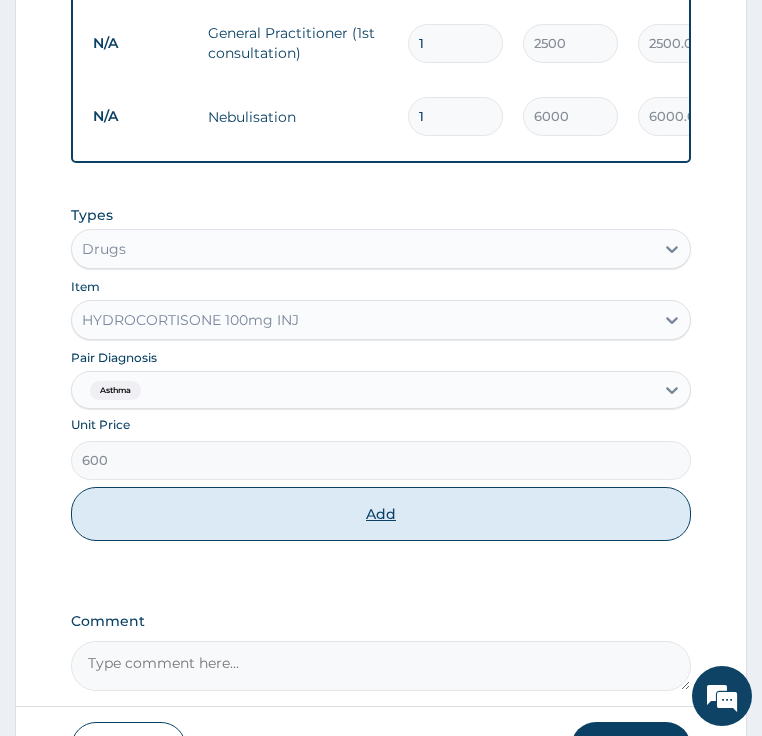 click on "Add" at bounding box center (381, 514) 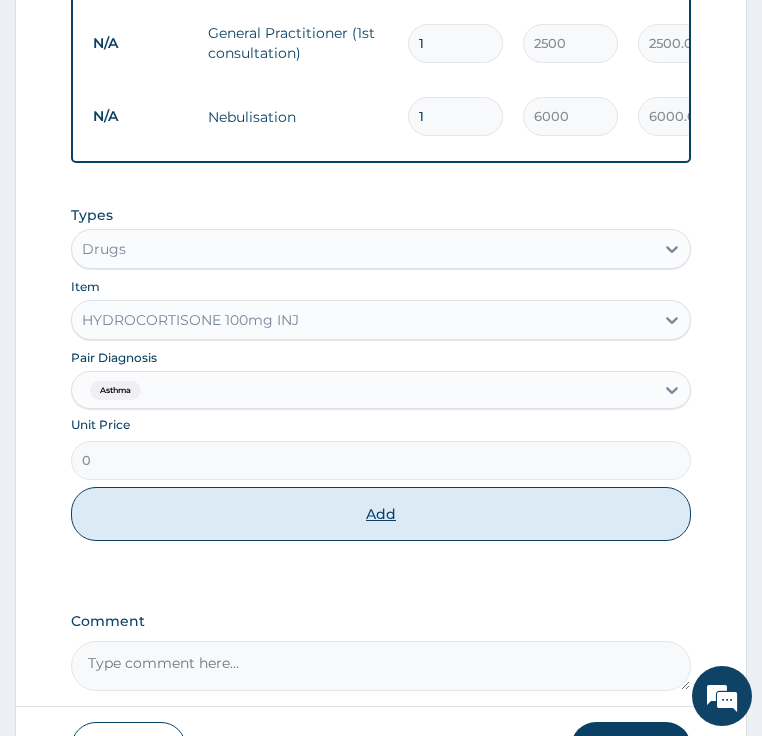 scroll, scrollTop: 0, scrollLeft: 9, axis: horizontal 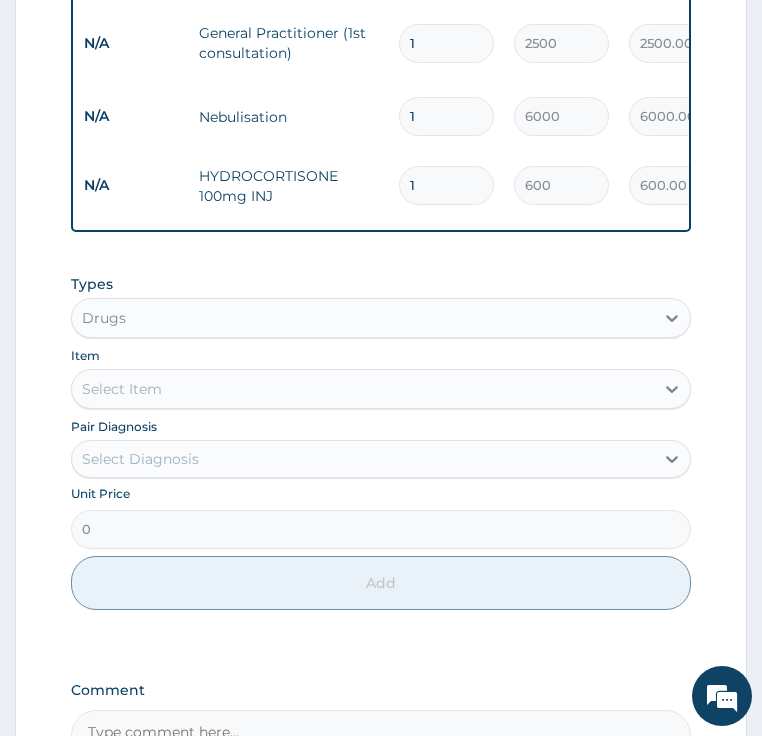 click on "Select Item" at bounding box center (122, 389) 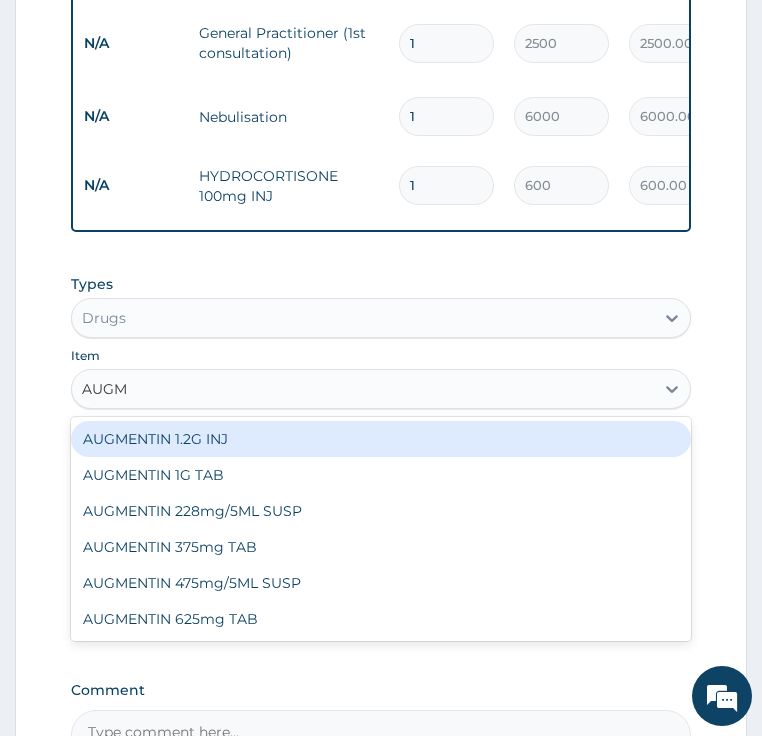 type on "AUGME" 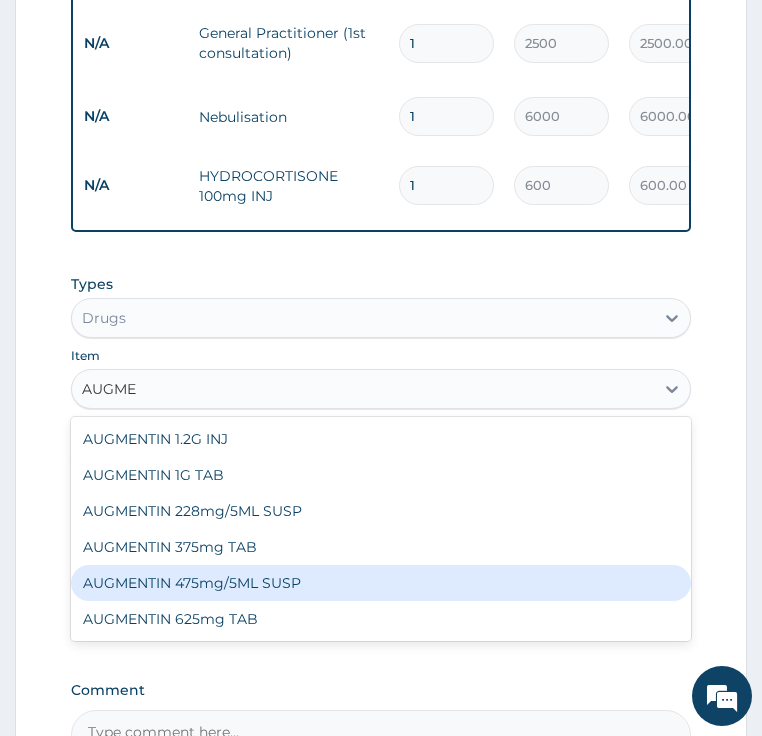 scroll, scrollTop: 84, scrollLeft: 0, axis: vertical 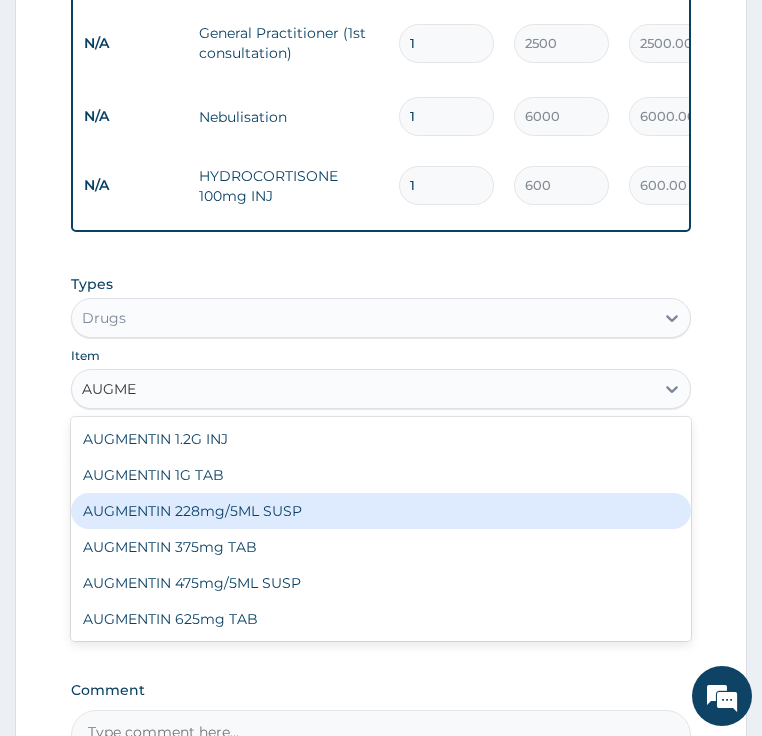 click on "AUGMENTIN 228mg/5ML SUSP" at bounding box center [381, 511] 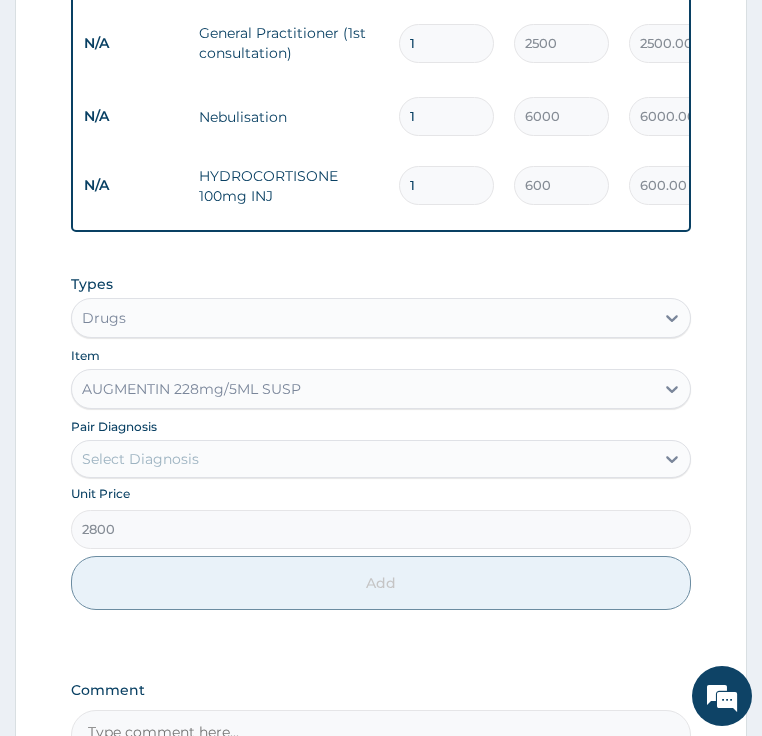 click on "Select Diagnosis" at bounding box center [140, 459] 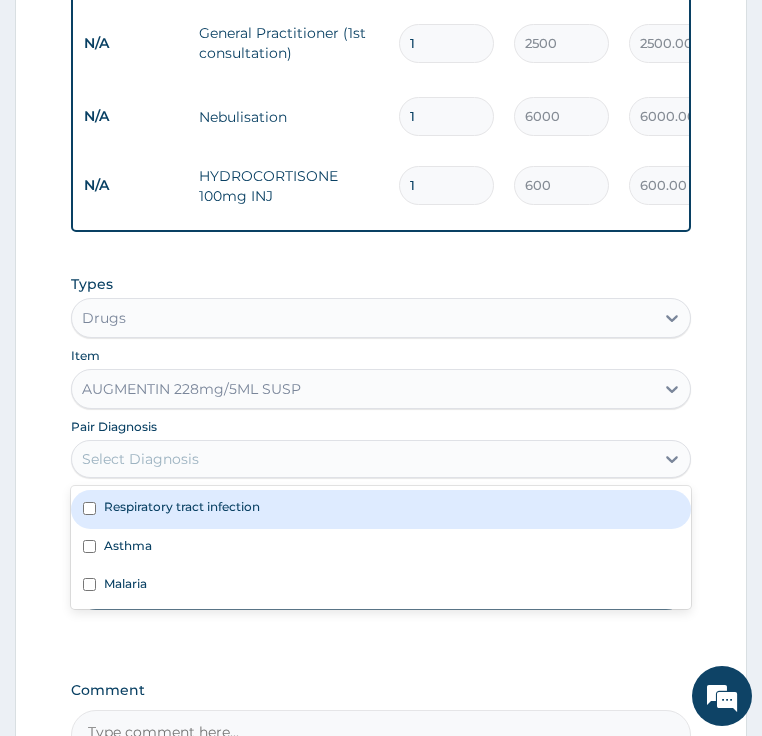 click on "Respiratory tract infection" at bounding box center (182, 506) 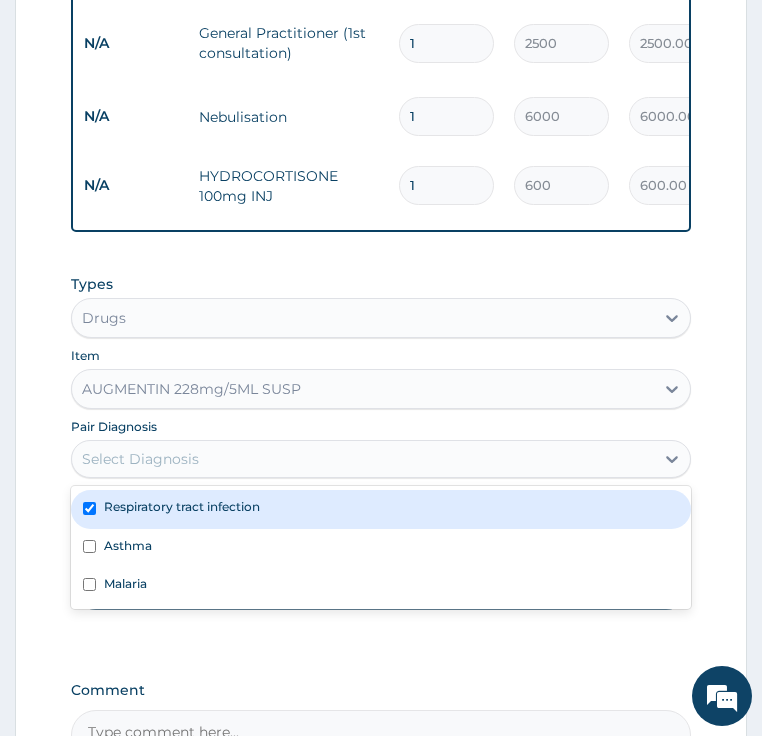 checkbox on "true" 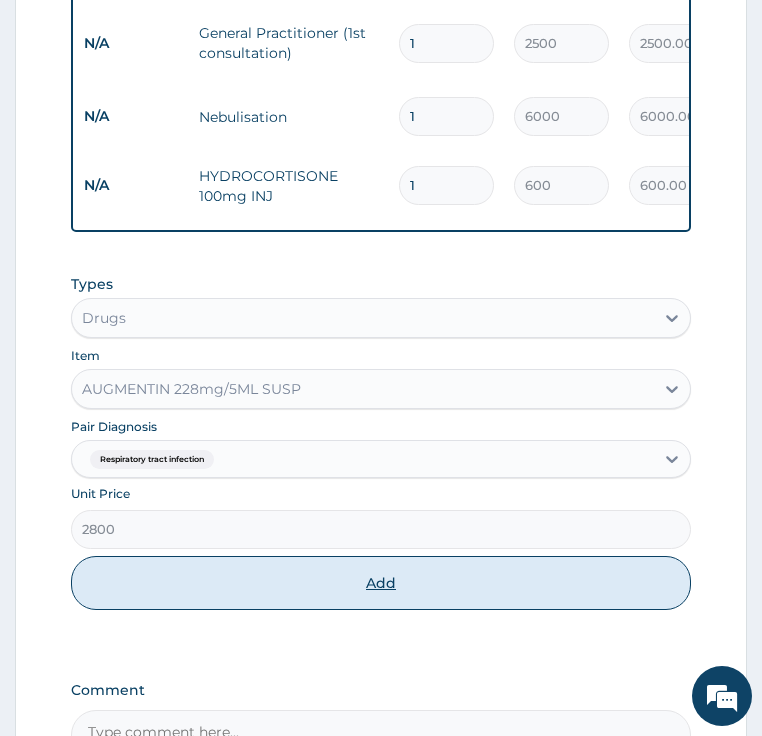 click on "Add" at bounding box center (381, 583) 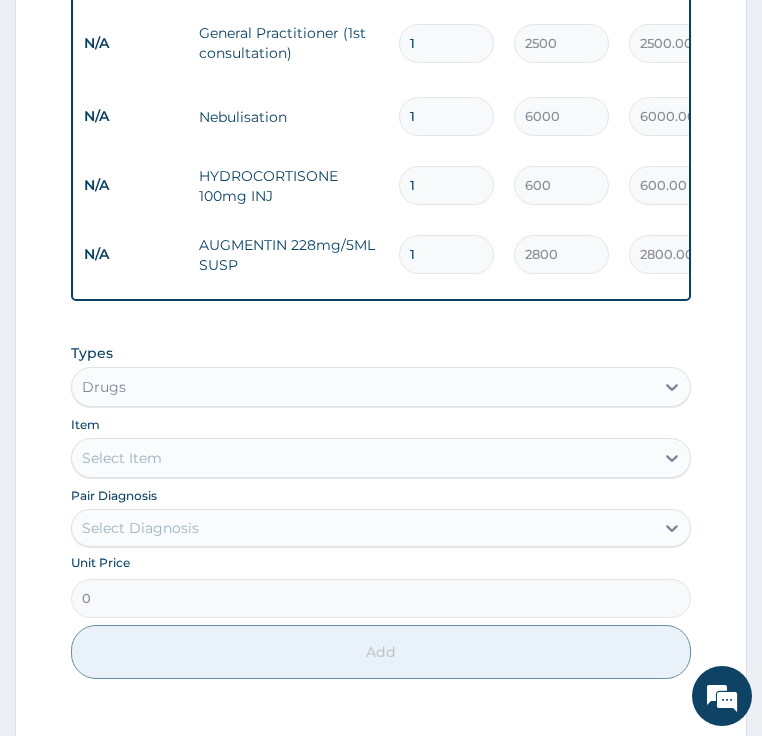 click on "Select Item" at bounding box center [122, 458] 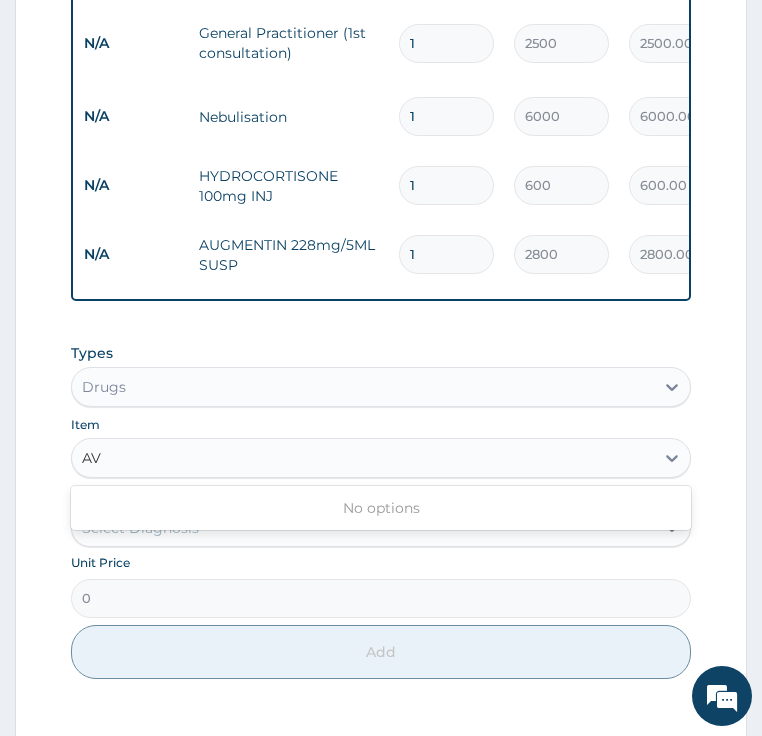 type on "A" 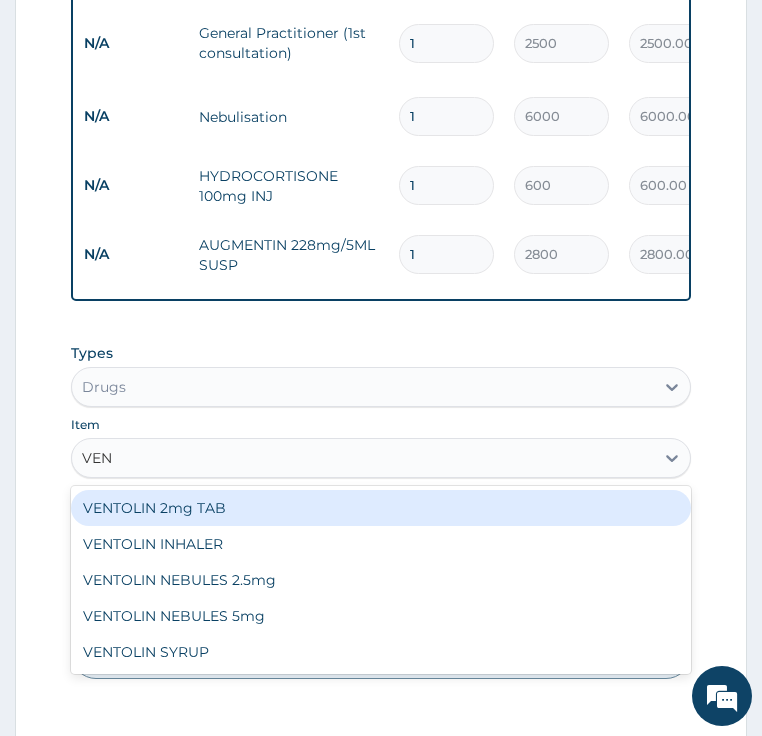 type on "VENT" 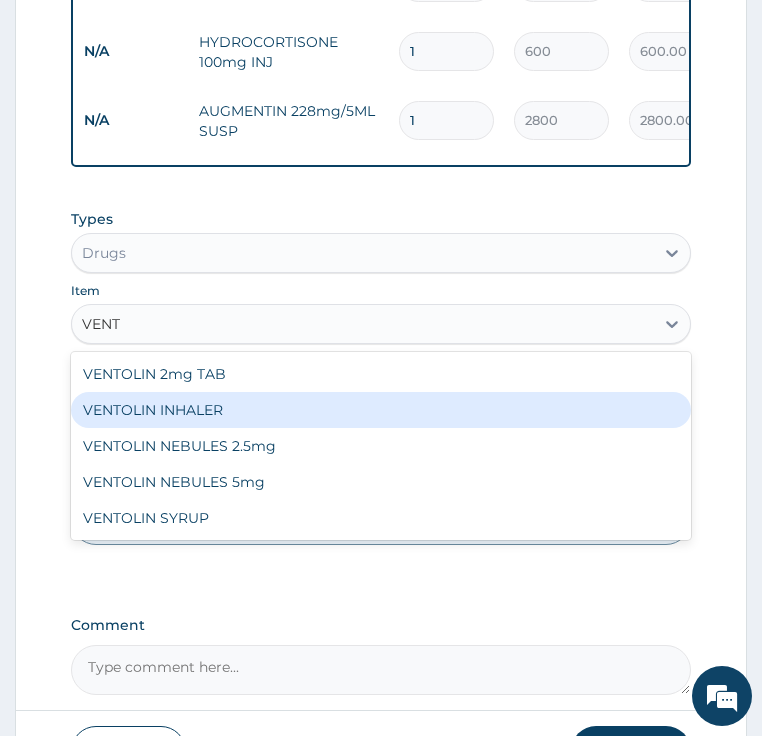 scroll, scrollTop: 1081, scrollLeft: 0, axis: vertical 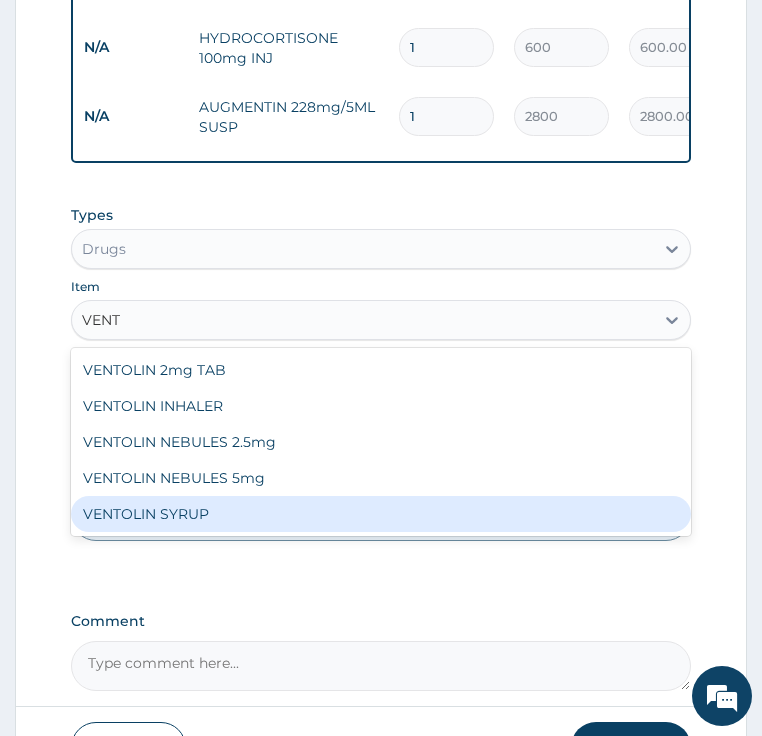 click on "VENTOLIN SYRUP" at bounding box center (381, 514) 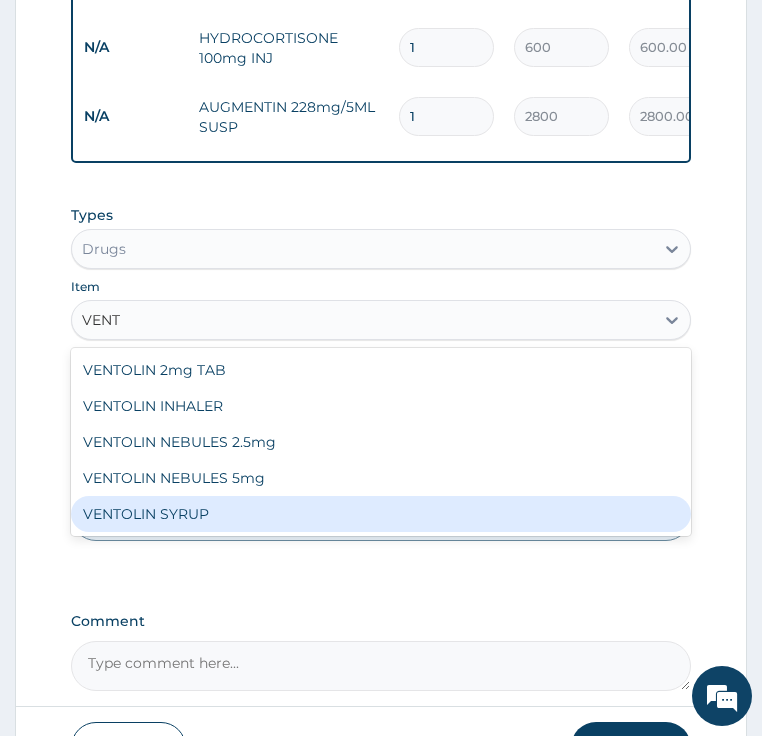 type on "1650" 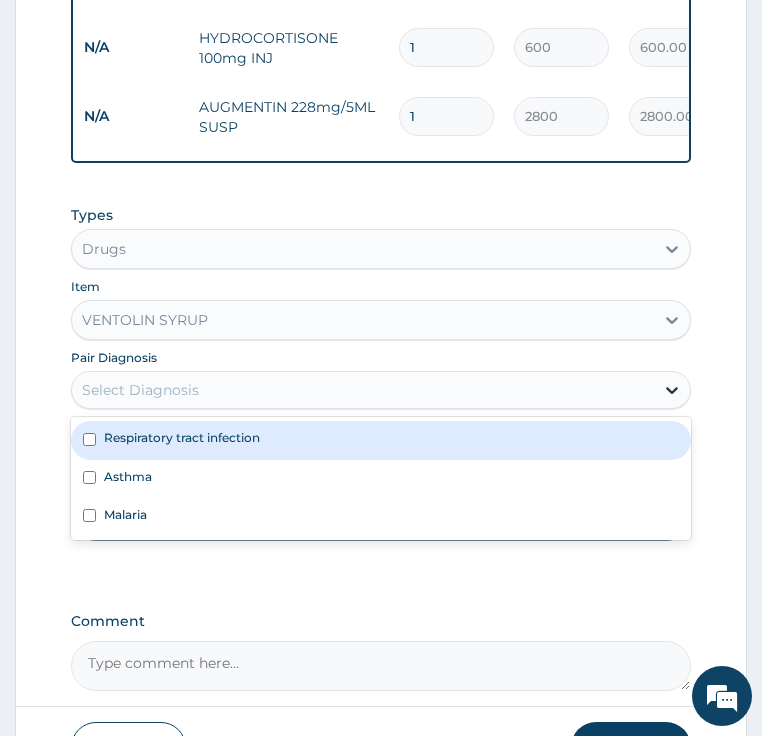 click 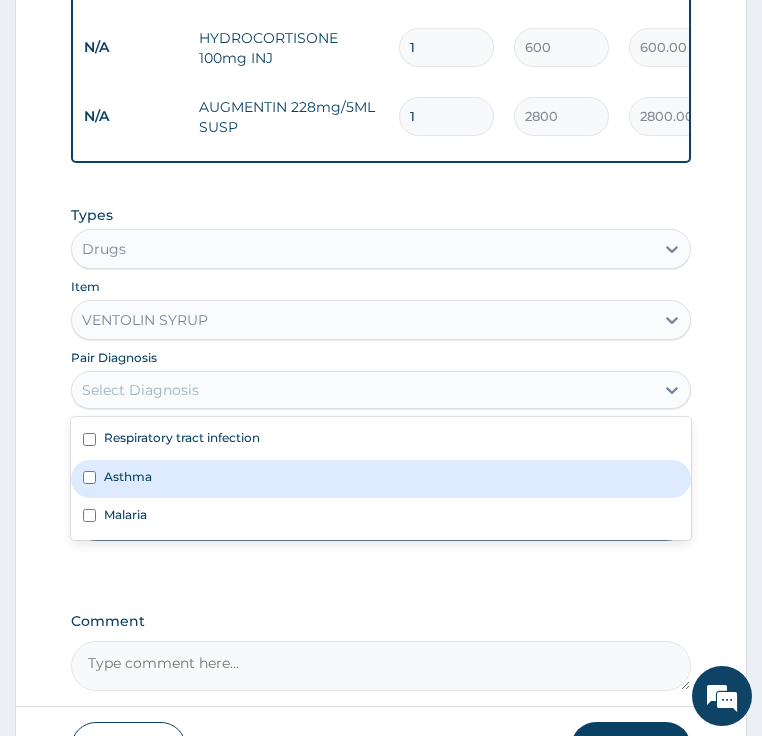 click on "Asthma" at bounding box center [128, 476] 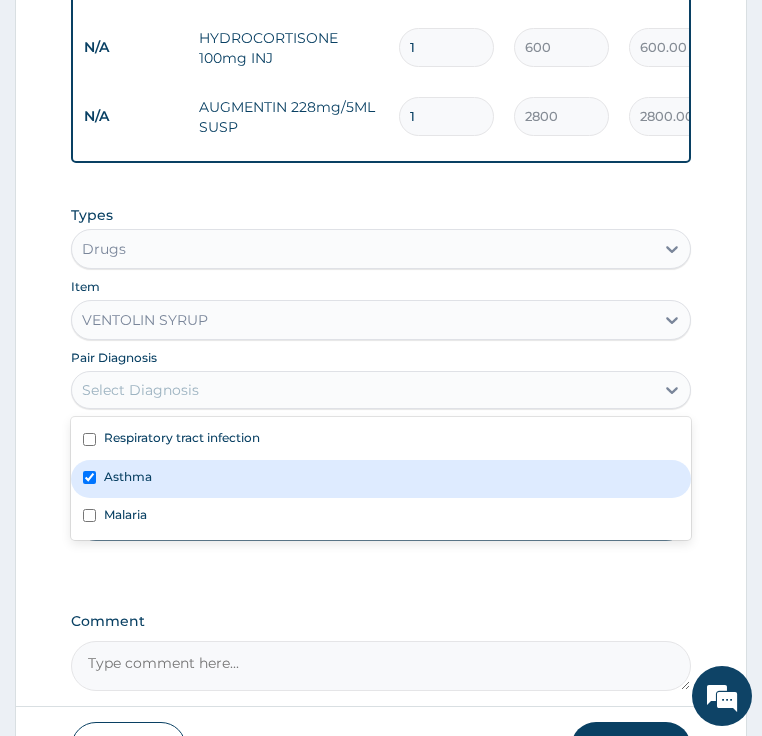 checkbox on "true" 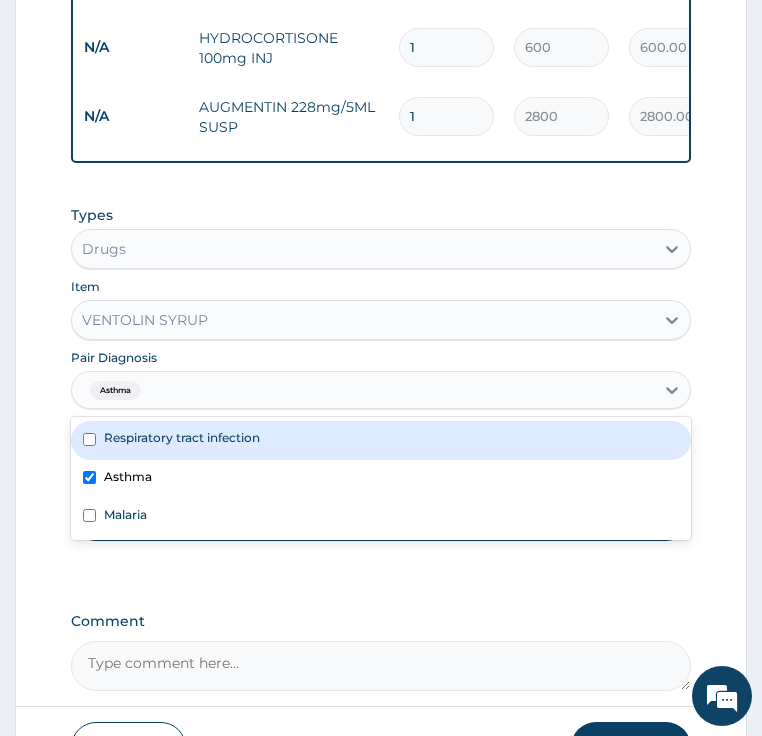 drag, startPoint x: 558, startPoint y: 420, endPoint x: 700, endPoint y: 339, distance: 163.47783 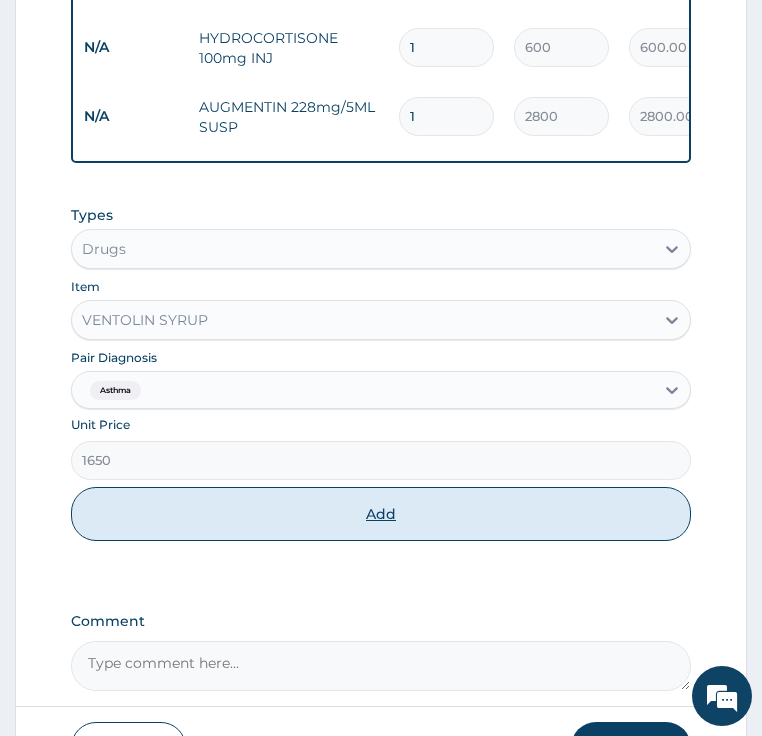 click on "Add" at bounding box center [381, 514] 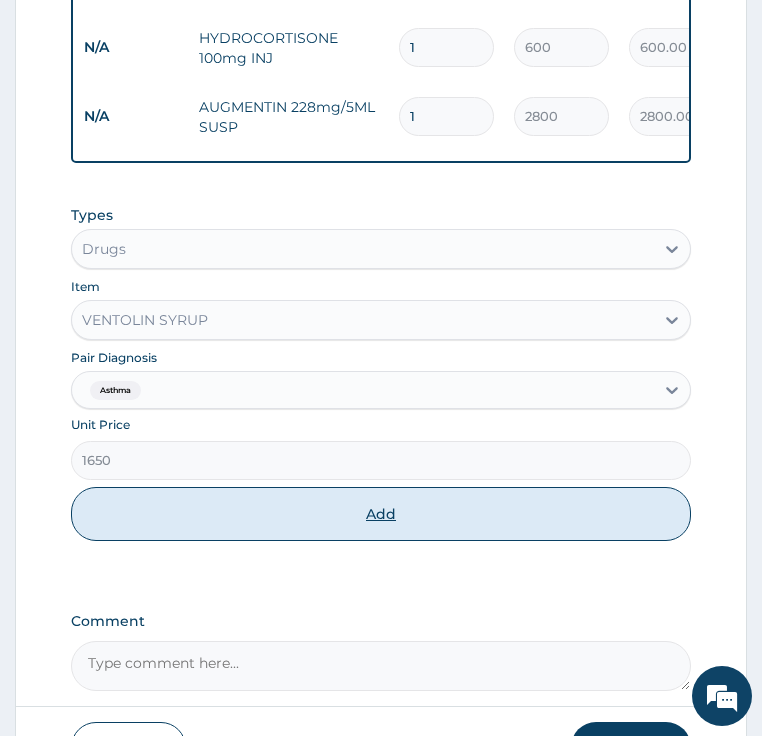 type on "0" 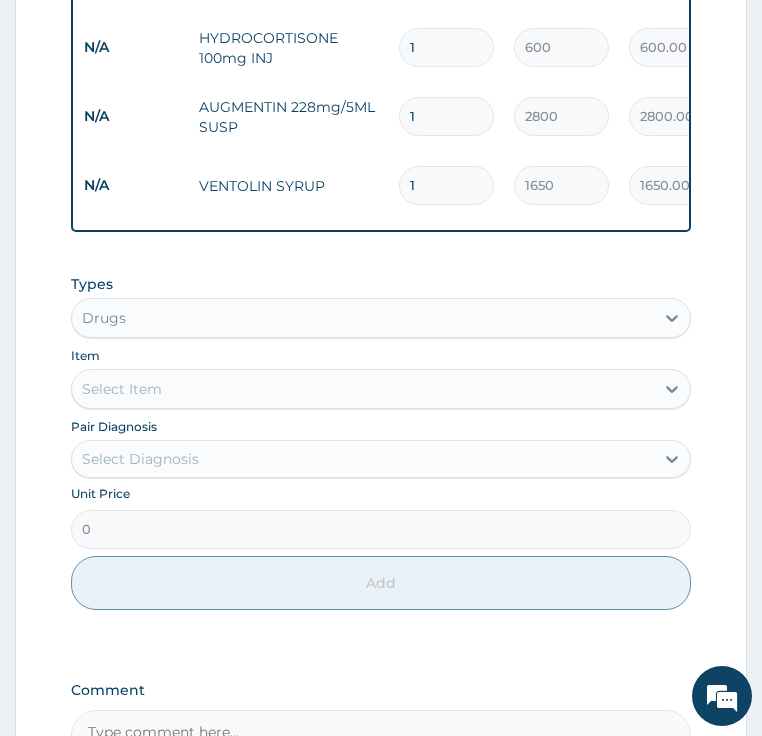 click on "Select Item" at bounding box center (122, 389) 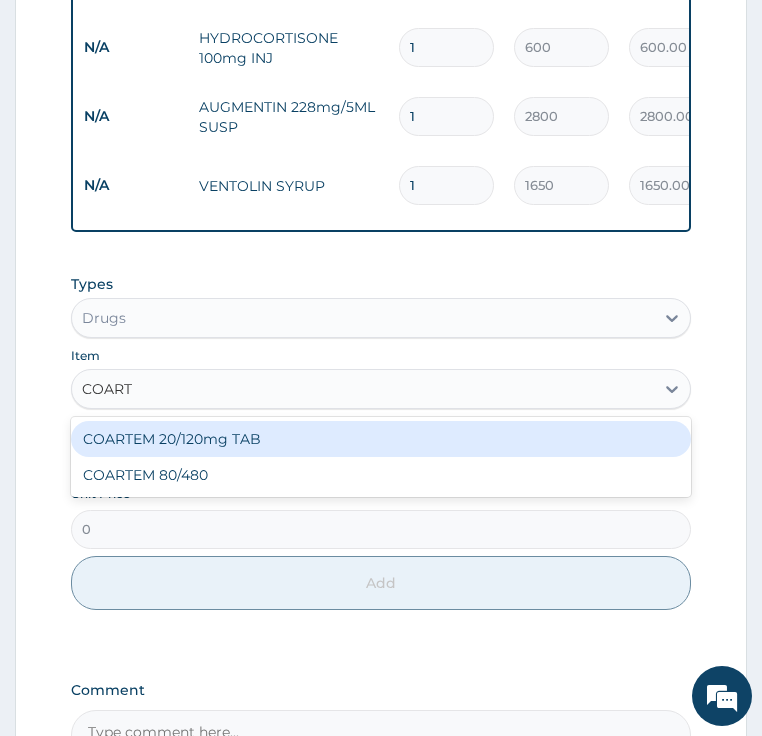 type on "COARTE" 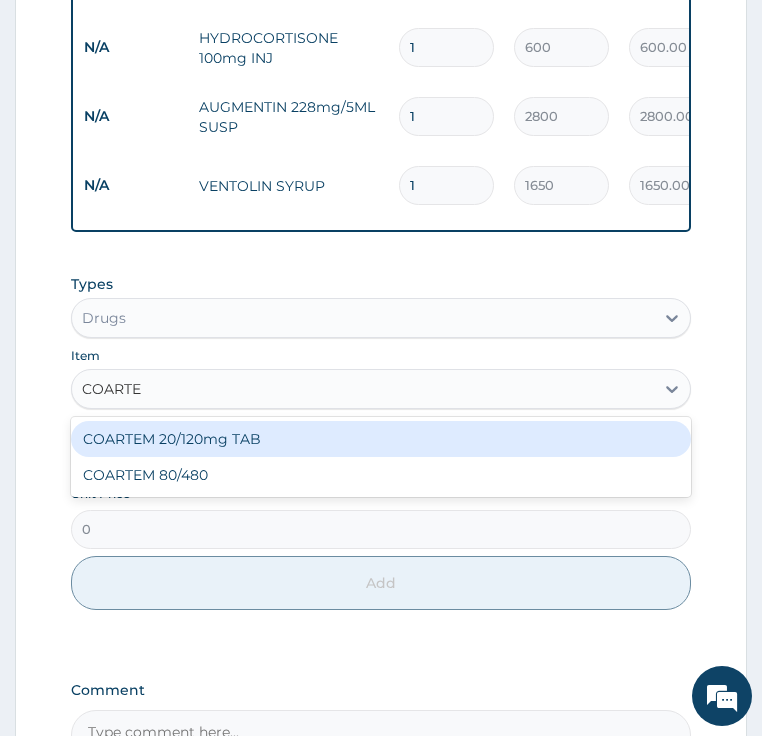 click on "COARTEM 20/120mg TAB" at bounding box center (381, 439) 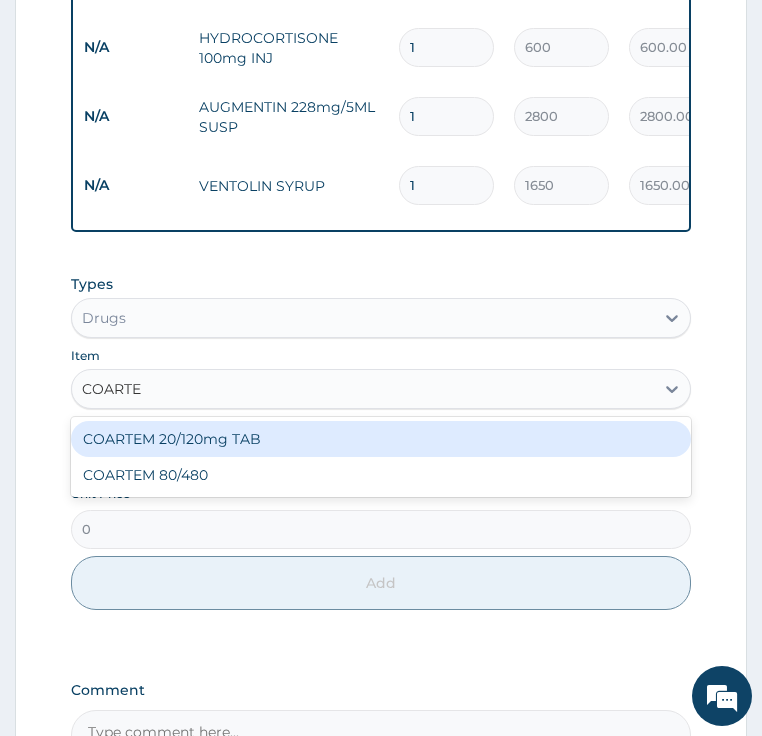 type on "60" 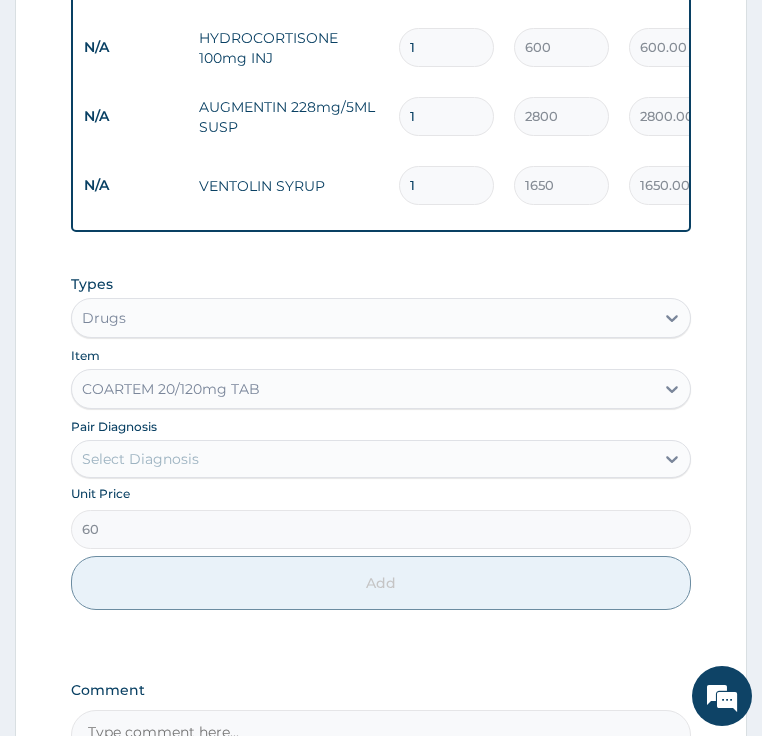 click on "Pair Diagnosis Select Diagnosis" at bounding box center (381, 447) 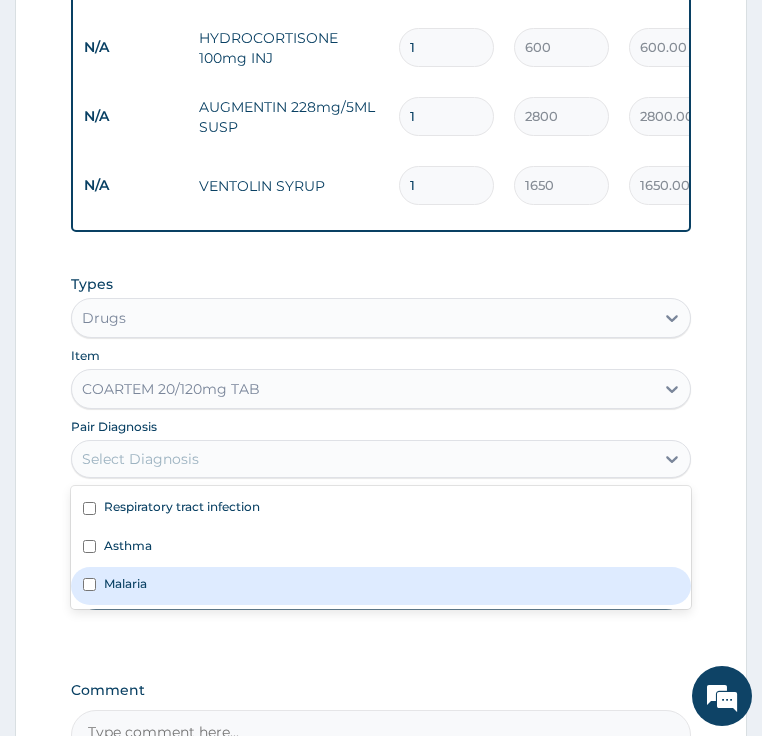 click on "Malaria" at bounding box center (125, 583) 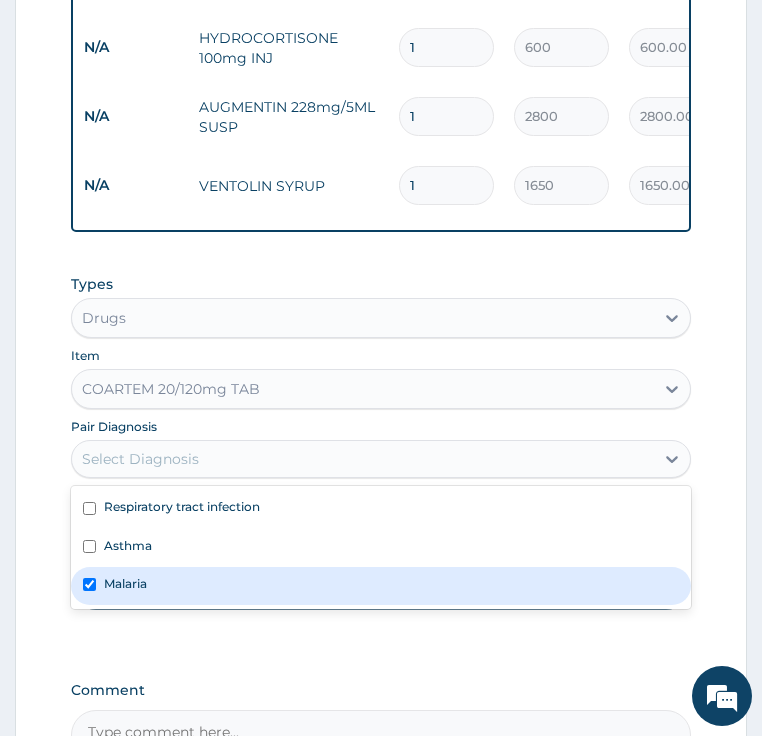 checkbox on "true" 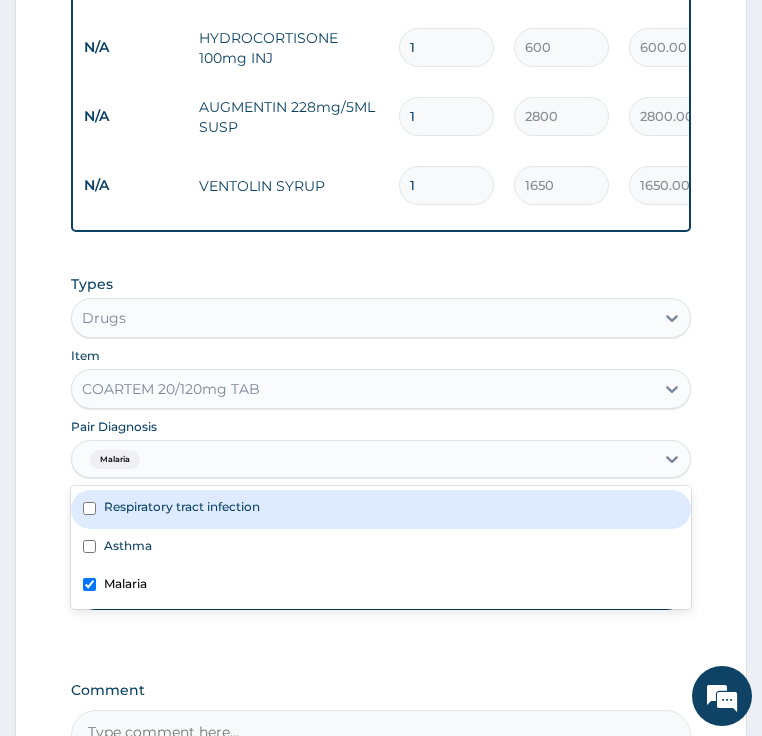 click on "Add" at bounding box center [381, 583] 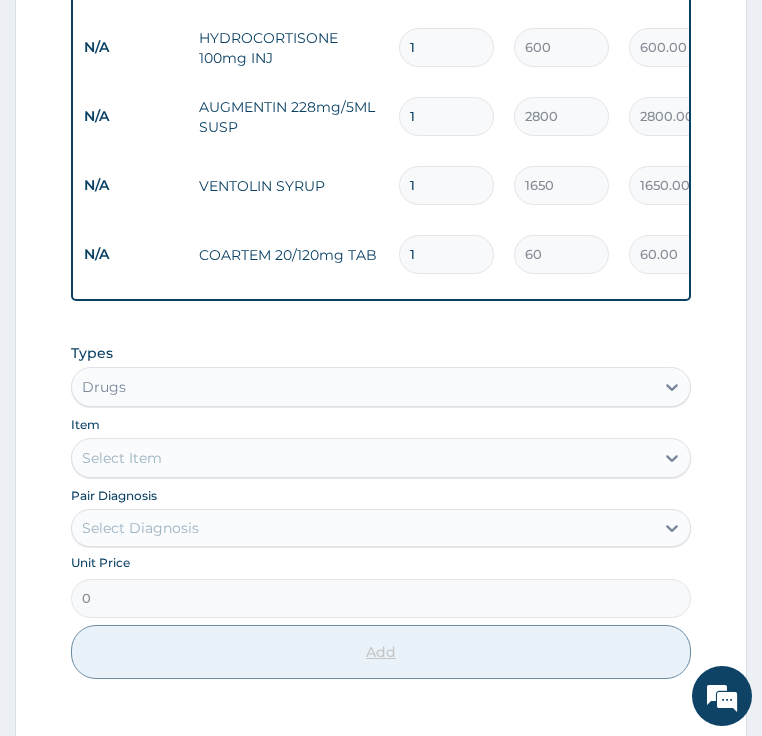 type 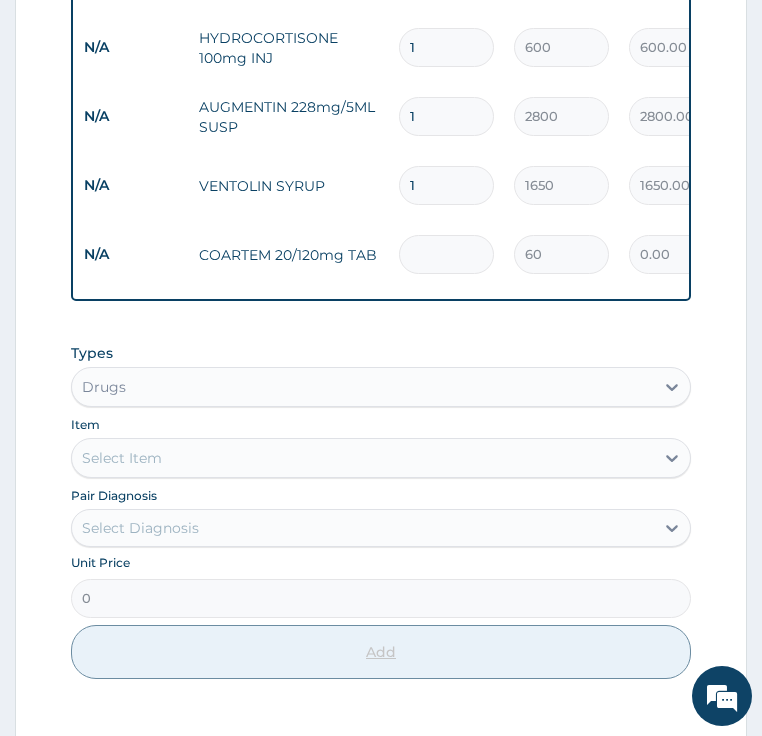 type on "6" 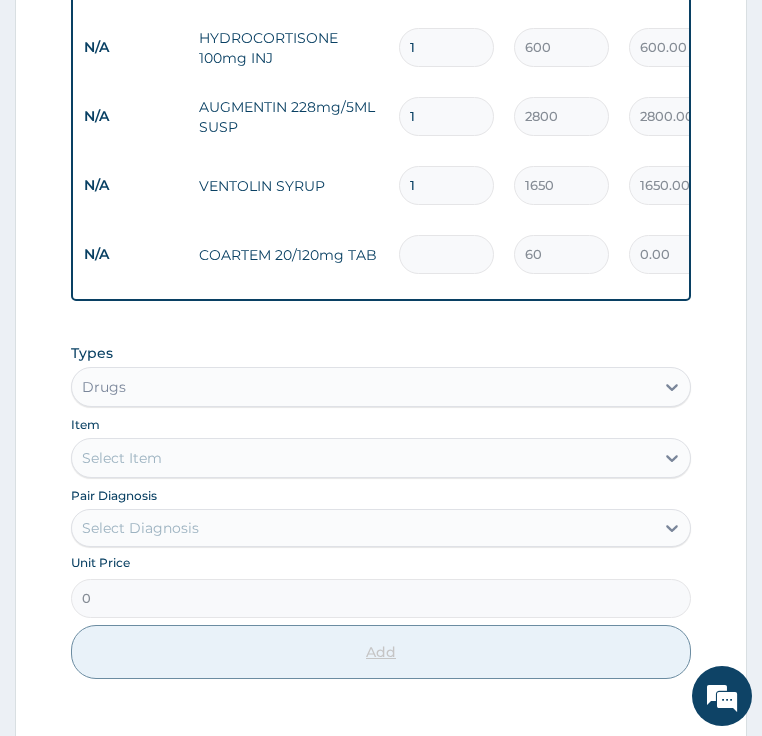 type on "360.00" 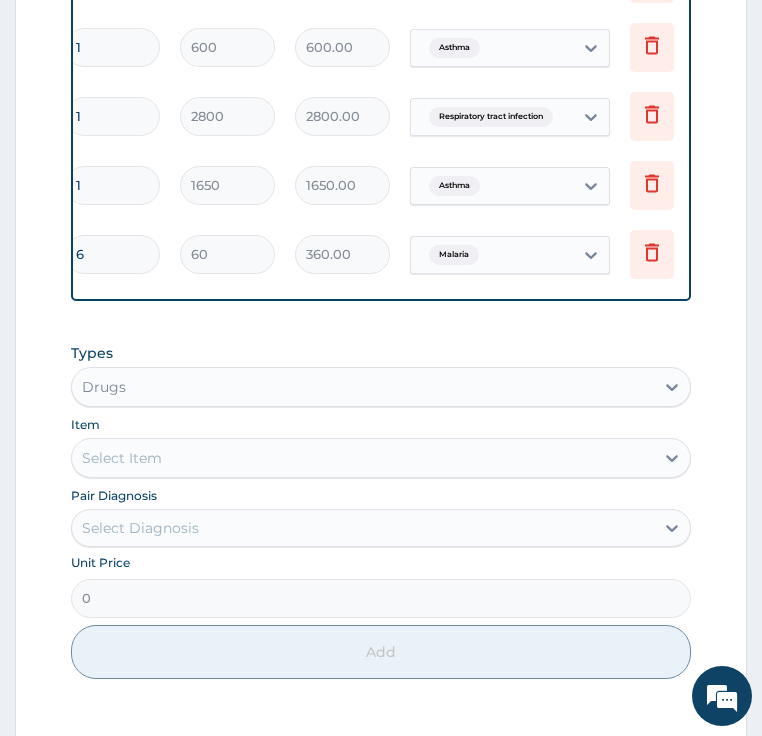 scroll, scrollTop: 0, scrollLeft: 377, axis: horizontal 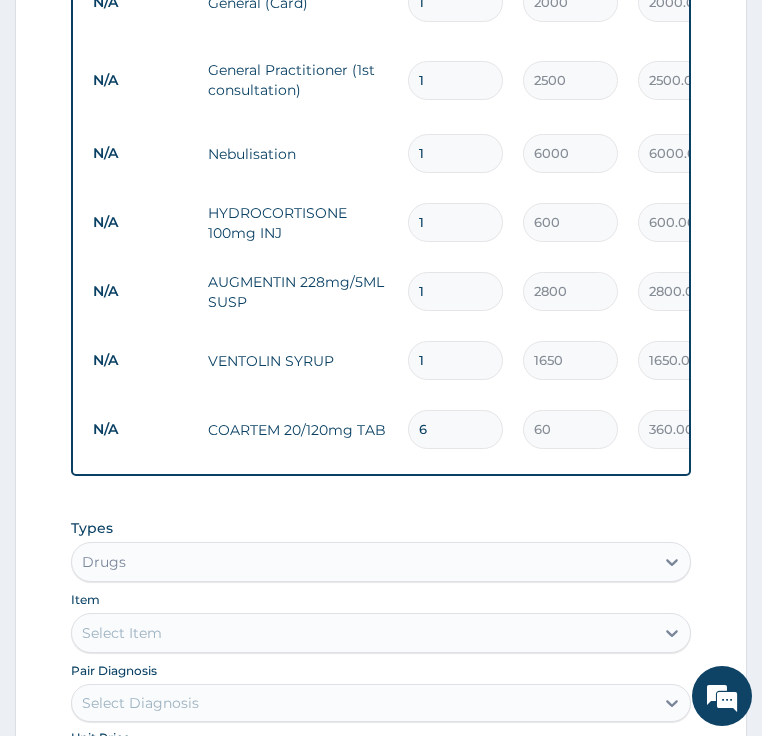 type on "6" 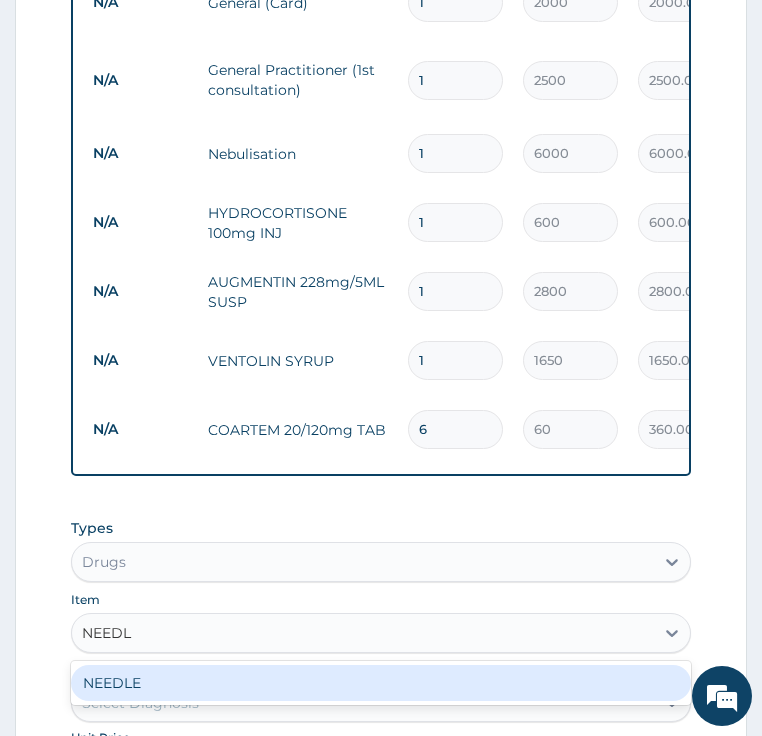type on "NEEDLE" 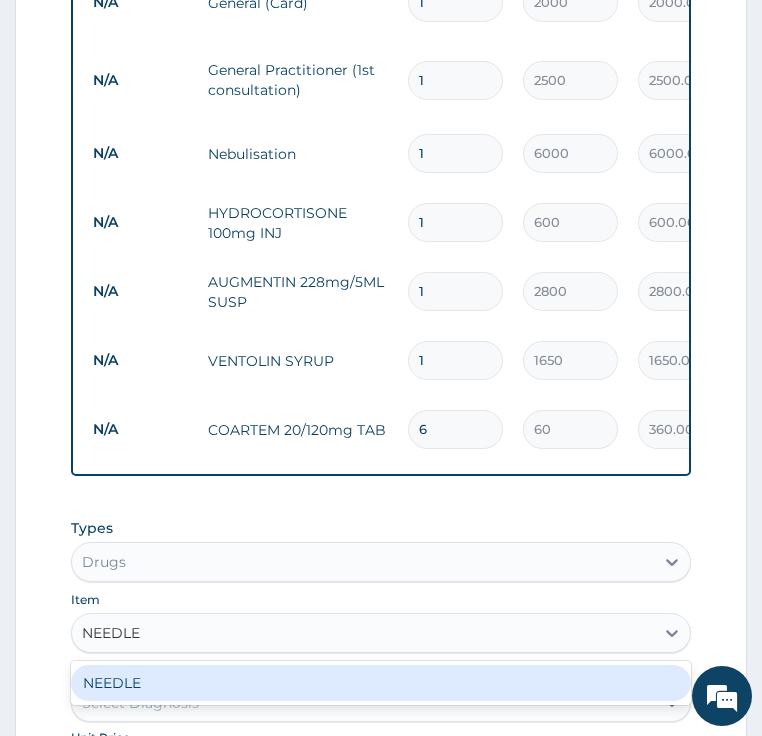 click on "NEEDLE" at bounding box center [381, 683] 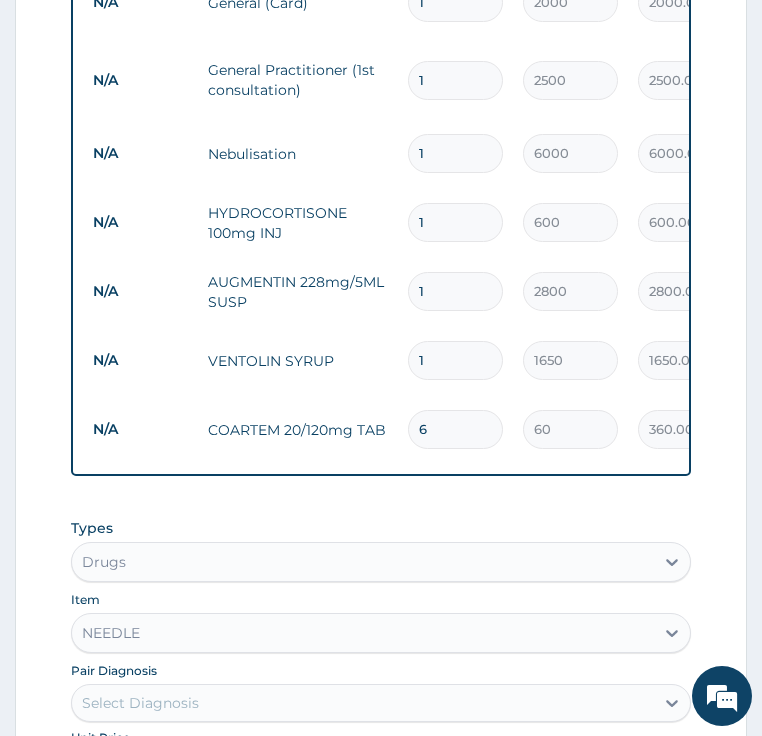 click on "Select Diagnosis" at bounding box center [140, 703] 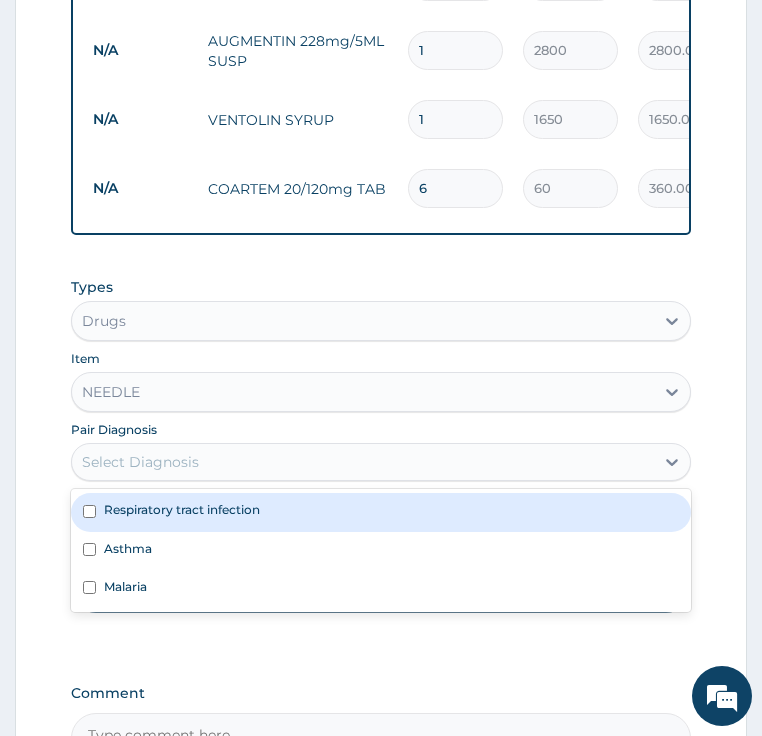 scroll, scrollTop: 1219, scrollLeft: 0, axis: vertical 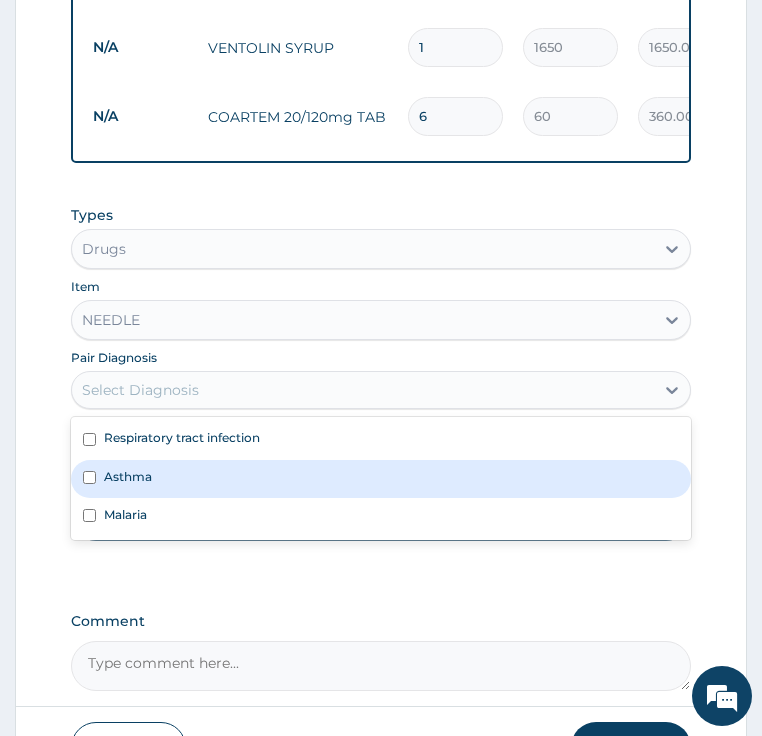 click on "Asthma" at bounding box center [381, 479] 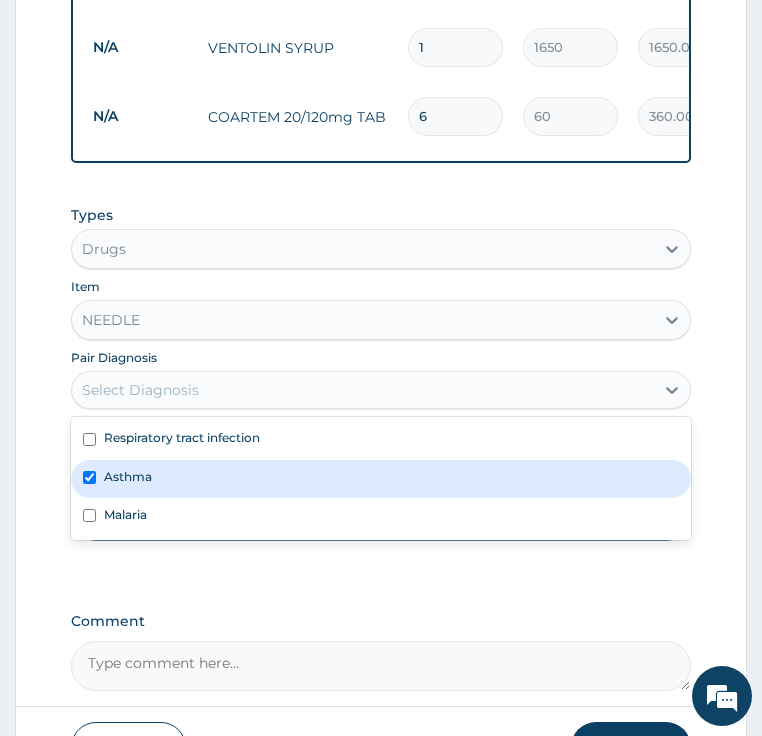 checkbox on "true" 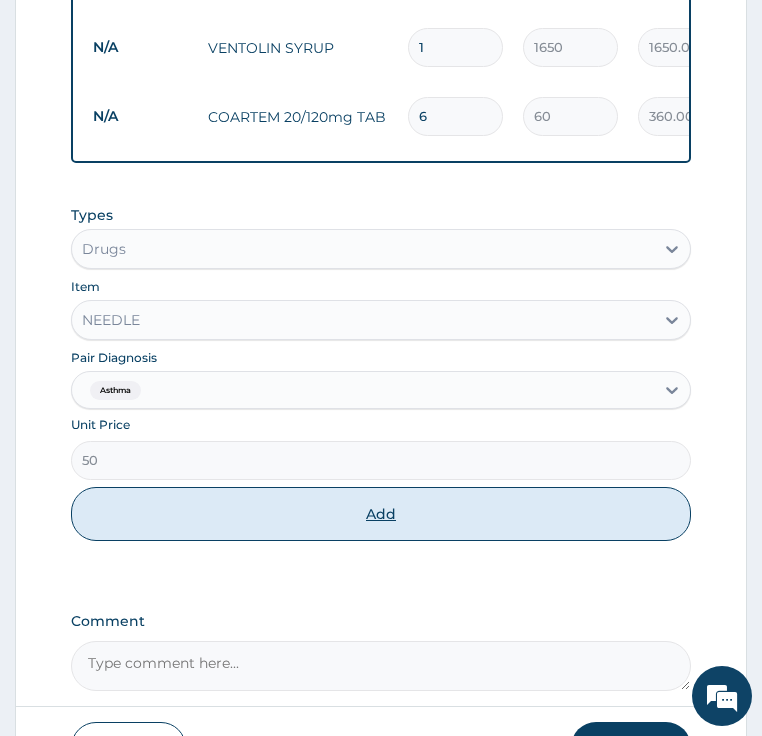 click on "Add" at bounding box center [381, 514] 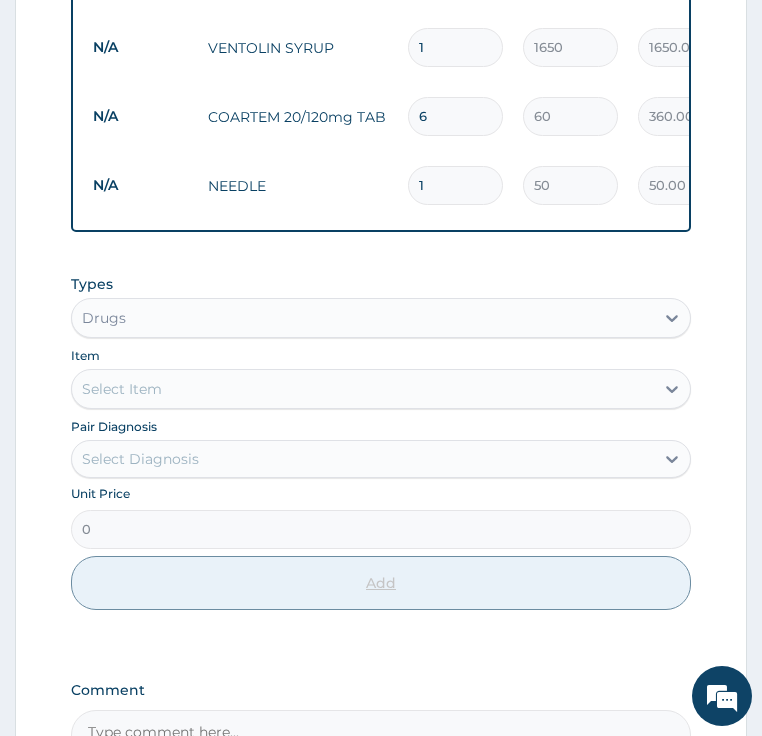 scroll, scrollTop: 0, scrollLeft: 9, axis: horizontal 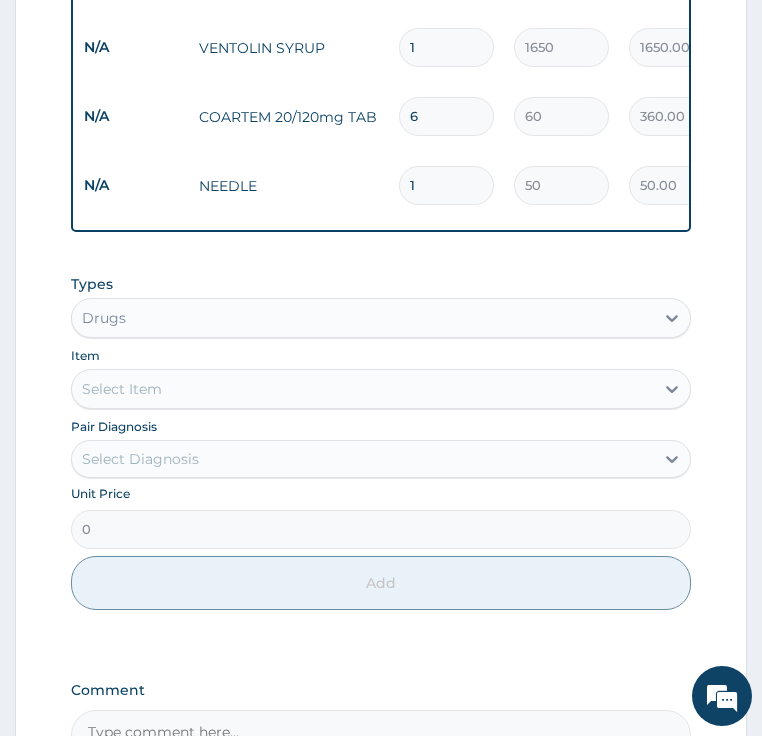 click on "Select Item" at bounding box center [122, 389] 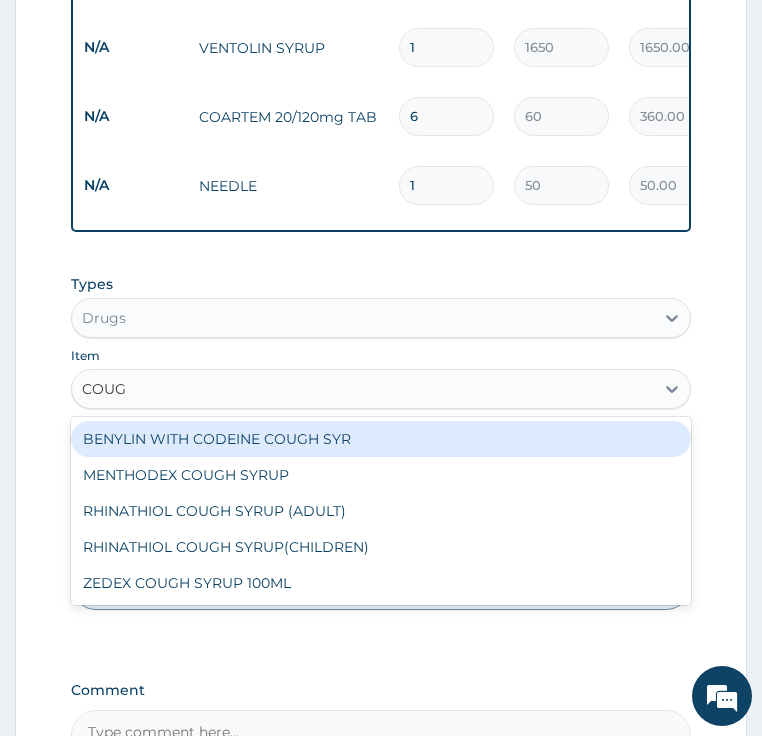 type on "COUGH" 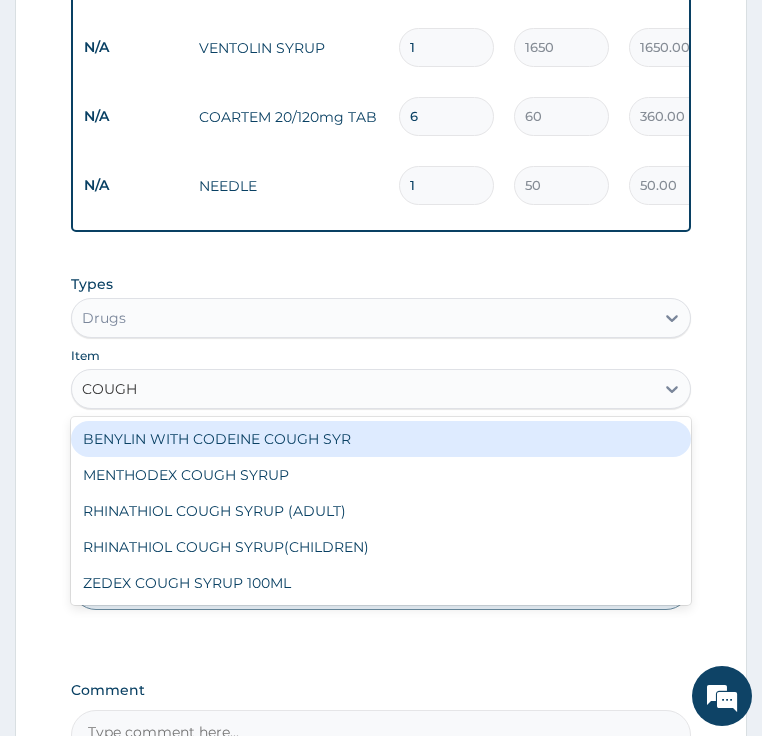 scroll, scrollTop: 163, scrollLeft: 0, axis: vertical 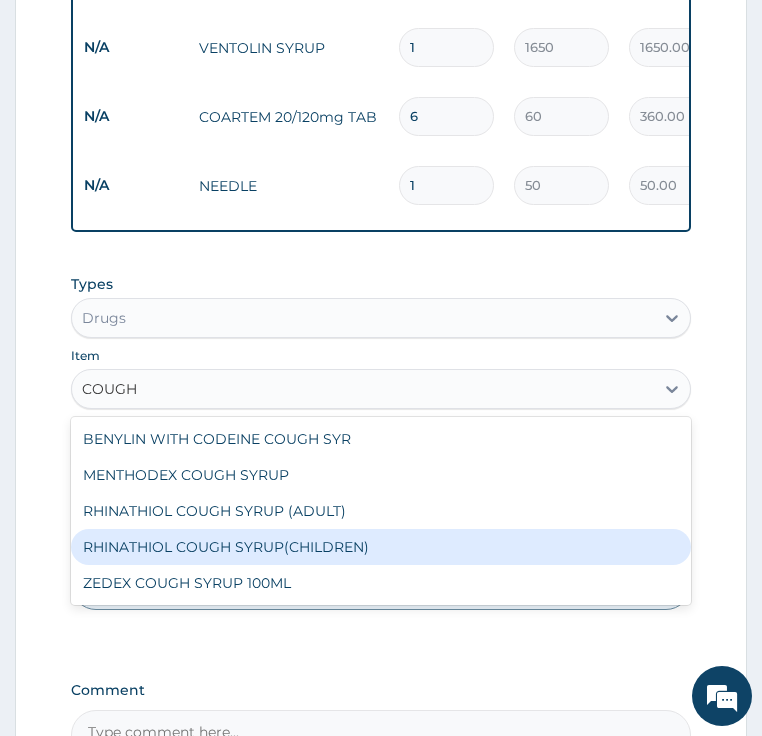 click on "RHINATHIOL COUGH SYRUP(CHILDREN)" at bounding box center [381, 547] 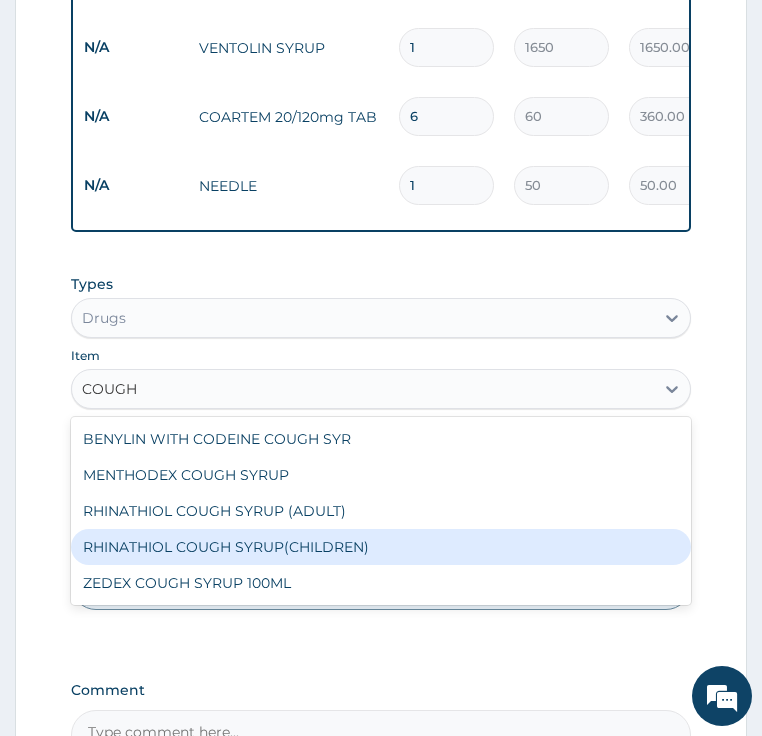 type 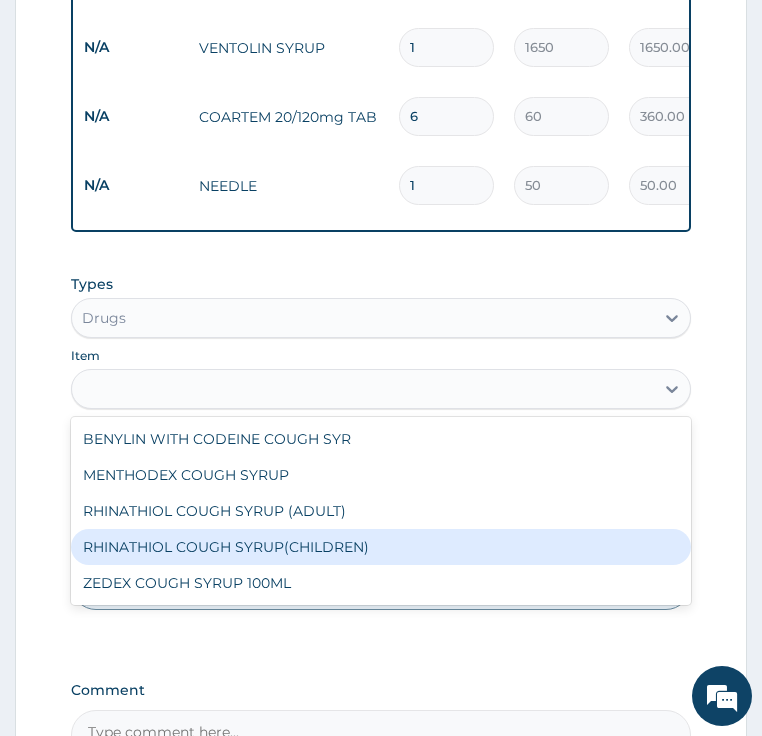 type on "2500" 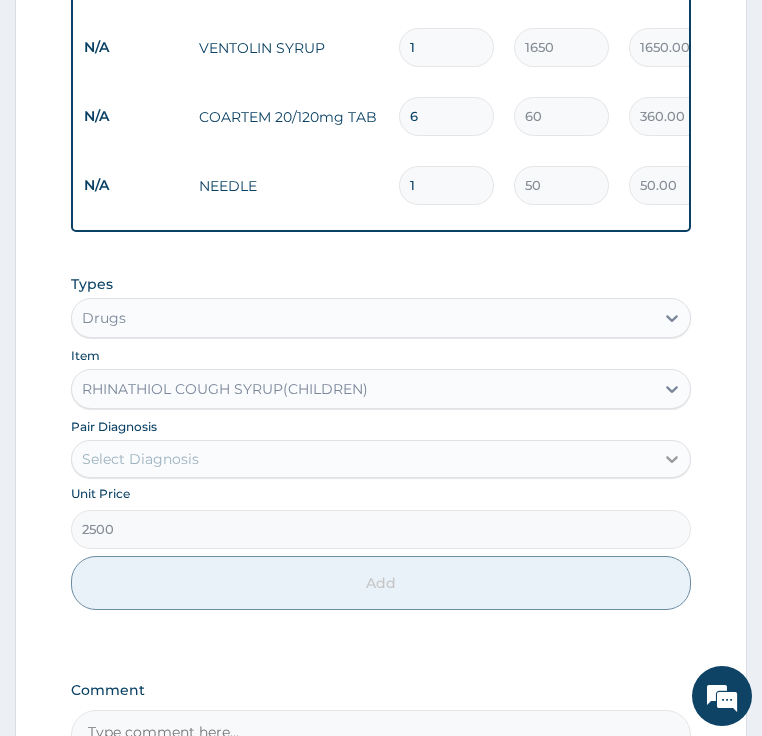 click at bounding box center [672, 459] 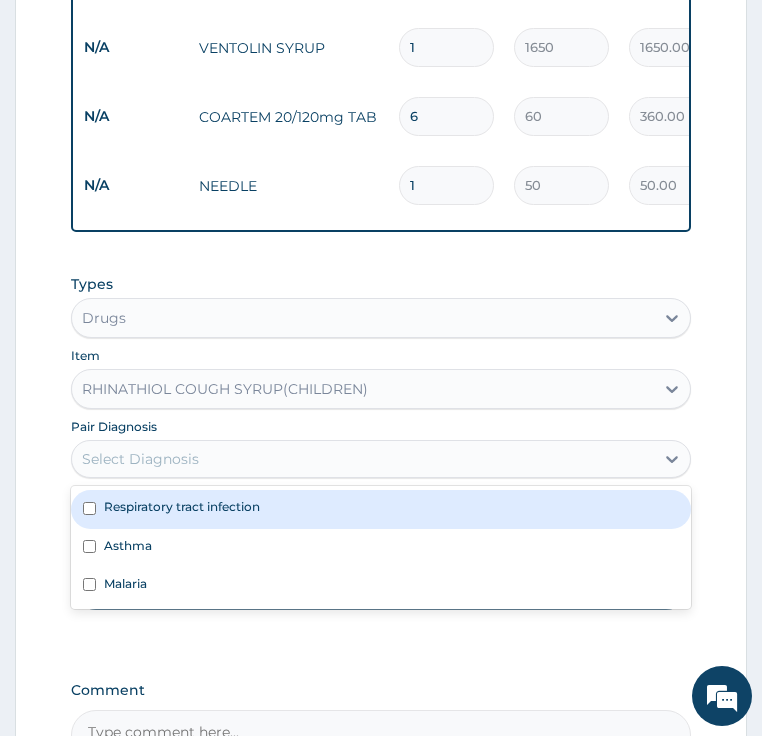 click on "Respiratory tract infection" at bounding box center (381, 509) 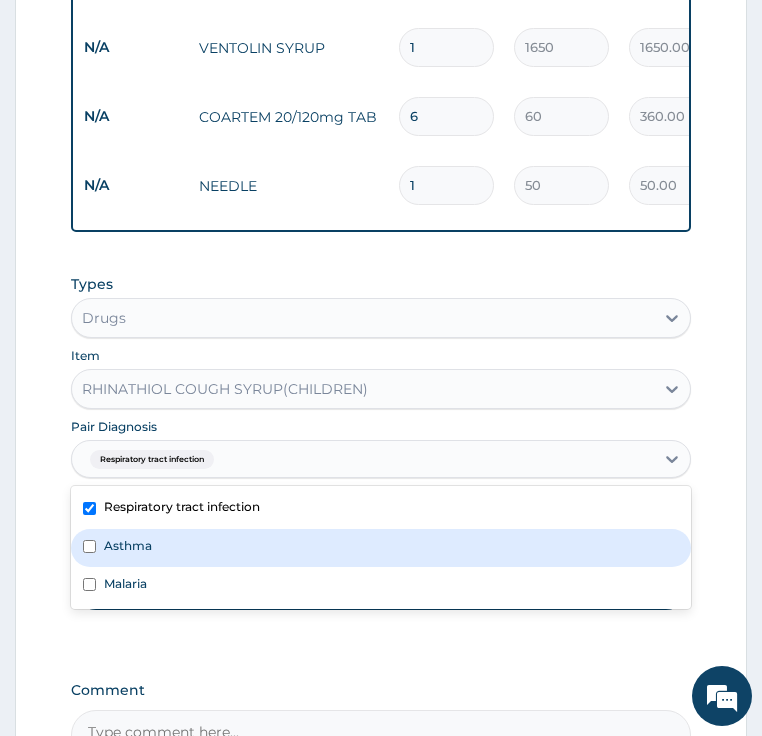 checkbox on "true" 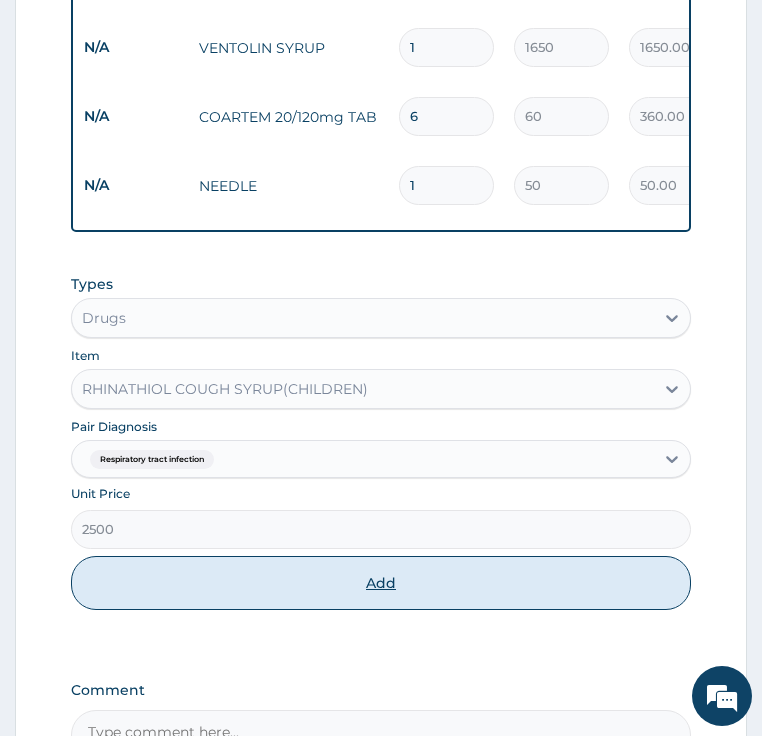 click on "Add" at bounding box center [381, 583] 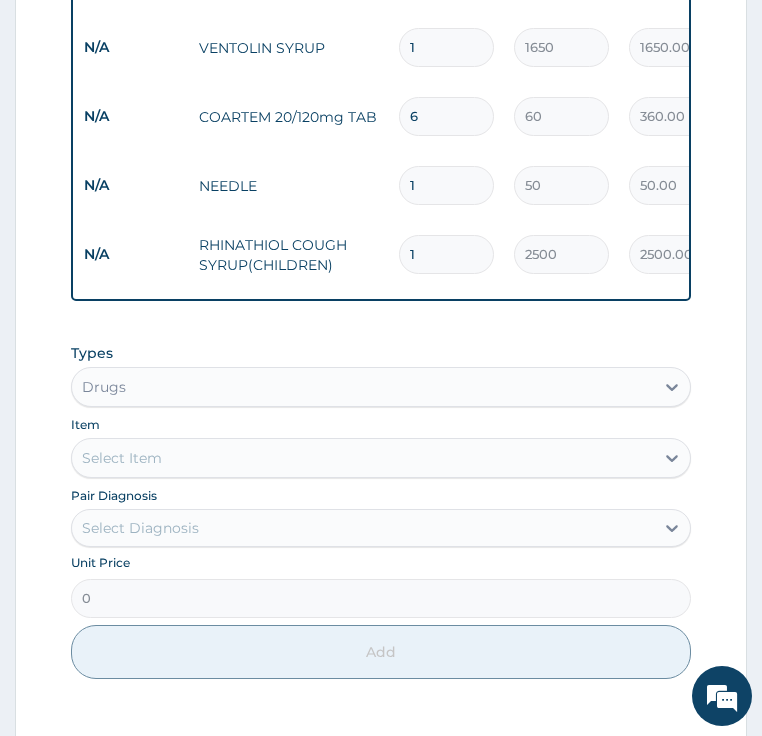 click on "Select Item" at bounding box center (381, 458) 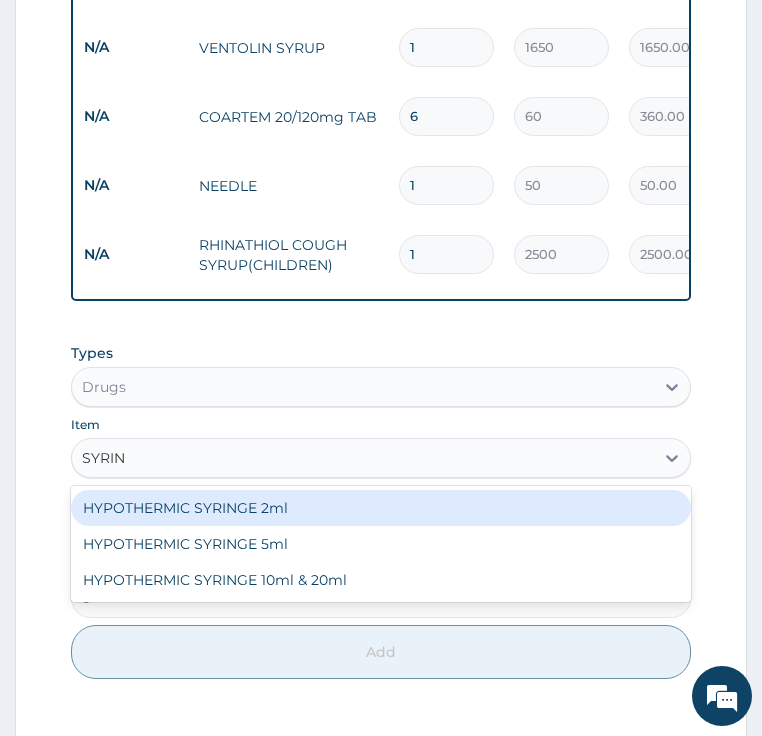 type on "SYRING" 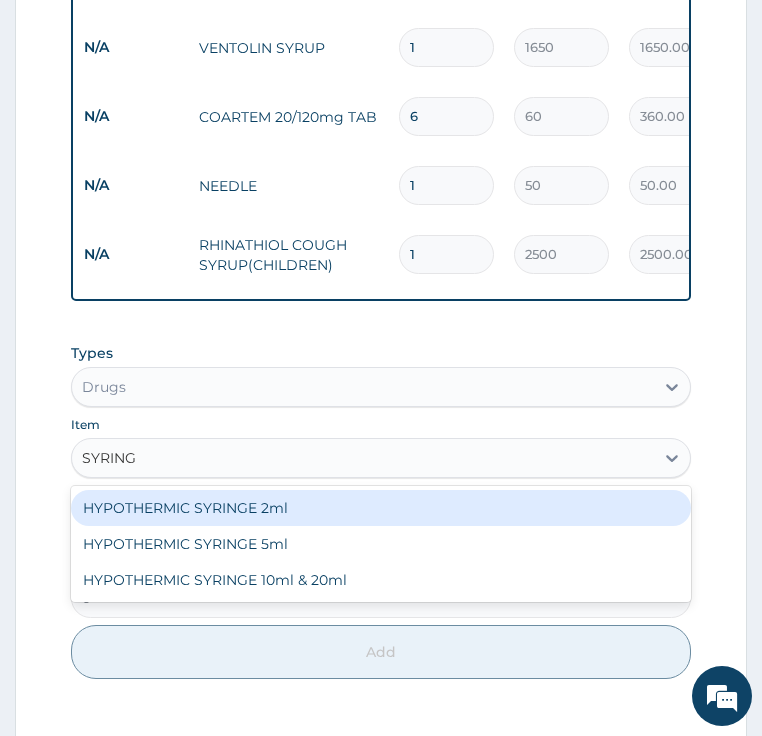 click on "HYPOTHERMIC SYRINGE 2ml" at bounding box center (381, 508) 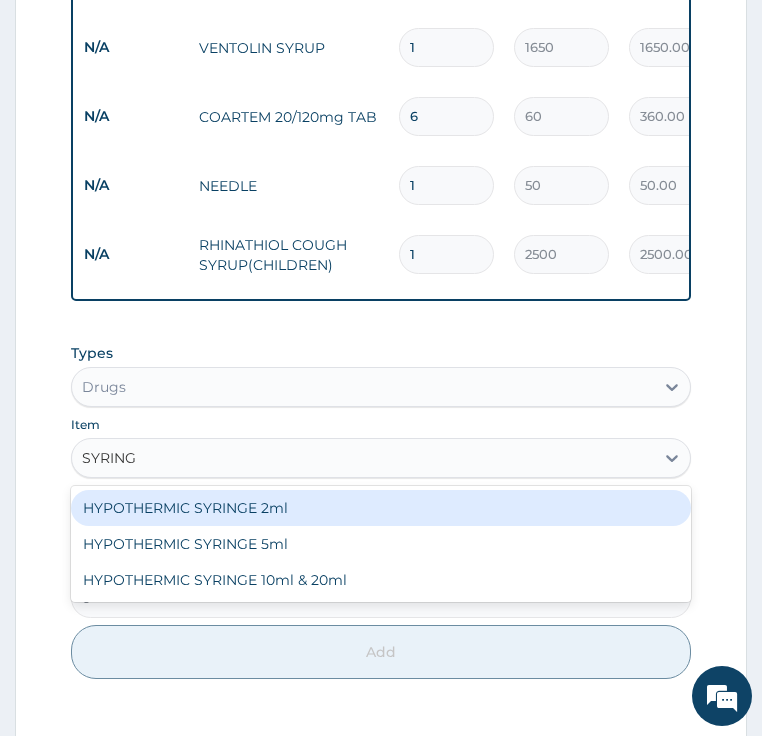 type 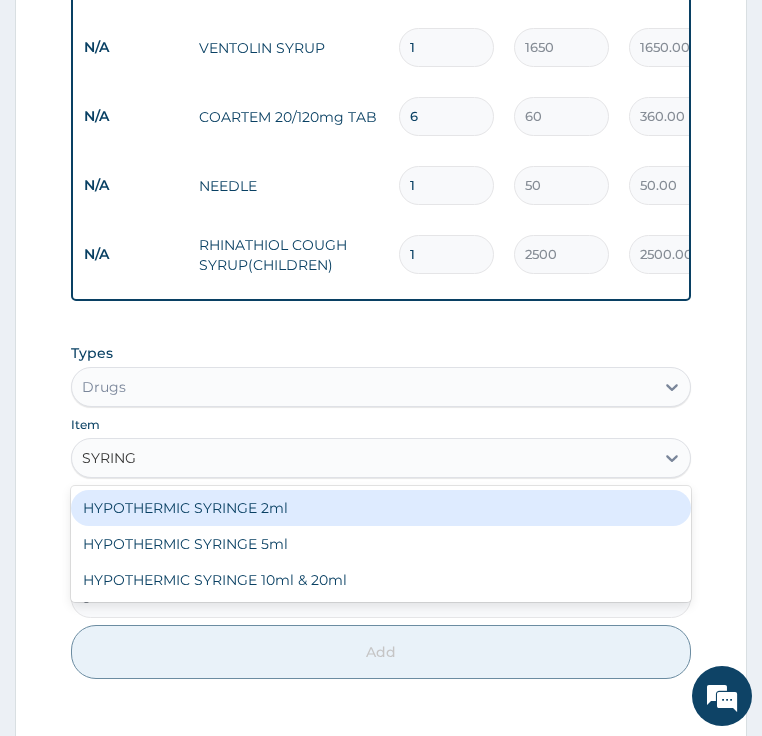 type on "100" 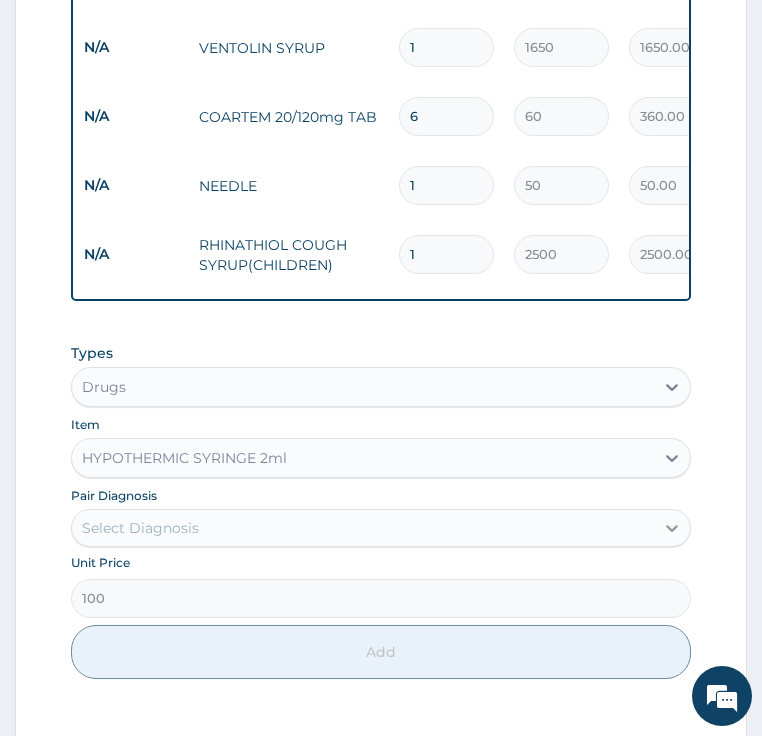 click at bounding box center (672, 528) 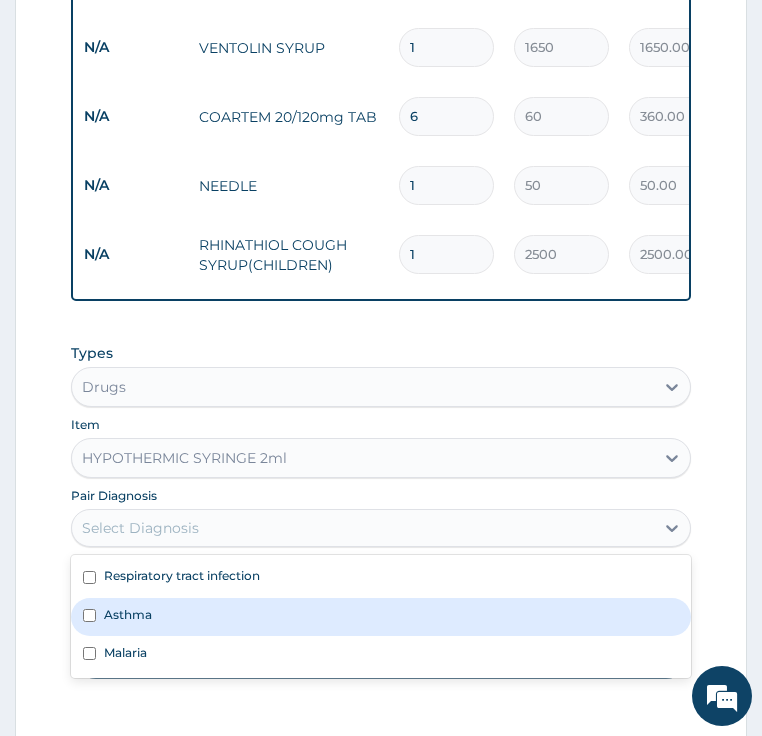 click on "Asthma" at bounding box center (128, 614) 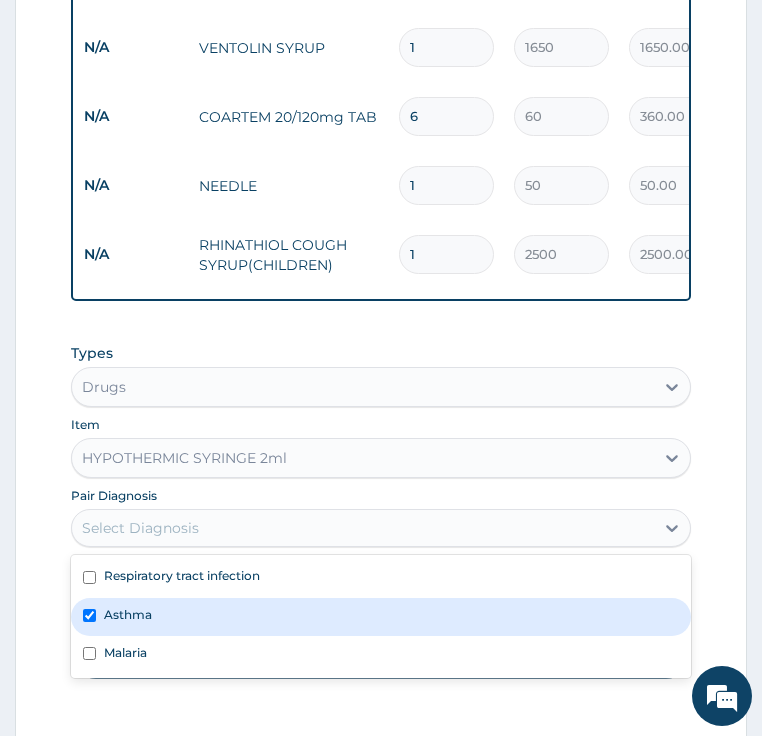 checkbox on "true" 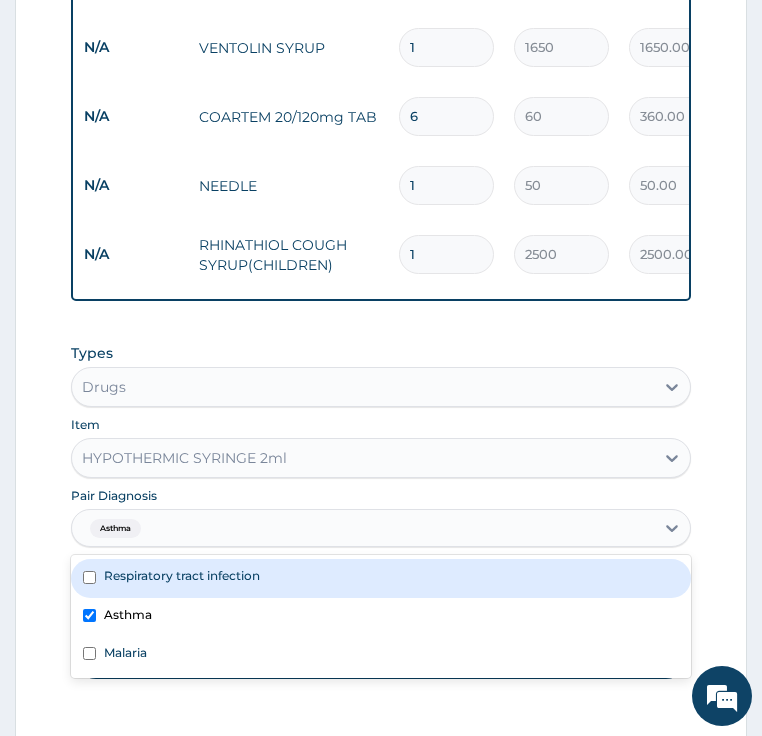 click on "Add" at bounding box center [381, 652] 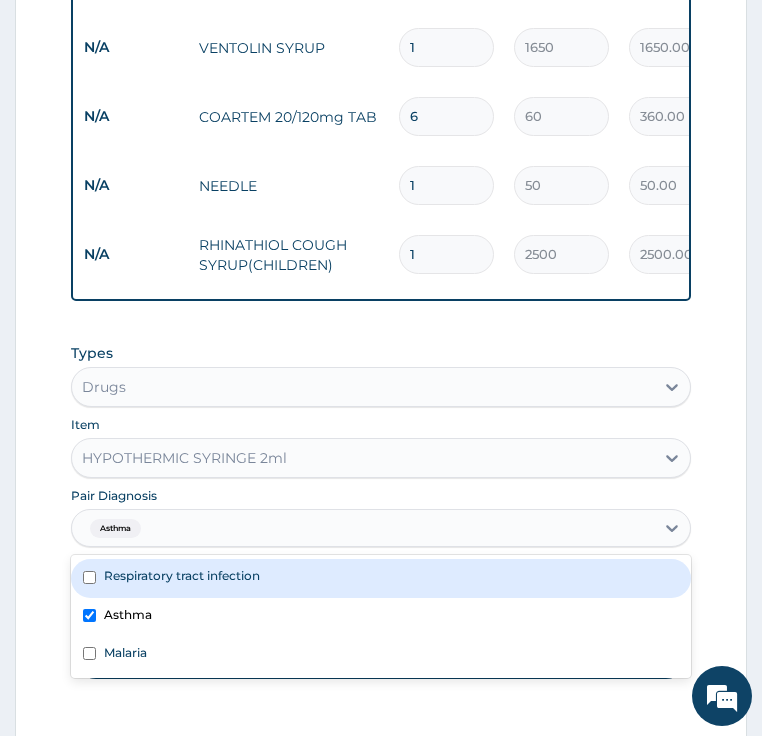 type on "0" 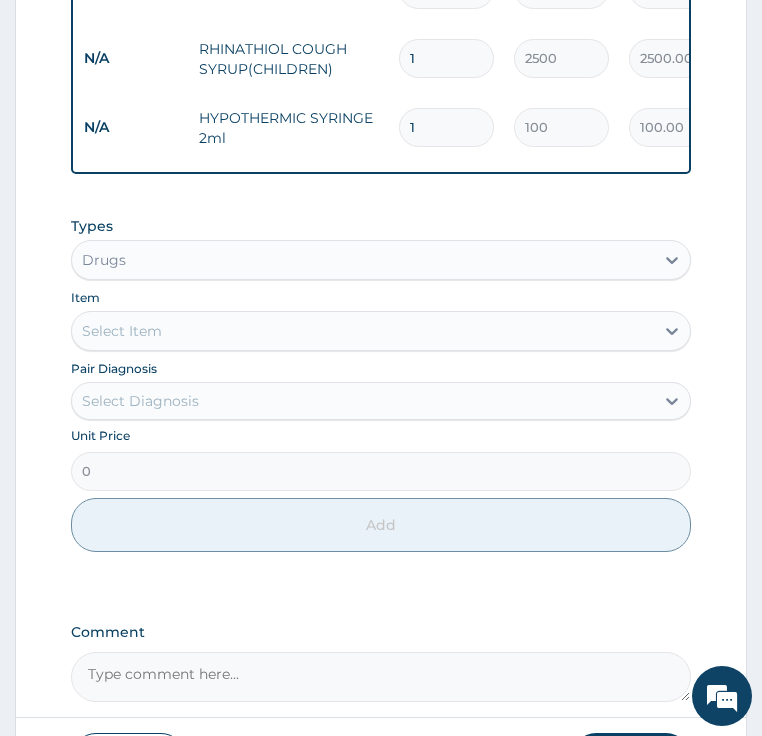 scroll, scrollTop: 1426, scrollLeft: 0, axis: vertical 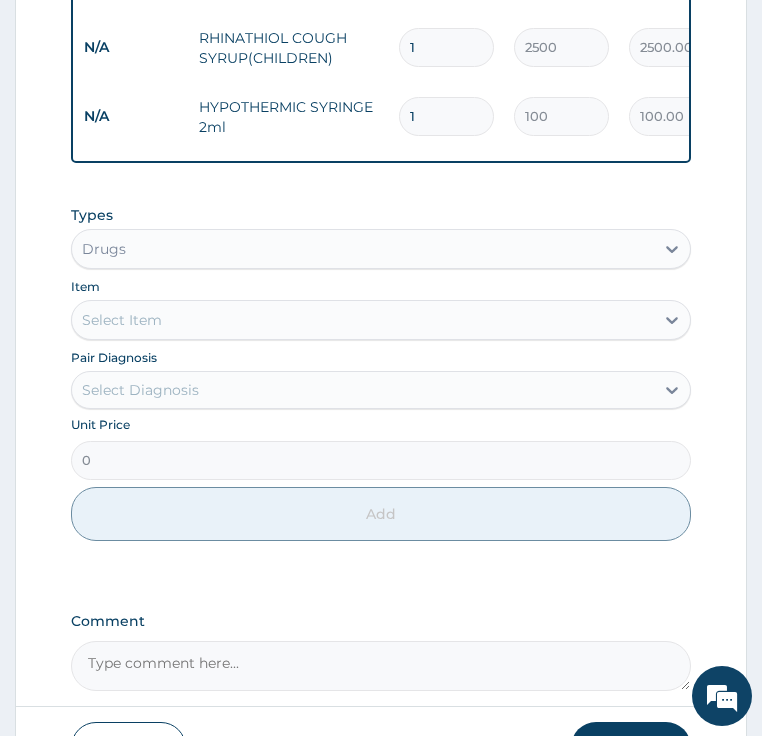 click on "Submit" at bounding box center (631, 748) 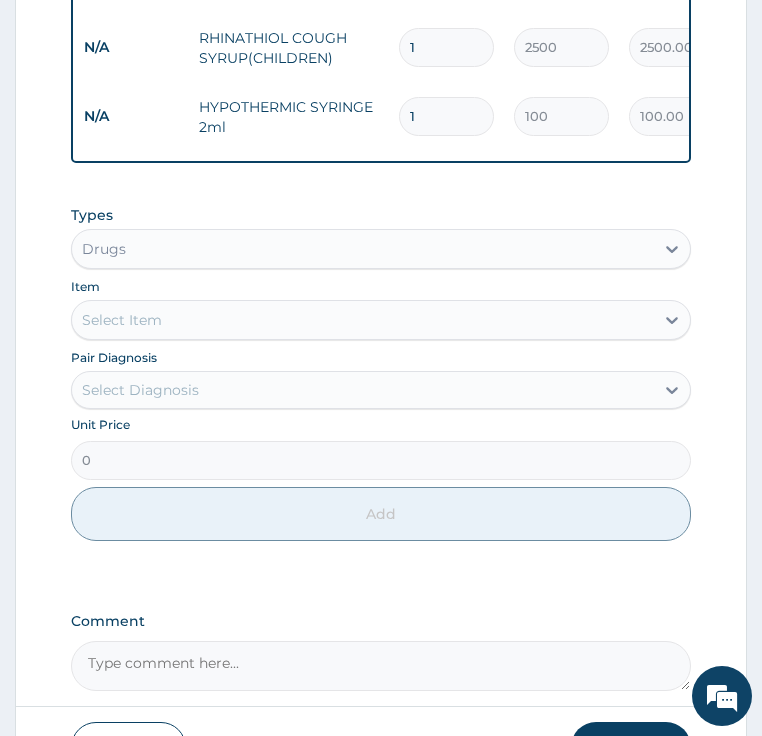 click on "Submit" at bounding box center (631, 748) 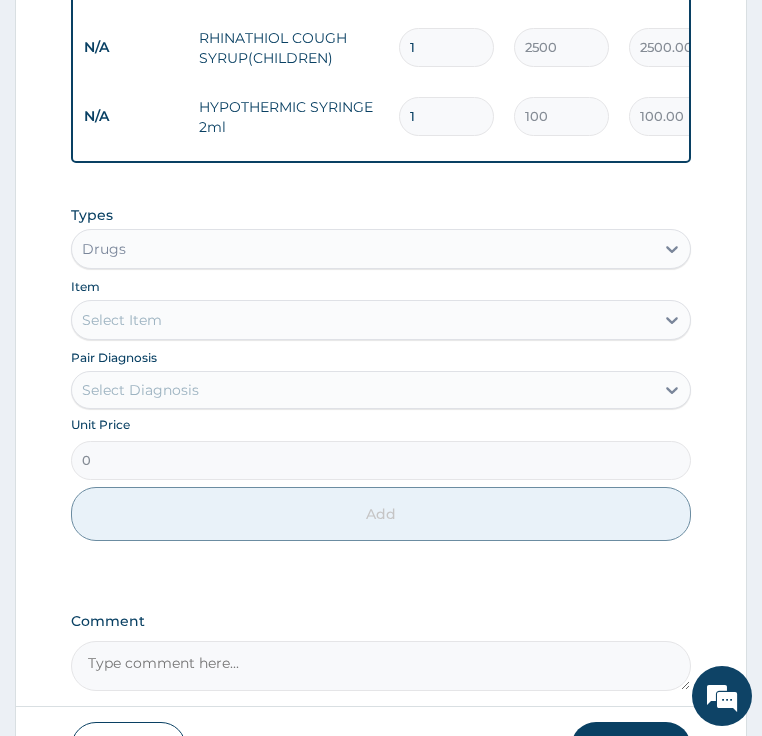click on "Submit" at bounding box center [631, 748] 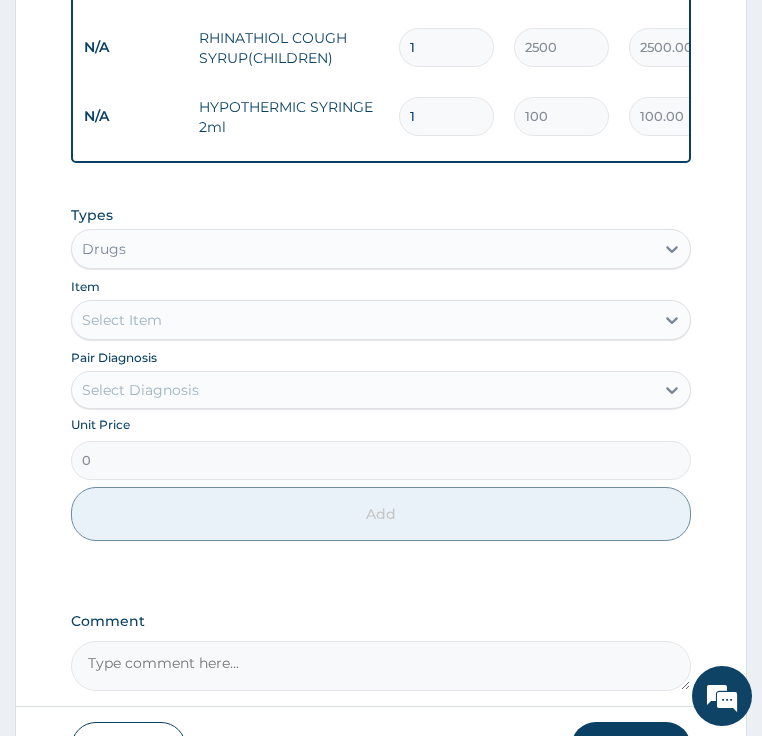 click on "Submit" at bounding box center (631, 748) 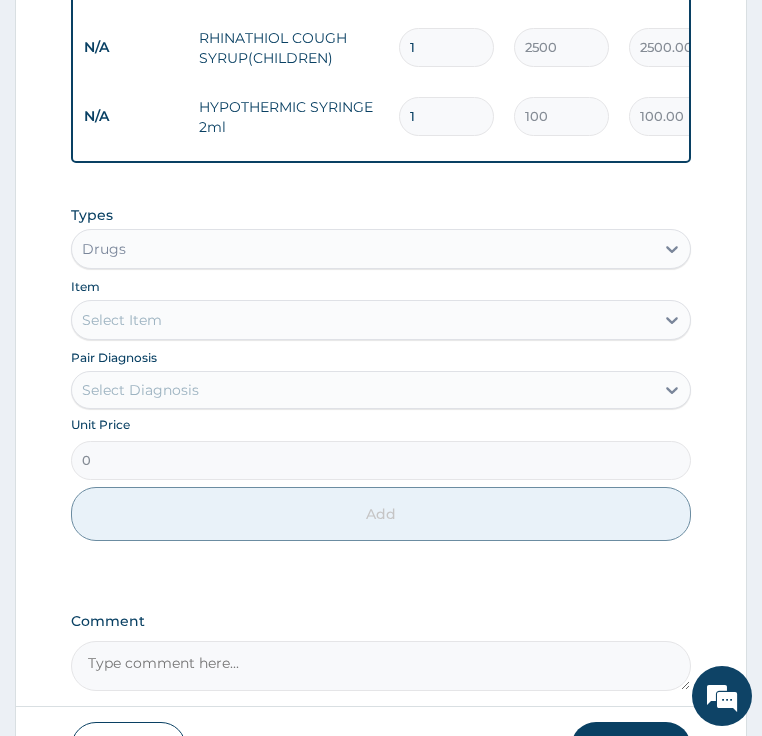click on "Submit" at bounding box center [631, 748] 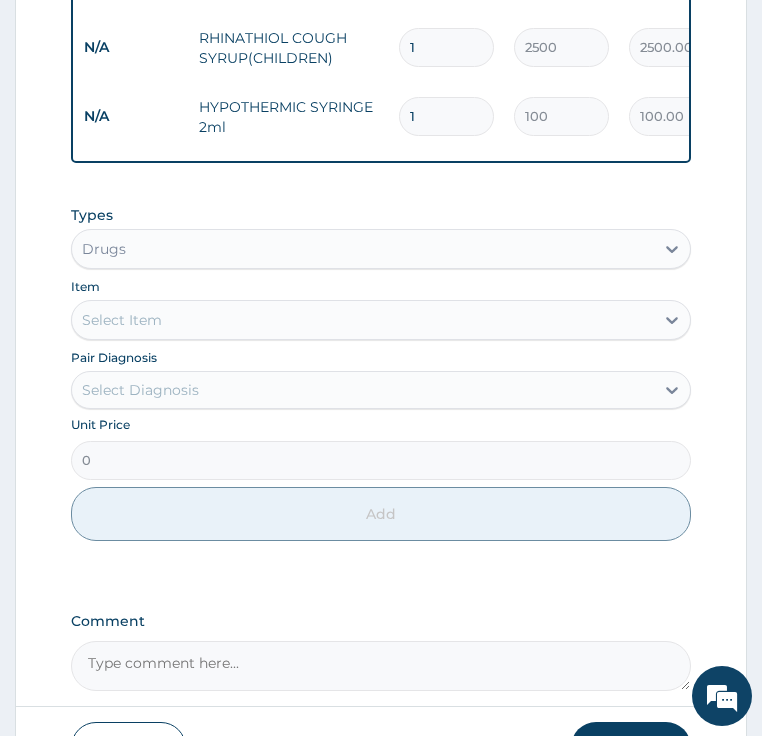 click on "Submit" at bounding box center [631, 748] 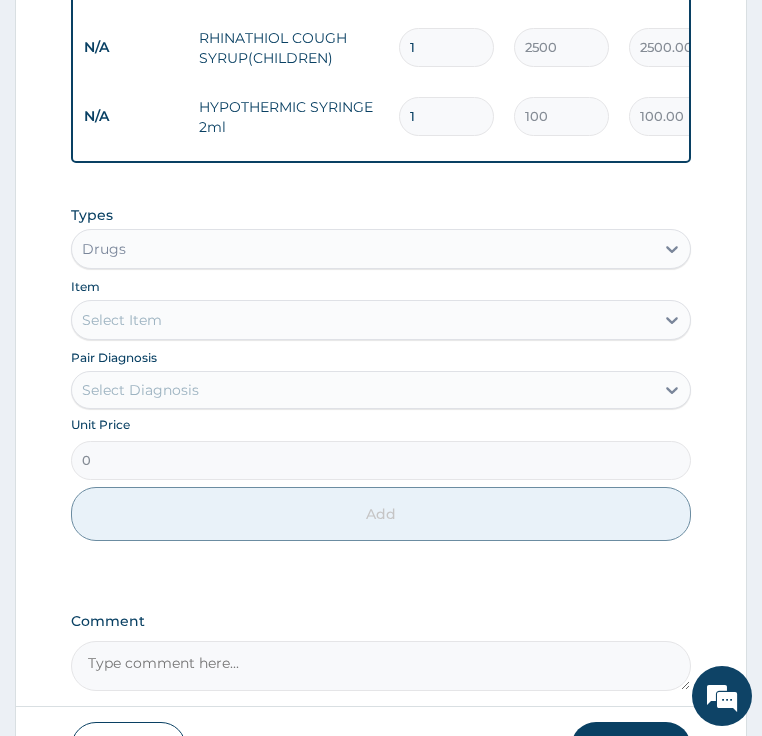 click on "Submit" at bounding box center (631, 748) 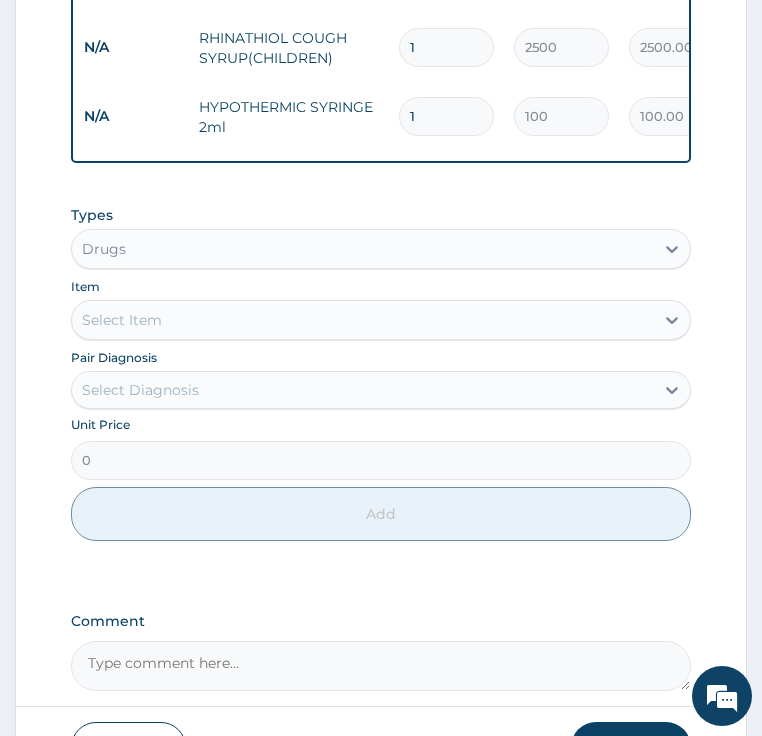 click on "Submit" at bounding box center [631, 748] 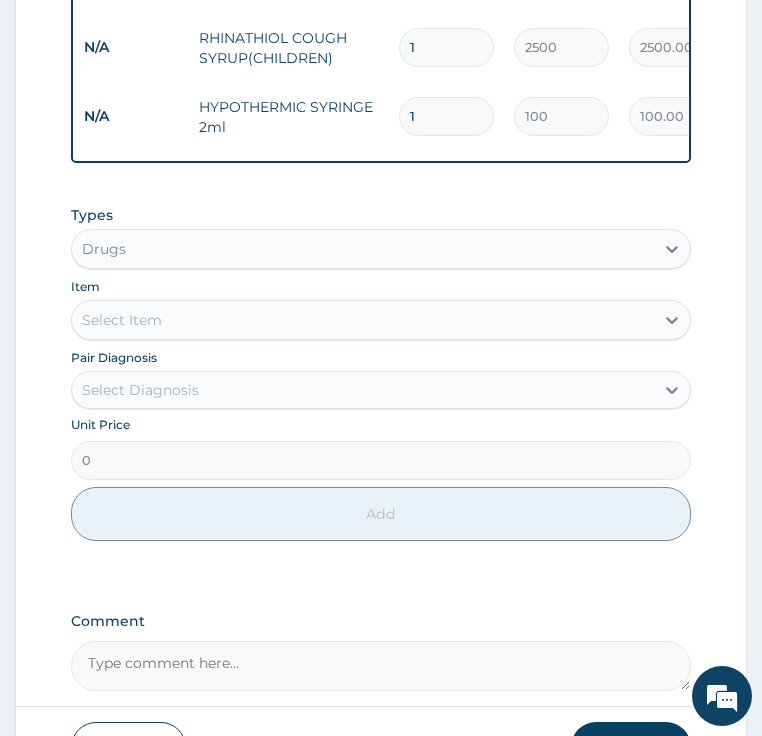 drag, startPoint x: 675, startPoint y: 599, endPoint x: 594, endPoint y: 588, distance: 81.7435 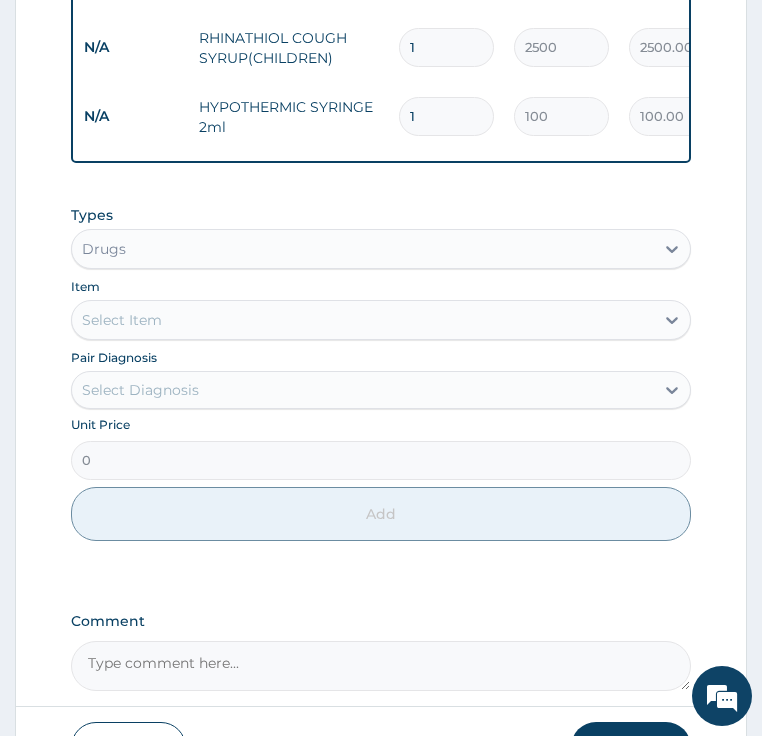click on "Submit" at bounding box center (631, 748) 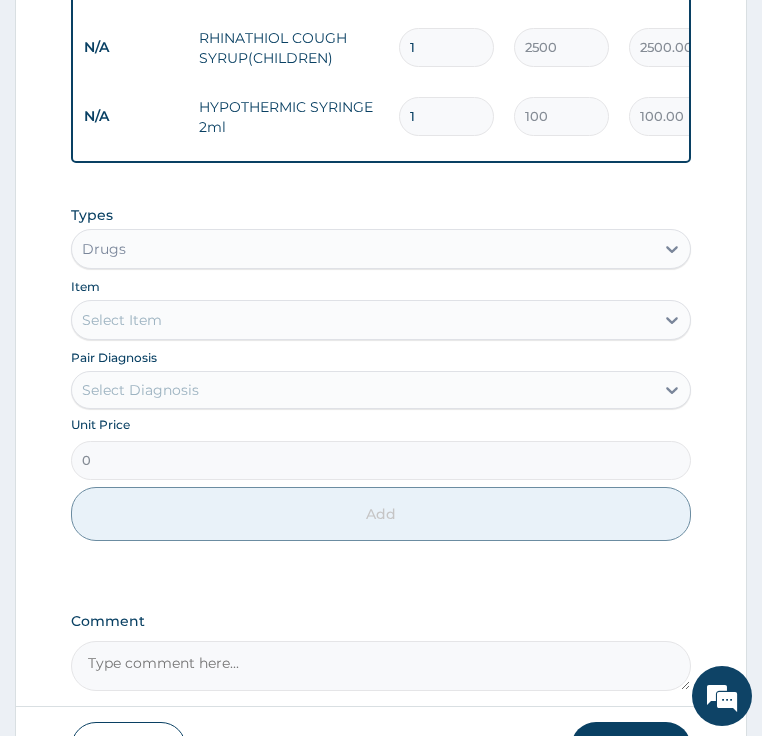 click on "Previous" at bounding box center [128, 748] 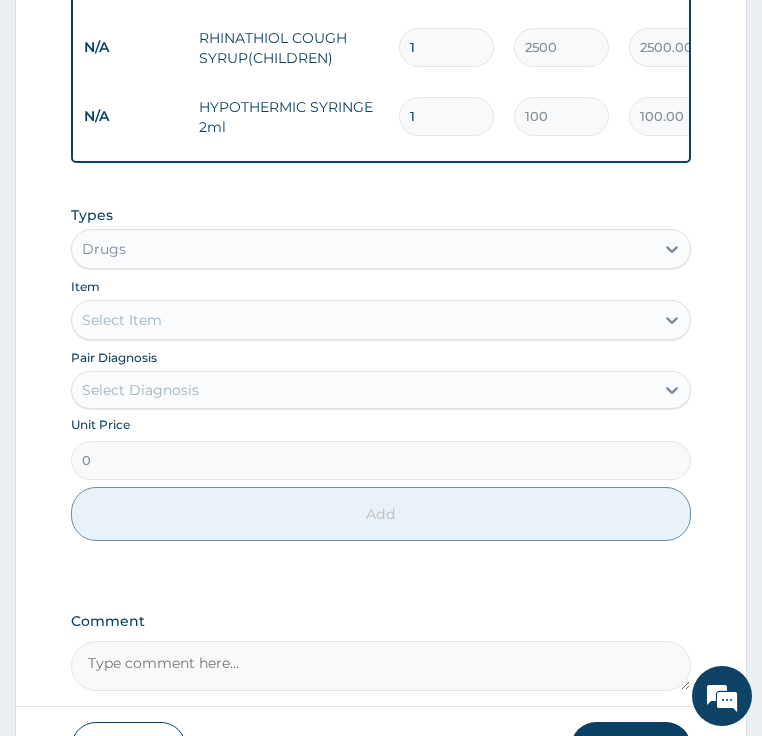 scroll, scrollTop: 220, scrollLeft: 0, axis: vertical 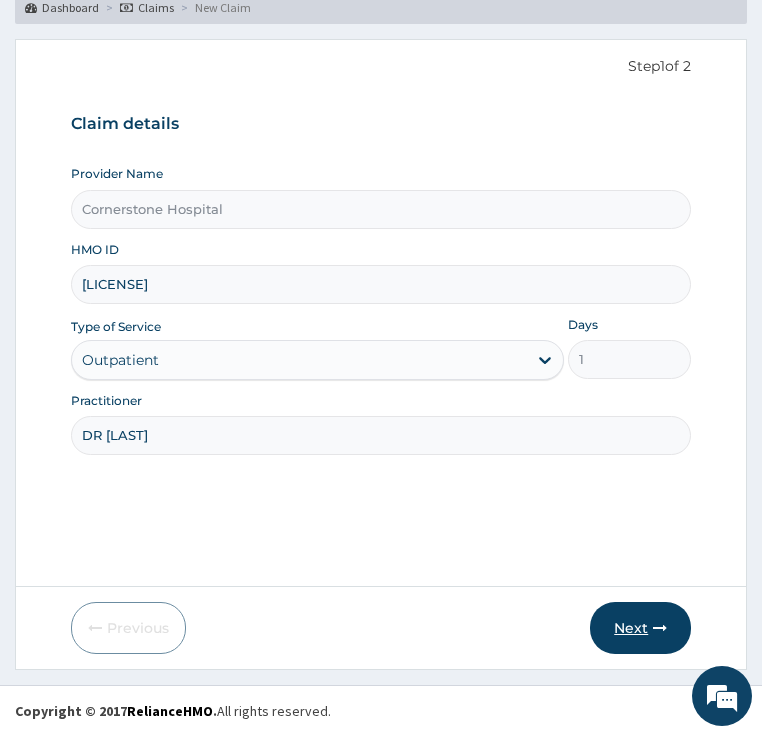 click on "Next" at bounding box center (640, 628) 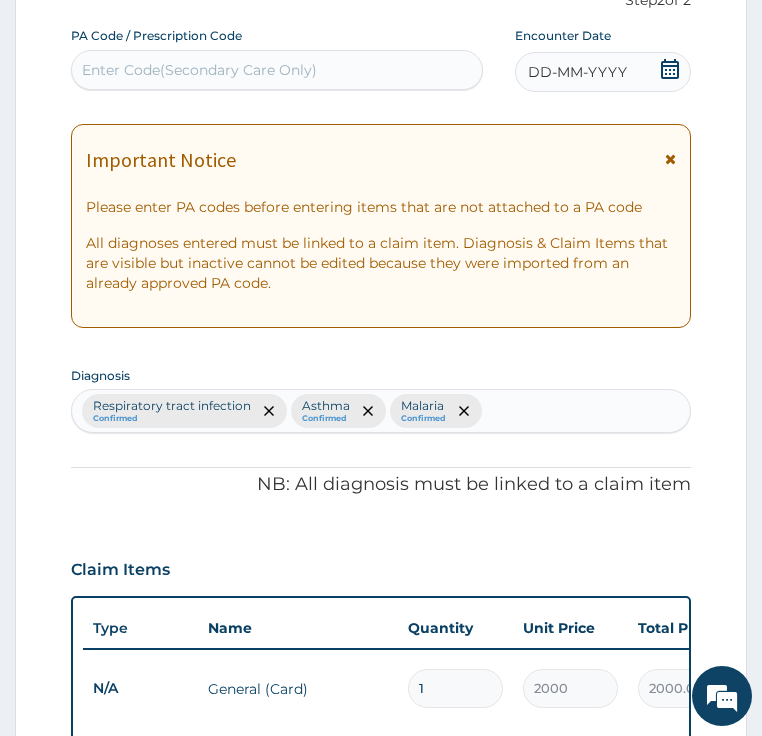 click on "Claim Items" at bounding box center [381, 565] 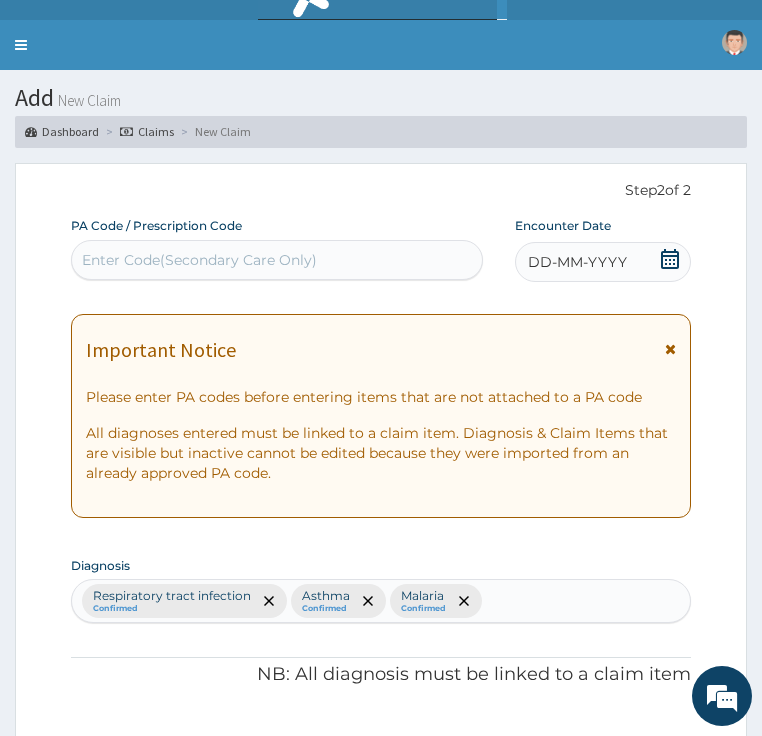 scroll, scrollTop: 0, scrollLeft: 0, axis: both 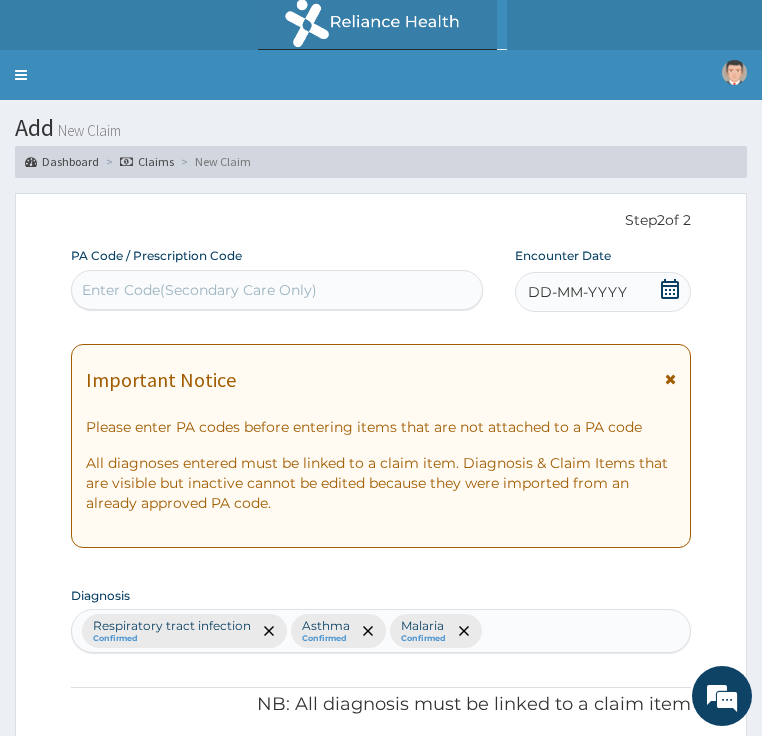 click on "DD-MM-YYYY" at bounding box center [577, 292] 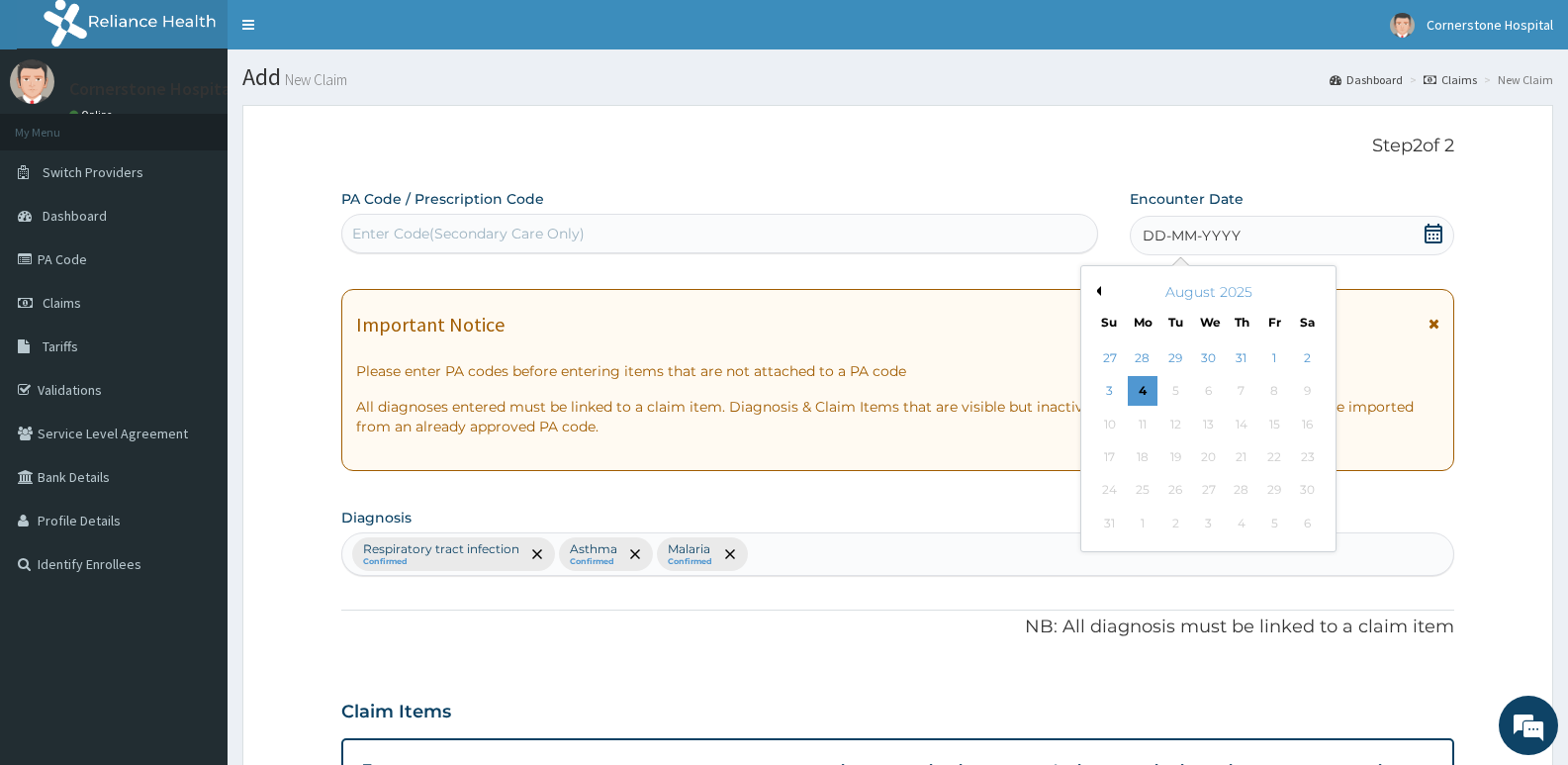 click on "August 2025" at bounding box center (1208, 292) 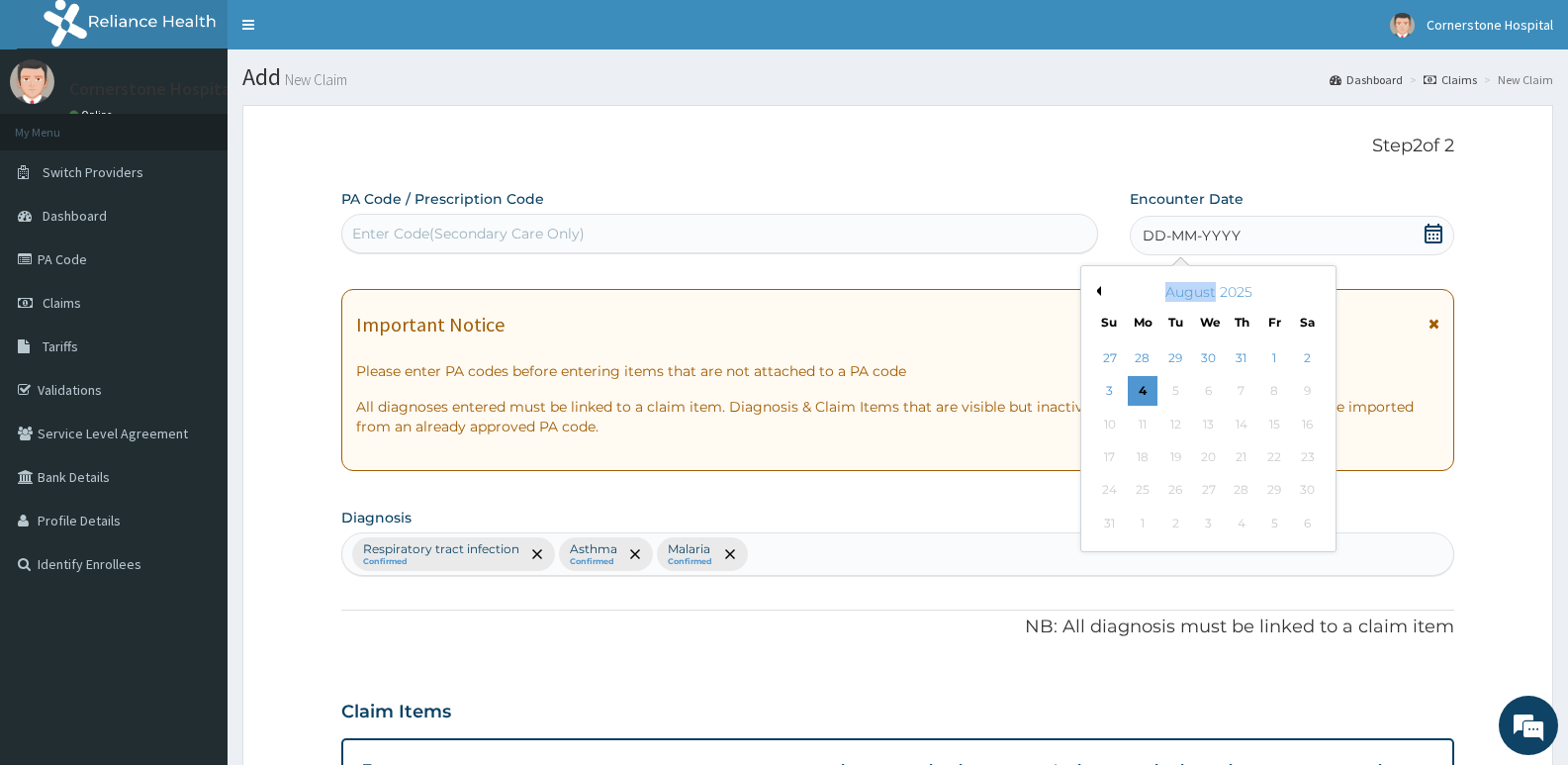 click on "August 2025" at bounding box center (1208, 292) 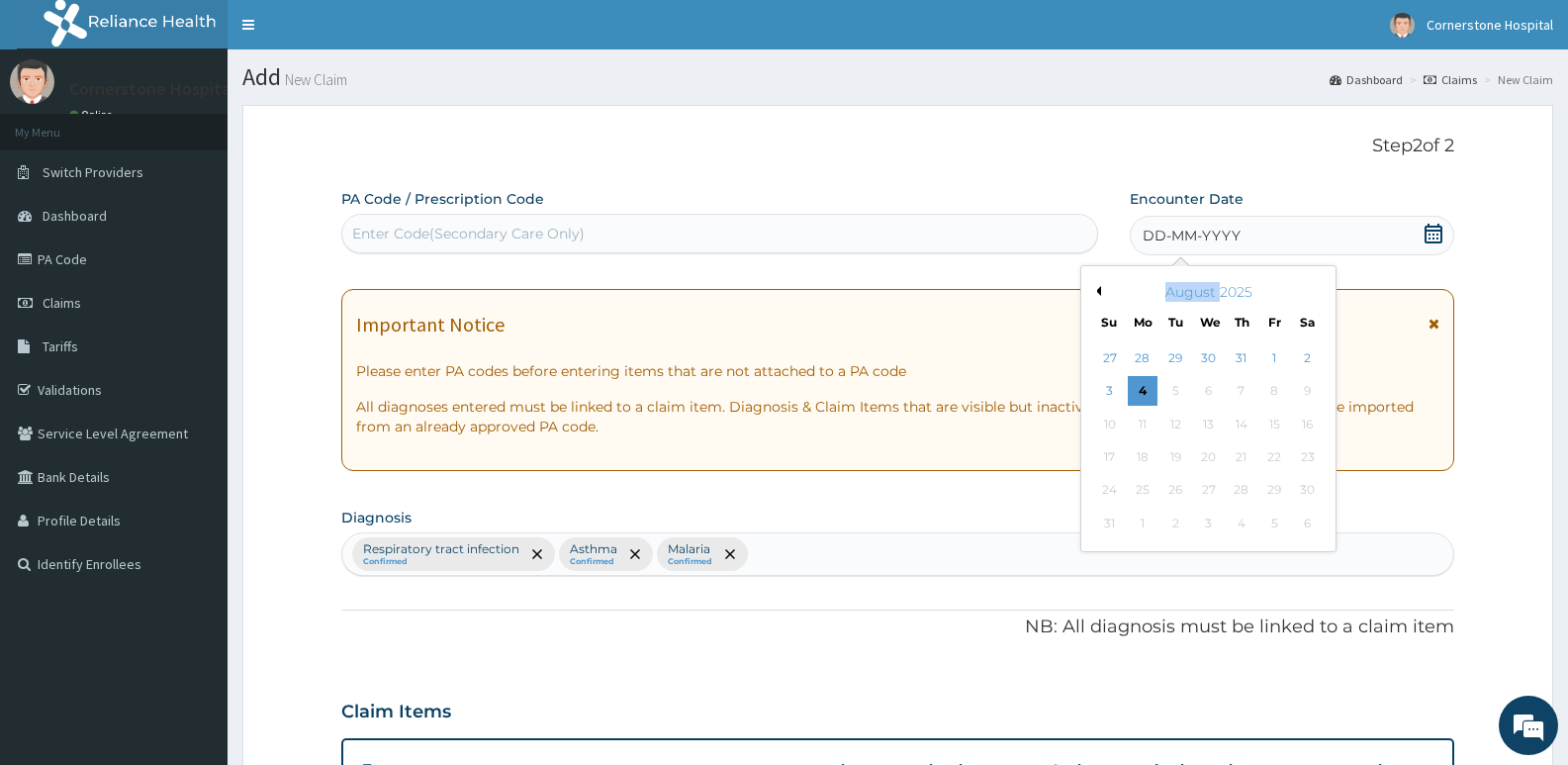 click on "August 2025" at bounding box center [1208, 292] 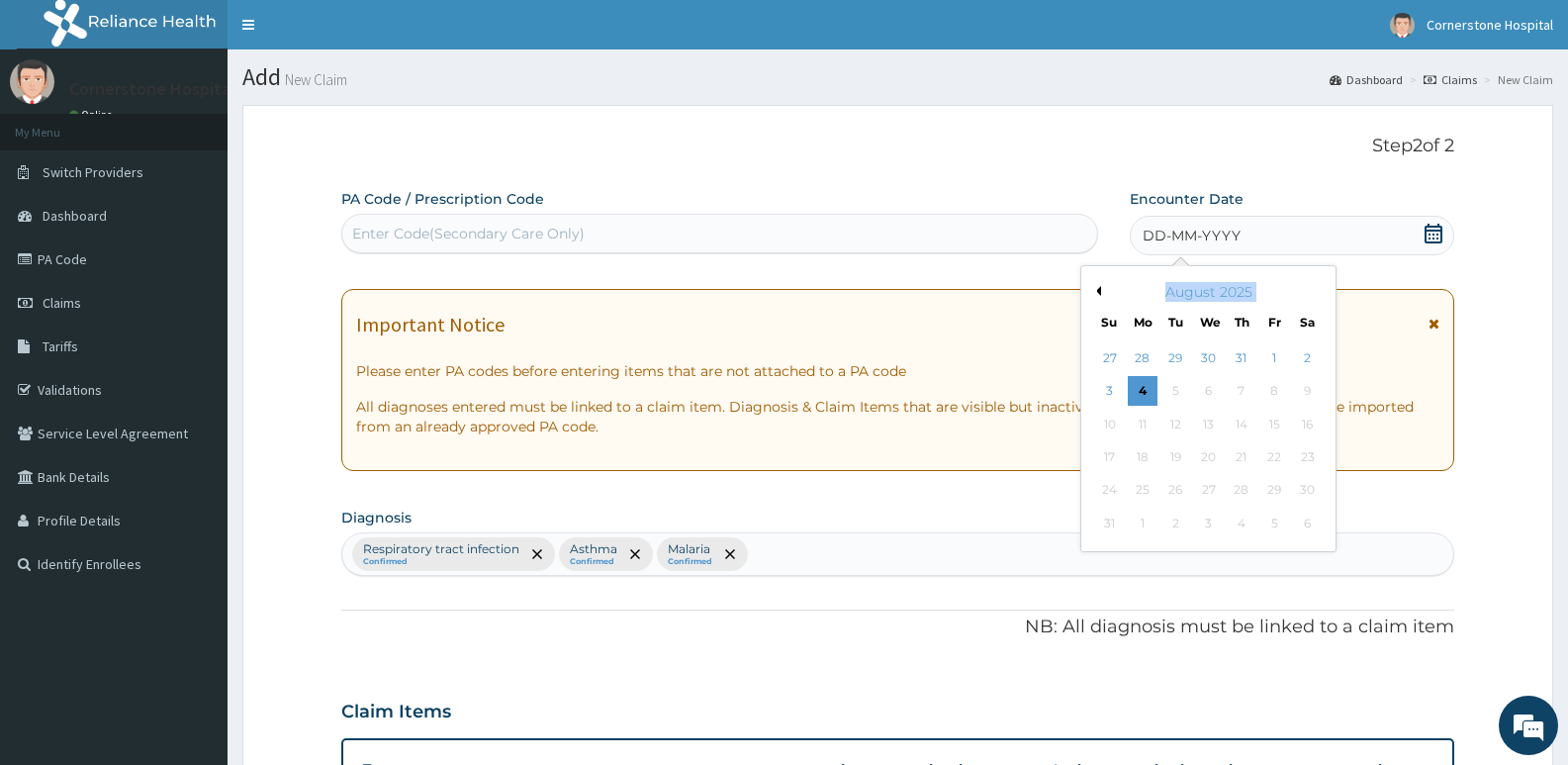 click on "August 2025" at bounding box center (1208, 292) 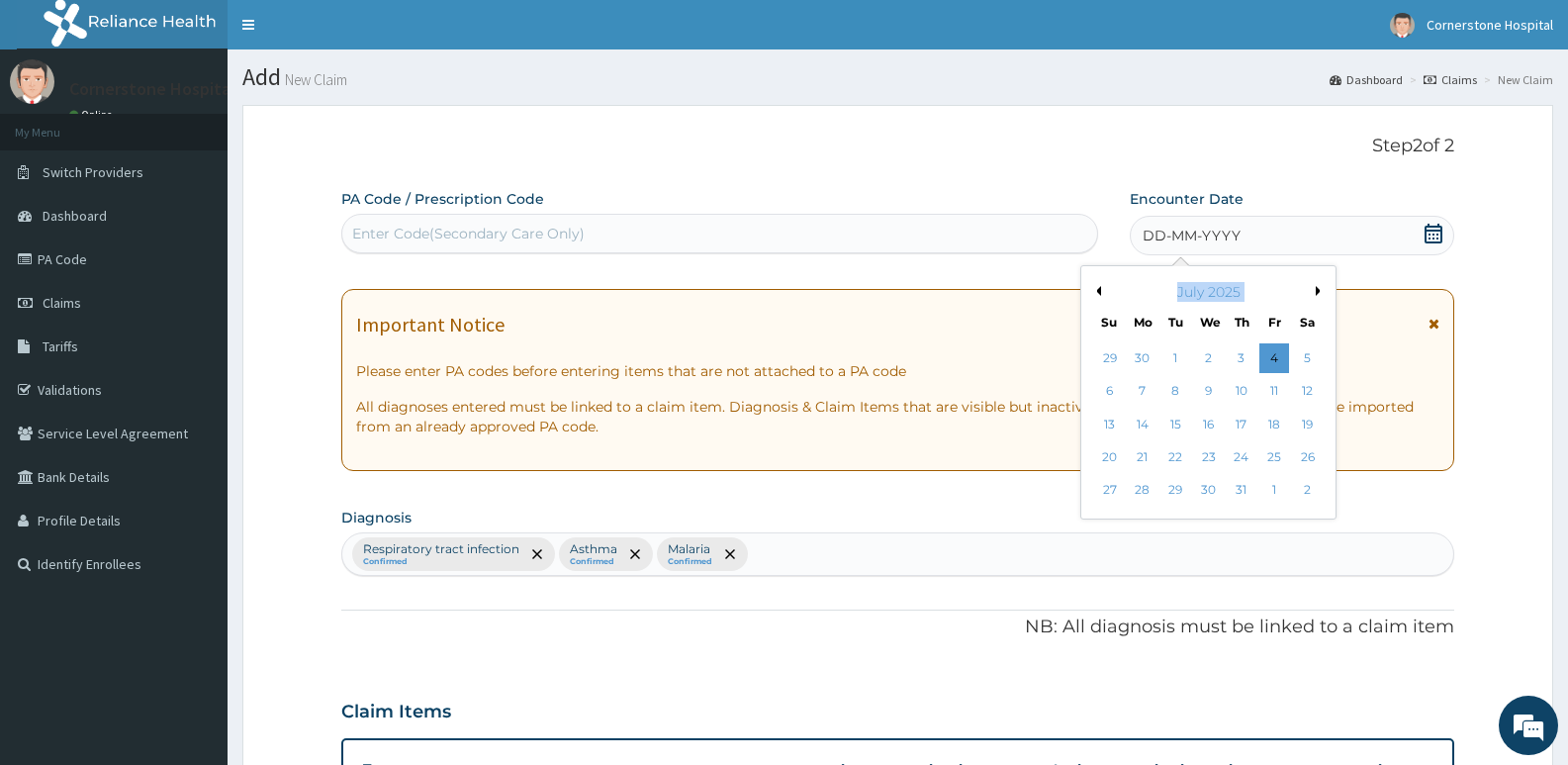 click on "Previous Month" at bounding box center [1096, 291] 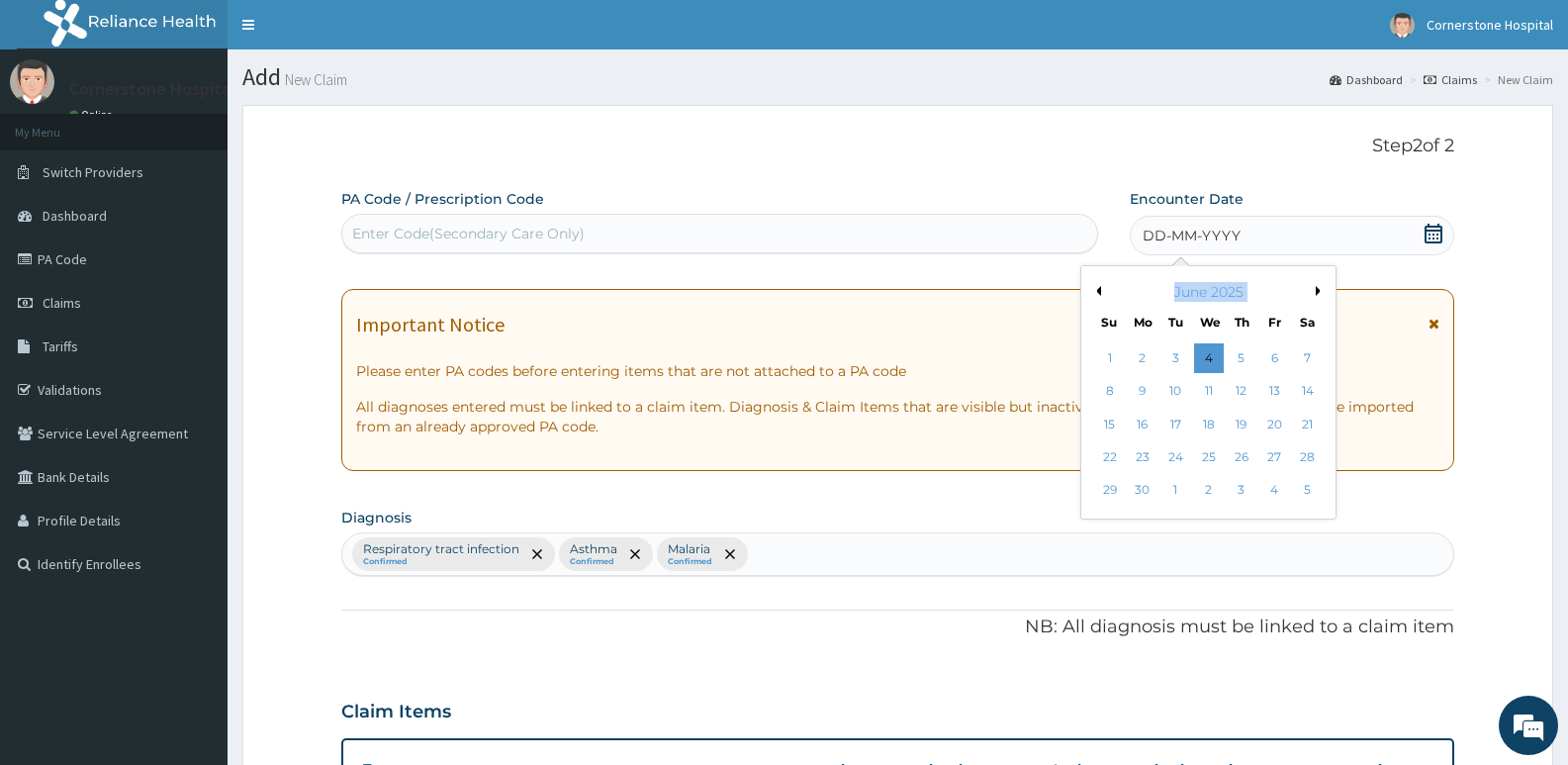 click on "Previous Month" at bounding box center [1096, 291] 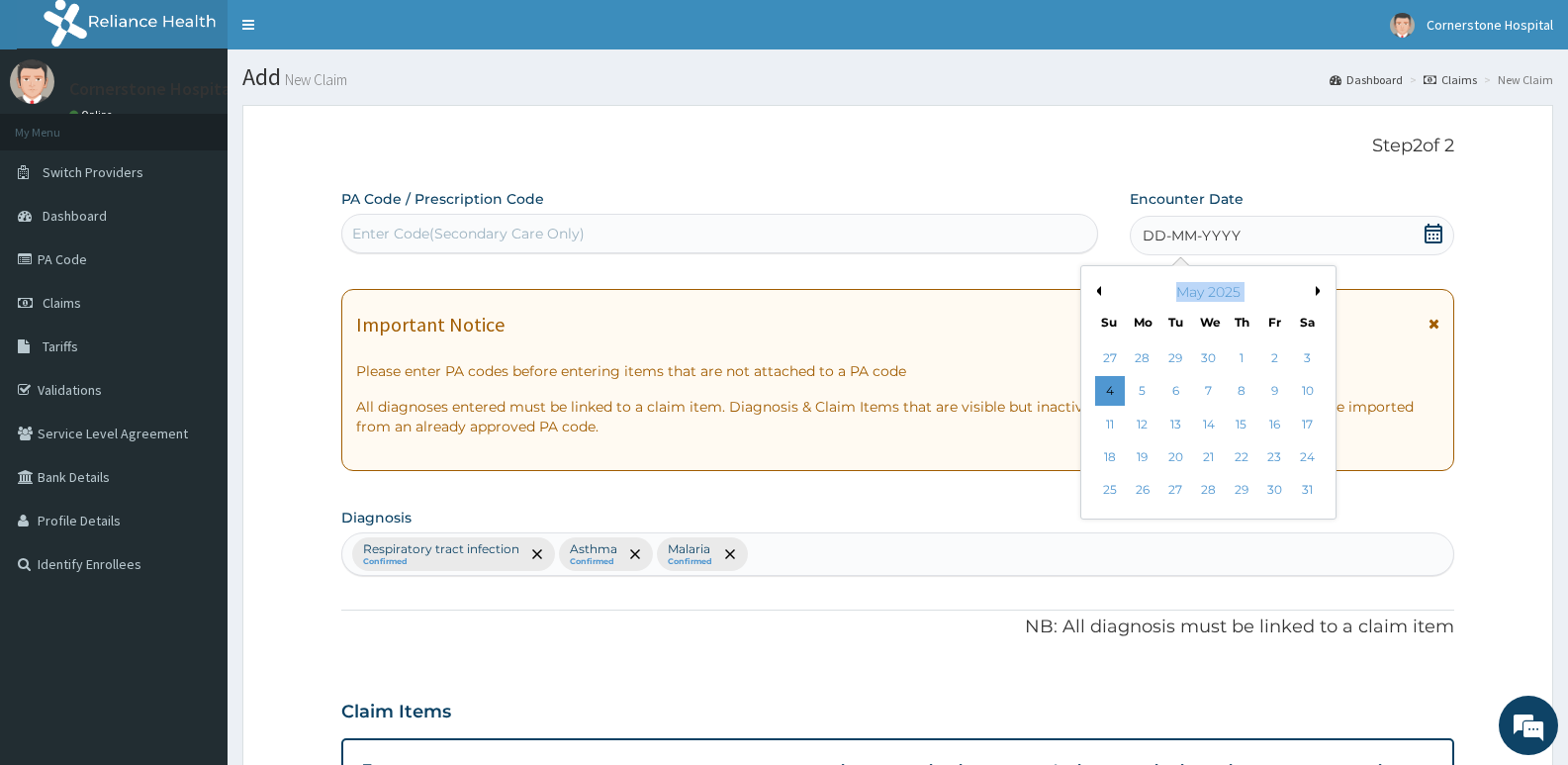 click on "Previous Month" at bounding box center [1096, 291] 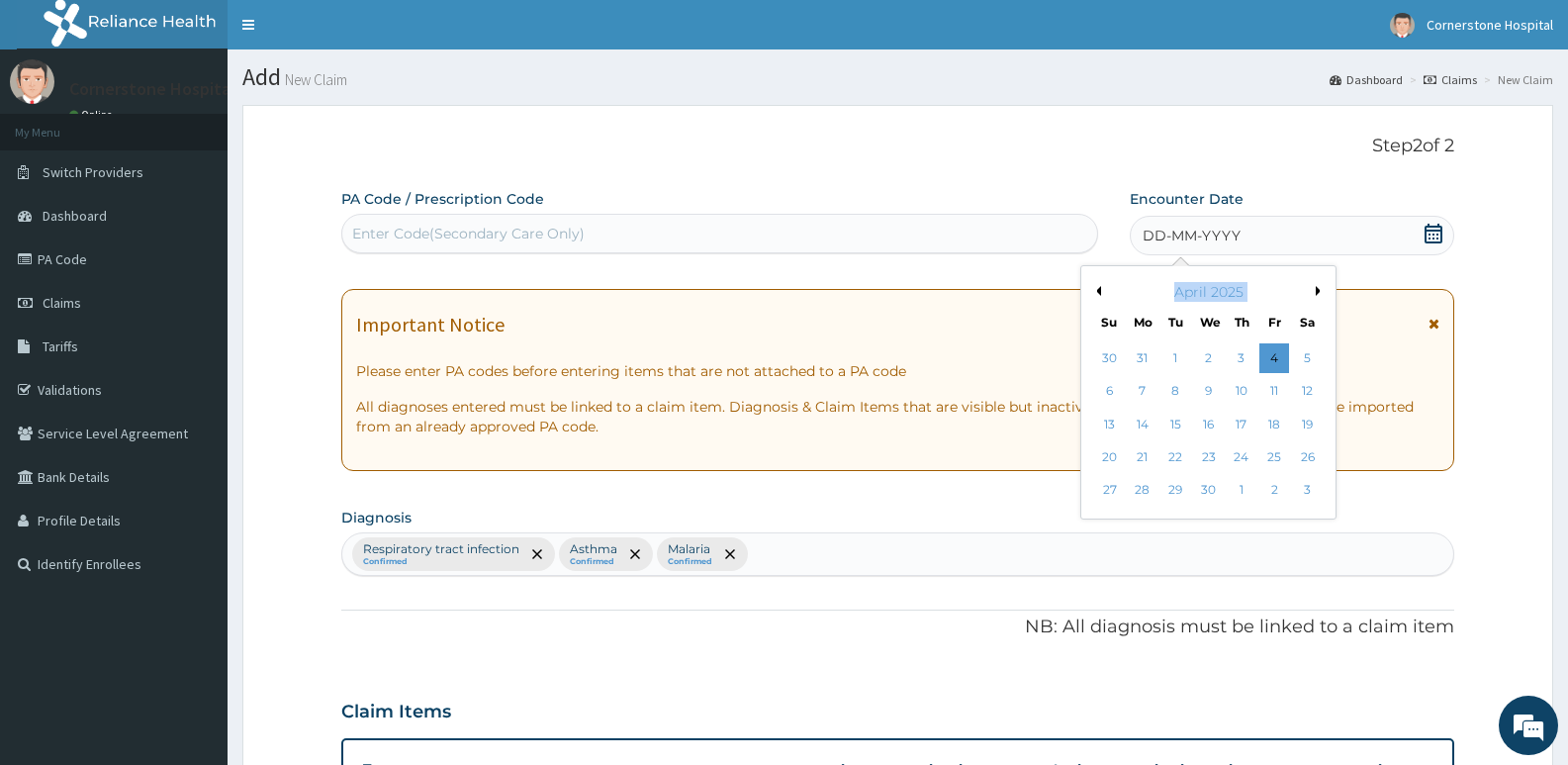 click on "Previous Month" at bounding box center [1096, 291] 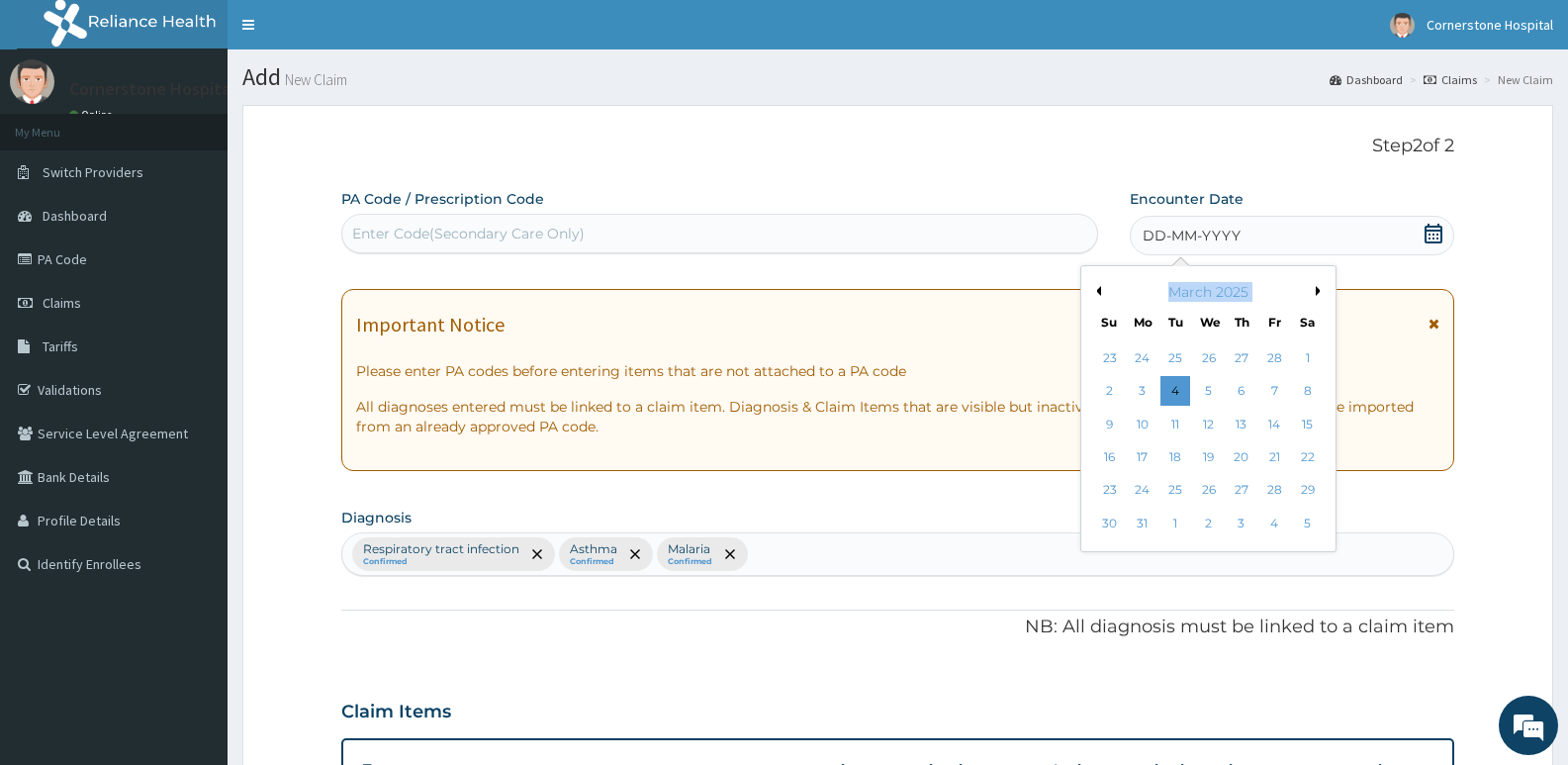 click on "Previous Month" at bounding box center [1096, 291] 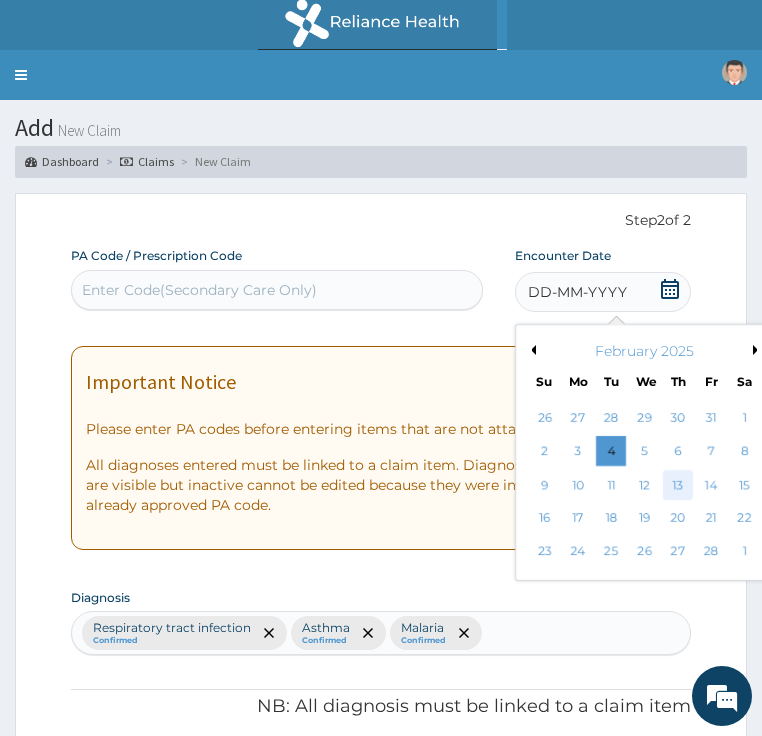 click on "13" at bounding box center [678, 485] 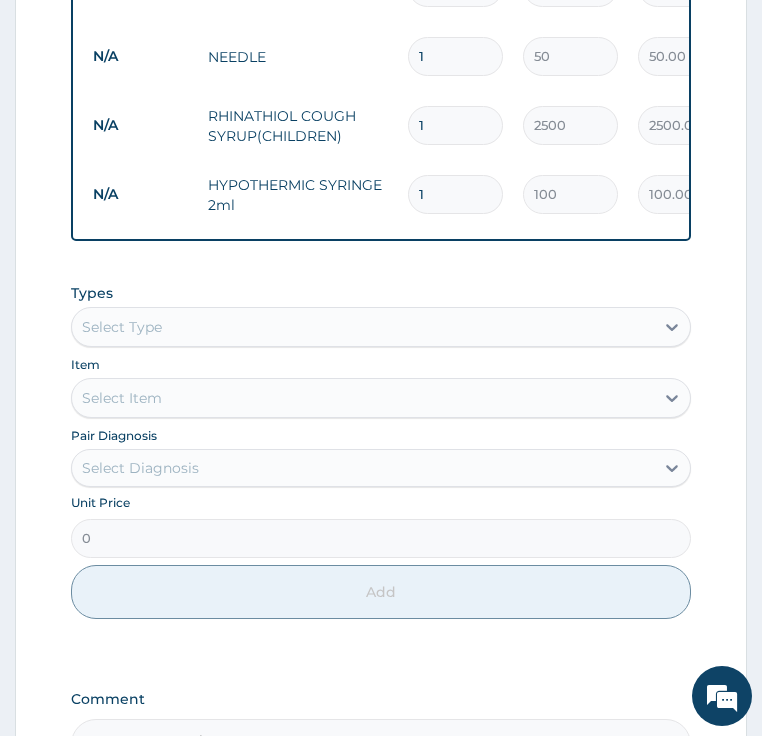 scroll, scrollTop: 1426, scrollLeft: 0, axis: vertical 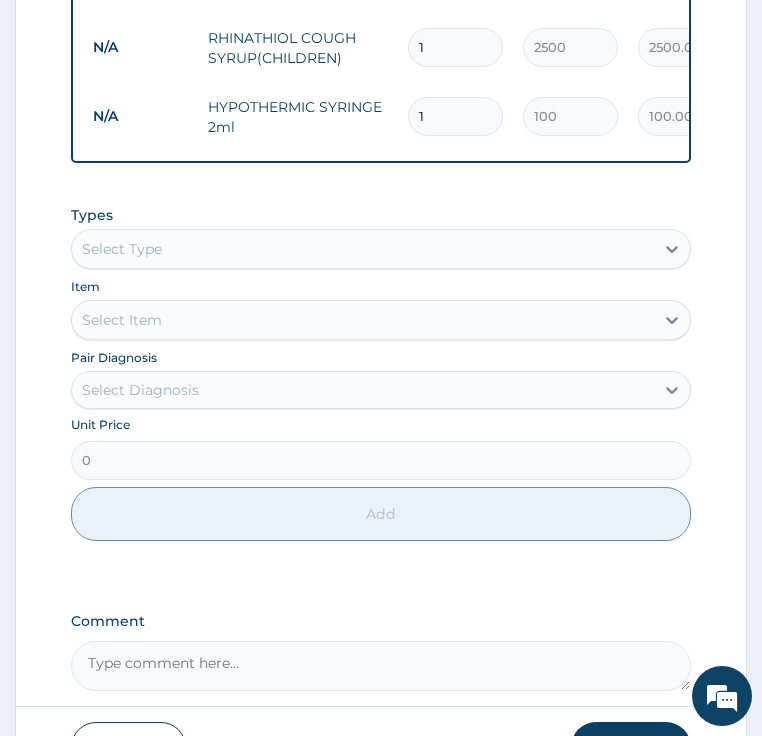 click on "Submit" at bounding box center [631, 748] 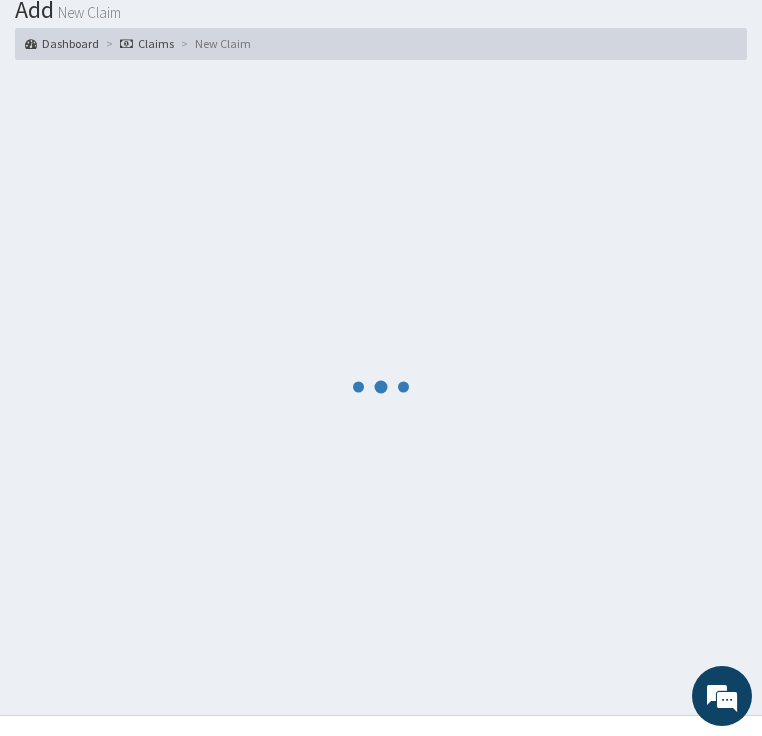 scroll, scrollTop: 1426, scrollLeft: 0, axis: vertical 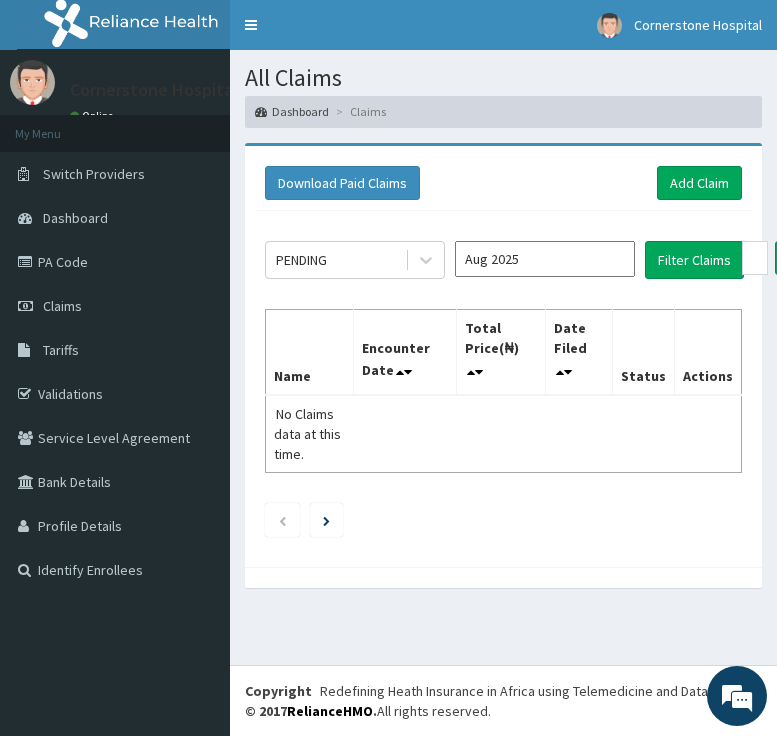 click on "Aug 2025" at bounding box center [545, 259] 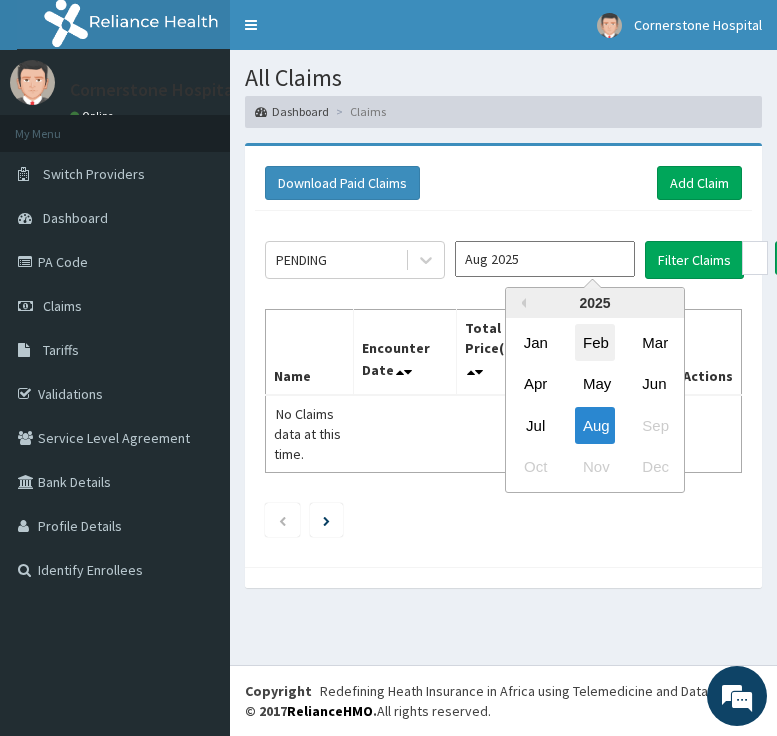 click on "Feb" at bounding box center [595, 342] 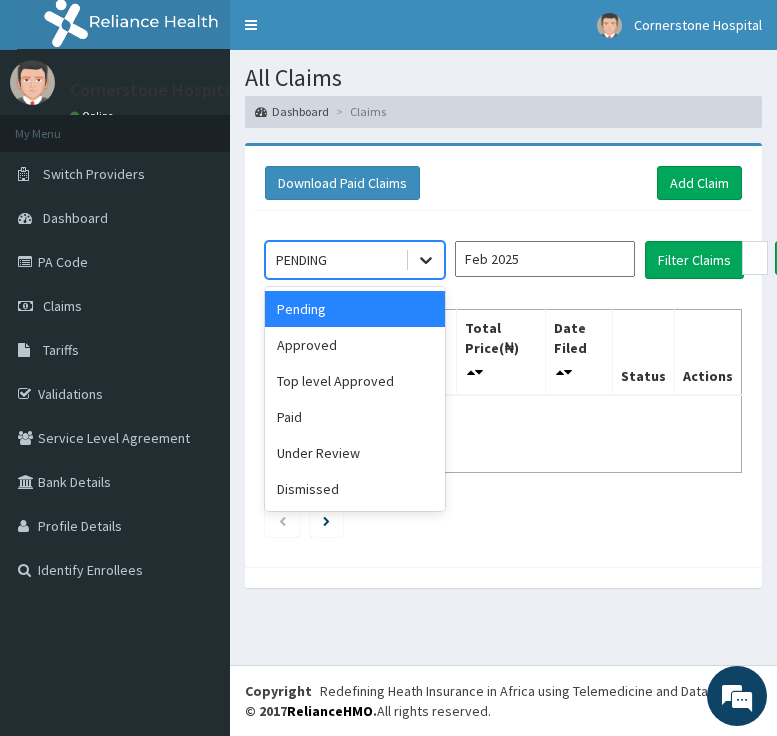 click 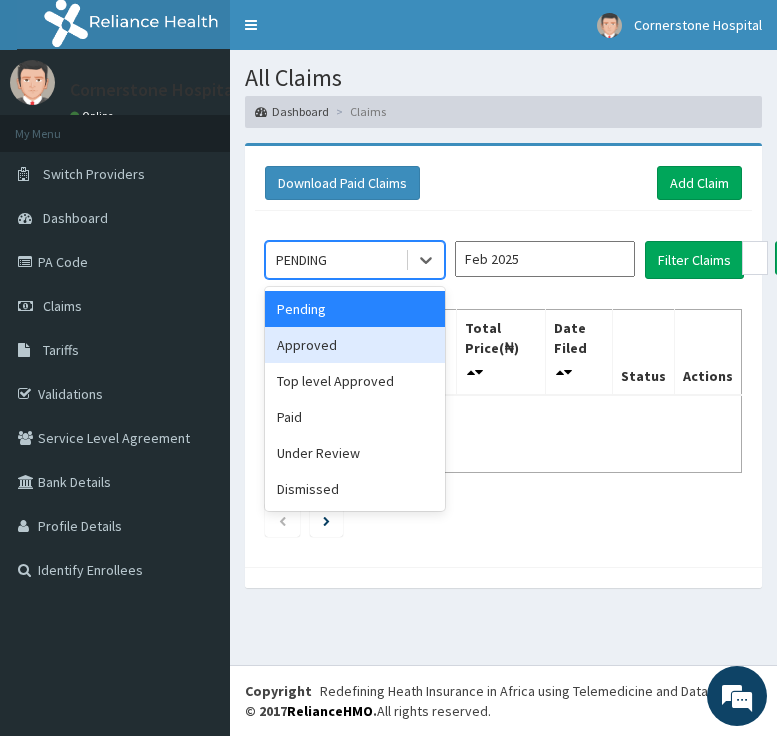 click on "Approved" at bounding box center (355, 345) 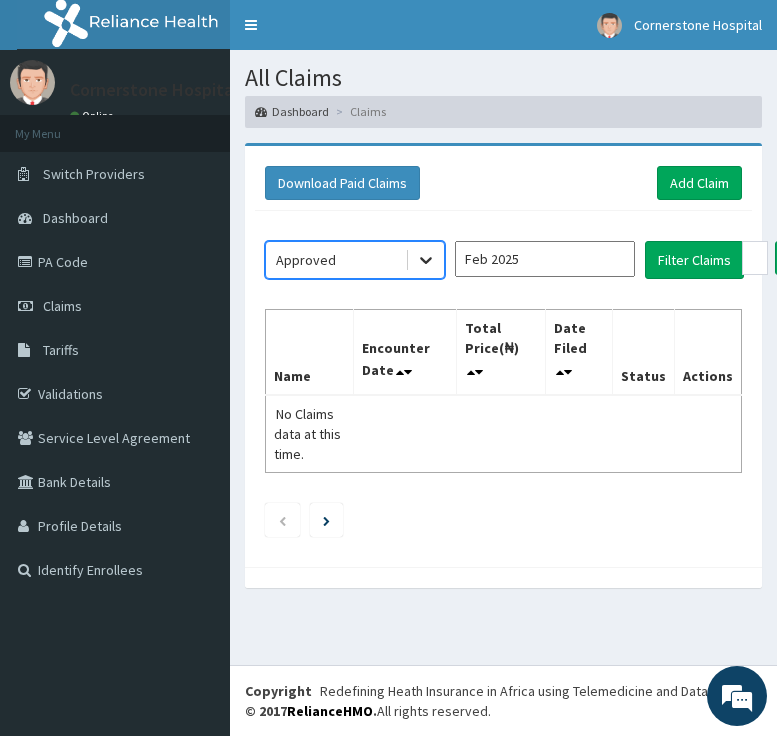 click 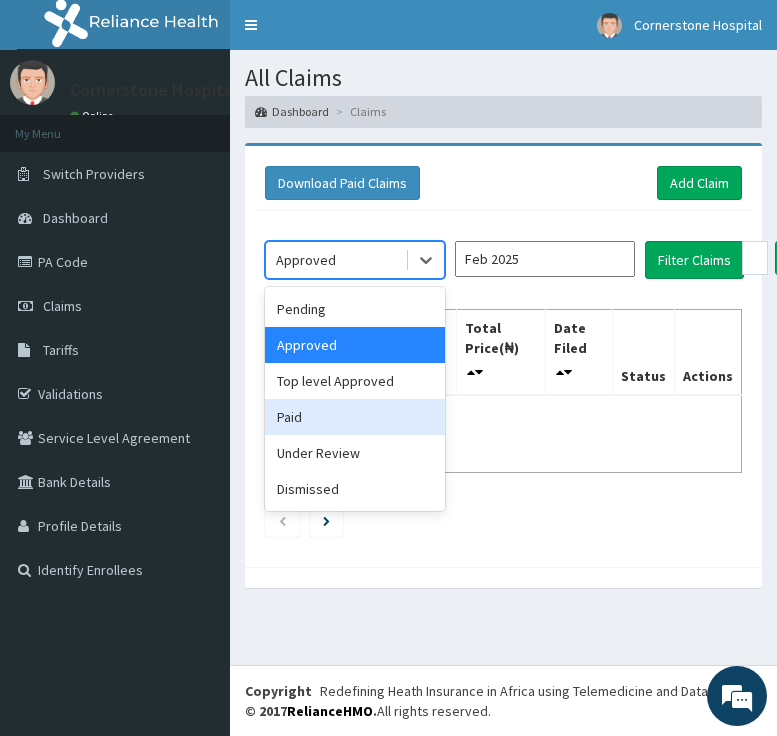 click on "Paid" at bounding box center [355, 417] 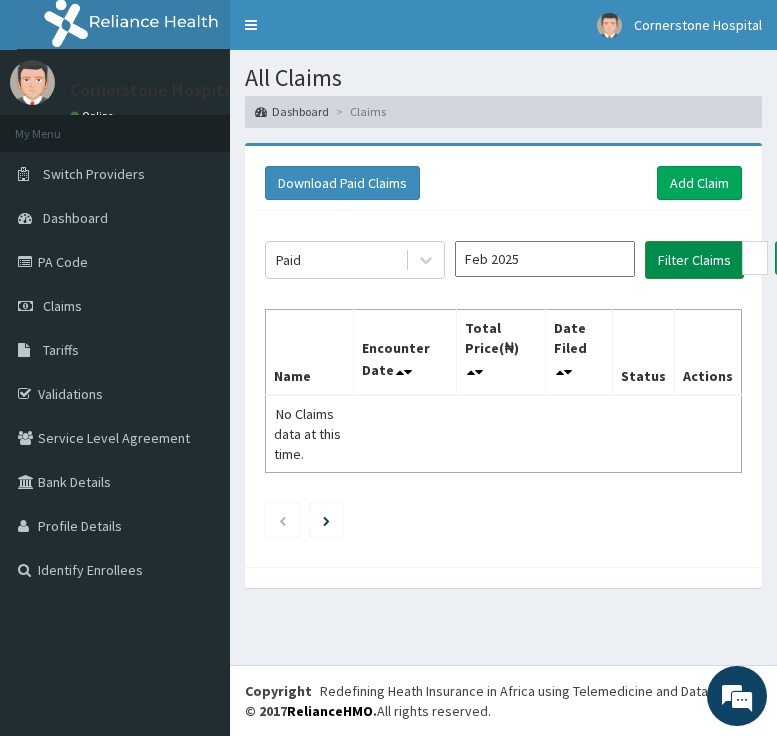 click on "Filter Claims" at bounding box center [694, 260] 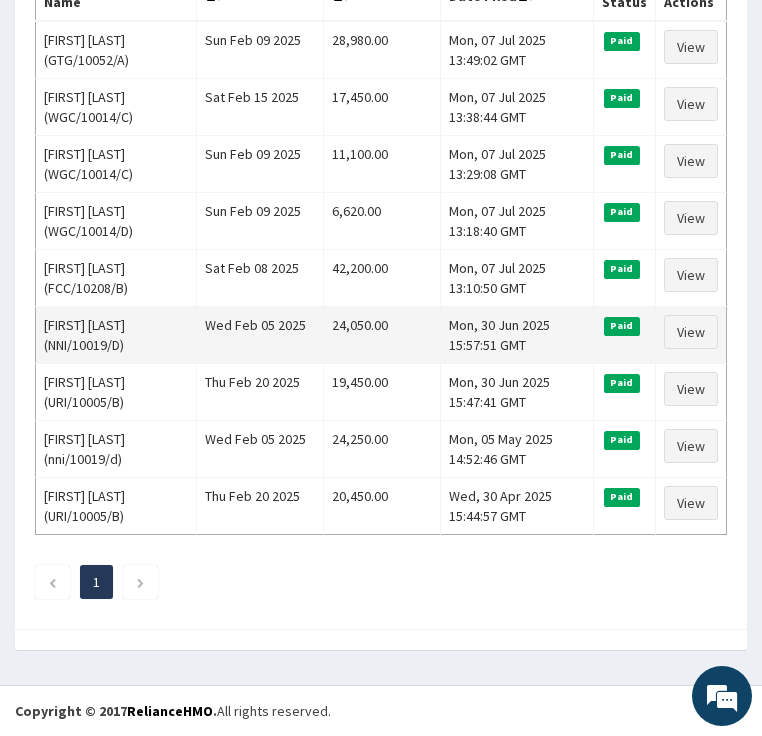 scroll, scrollTop: 680, scrollLeft: 0, axis: vertical 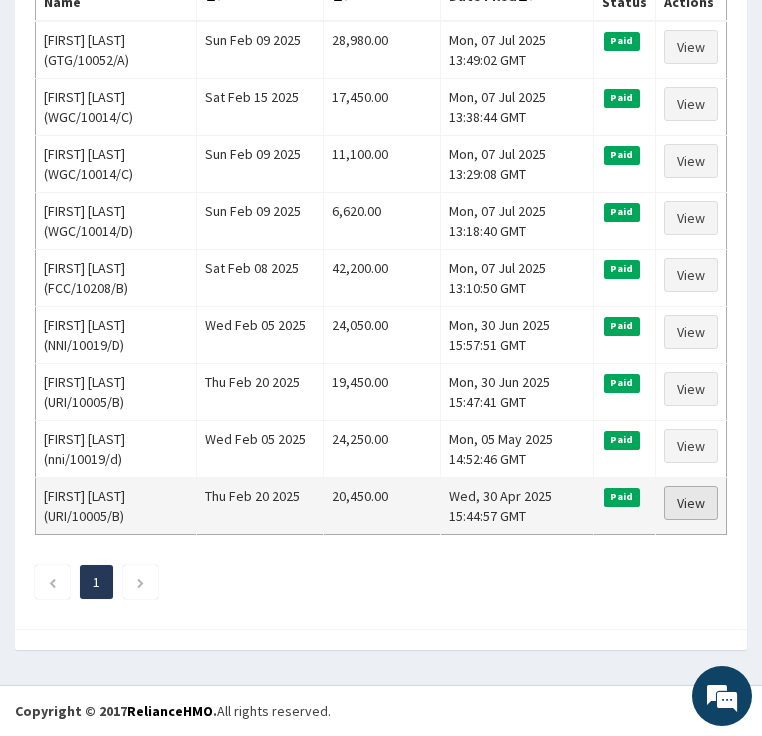 click on "View" at bounding box center [691, 503] 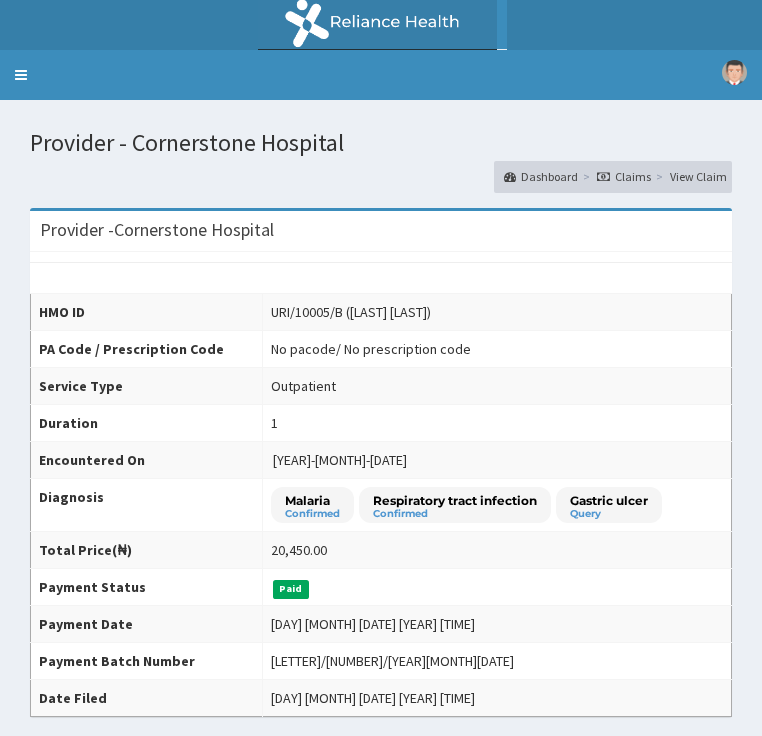 scroll, scrollTop: 0, scrollLeft: 0, axis: both 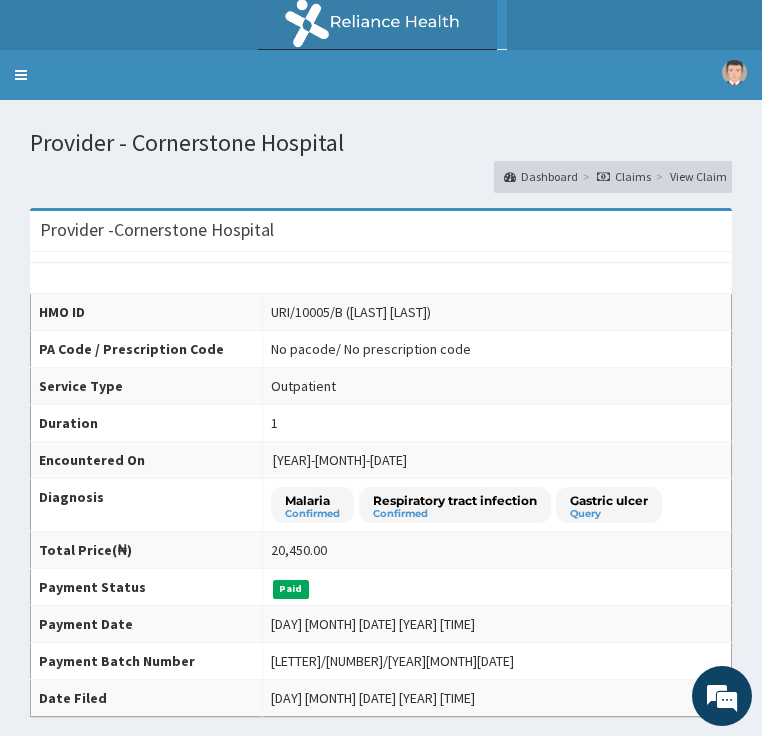 click on "Claims" at bounding box center (-168, 356) 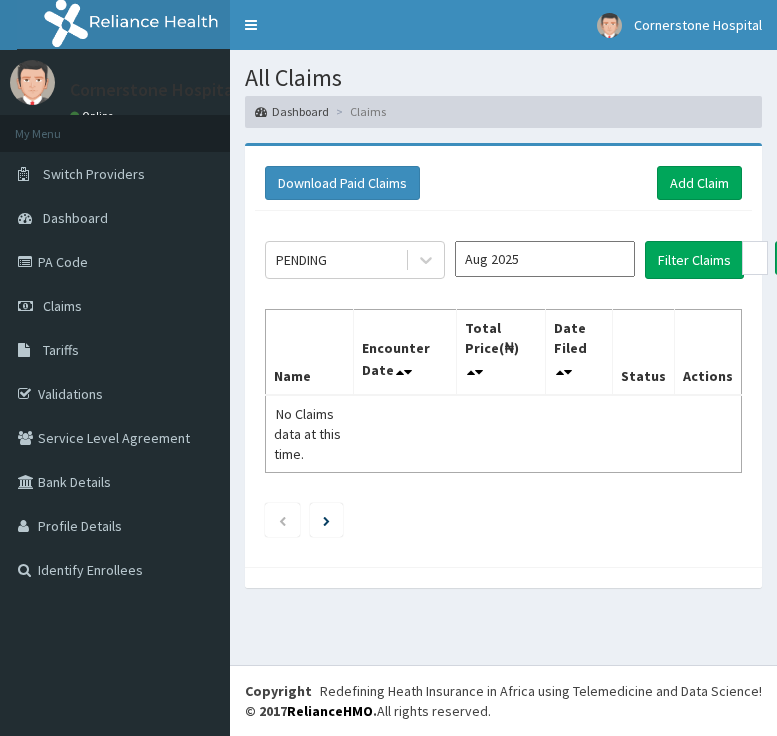 scroll, scrollTop: 0, scrollLeft: 0, axis: both 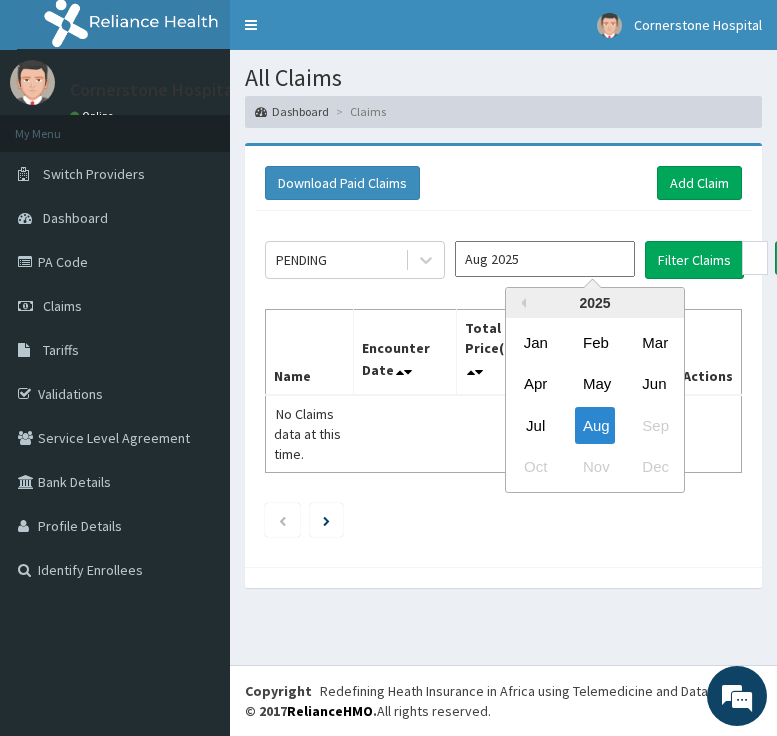 click on "Aug 2025" at bounding box center [545, 259] 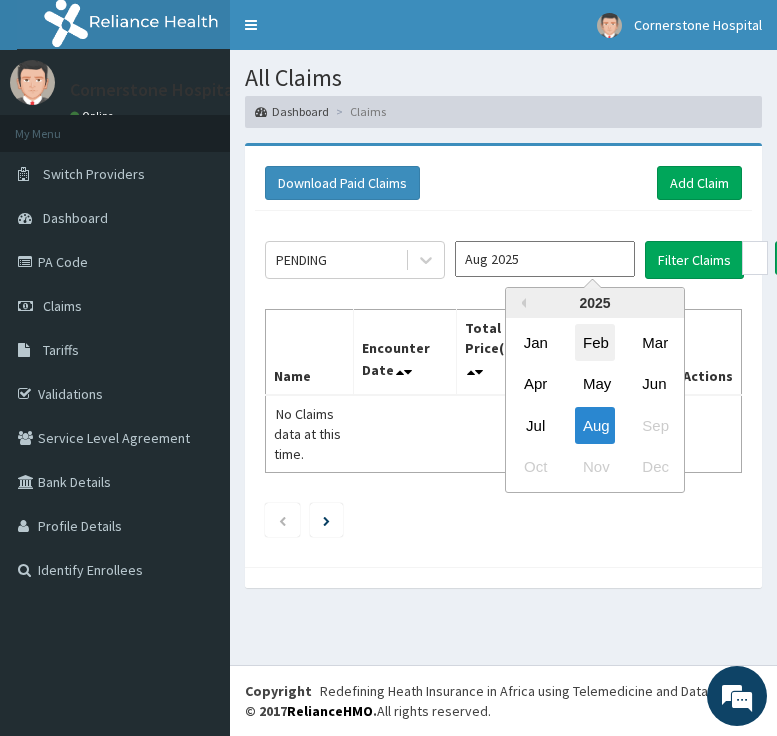 click on "Feb" at bounding box center (595, 342) 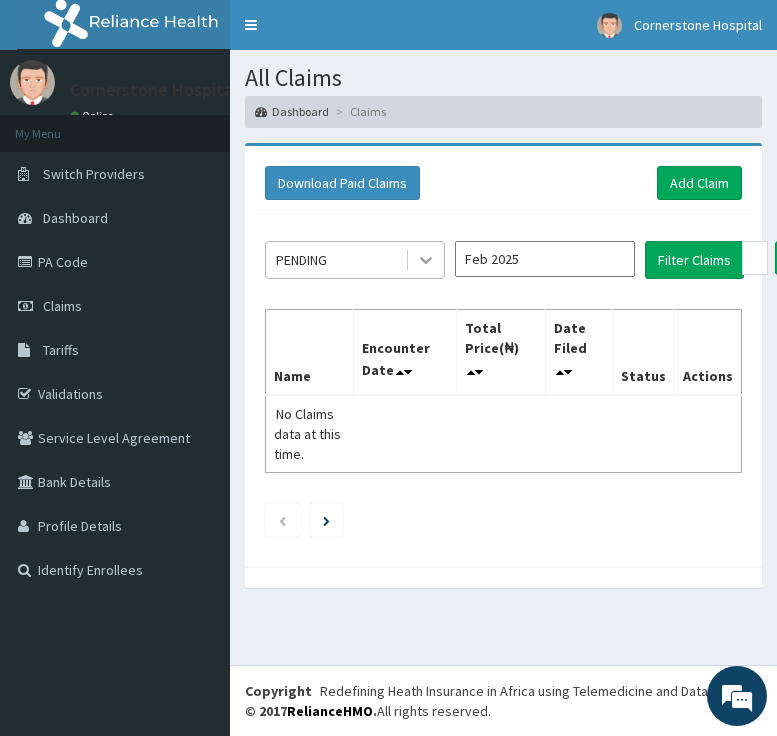 click at bounding box center (426, 260) 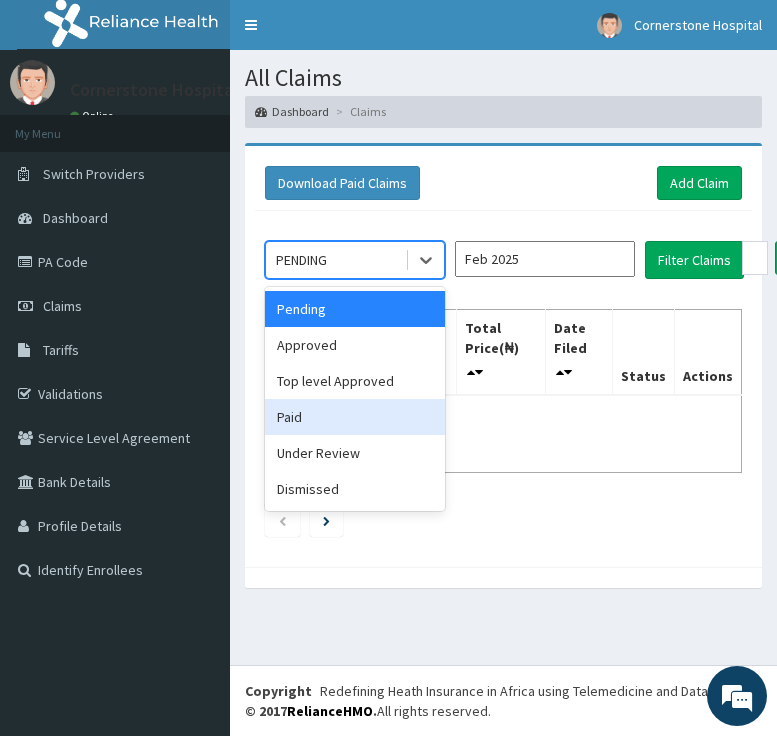 click on "Paid" at bounding box center (355, 417) 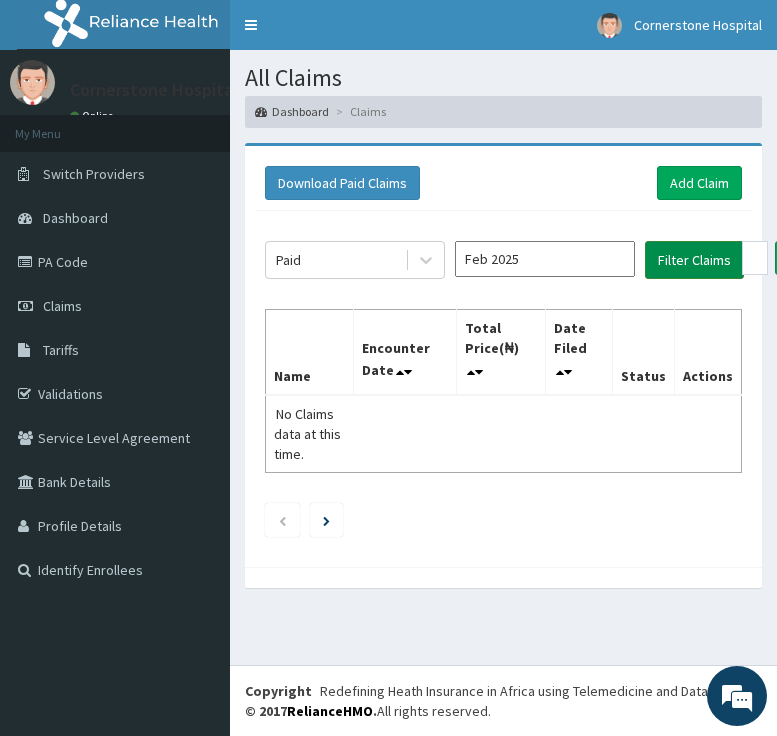 click on "Filter Claims" at bounding box center (694, 260) 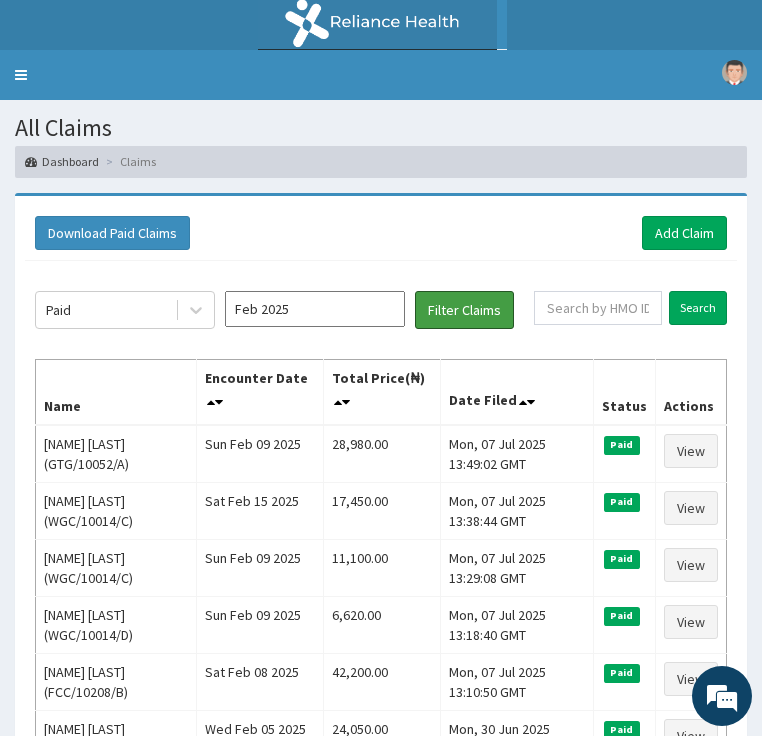 scroll, scrollTop: 95, scrollLeft: 0, axis: vertical 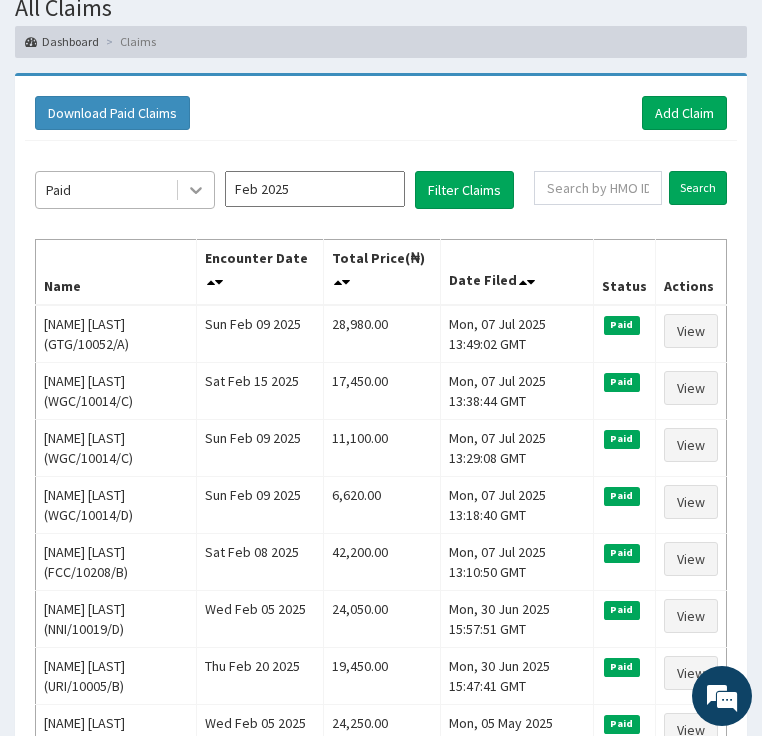click 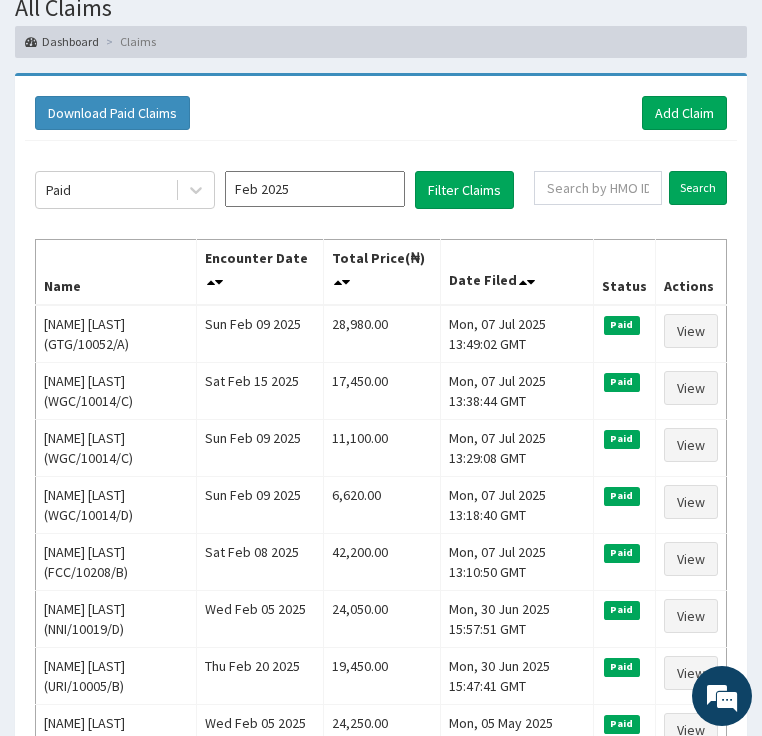click on "Paid Feb [YEAR] Filter Claims Search Name Encounter Date Total Price(₦) Date Filed Status Actions  [NAME] [LAST] (GTG/10052/A) Sun Feb 09 [YEAR] 28,980.00 Mon, 07 Jul [YEAR] 13:49:02 GMT Paid View [NAME] [LAST] (WGC/10014/C) Sat Feb 15 [YEAR] 17,450.00 Mon, 07 Jul [YEAR] 13:38:44 GMT Paid View [NAME] [LAST] (WGC/10014/C) Sun Feb 09 [YEAR] 11,100.00 Mon, 07 Jul [YEAR] 13:29:08 GMT Paid View [NAME] [LAST] (WGC/10014/D) Sun Feb 09 [YEAR] 6,620.00 Mon, 07 Jul [YEAR] 13:18:40 GMT Paid View [NAME] [LAST] (FCC/10208/B) Sat Feb 08 [YEAR] 42,200.00 Mon, 07 Jul [YEAR] 13:10:50 GMT Paid View [NAME] [LAST] (NNI/10019/D) Wed Feb 05 [YEAR] 24,050.00 Mon, 30 Jun [YEAR] 15:57:51 GMT Paid View [NAME] [LAST] (URI/10005/B) Thu Feb 20 [YEAR] 19,450.00 Mon, 30 Jun [YEAR] 15:47:41 GMT Paid View [NAME] [LAST] (nni/10019/d) Wed Feb 05 [YEAR] 24,250.00 Mon, 05 May [YEAR] 14:52:46 GMT Paid View [NAME] [LAST] (URI/10005/B) Thu Feb 20 [YEAR] 20,450.00 Wed, 30 Apr [YEAR] 15:44:57 GMT Paid View 1" 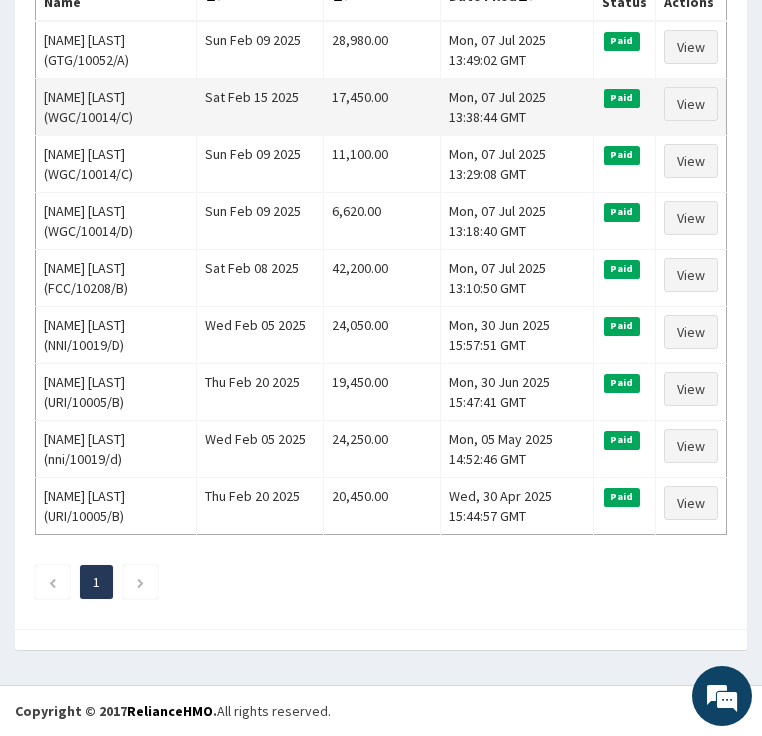 scroll, scrollTop: 814, scrollLeft: 0, axis: vertical 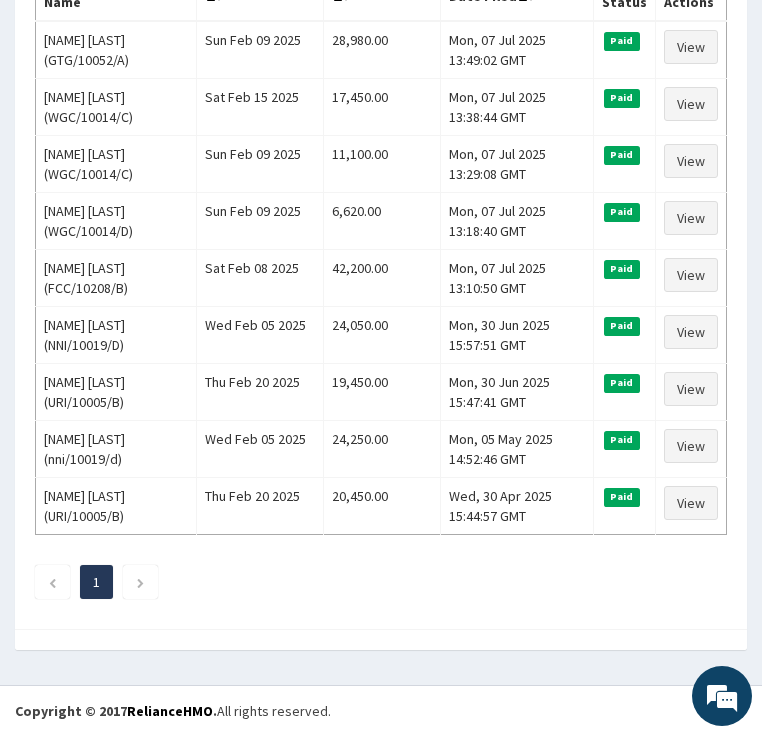 click on "Paid Feb [YEAR] Filter Claims Search Name Encounter Date Total Price(₦) Date Filed Status Actions  [NAME] [LAST] (GTG/10052/A) Sun Feb 09 [YEAR] 28,980.00 Mon, 07 Jul [YEAR] 13:49:02 GMT Paid View [NAME] [LAST] (WGC/10014/C) Sat Feb 15 [YEAR] 17,450.00 Mon, 07 Jul [YEAR] 13:38:44 GMT Paid View [NAME] [LAST] (WGC/10014/C) Sun Feb 09 [YEAR] 11,100.00 Mon, 07 Jul [YEAR] 13:29:08 GMT Paid View [NAME] [LAST] (WGC/10014/D) Sun Feb 09 [YEAR] 6,620.00 Mon, 07 Jul [YEAR] 13:18:40 GMT Paid View [NAME] [LAST] (FCC/10208/B) Sat Feb 08 [YEAR] 42,200.00 Mon, 07 Jul [YEAR] 13:10:50 GMT Paid View [NAME] [LAST] (NNI/10019/D) Wed Feb 05 [YEAR] 24,050.00 Mon, 30 Jun [YEAR] 15:57:51 GMT Paid View [NAME] [LAST] (URI/10005/B) Thu Feb 20 [YEAR] 19,450.00 Mon, 30 Jun [YEAR] 15:47:41 GMT Paid View [NAME] [LAST] (nni/10019/d) Wed Feb 05 [YEAR] 24,250.00 Mon, 05 May [YEAR] 14:52:46 GMT Paid View [NAME] [LAST] (URI/10005/B) Thu Feb 20 [YEAR] 20,450.00 Wed, 30 Apr [YEAR] 15:44:57 GMT Paid View 1" 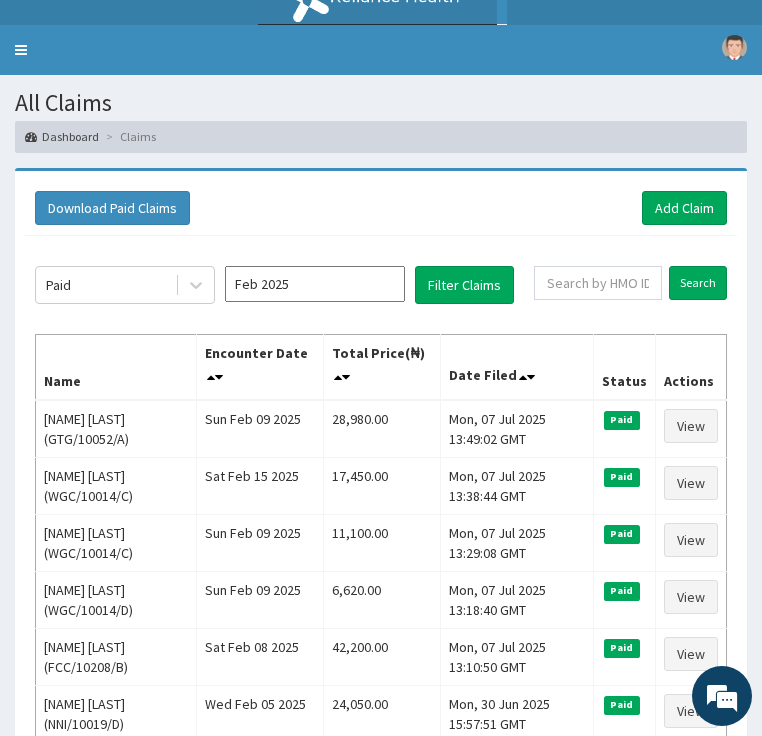 scroll, scrollTop: 0, scrollLeft: 0, axis: both 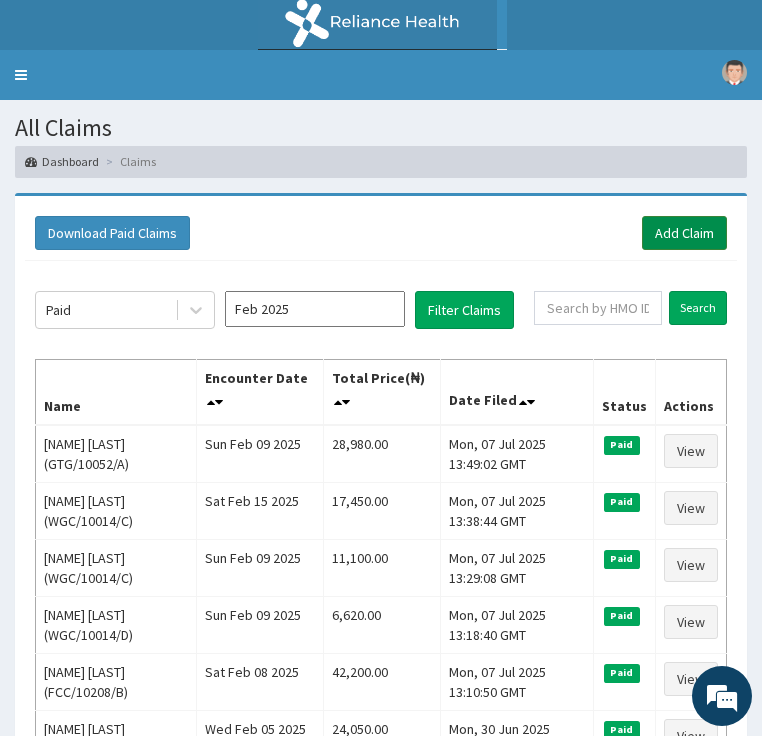 click on "Add Claim" at bounding box center [684, 233] 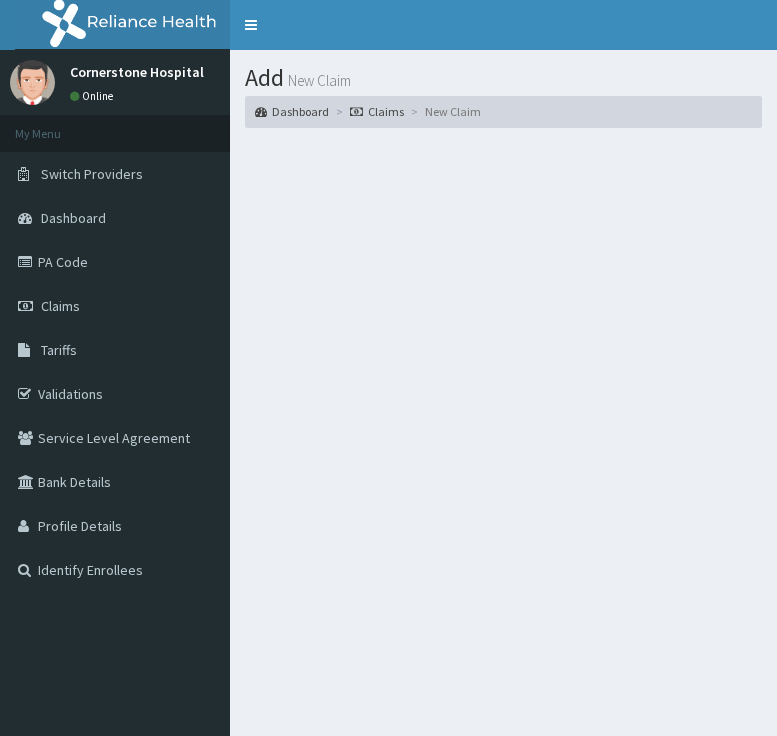 scroll, scrollTop: 0, scrollLeft: 0, axis: both 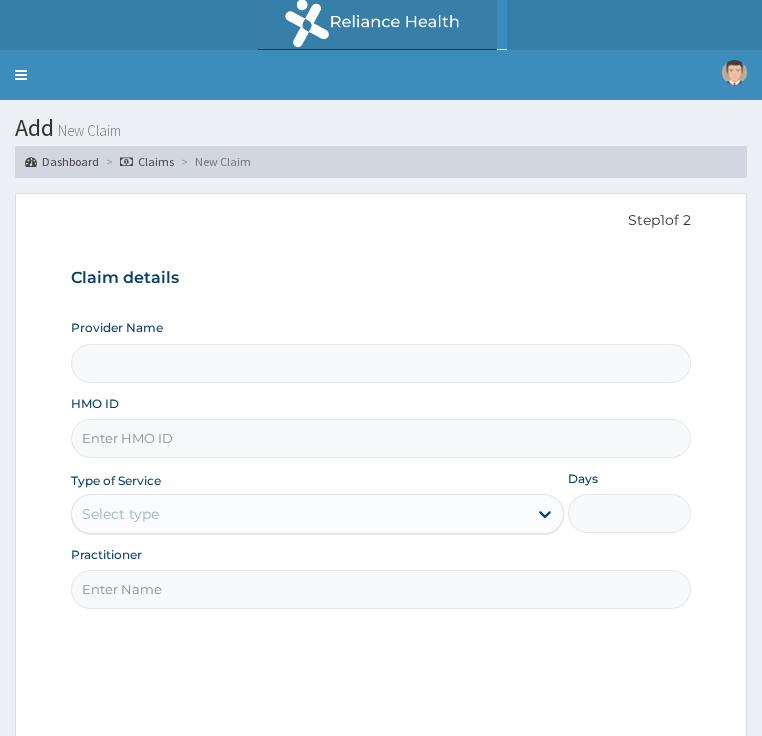 type on "Cornerstone Hospital" 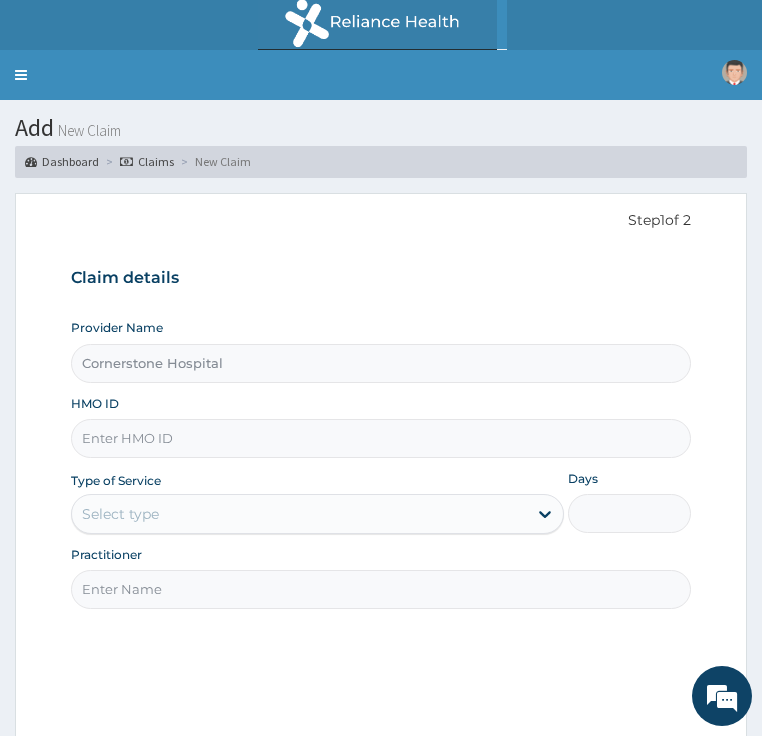 scroll, scrollTop: 0, scrollLeft: 0, axis: both 